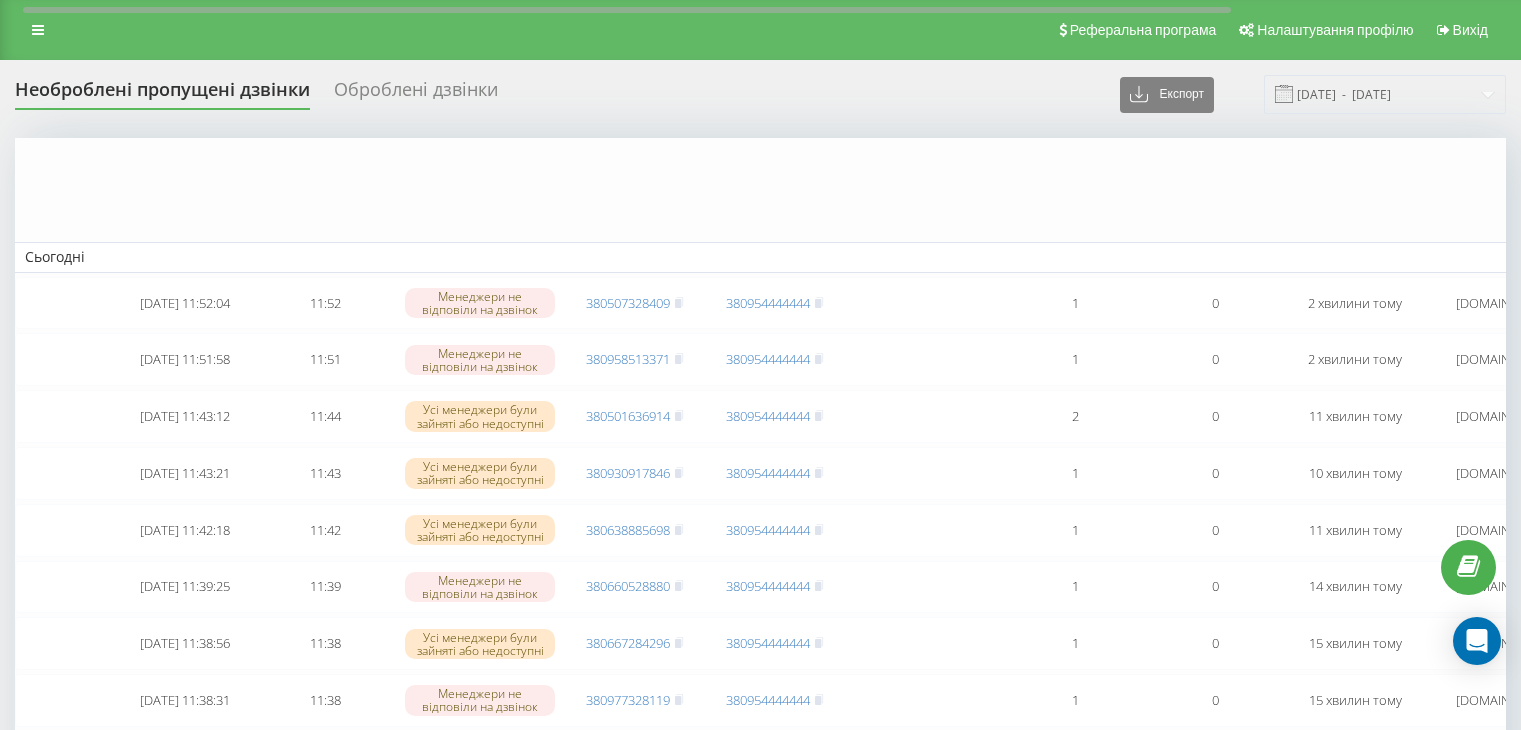 scroll, scrollTop: 3283, scrollLeft: 0, axis: vertical 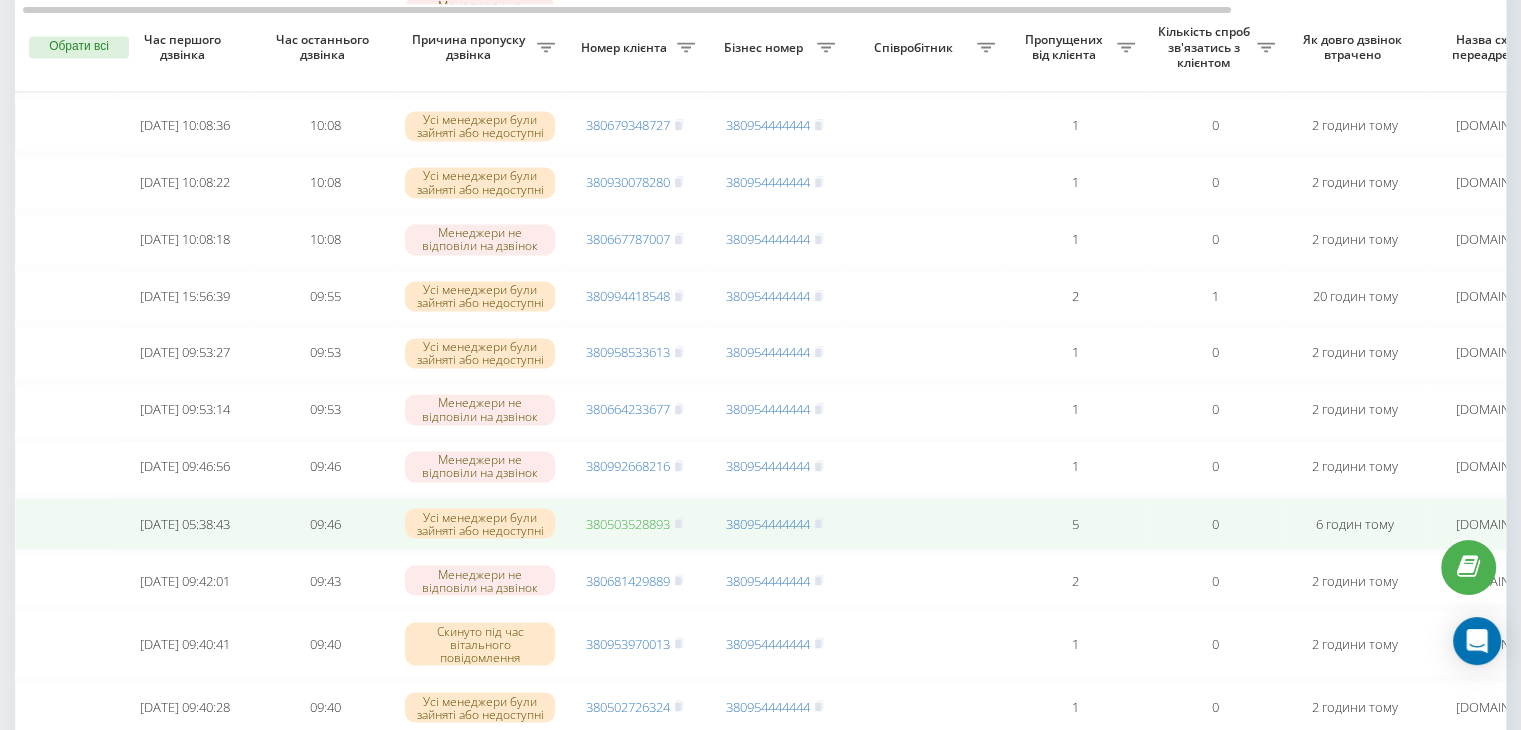 click on "380503528893" at bounding box center (628, 523) 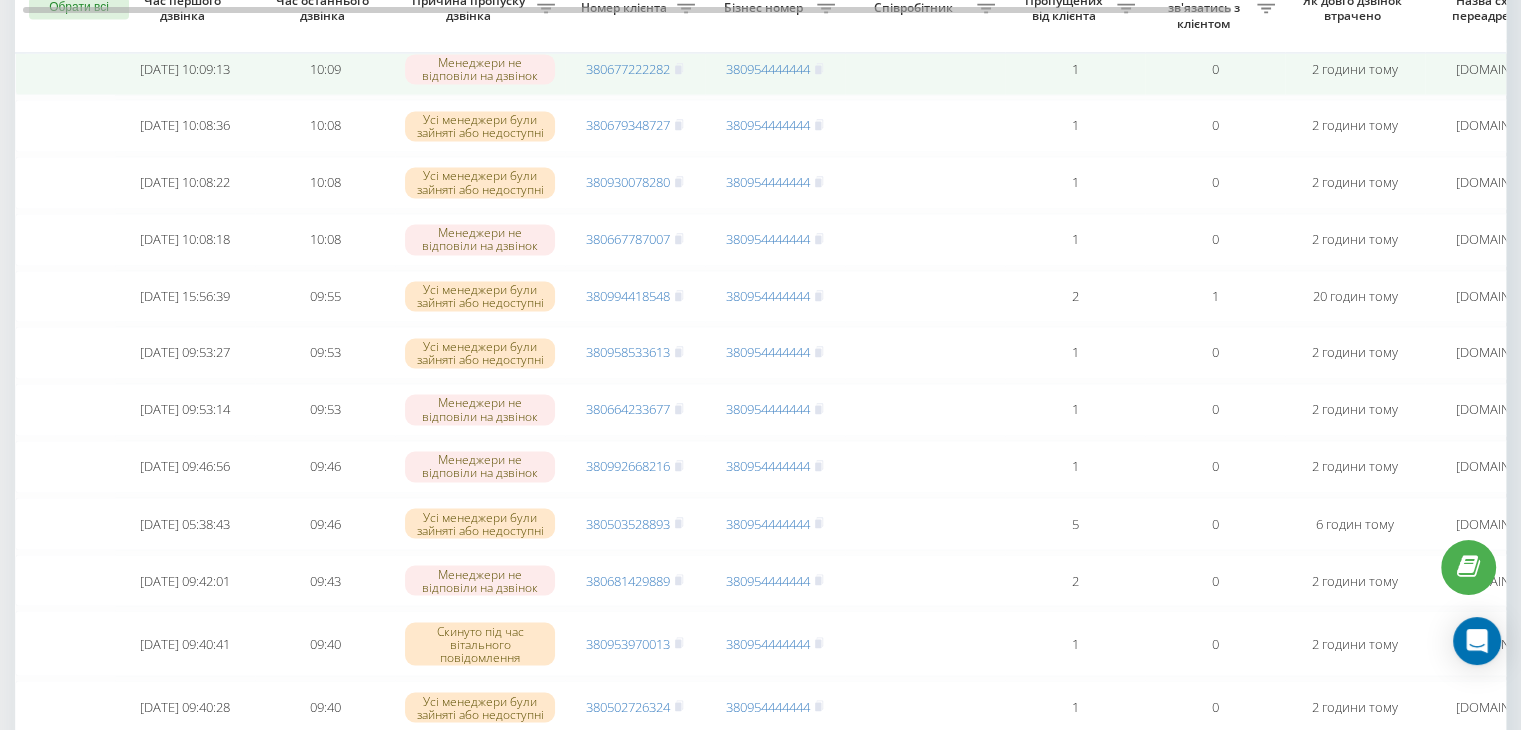scroll, scrollTop: 0, scrollLeft: 0, axis: both 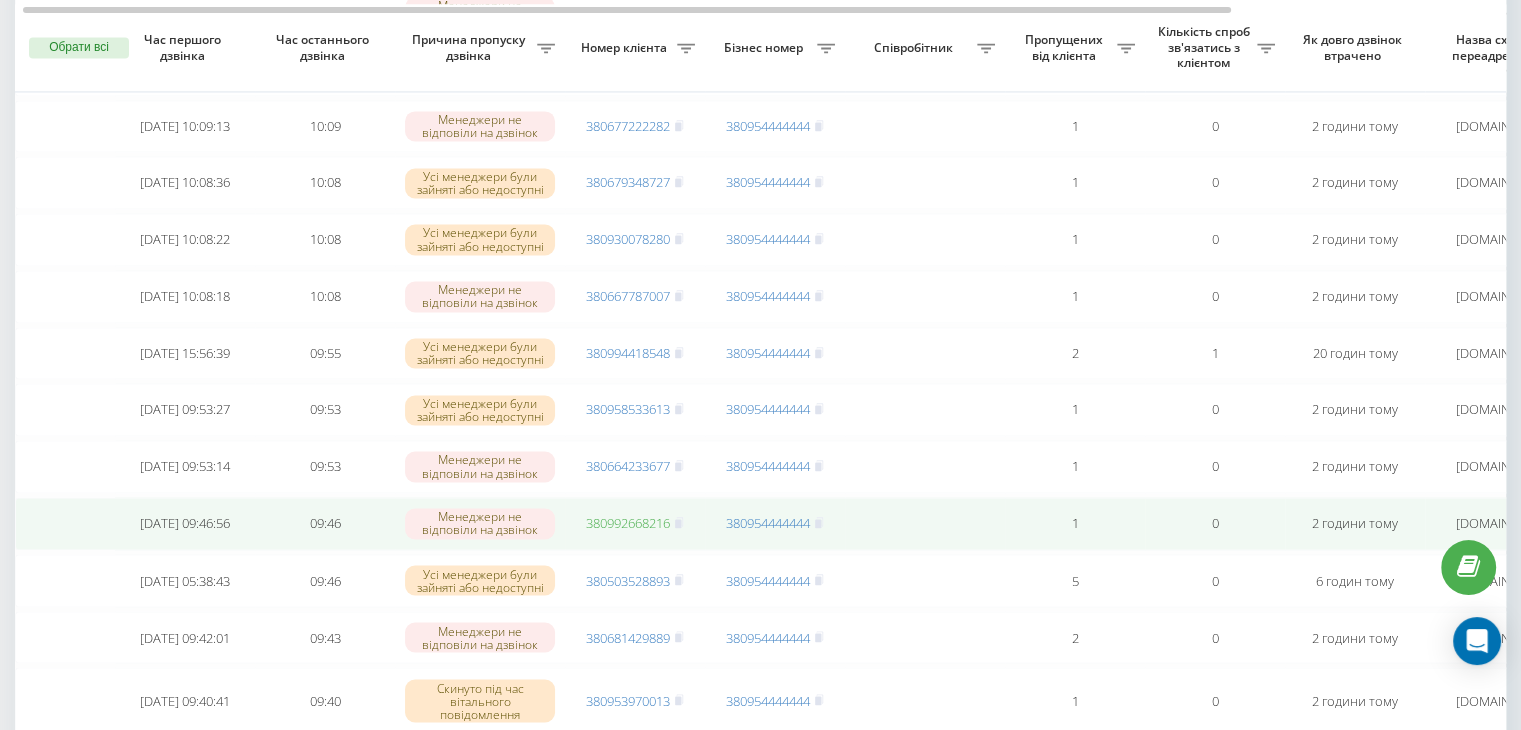 click on "380992668216" at bounding box center [628, 523] 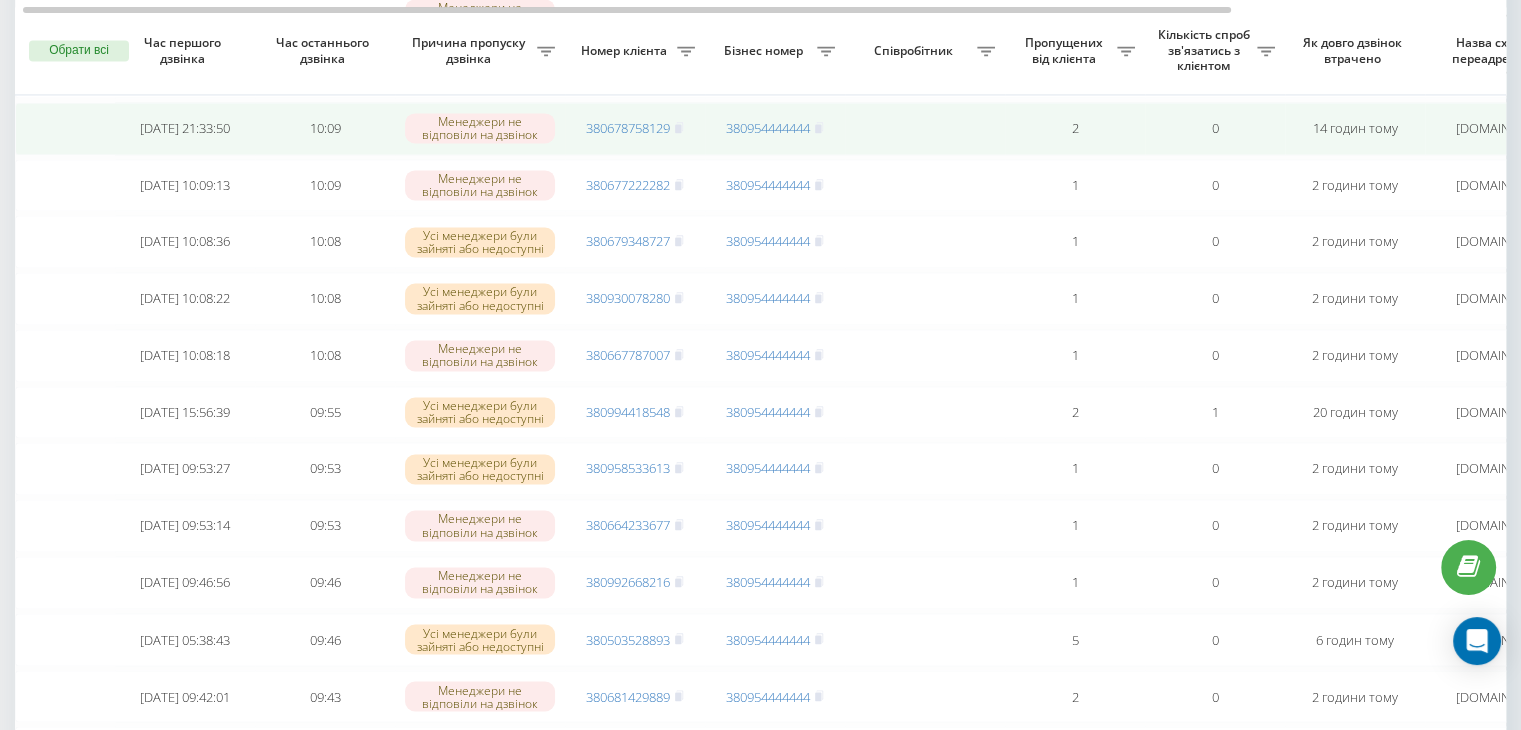 scroll, scrollTop: 3163, scrollLeft: 0, axis: vertical 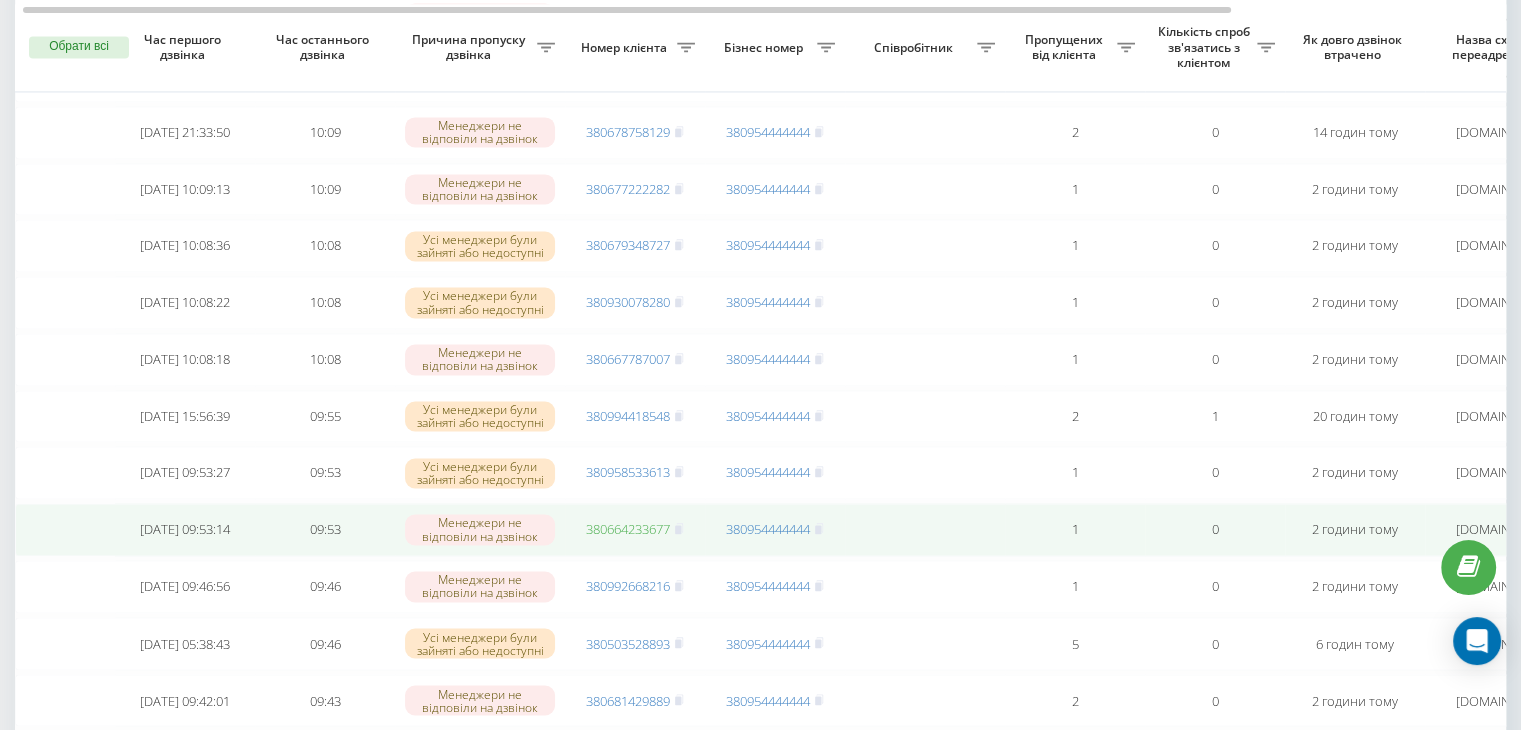 click on "380664233677" at bounding box center (628, 529) 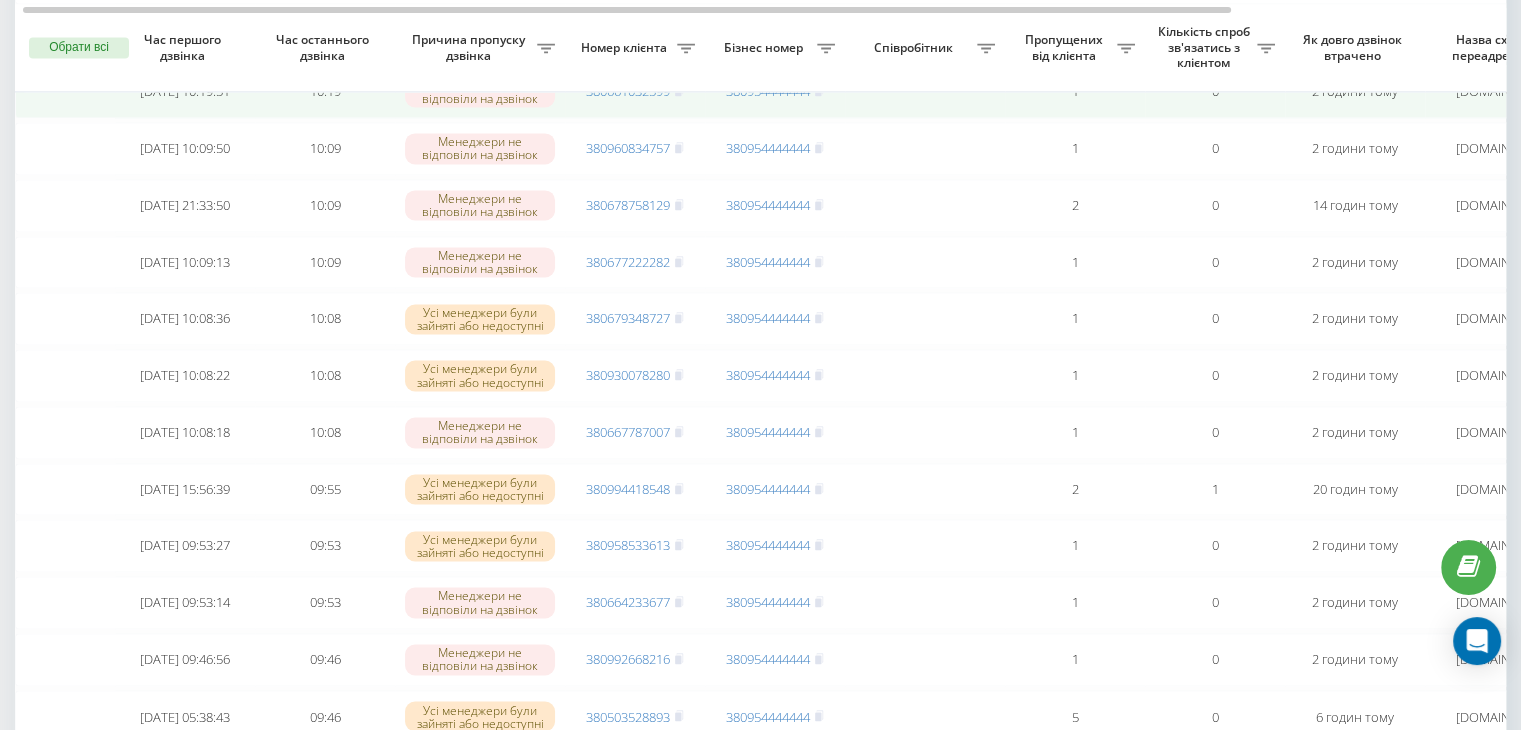 scroll, scrollTop: 3091, scrollLeft: 0, axis: vertical 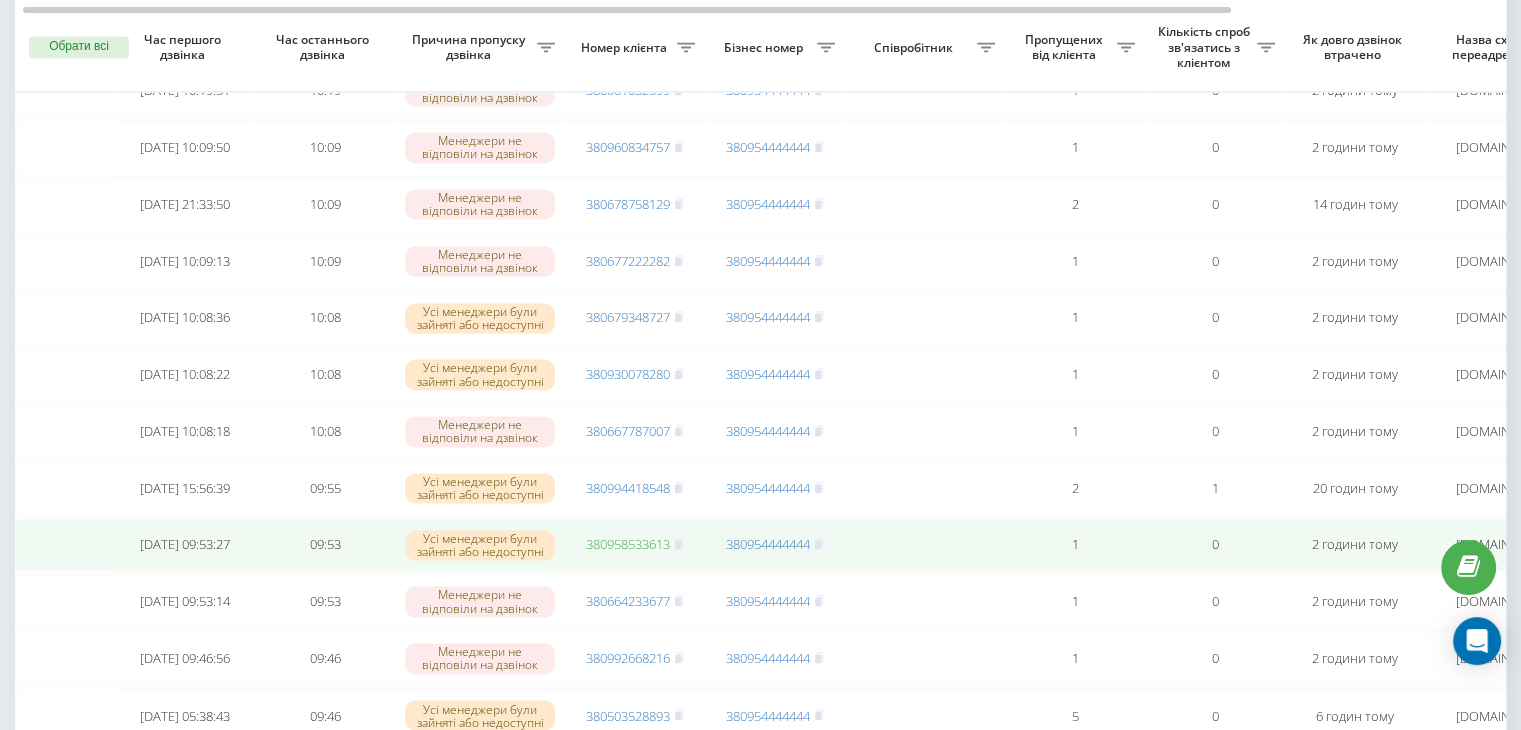 click on "380958533613" at bounding box center [628, 544] 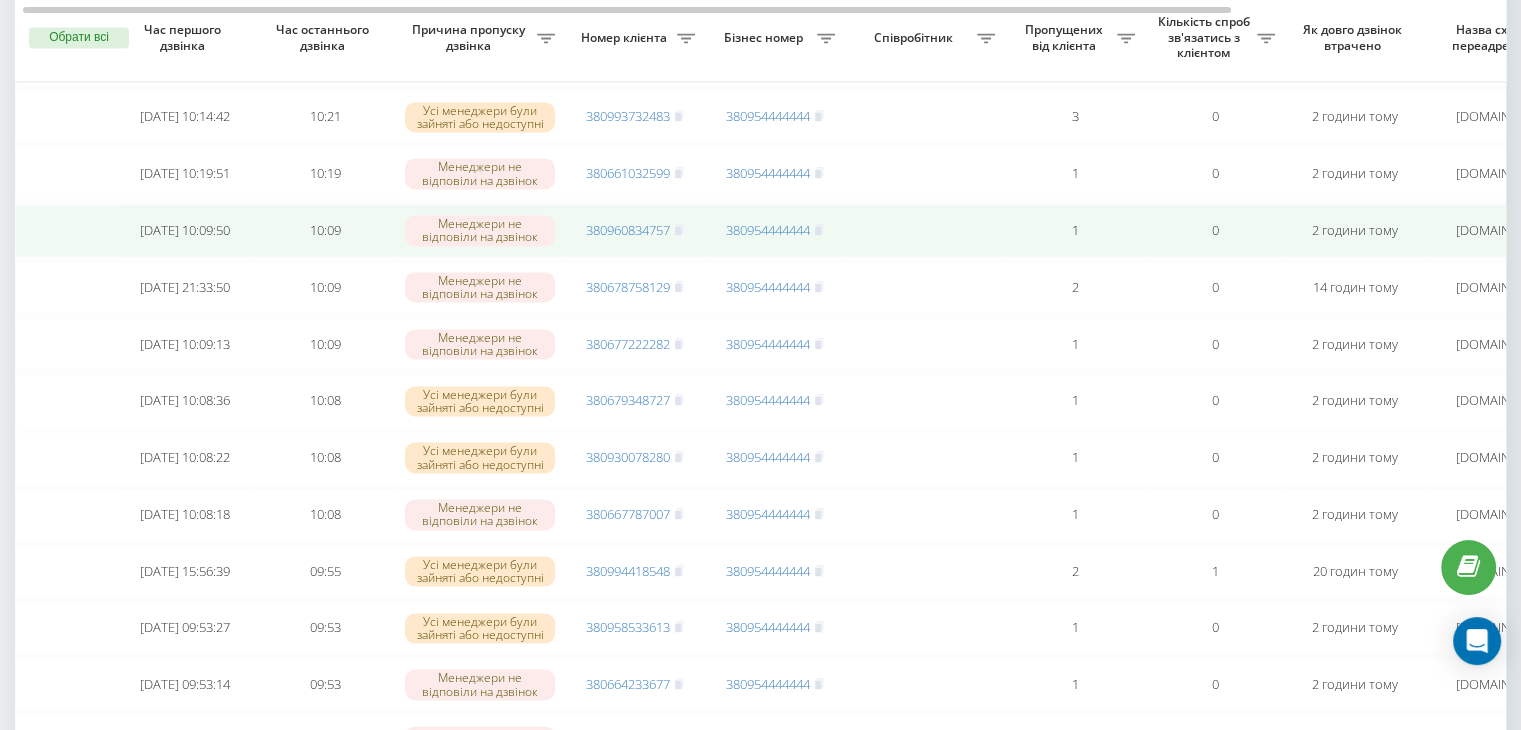 scroll, scrollTop: 2990, scrollLeft: 0, axis: vertical 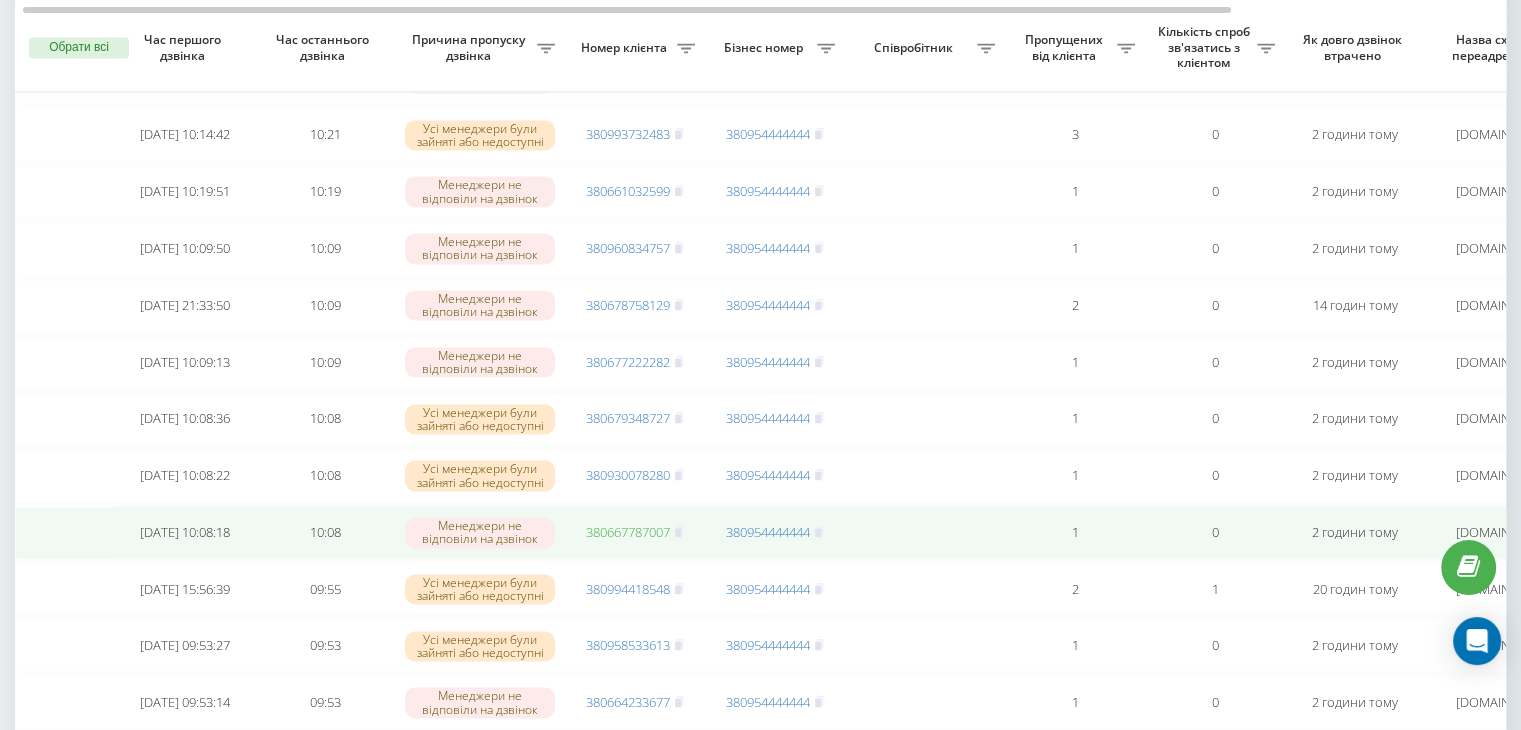 click on "380667787007" at bounding box center [628, 532] 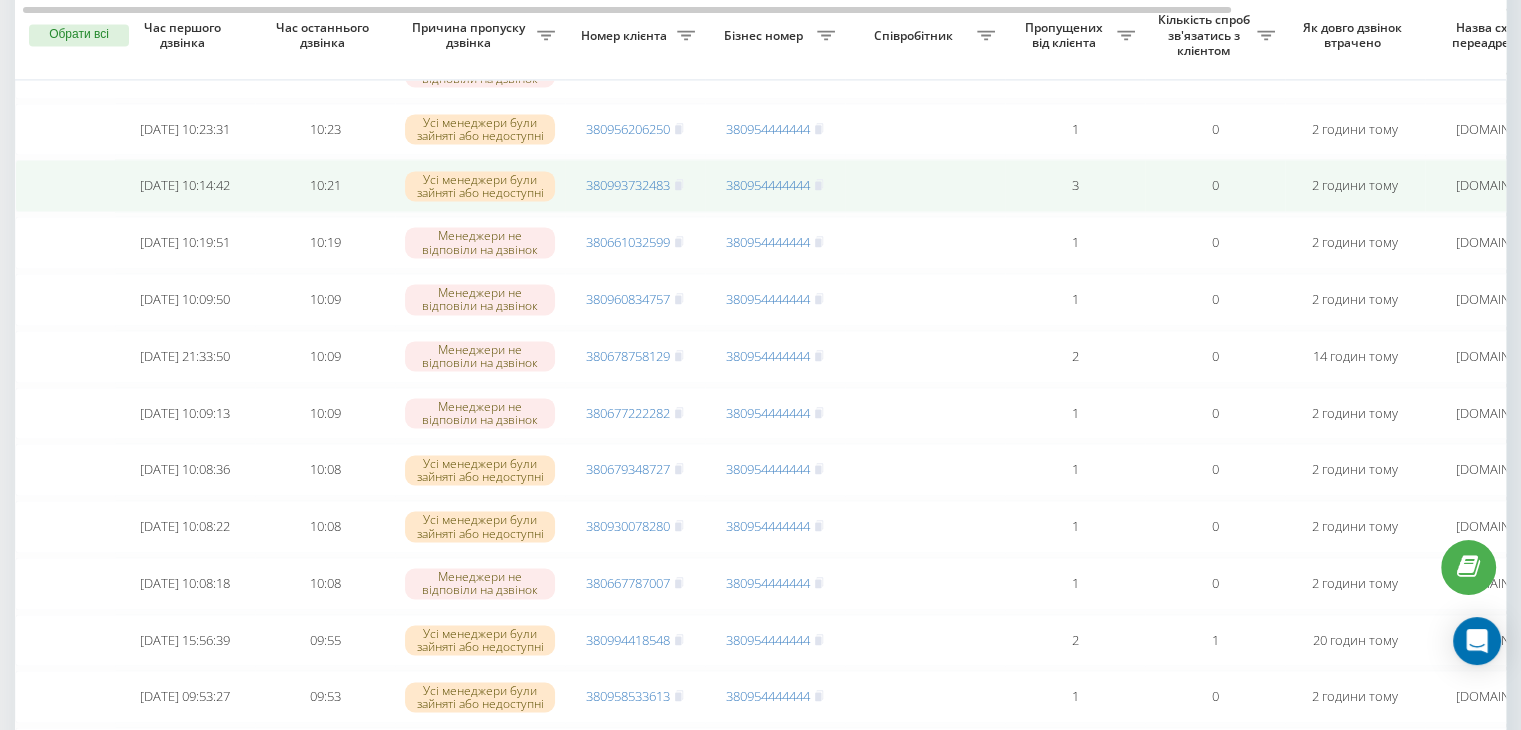 scroll, scrollTop: 2923, scrollLeft: 0, axis: vertical 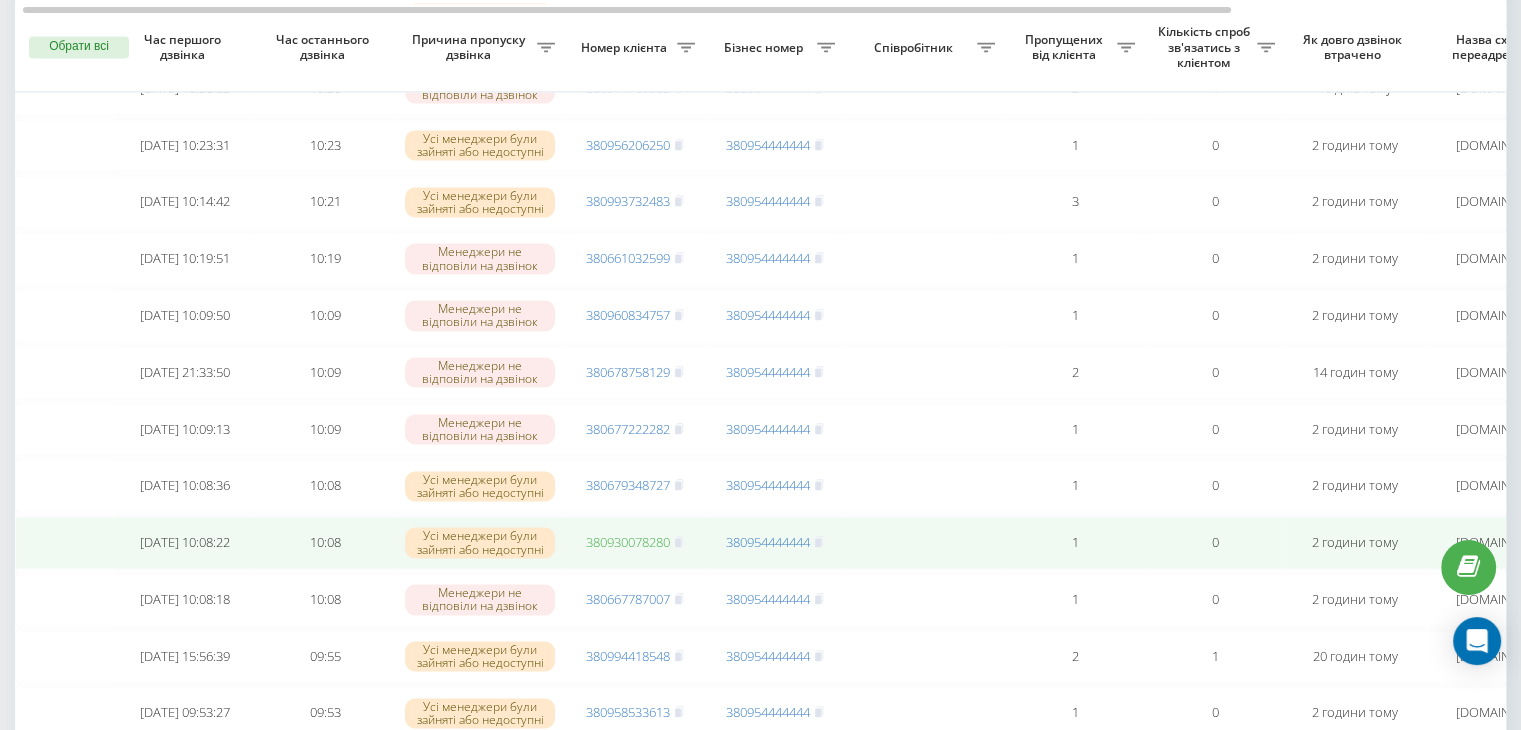 click on "380930078280" at bounding box center (628, 542) 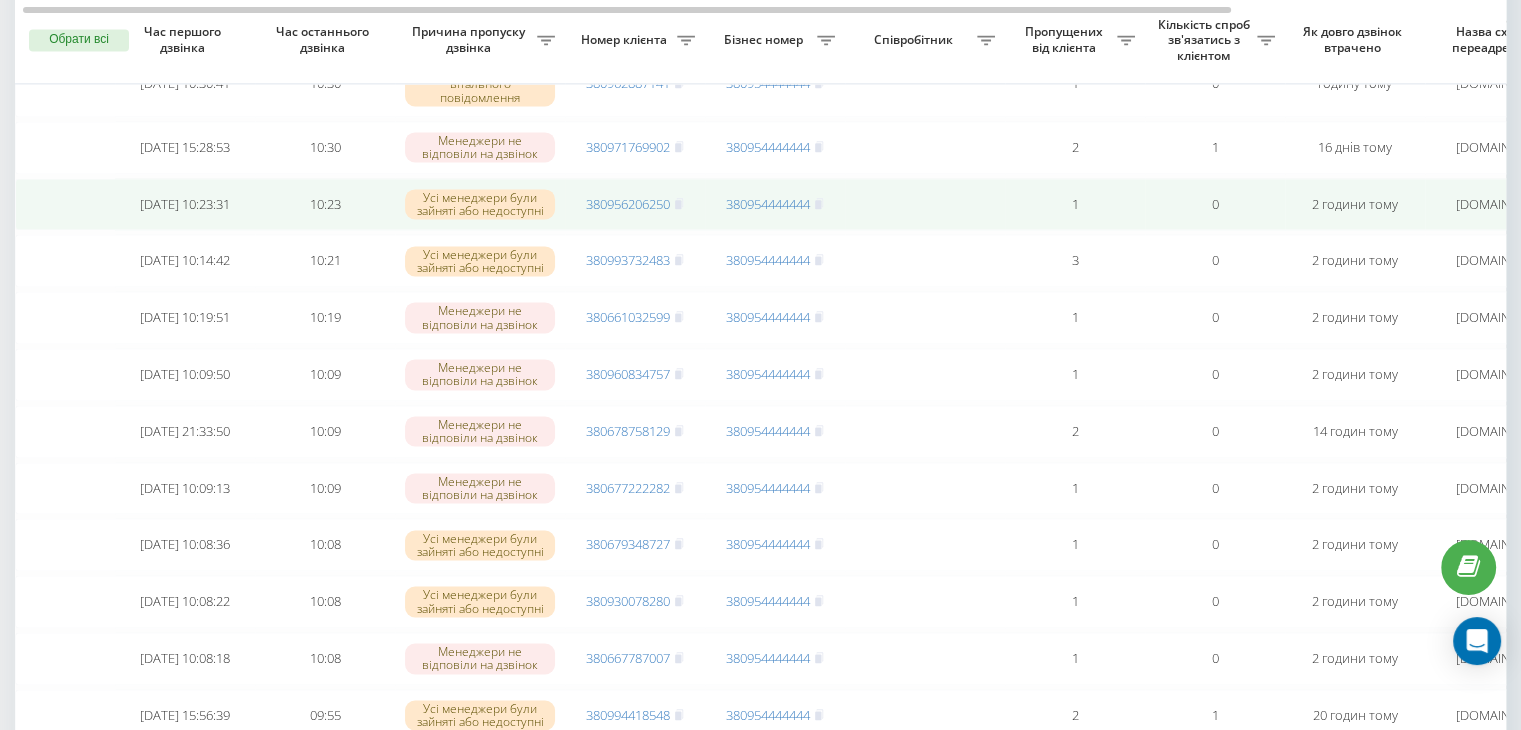 scroll, scrollTop: 2858, scrollLeft: 0, axis: vertical 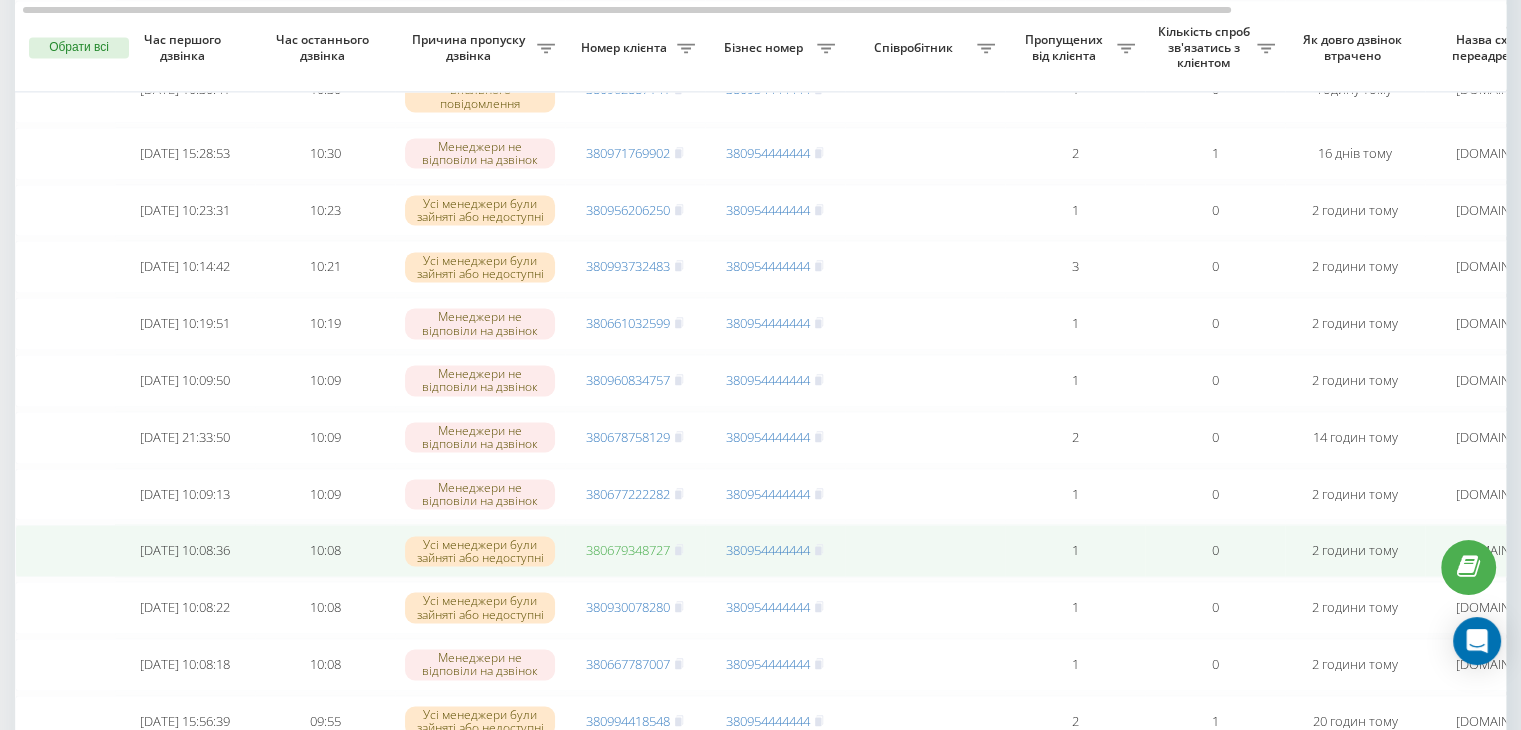 click on "380679348727" at bounding box center [628, 550] 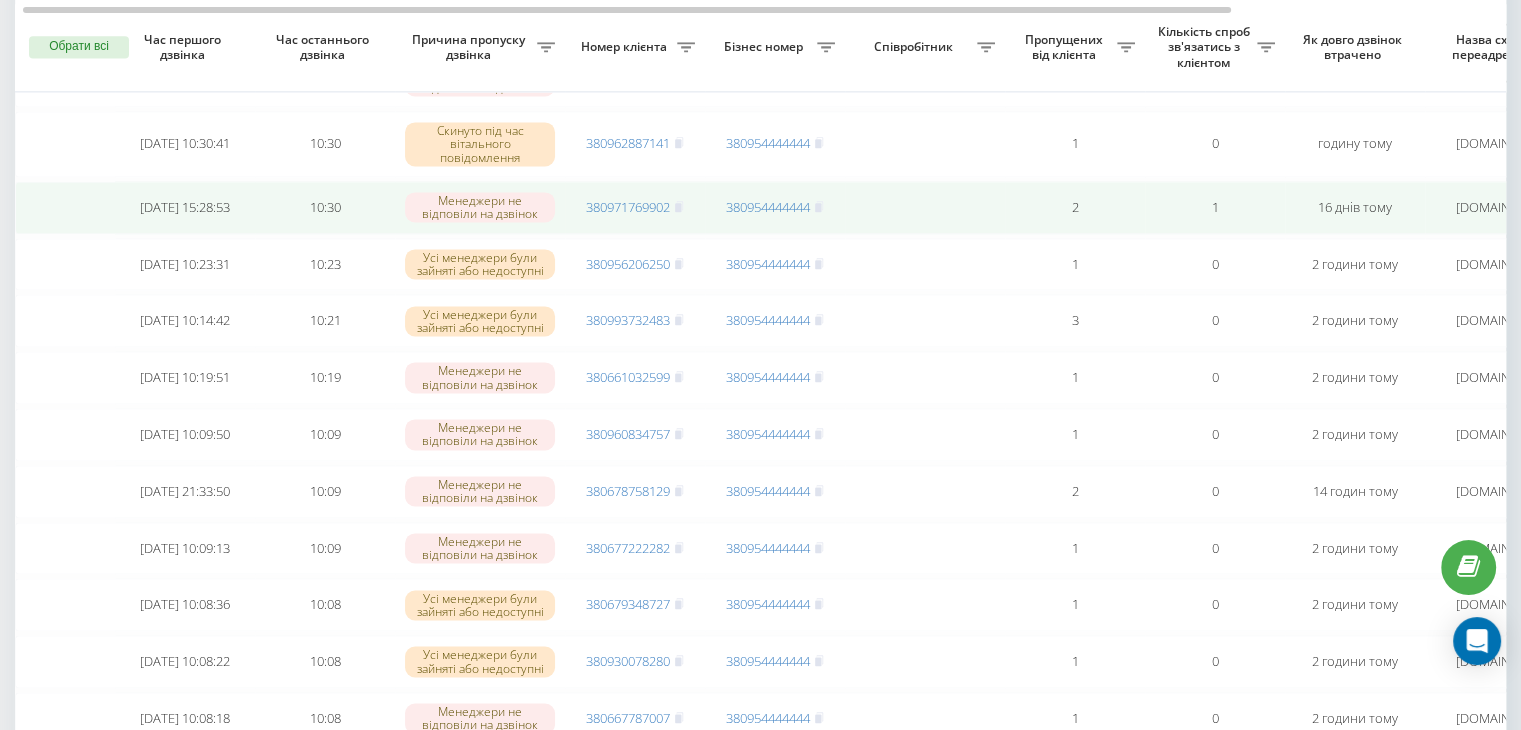 scroll, scrollTop: 2804, scrollLeft: 0, axis: vertical 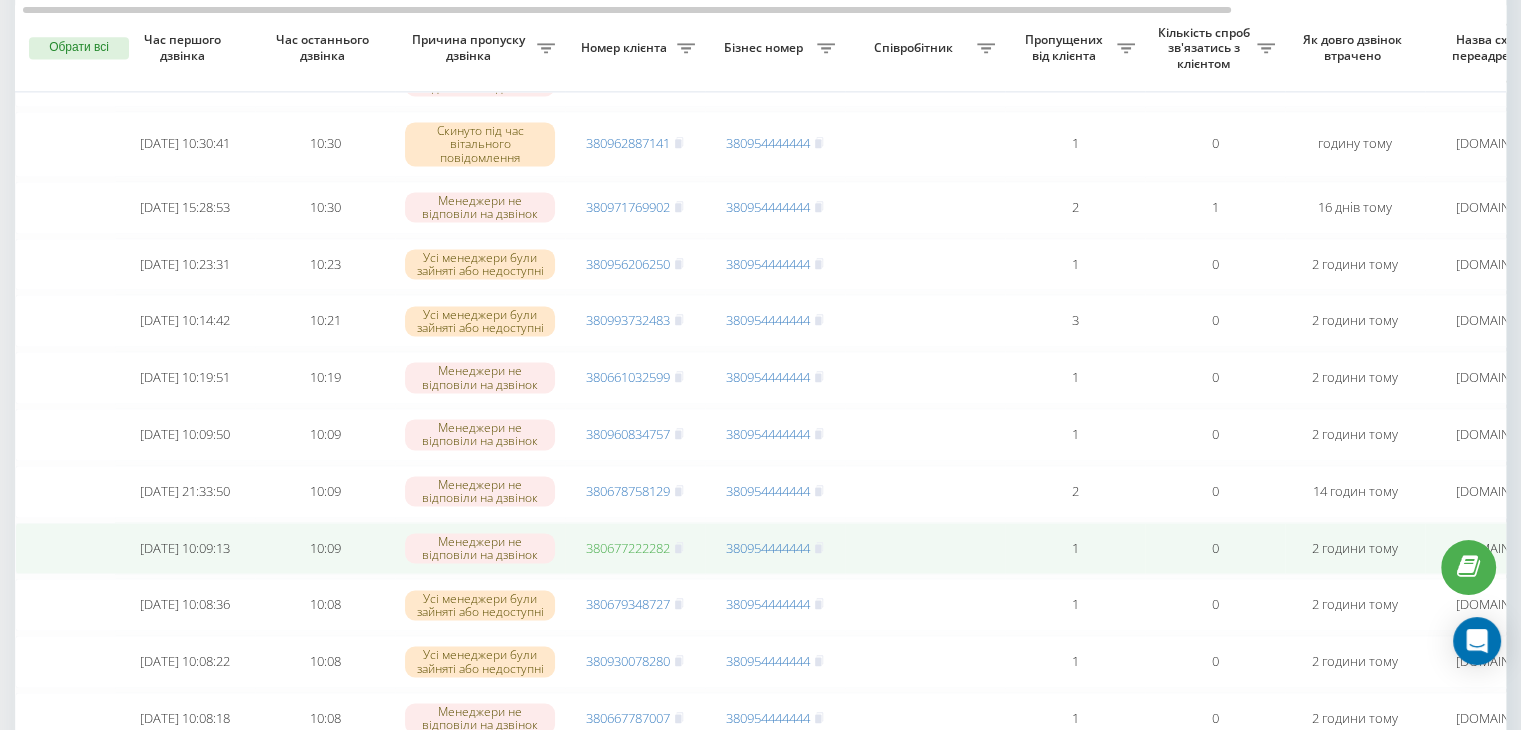 click on "380677222282" at bounding box center (628, 548) 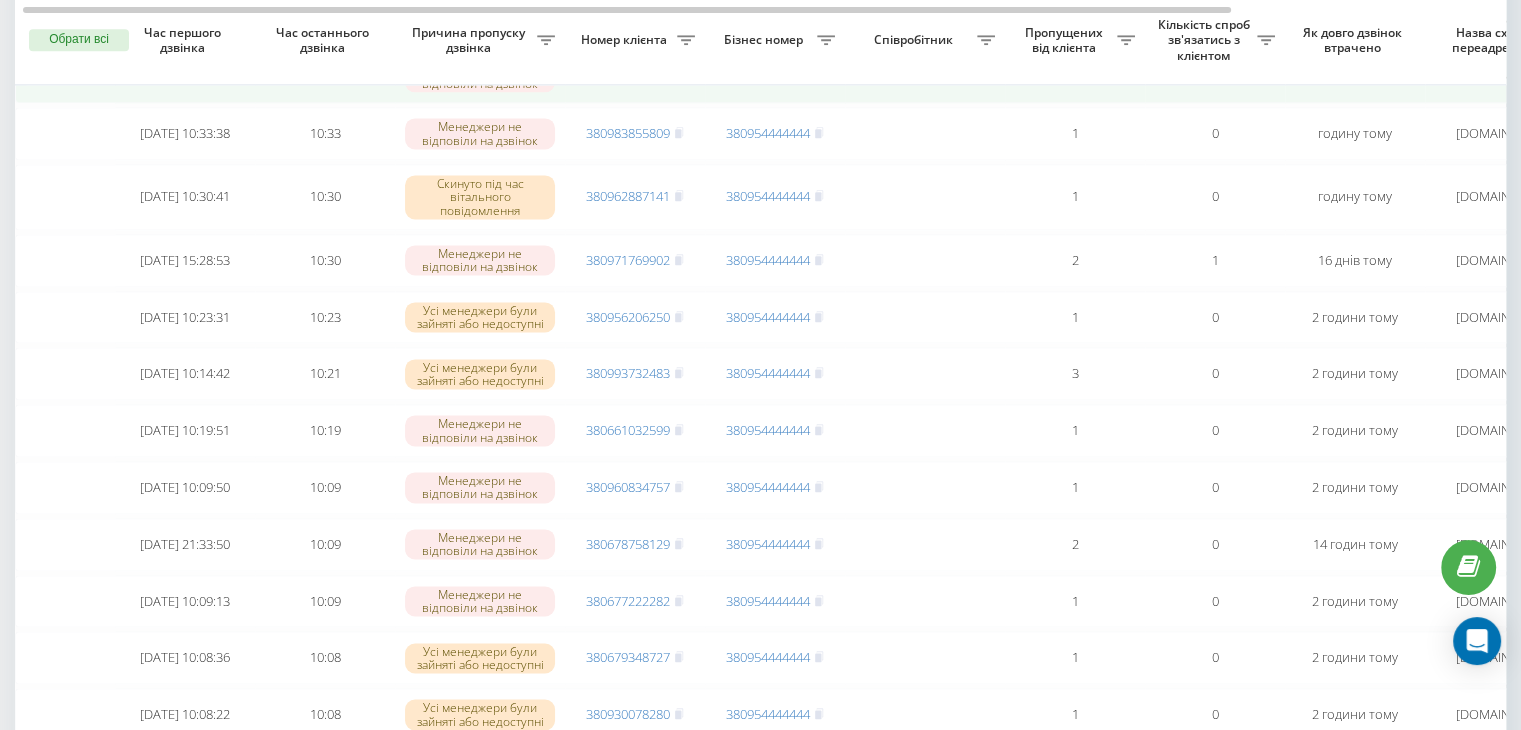 scroll, scrollTop: 2742, scrollLeft: 0, axis: vertical 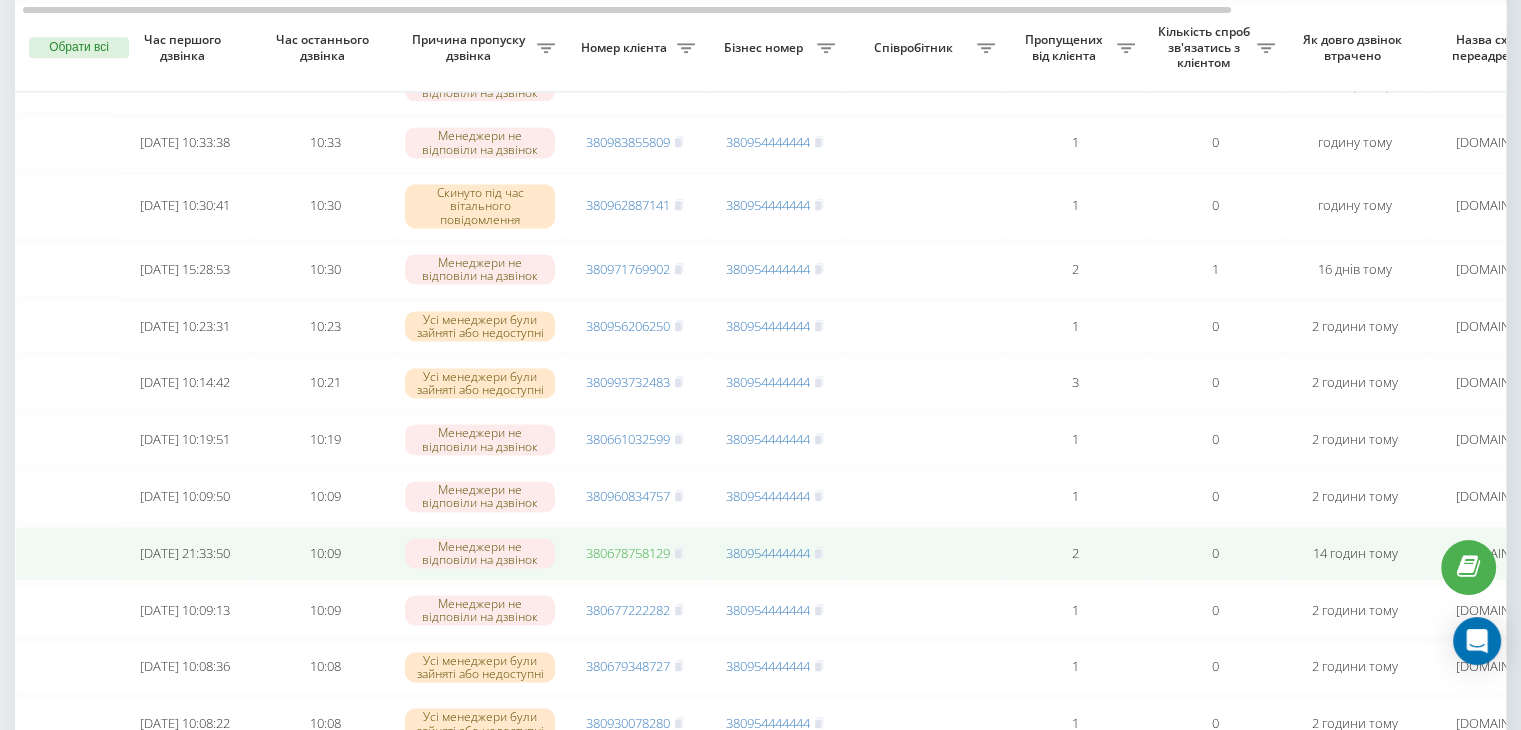 click on "380678758129" at bounding box center [628, 553] 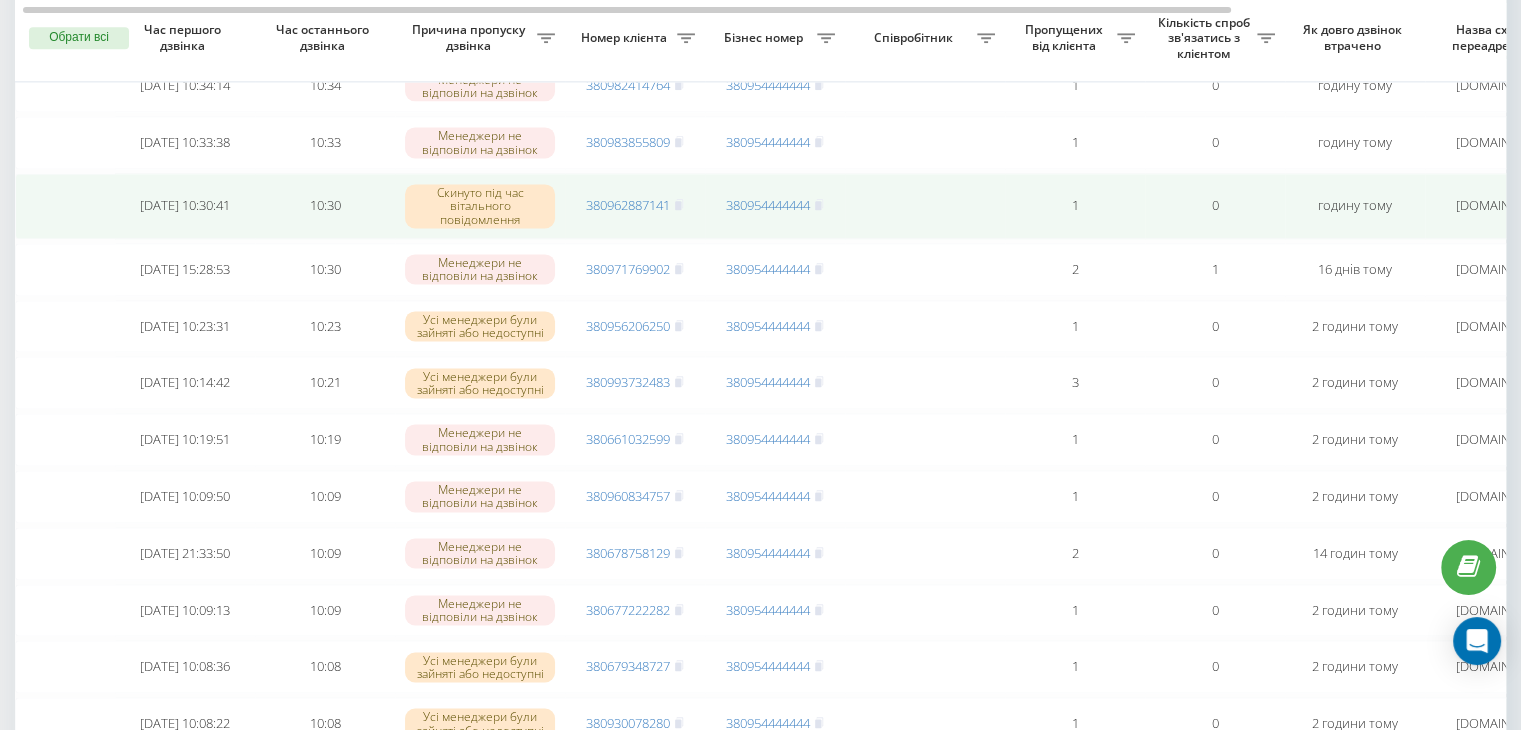 scroll, scrollTop: 2704, scrollLeft: 0, axis: vertical 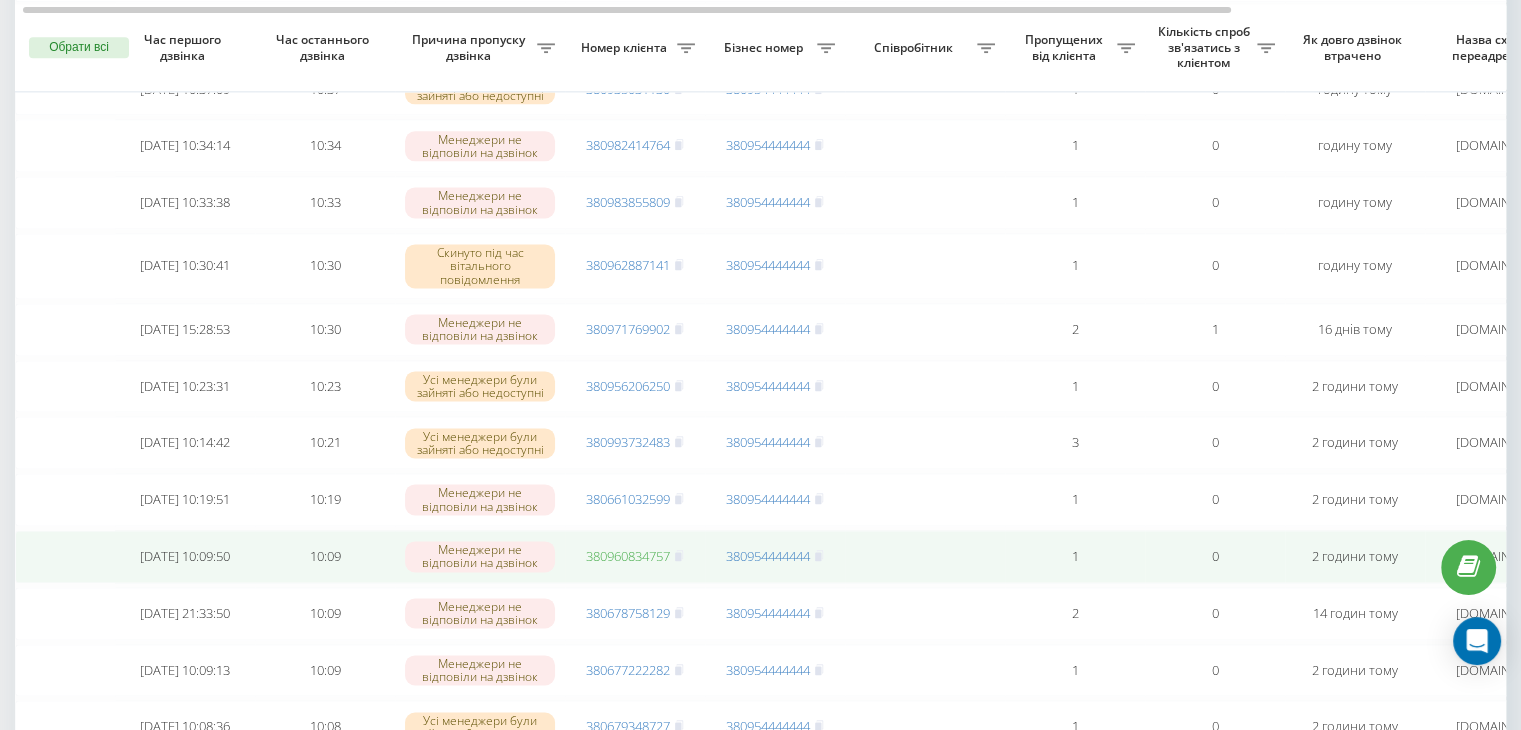 click on "380960834757" at bounding box center (628, 556) 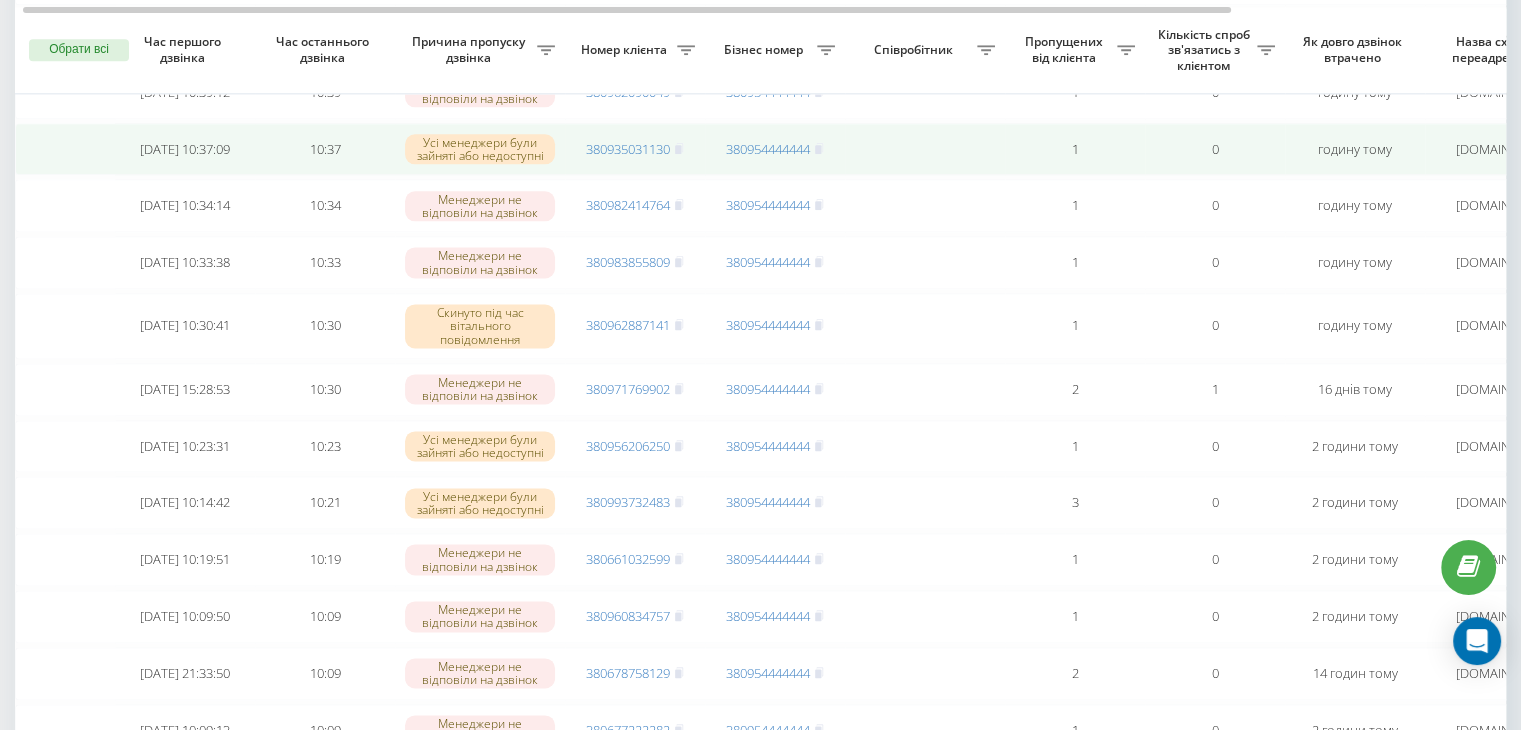 scroll, scrollTop: 2620, scrollLeft: 0, axis: vertical 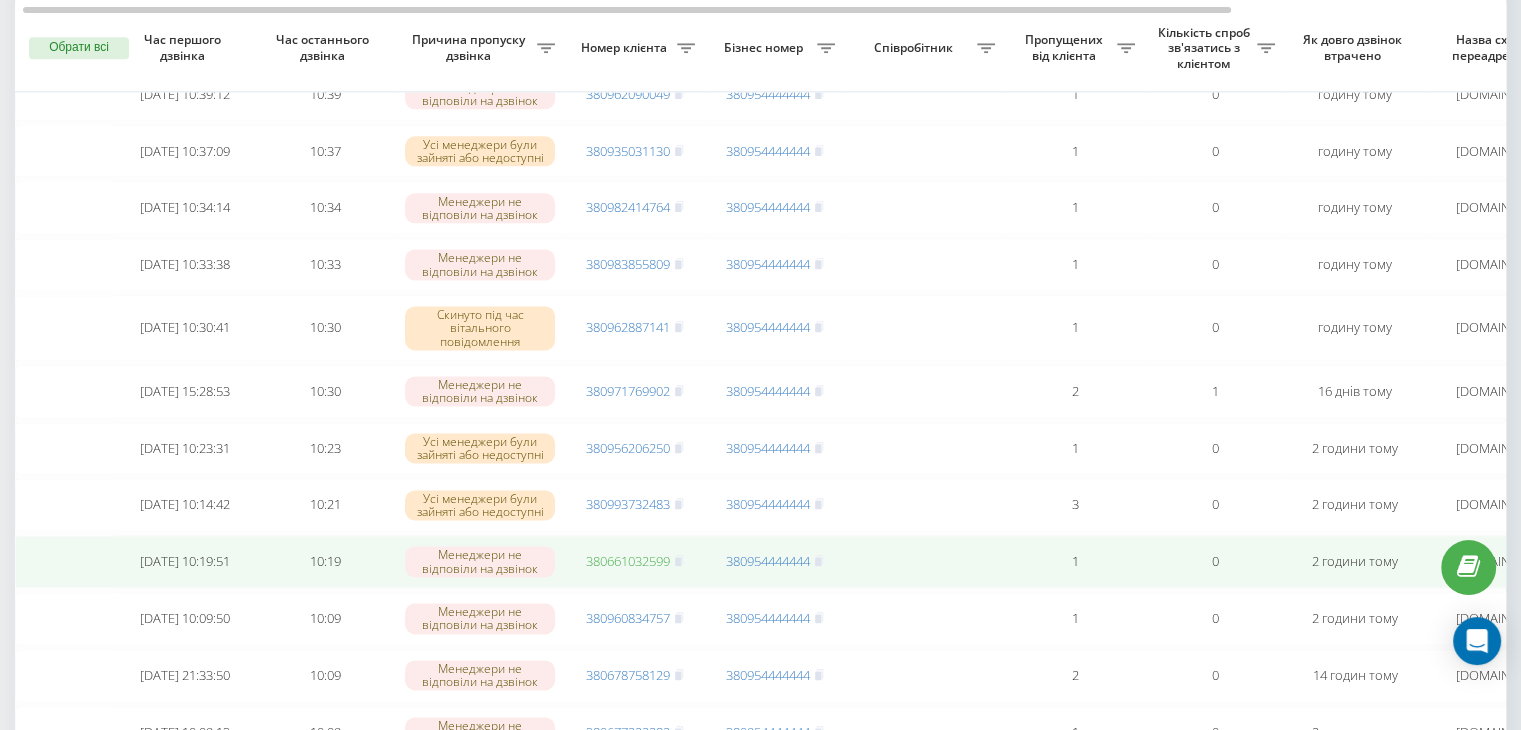 click on "380661032599" at bounding box center [628, 561] 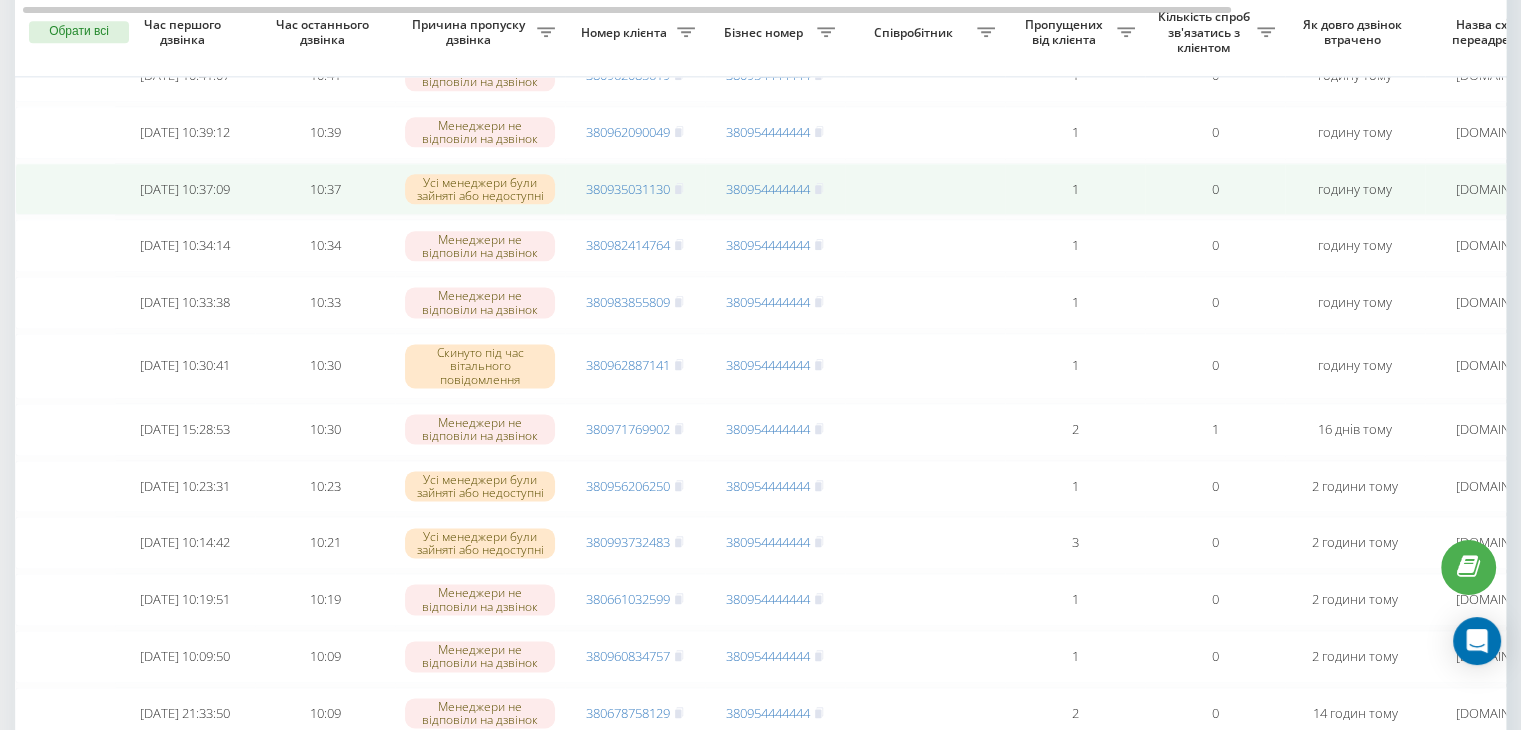 scroll, scrollTop: 2563, scrollLeft: 0, axis: vertical 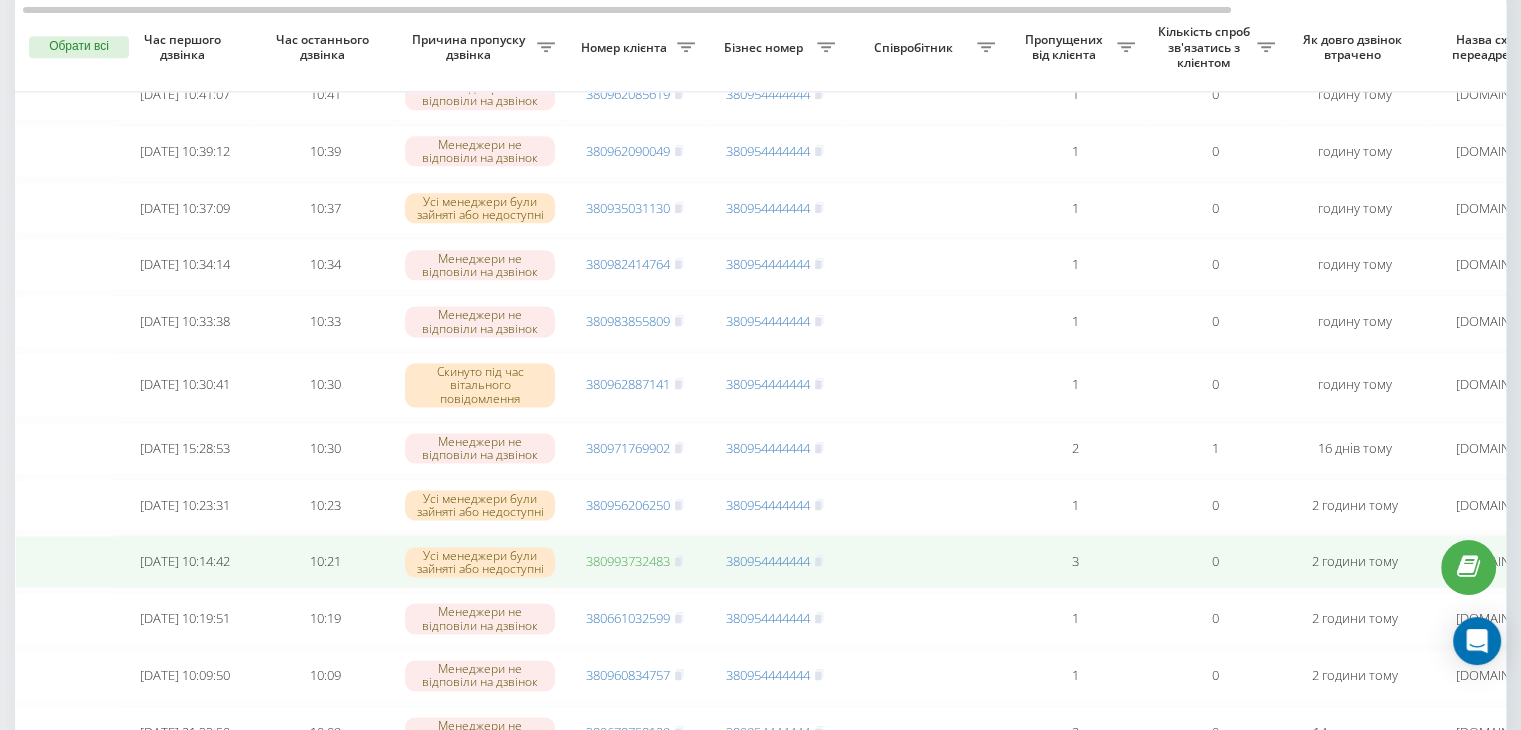 click on "380993732483" at bounding box center [628, 561] 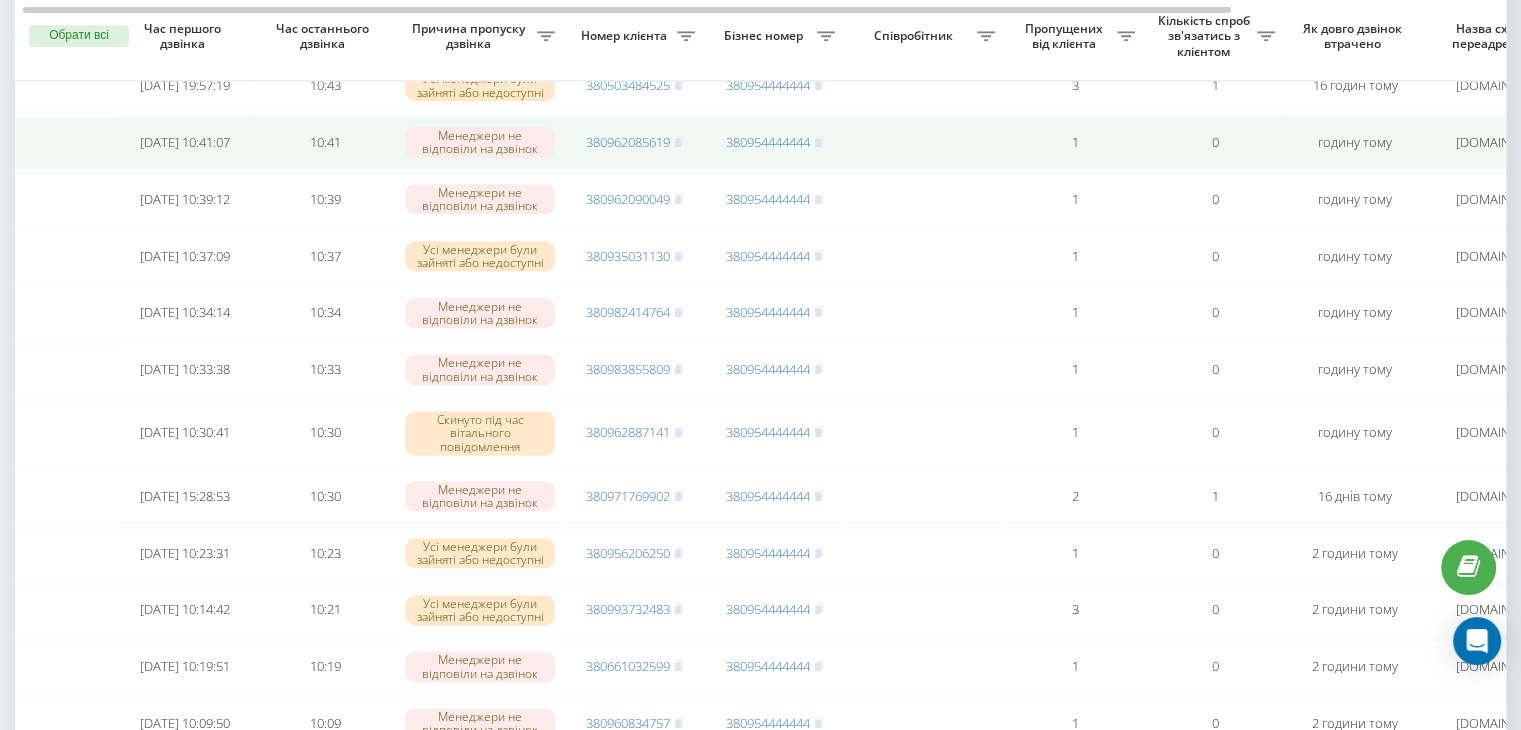 scroll, scrollTop: 2500, scrollLeft: 0, axis: vertical 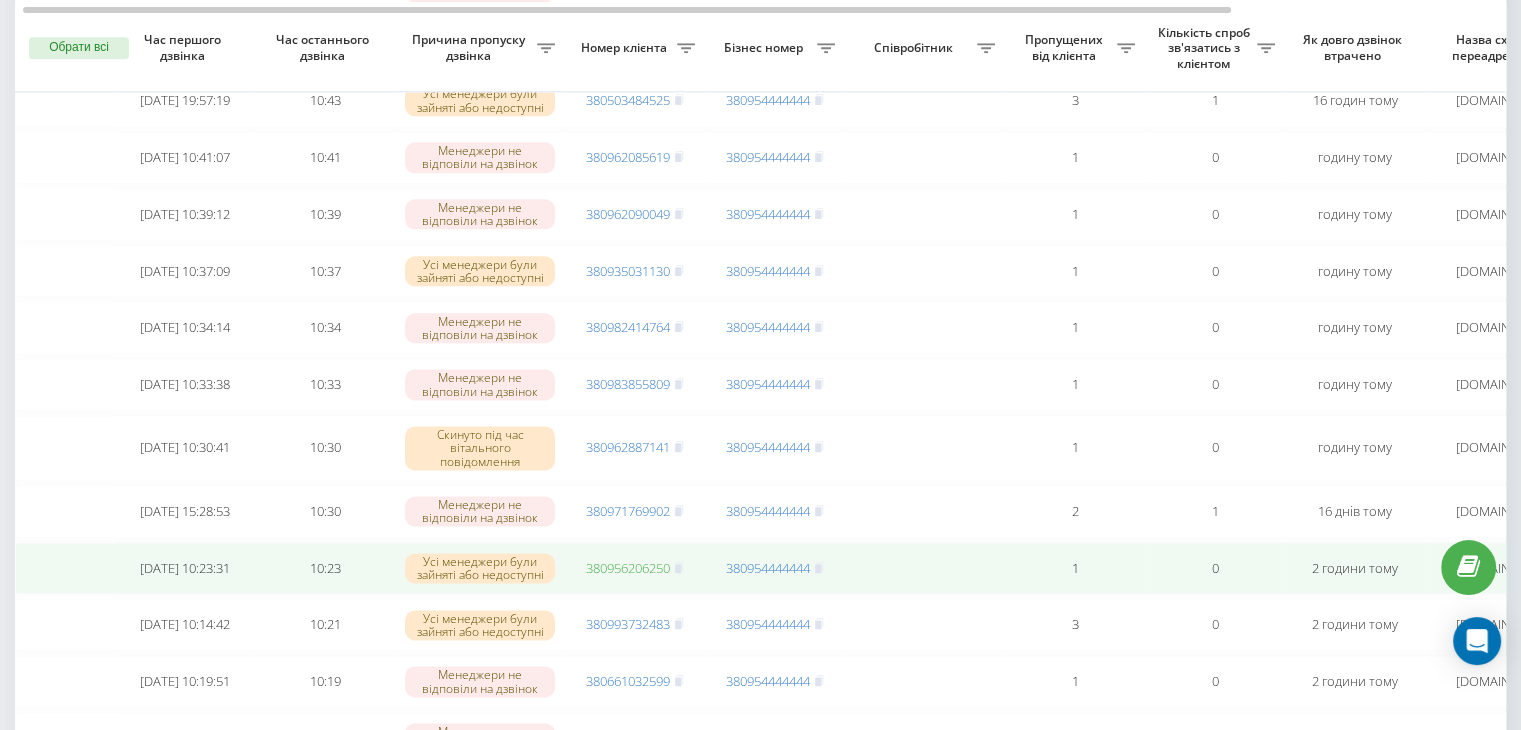 click on "380956206250" at bounding box center [628, 568] 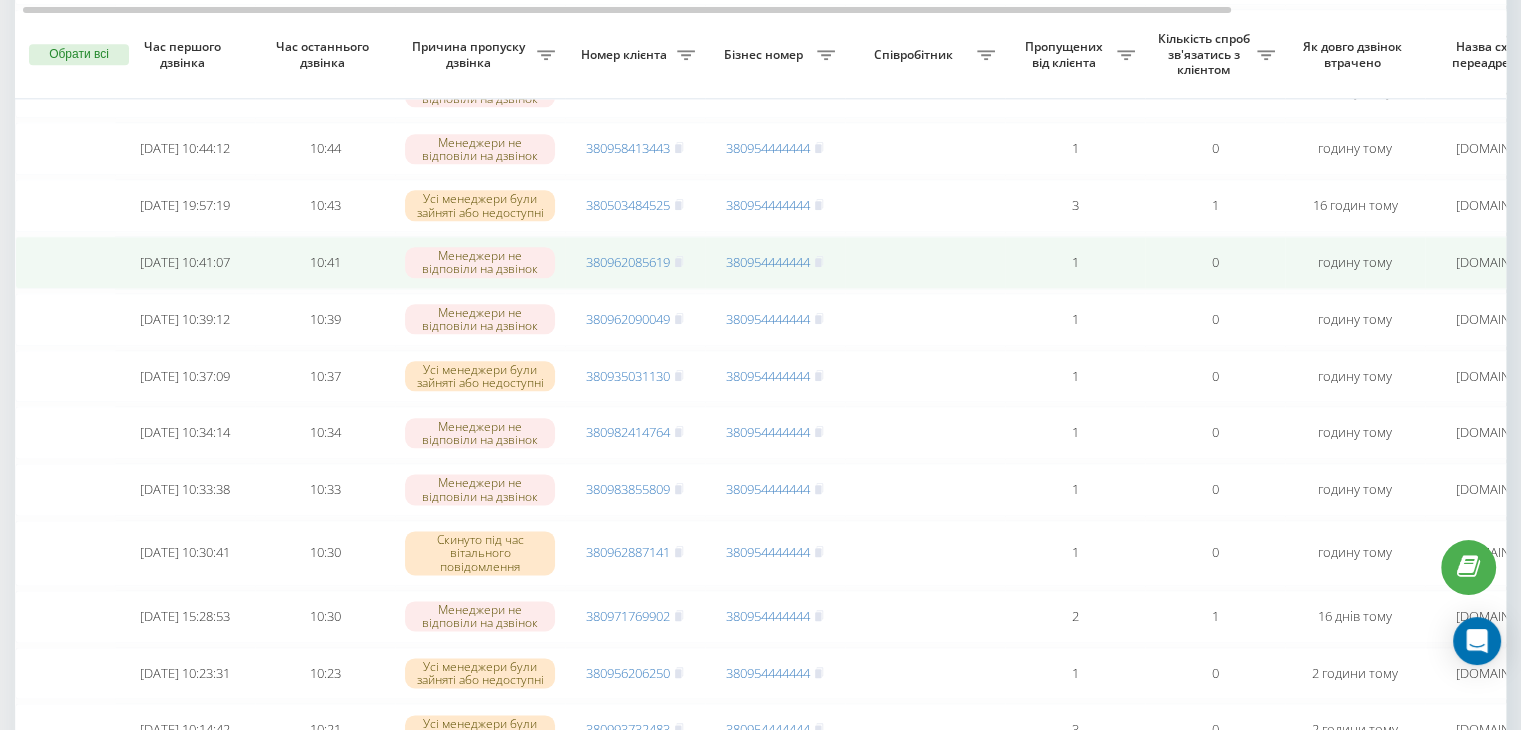 scroll, scrollTop: 2388, scrollLeft: 0, axis: vertical 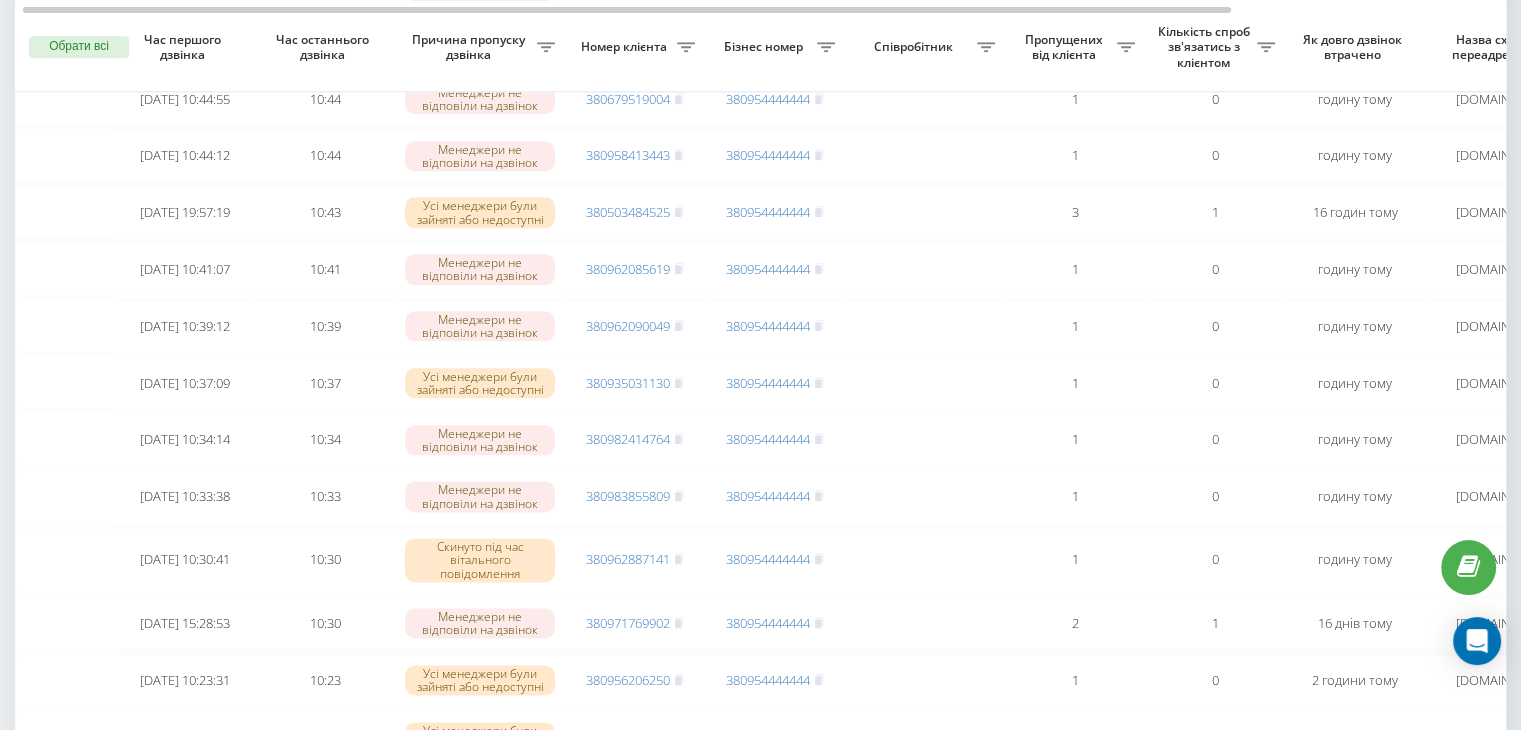 click on "Бізнес номер" at bounding box center (775, 48) 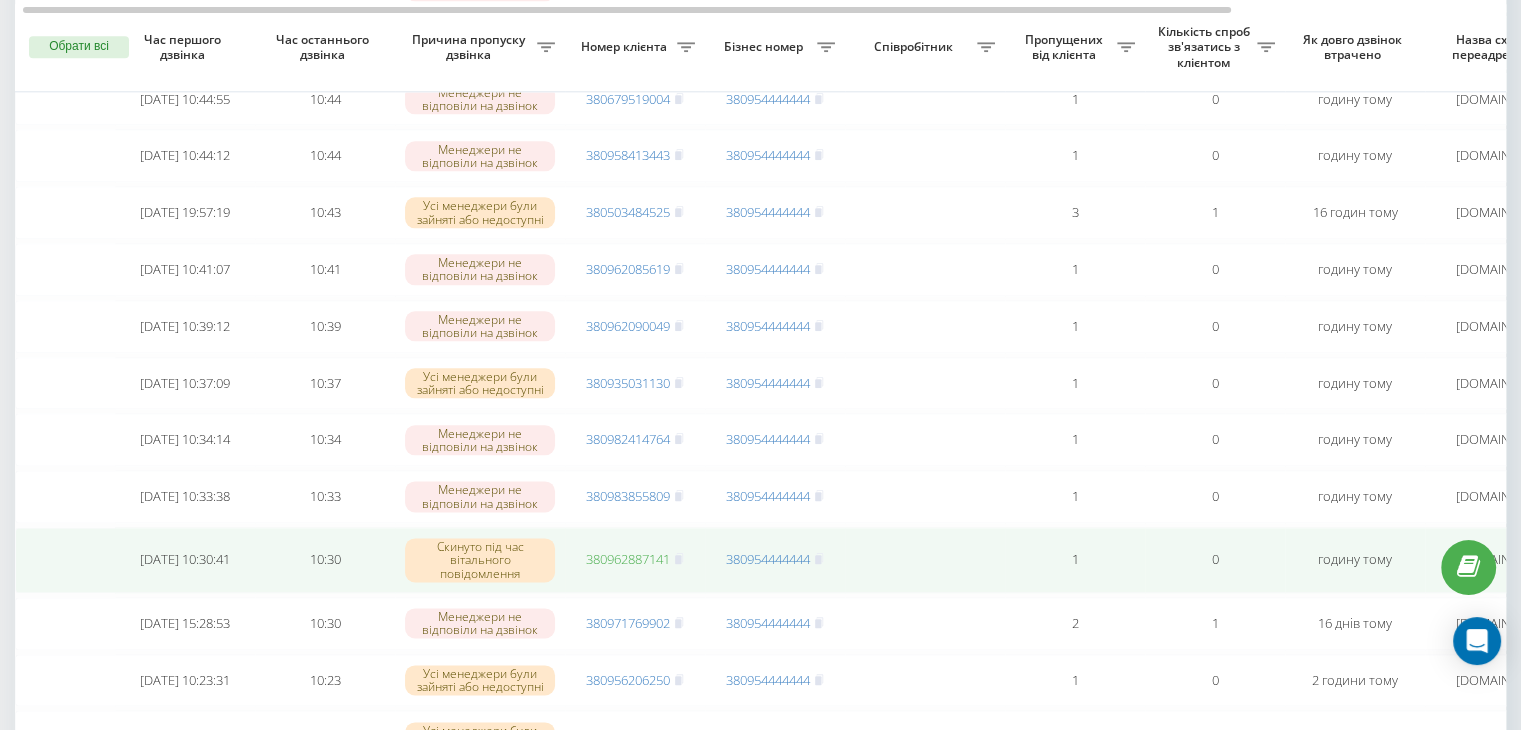 click on "380962887141" at bounding box center [628, 559] 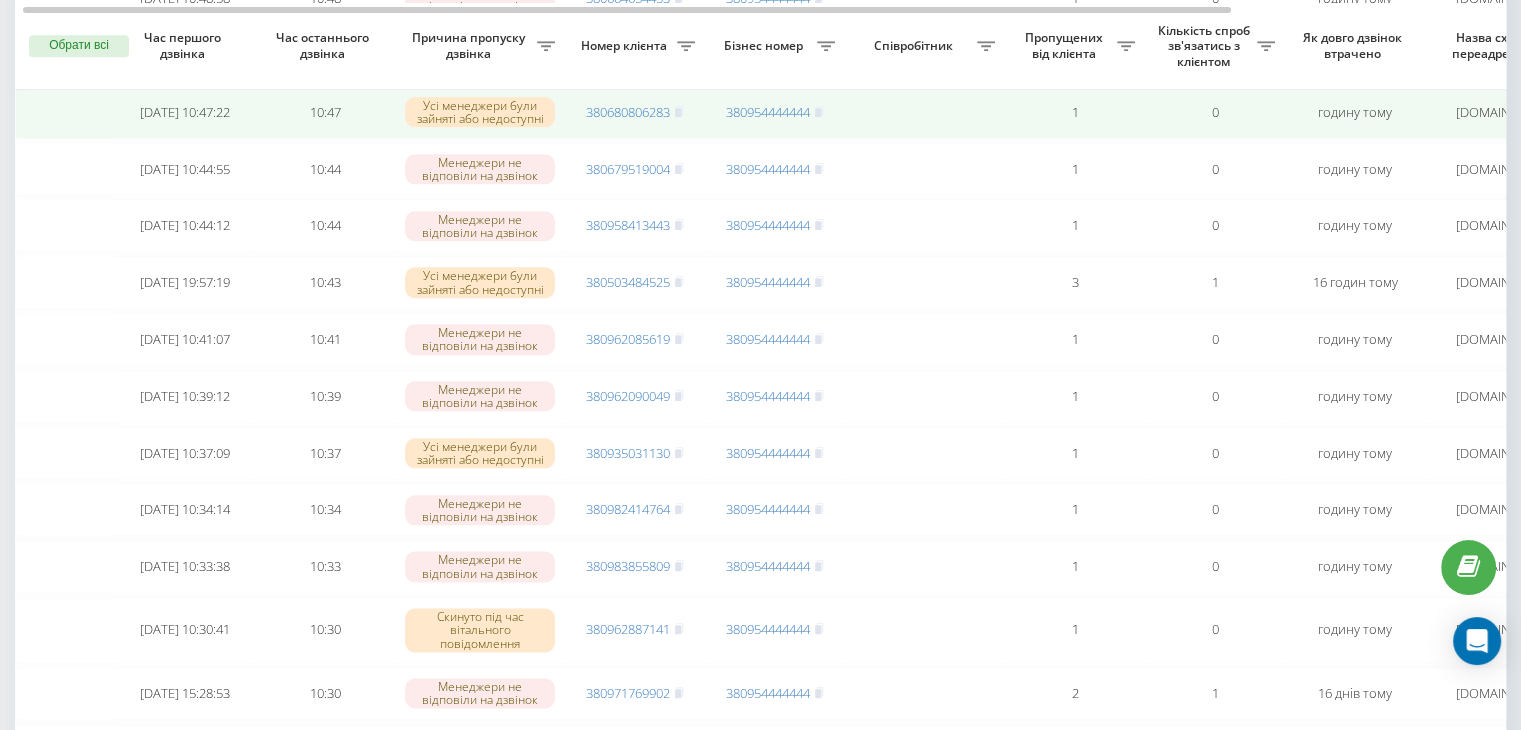 scroll, scrollTop: 2316, scrollLeft: 0, axis: vertical 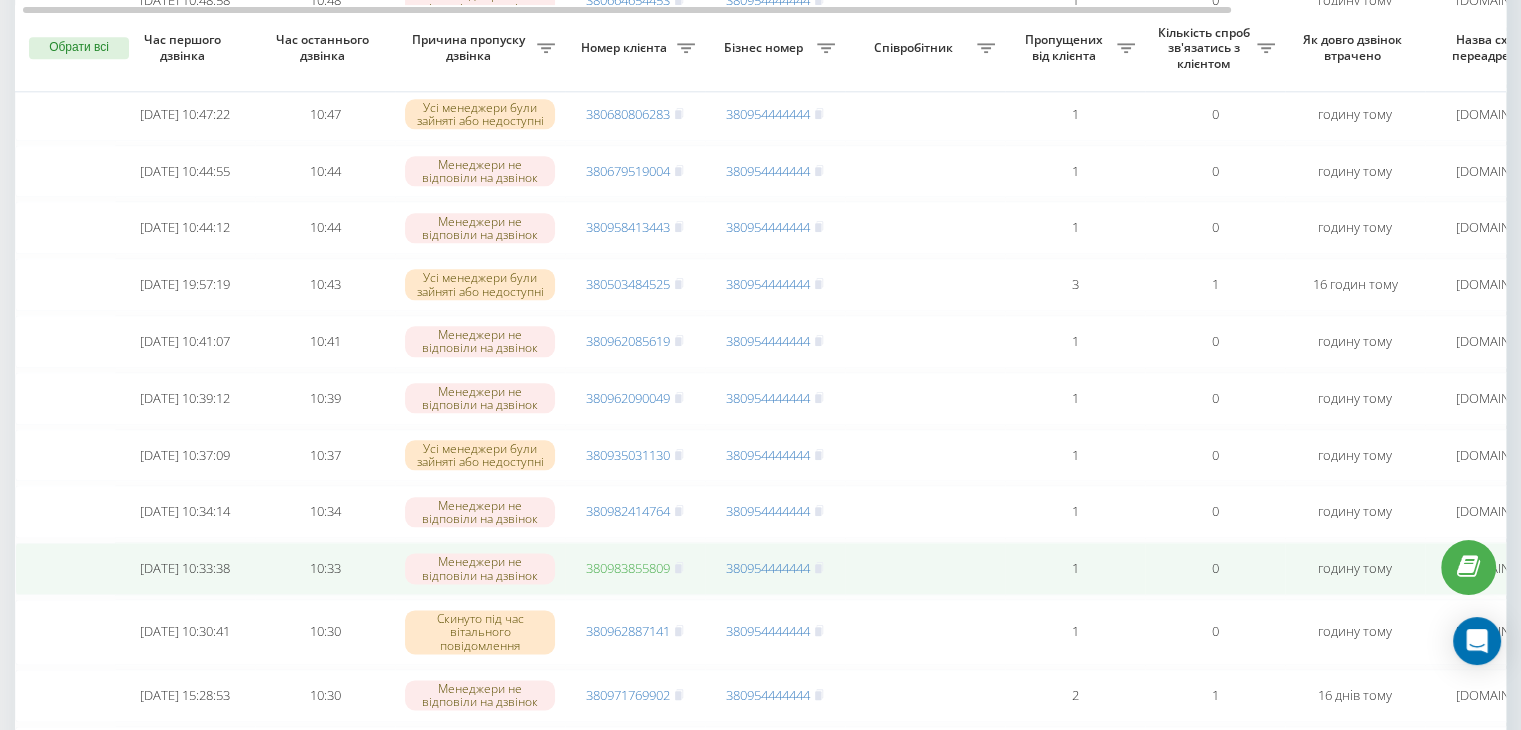 click on "380983855809" at bounding box center [628, 568] 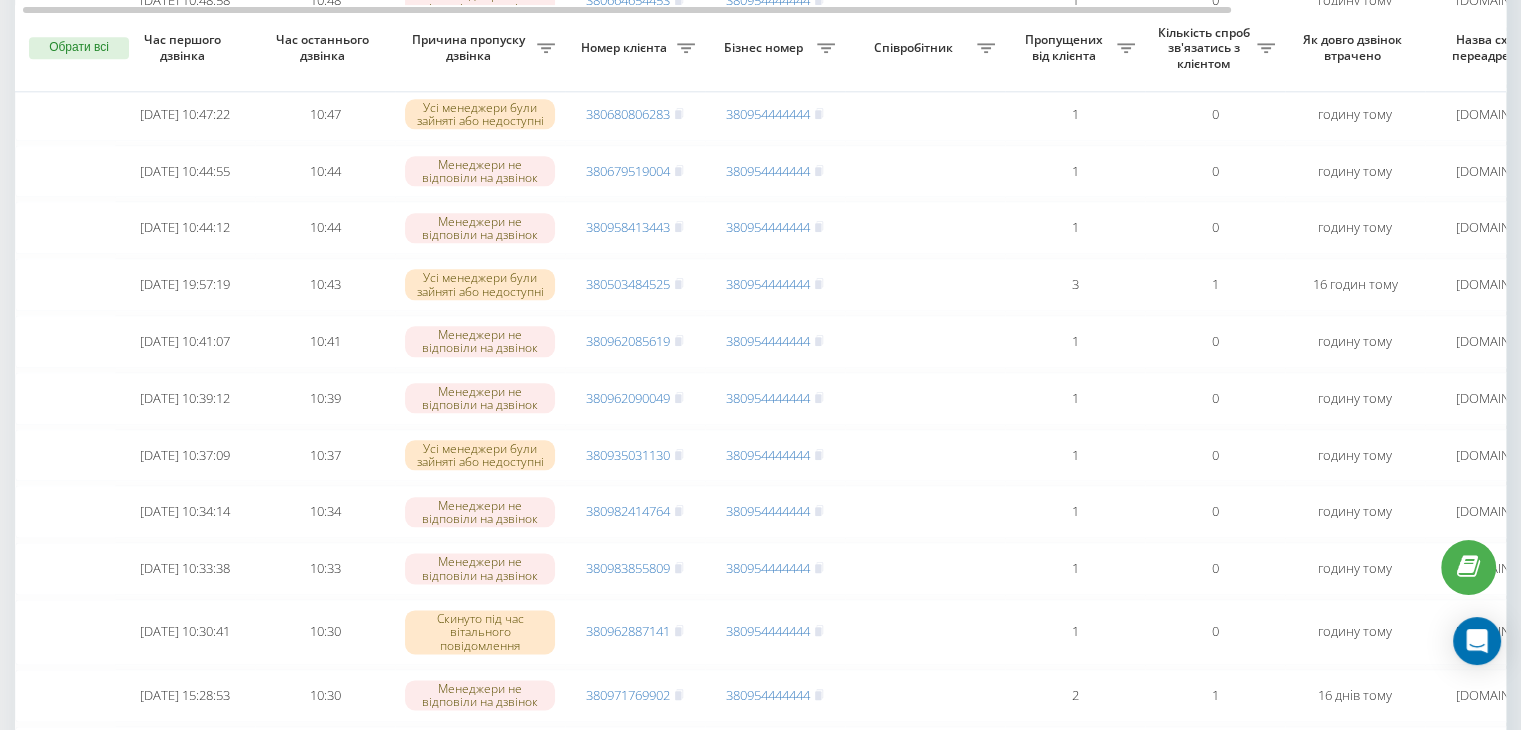 click on "Бізнес номер" at bounding box center [766, 48] 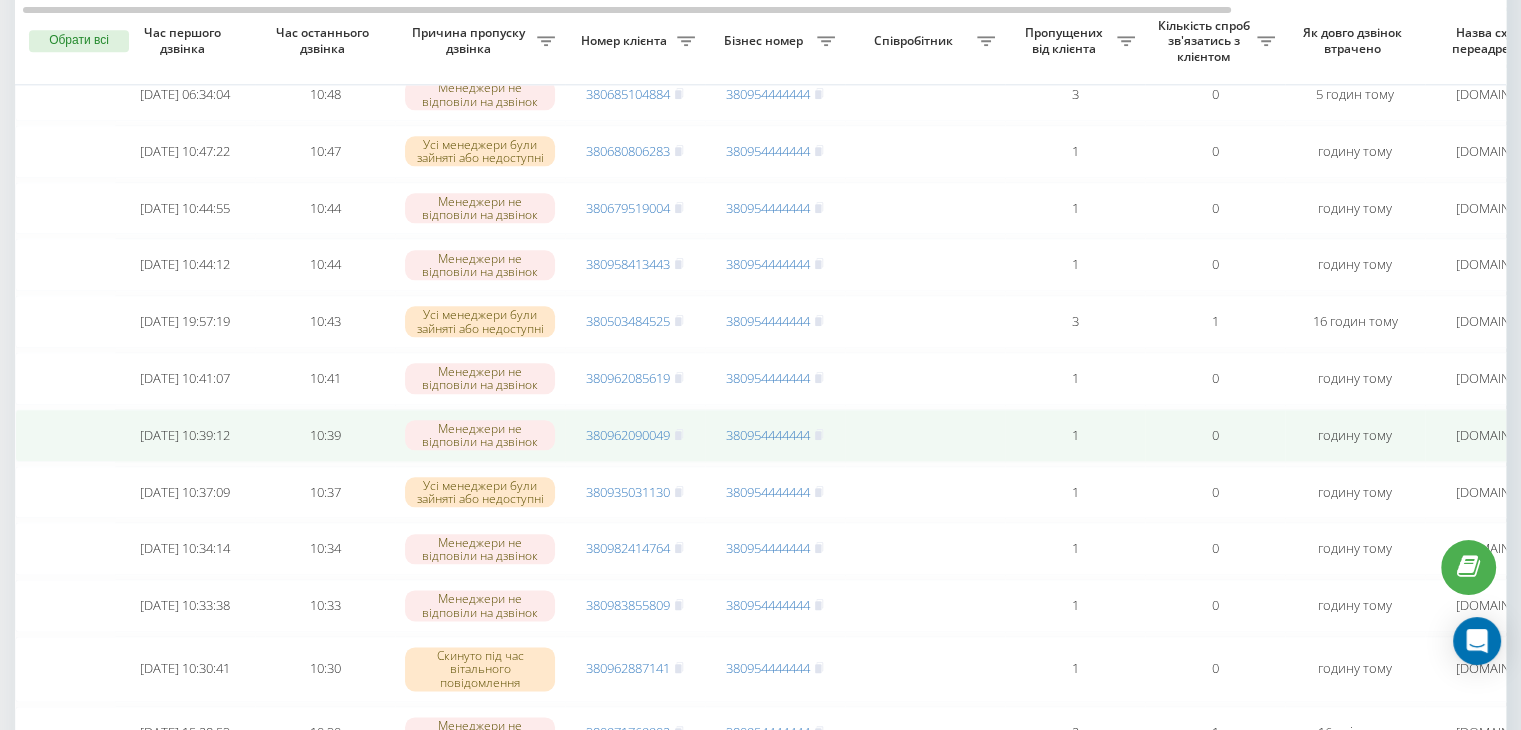 scroll, scrollTop: 2271, scrollLeft: 0, axis: vertical 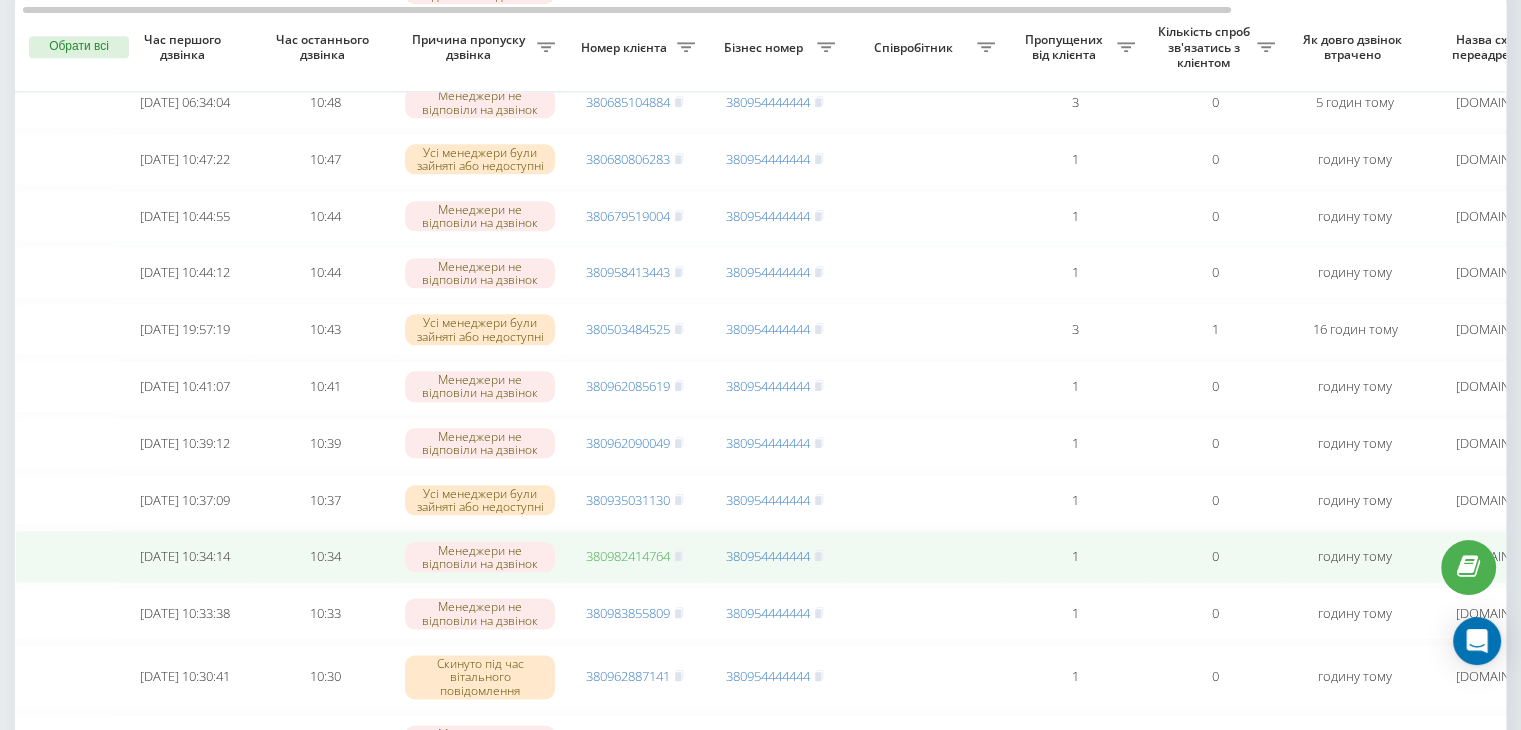 click on "380982414764" at bounding box center [628, 556] 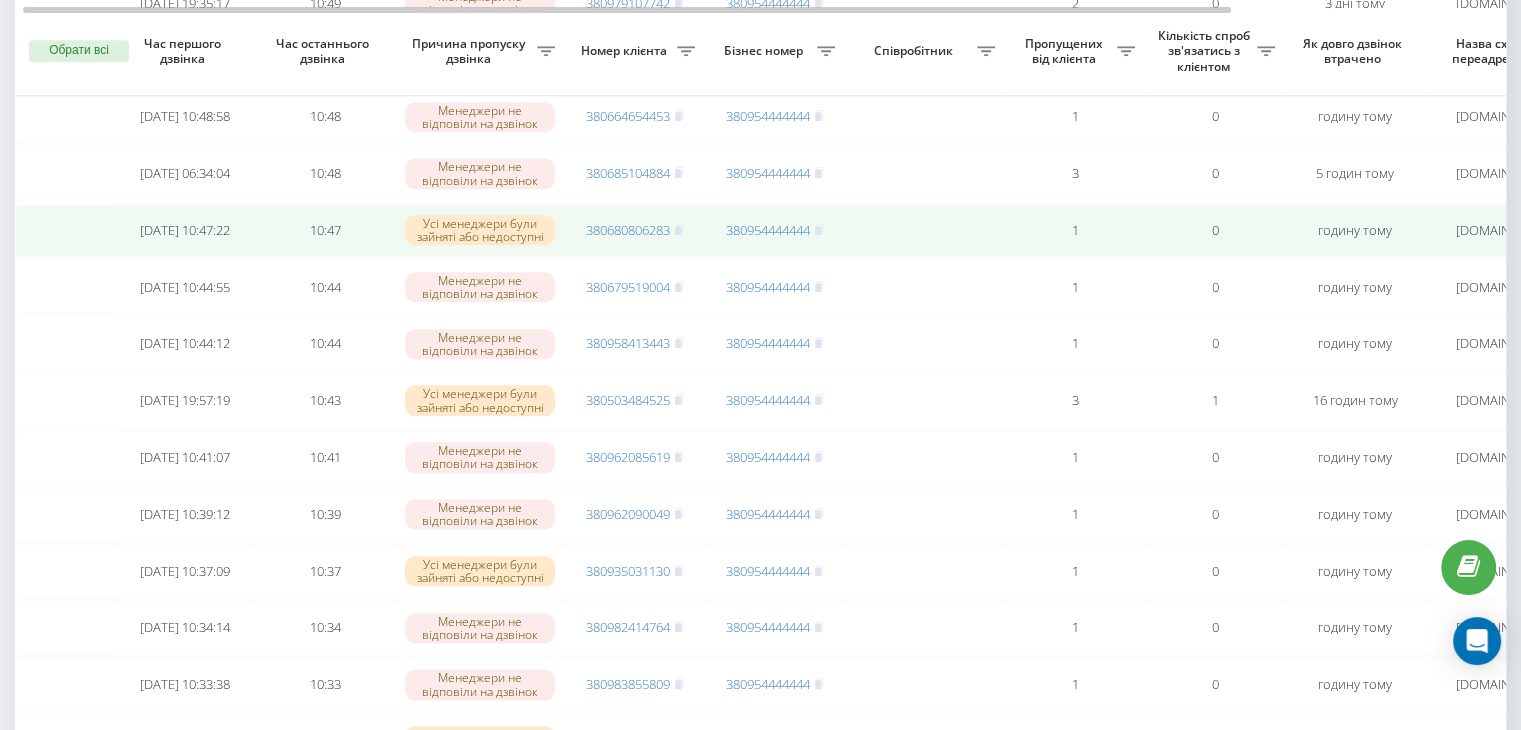 scroll, scrollTop: 2196, scrollLeft: 0, axis: vertical 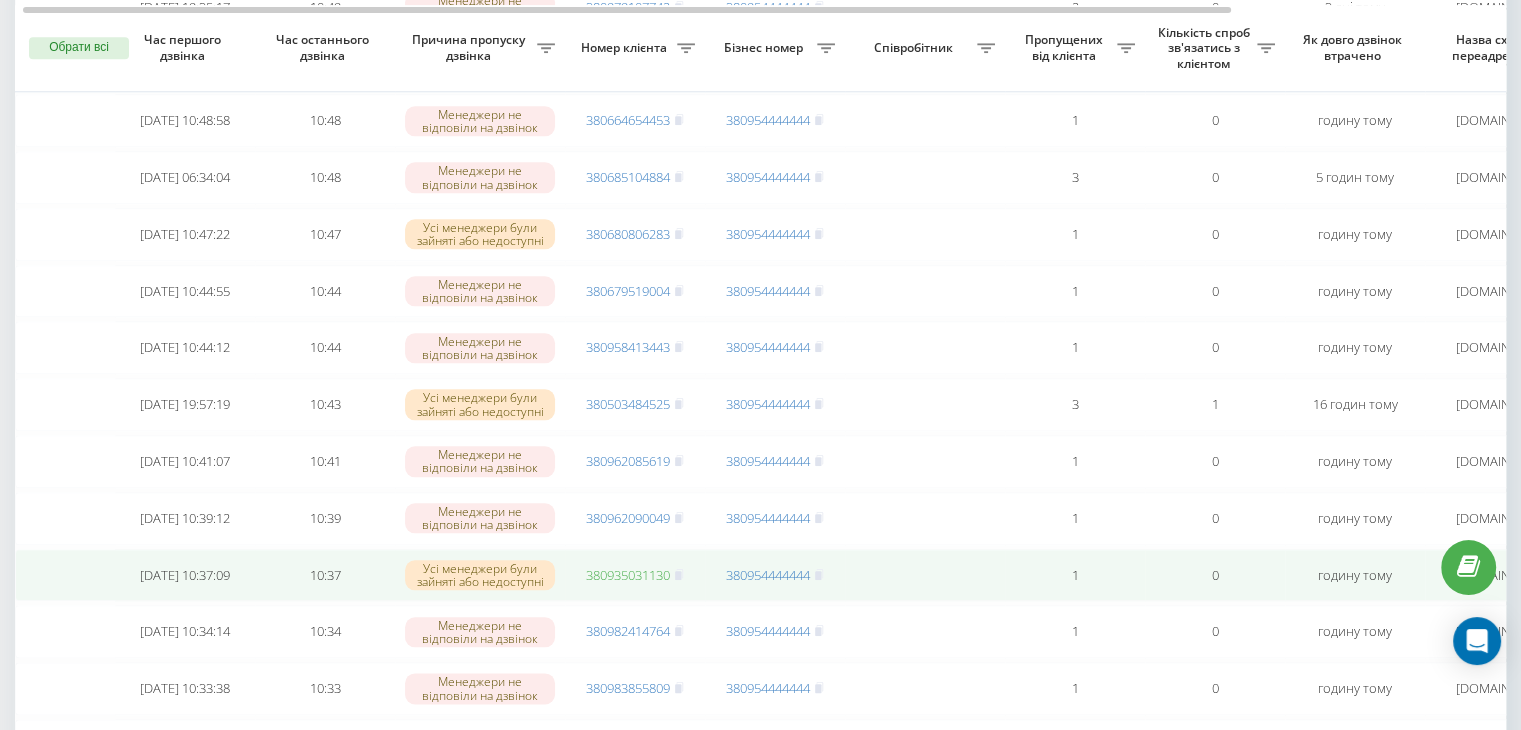 click on "380935031130" at bounding box center [628, 575] 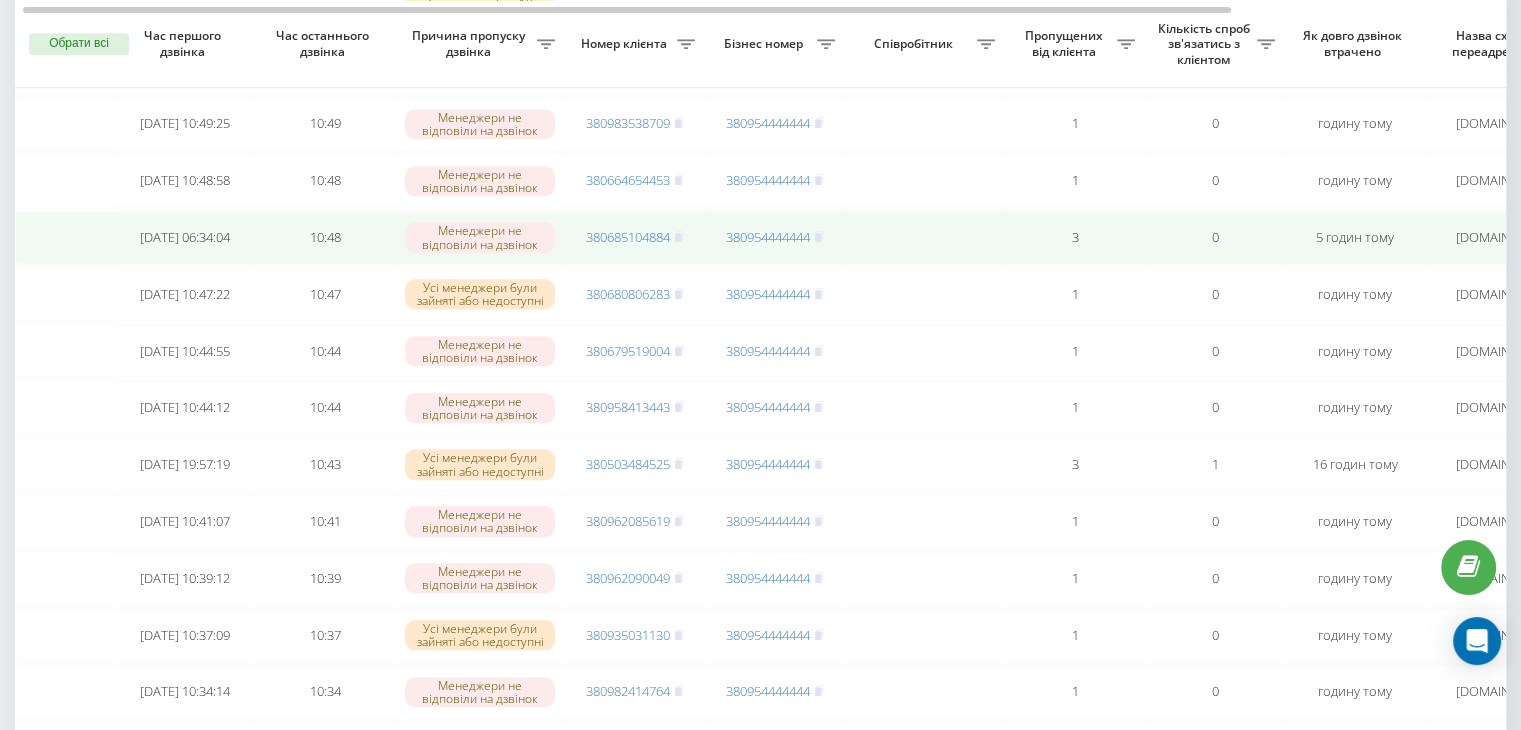 scroll, scrollTop: 2134, scrollLeft: 0, axis: vertical 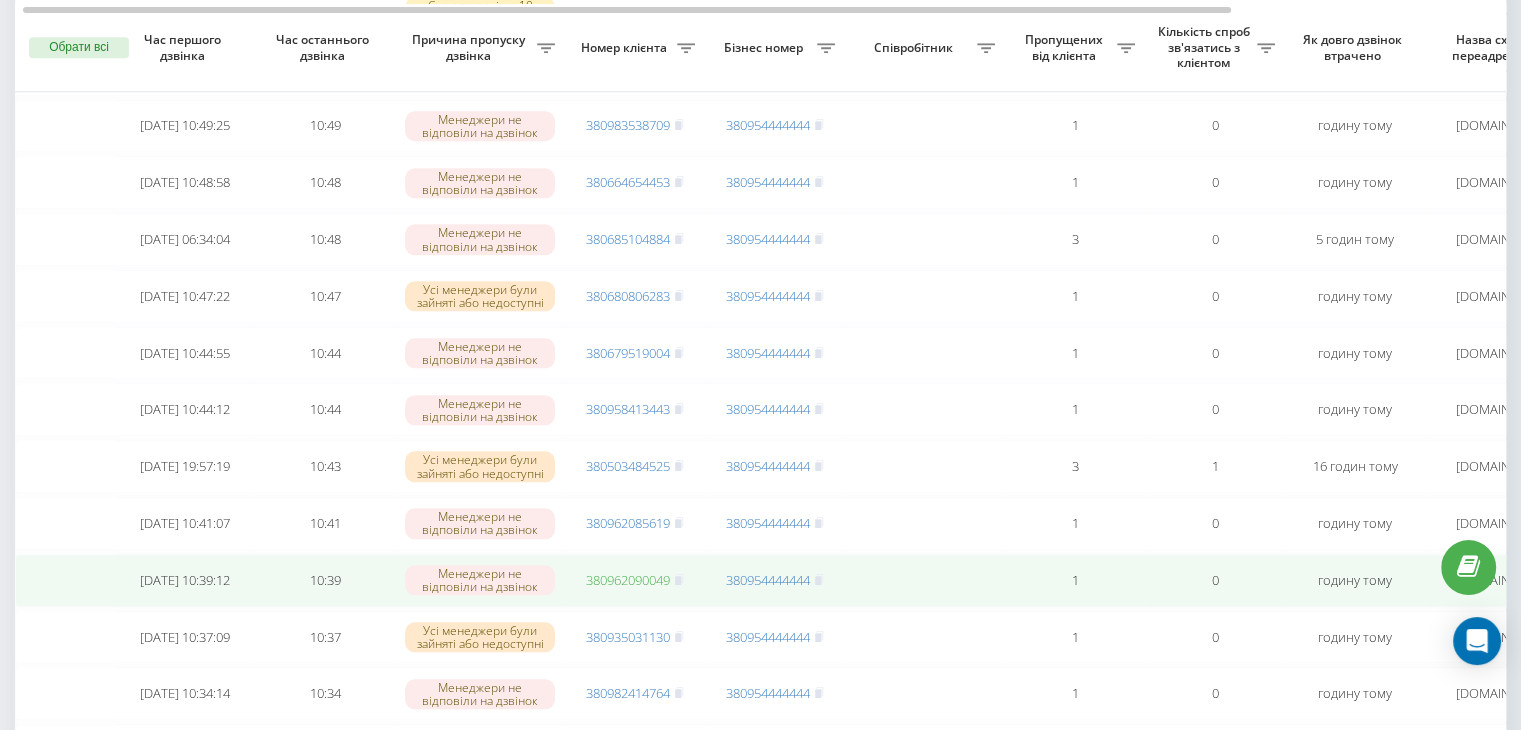 click on "380962090049" at bounding box center [628, 580] 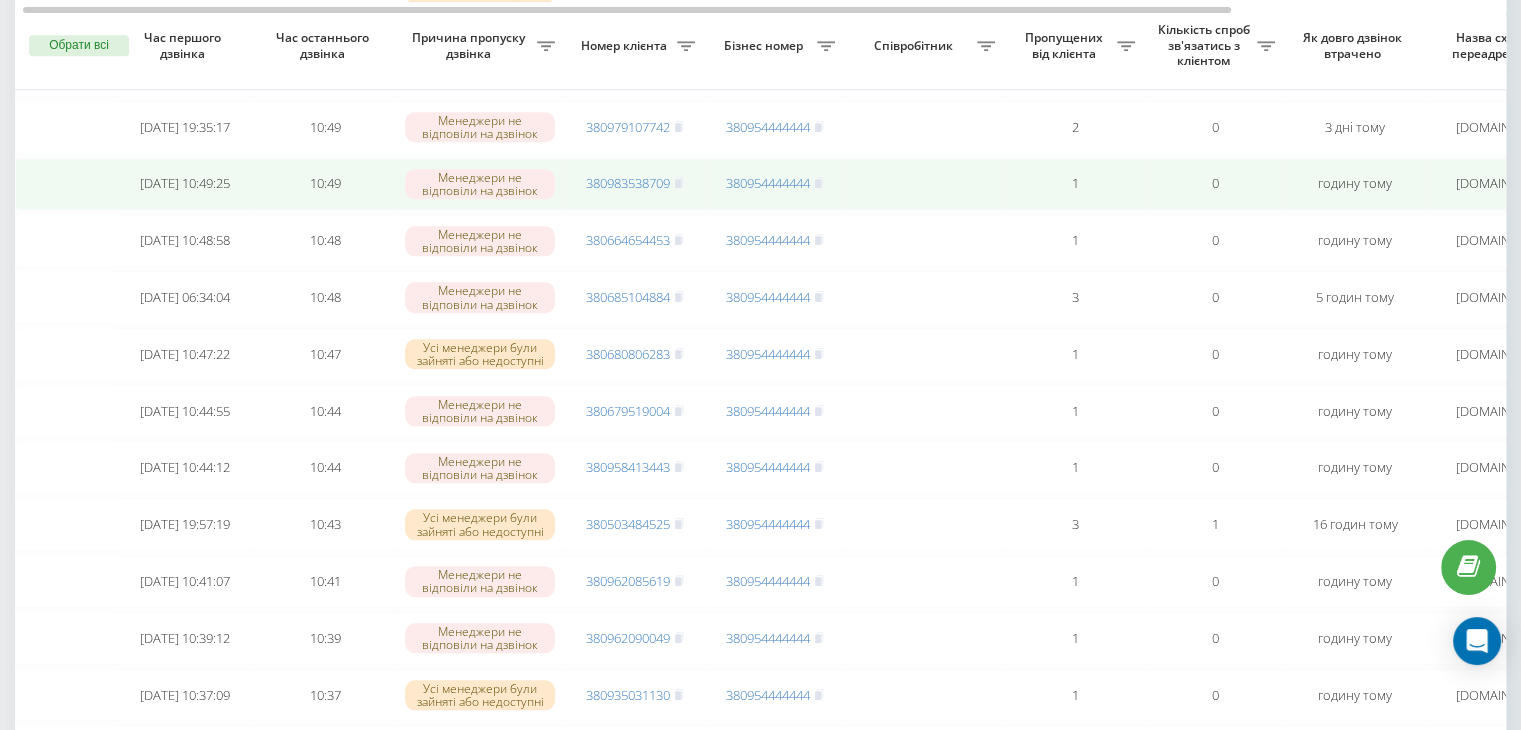 scroll, scrollTop: 2074, scrollLeft: 0, axis: vertical 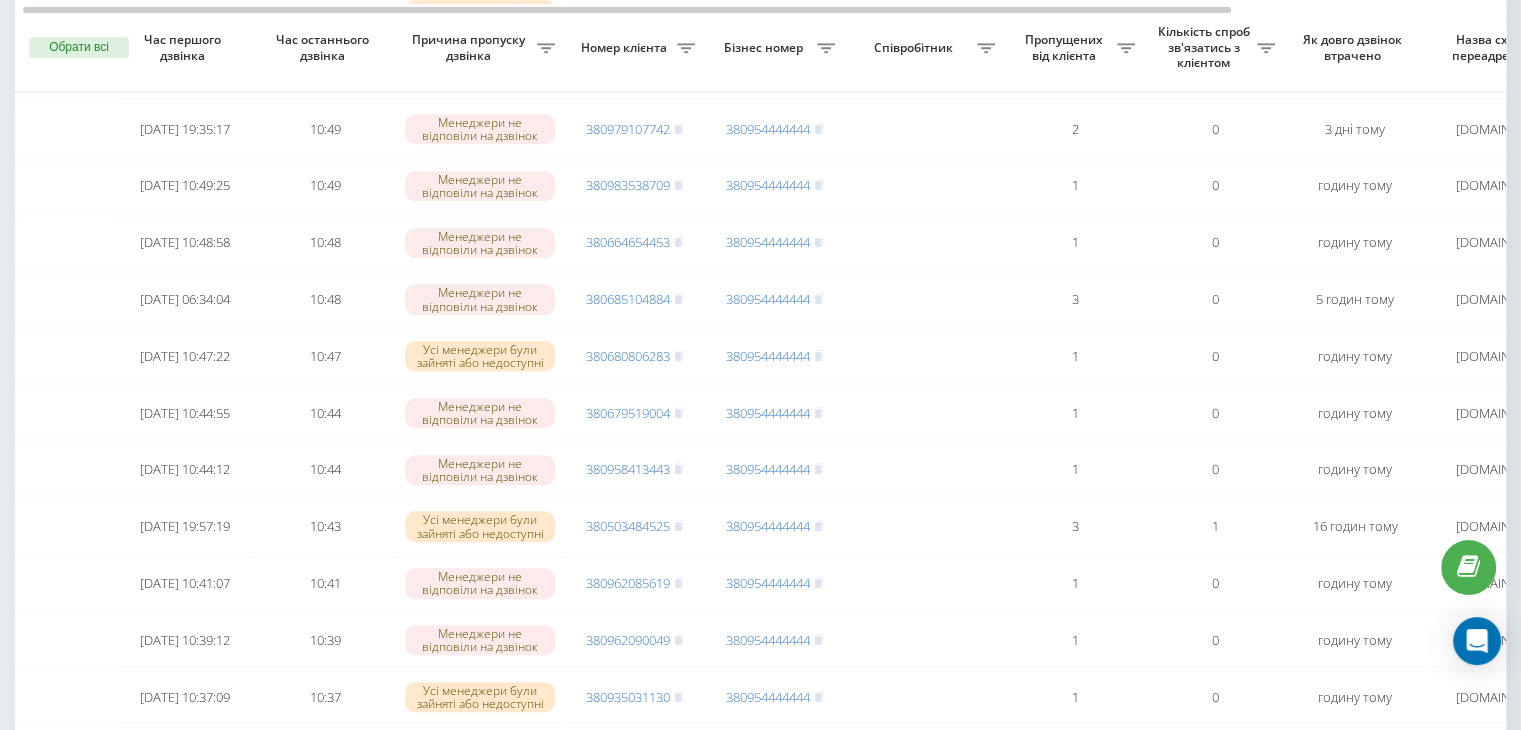 click on "Бізнес номер" at bounding box center [766, 48] 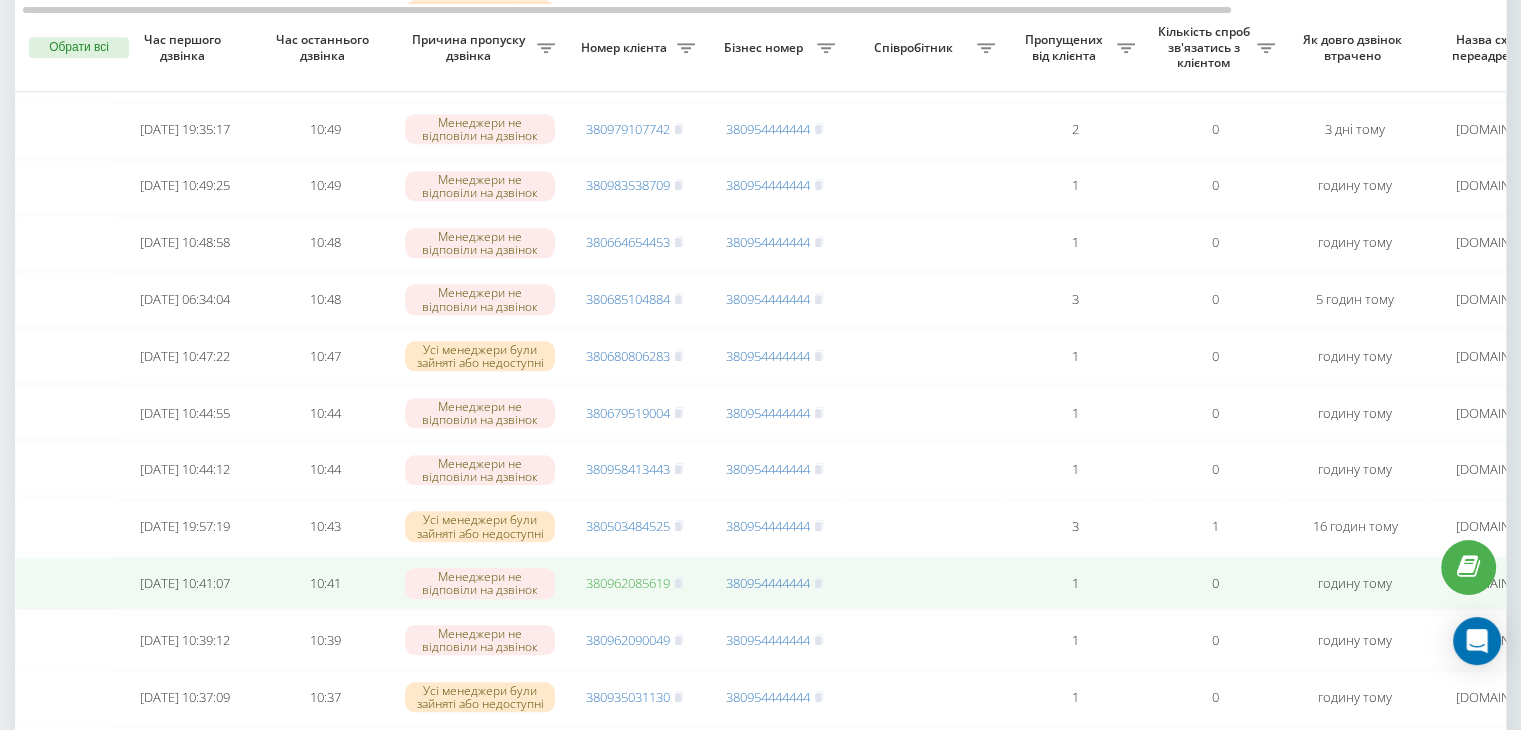 click on "380962085619" at bounding box center [628, 583] 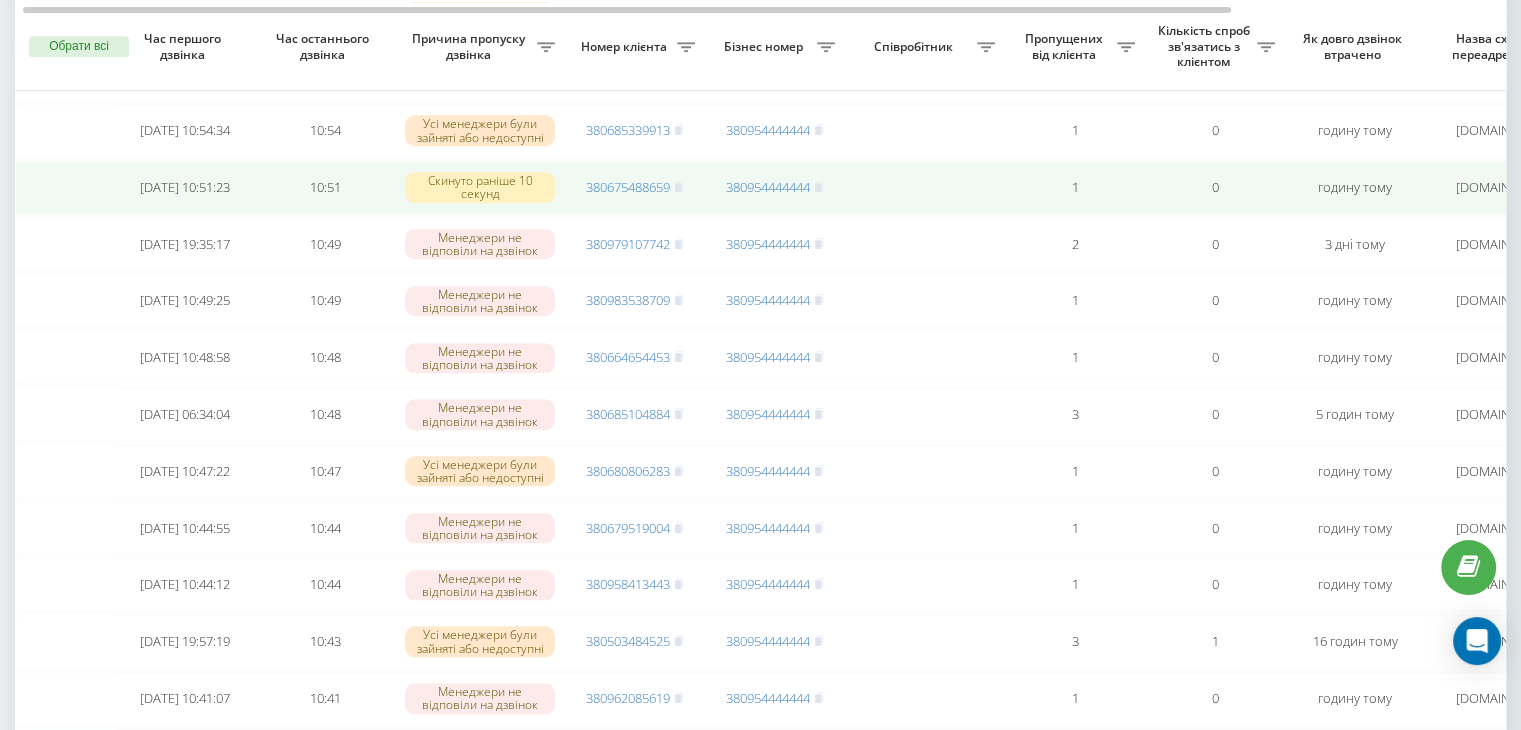 scroll, scrollTop: 1958, scrollLeft: 0, axis: vertical 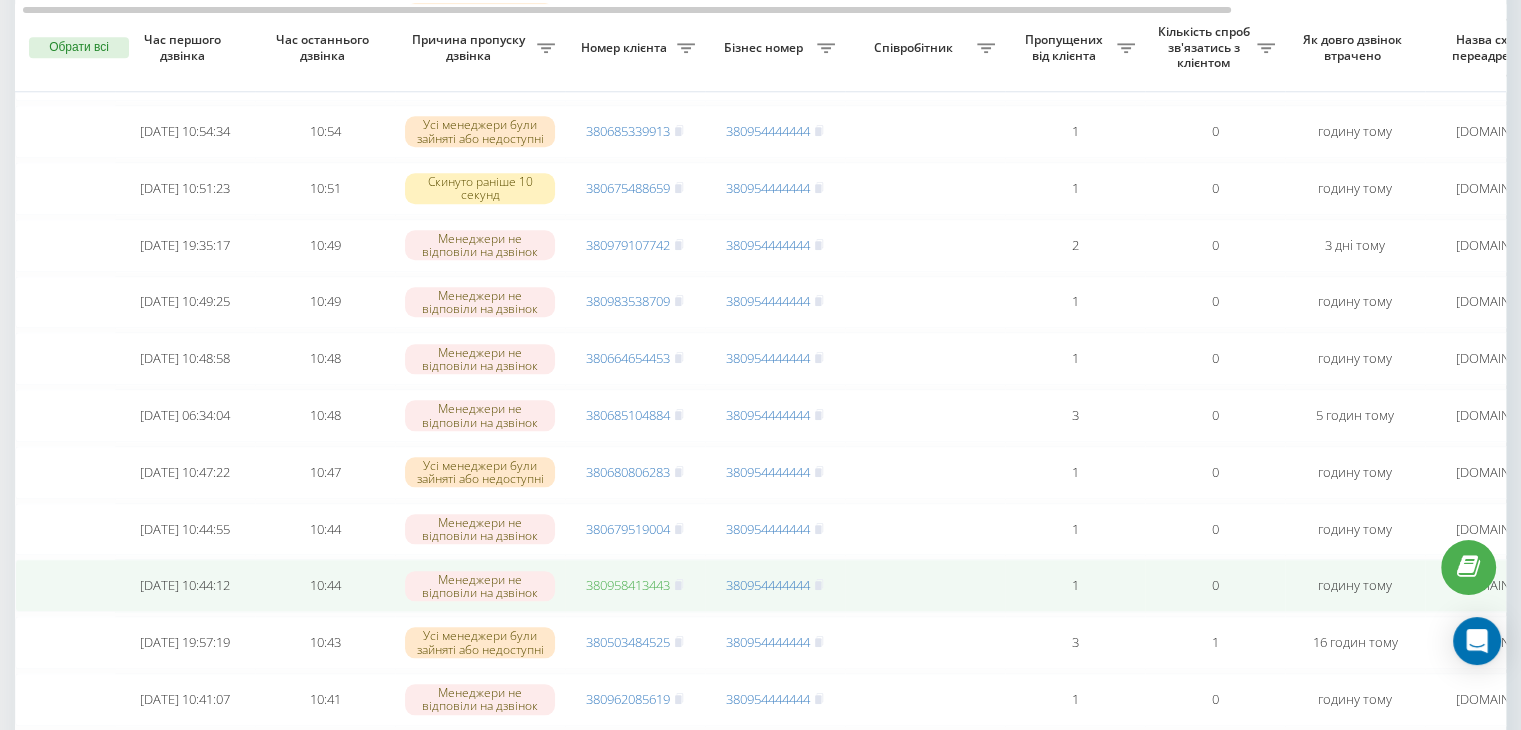 click on "380958413443" at bounding box center [628, 585] 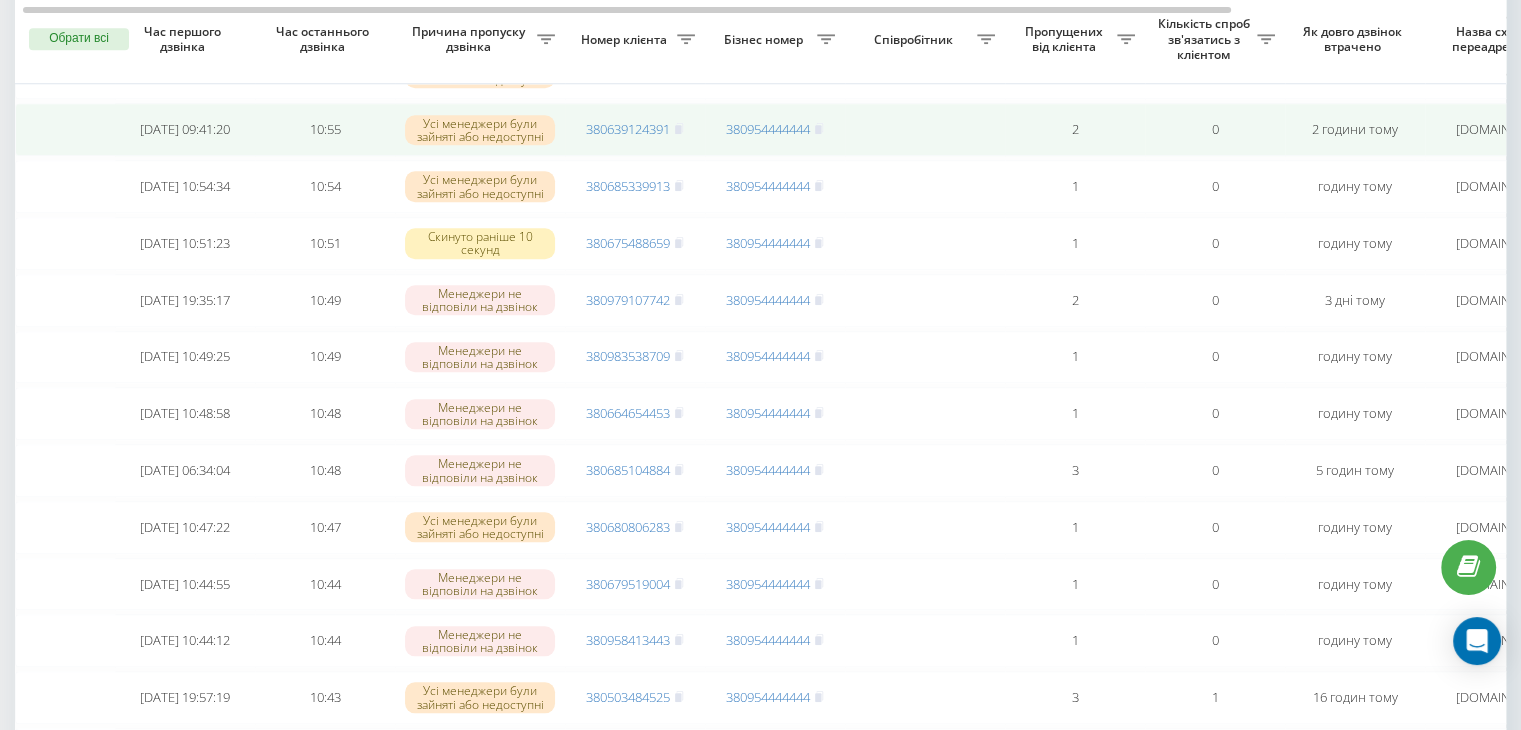 scroll, scrollTop: 1894, scrollLeft: 0, axis: vertical 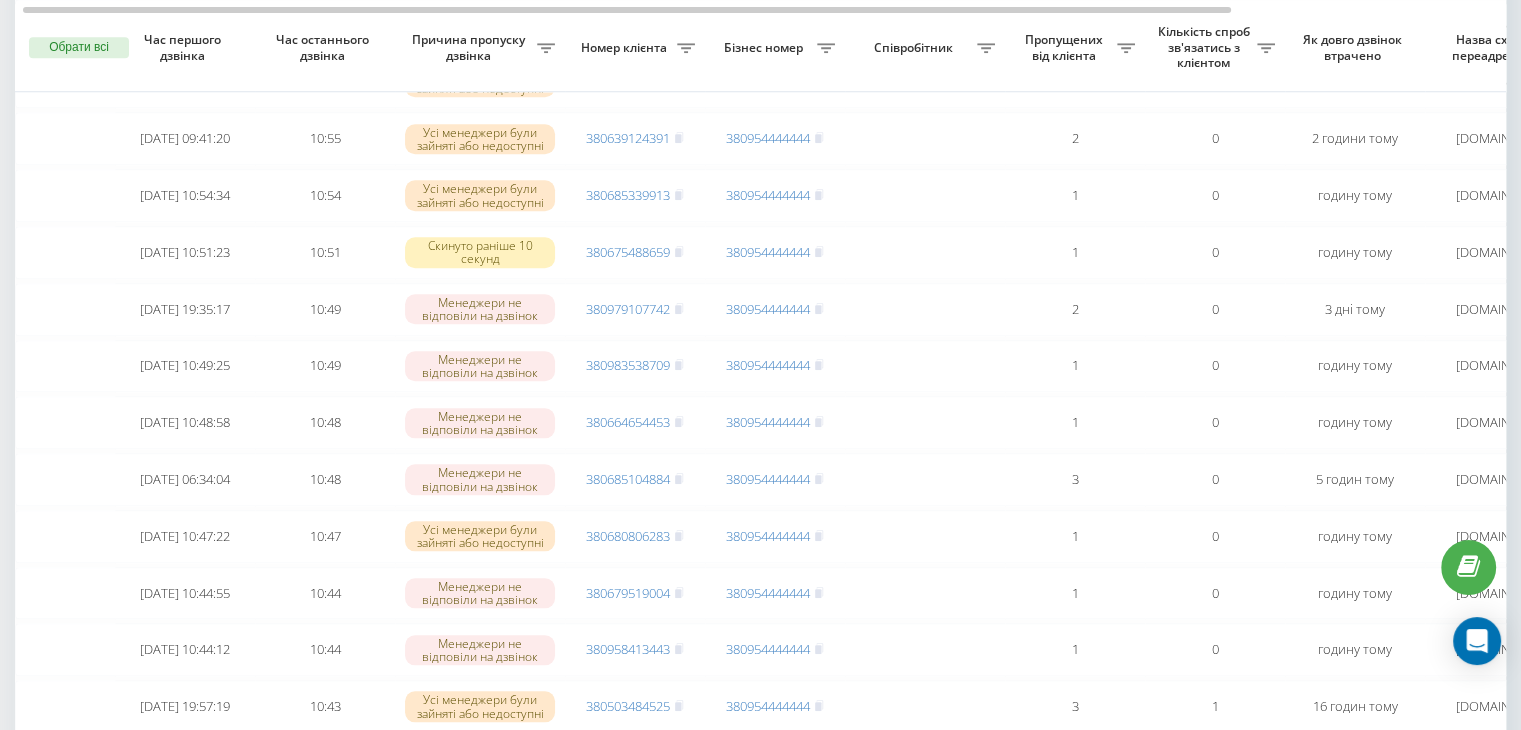 click on "Бізнес номер" at bounding box center (775, 48) 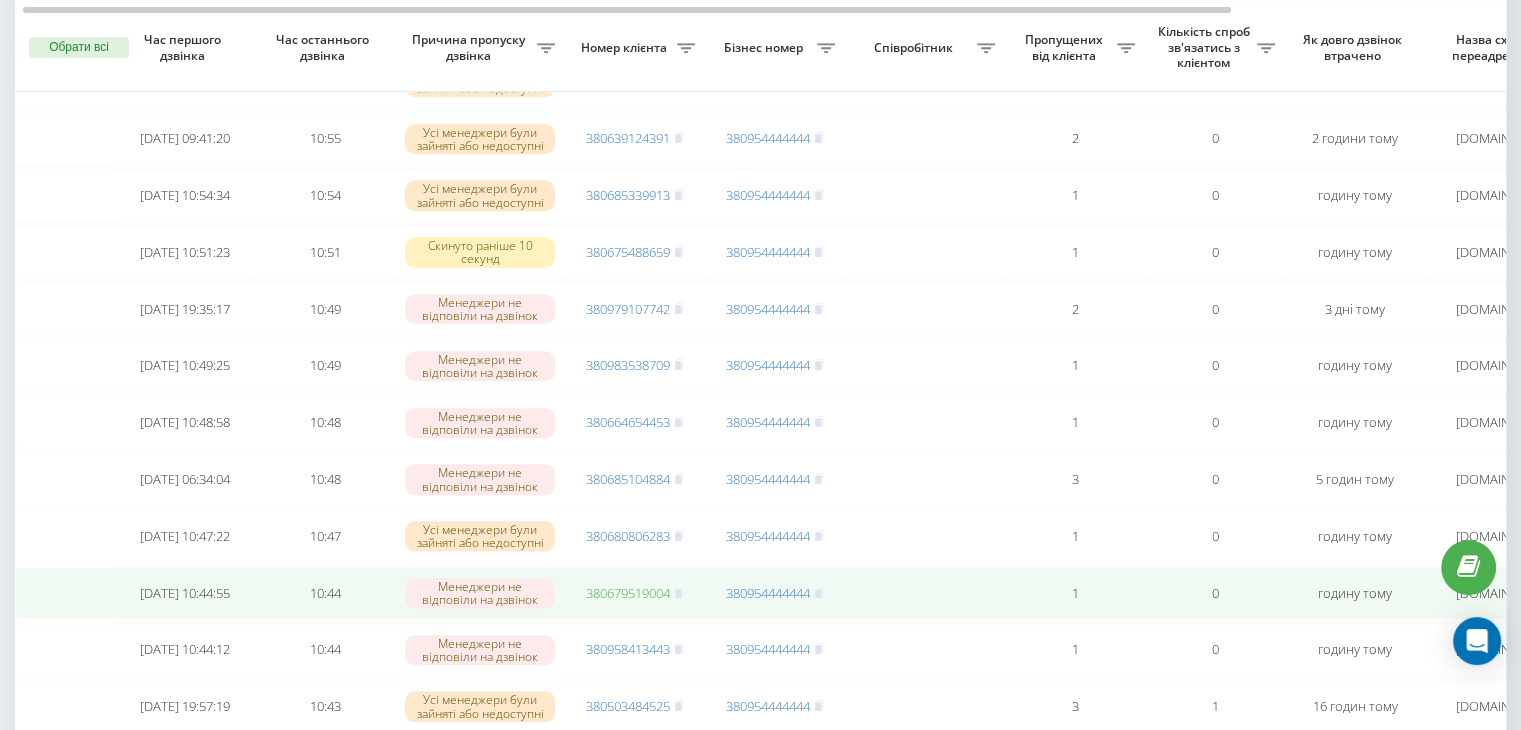 click on "380679519004" at bounding box center (628, 593) 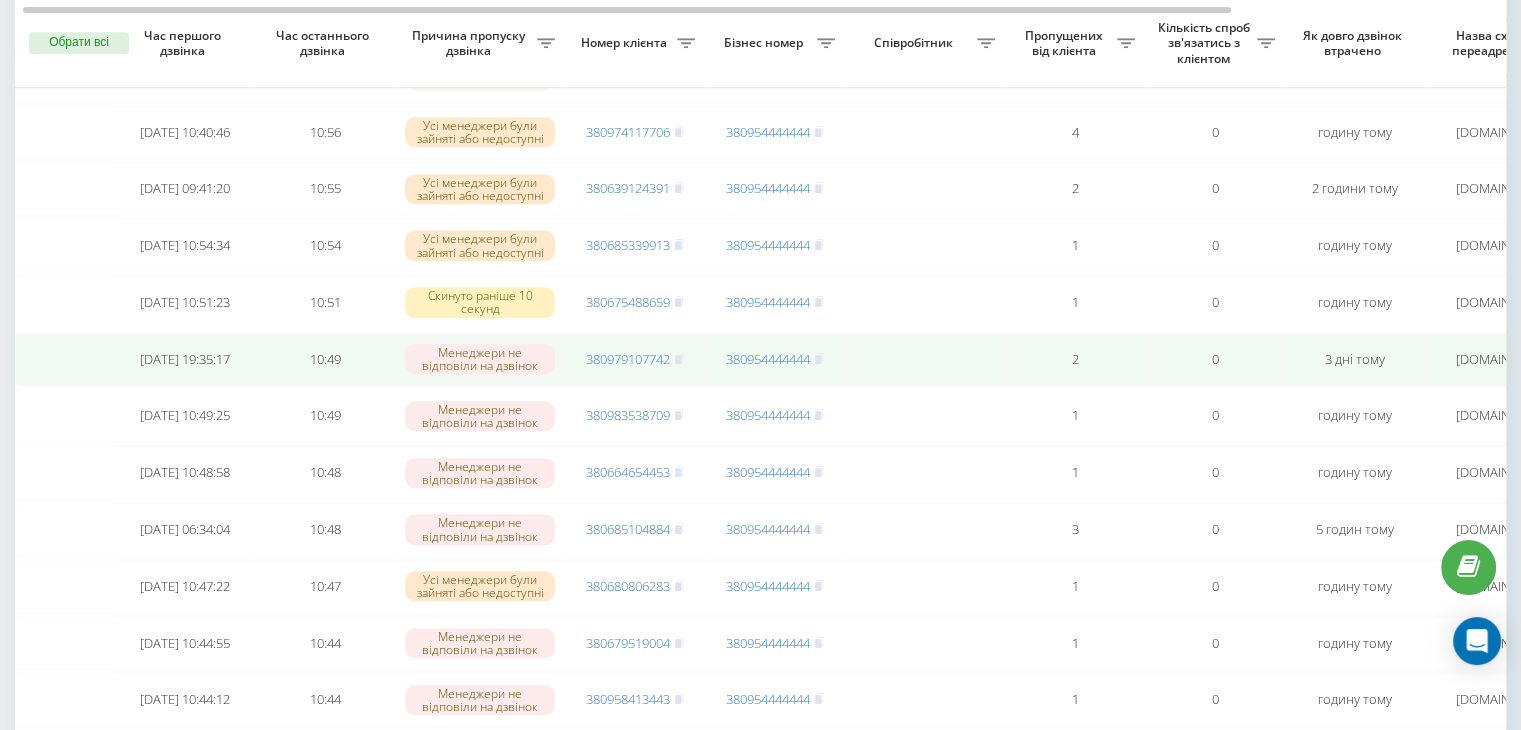 scroll, scrollTop: 1832, scrollLeft: 0, axis: vertical 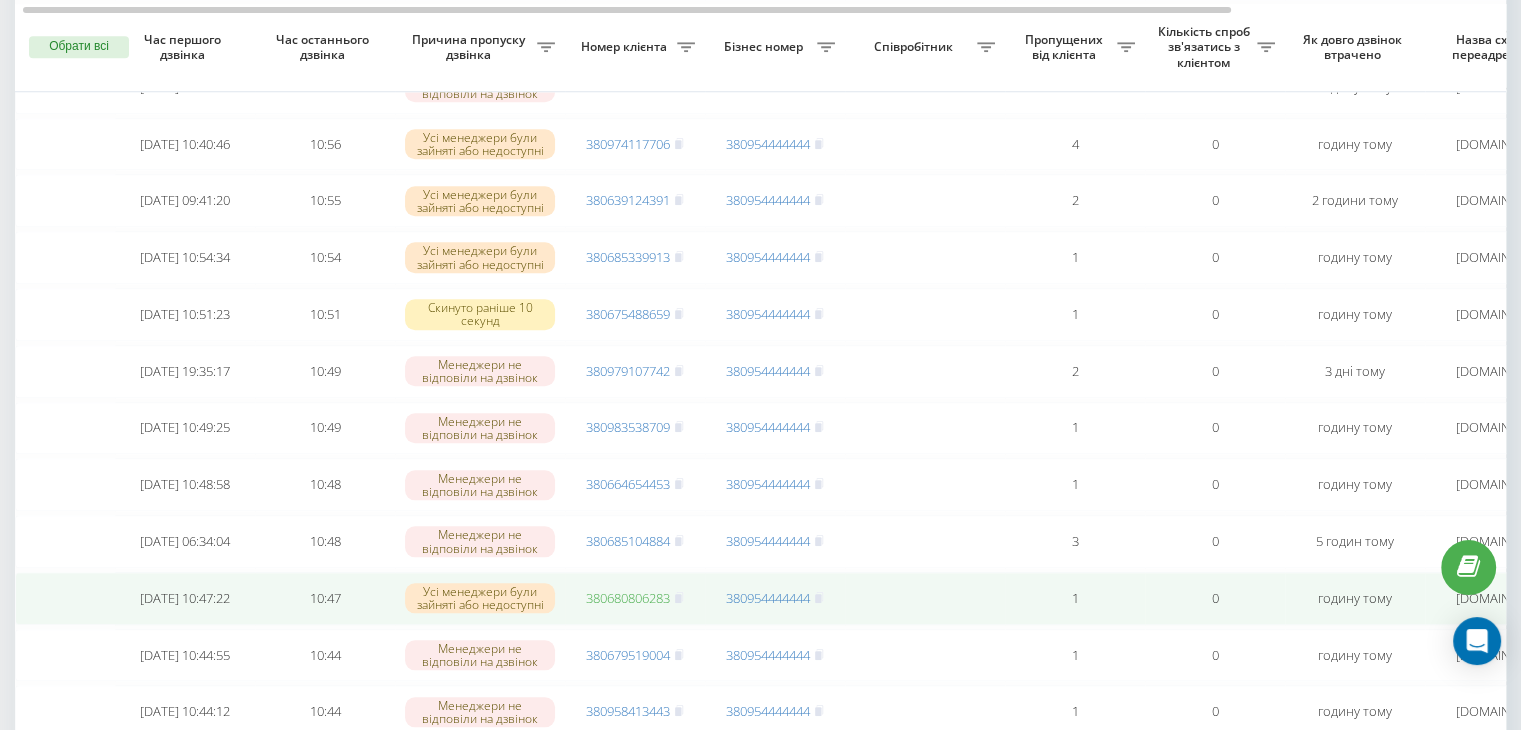 click on "380680806283" at bounding box center (628, 598) 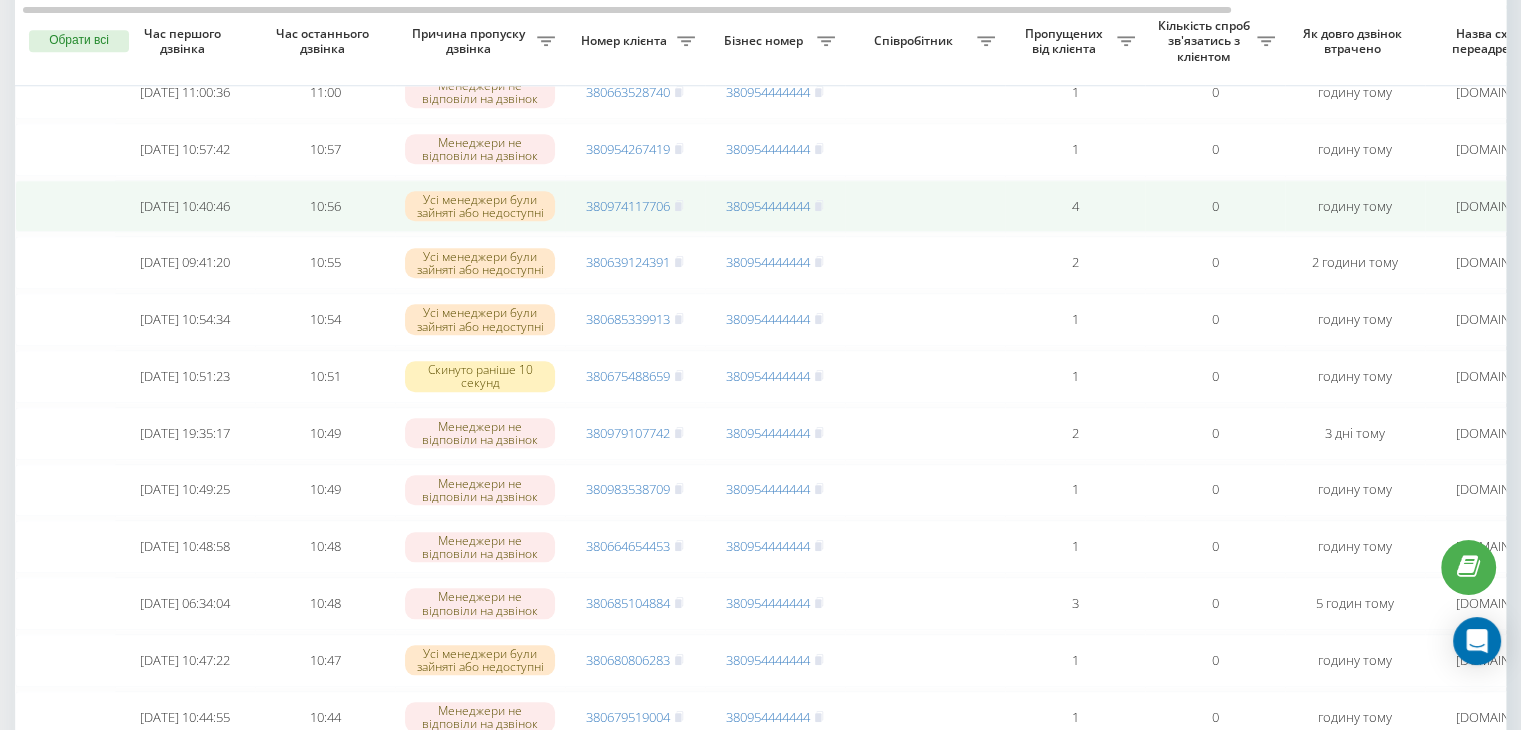 scroll, scrollTop: 1764, scrollLeft: 0, axis: vertical 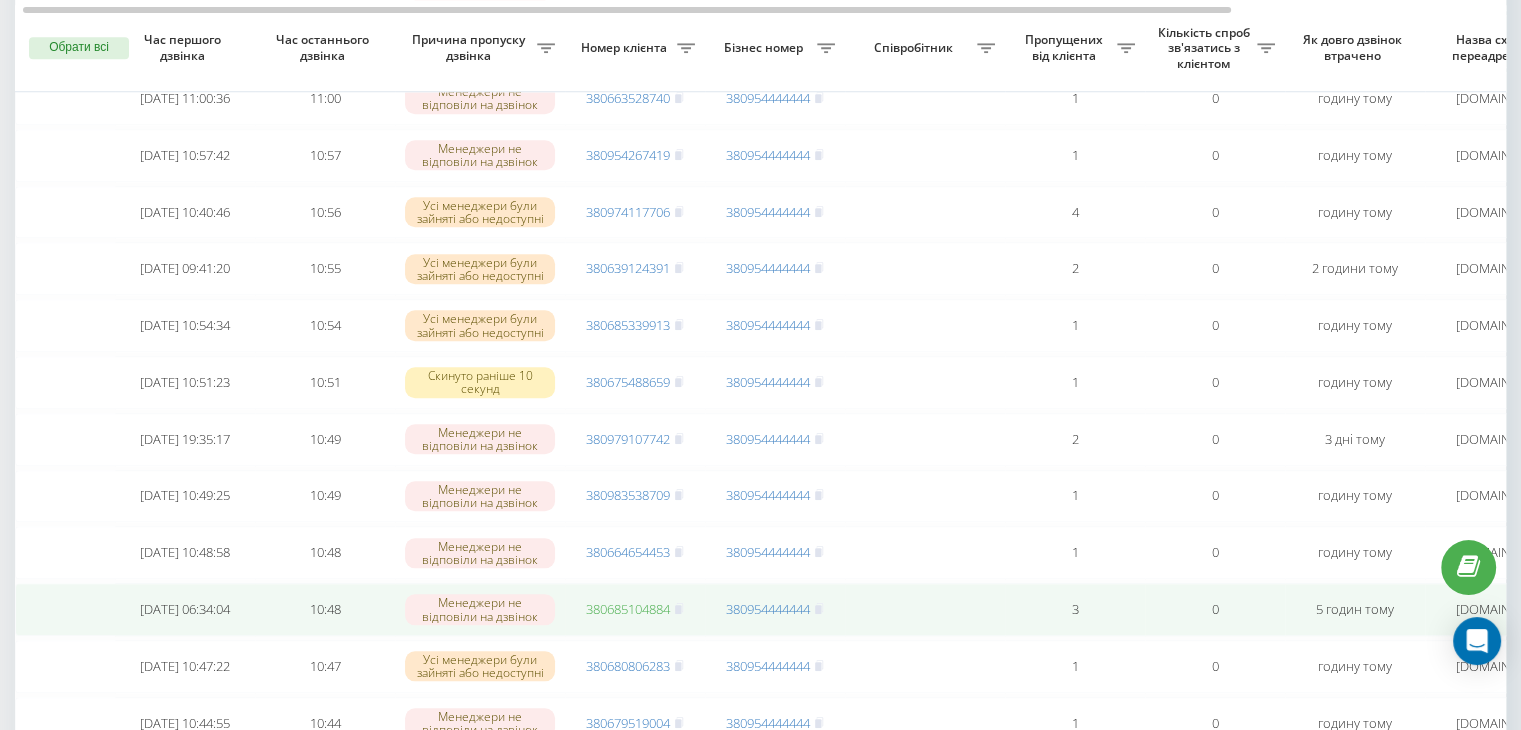 click on "380685104884" at bounding box center (628, 609) 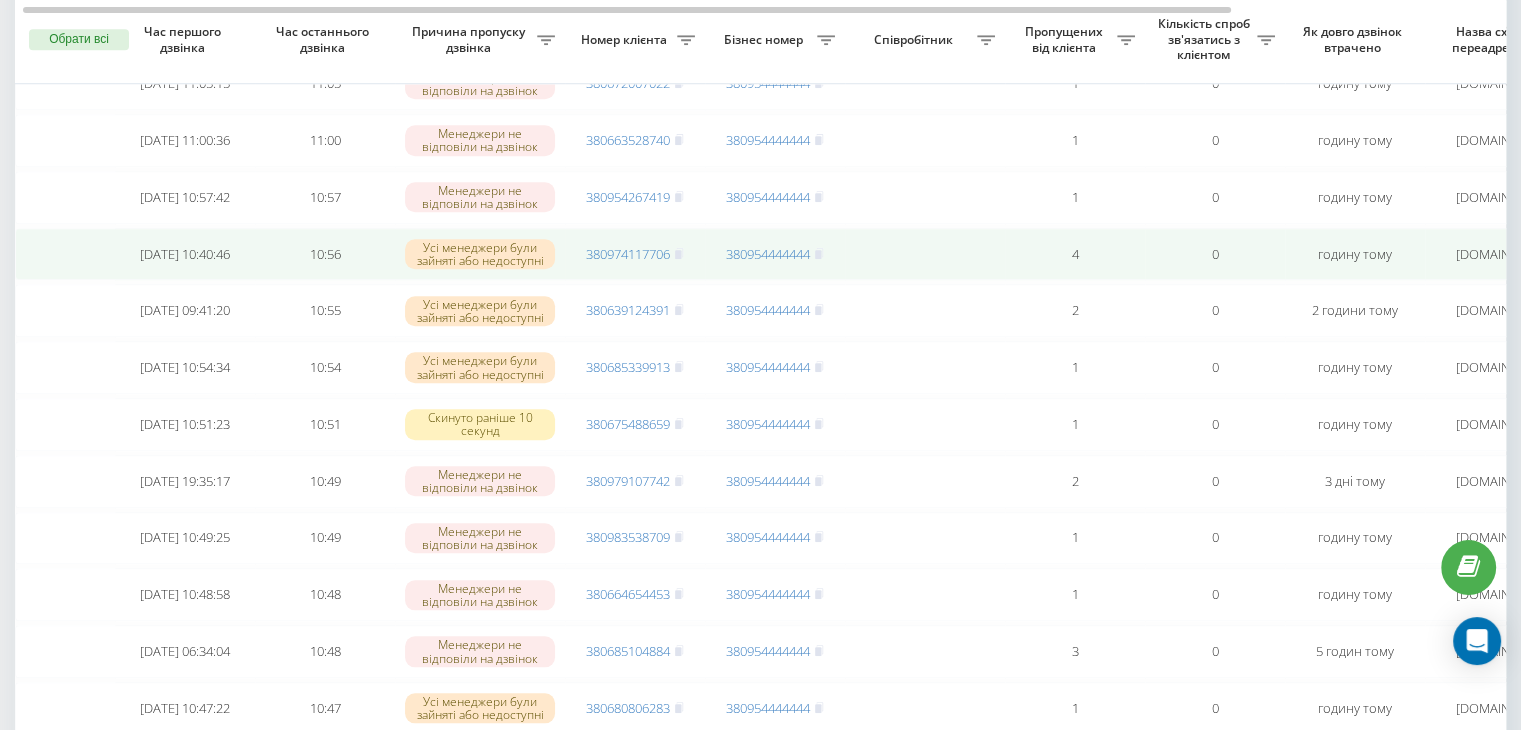 scroll, scrollTop: 1712, scrollLeft: 0, axis: vertical 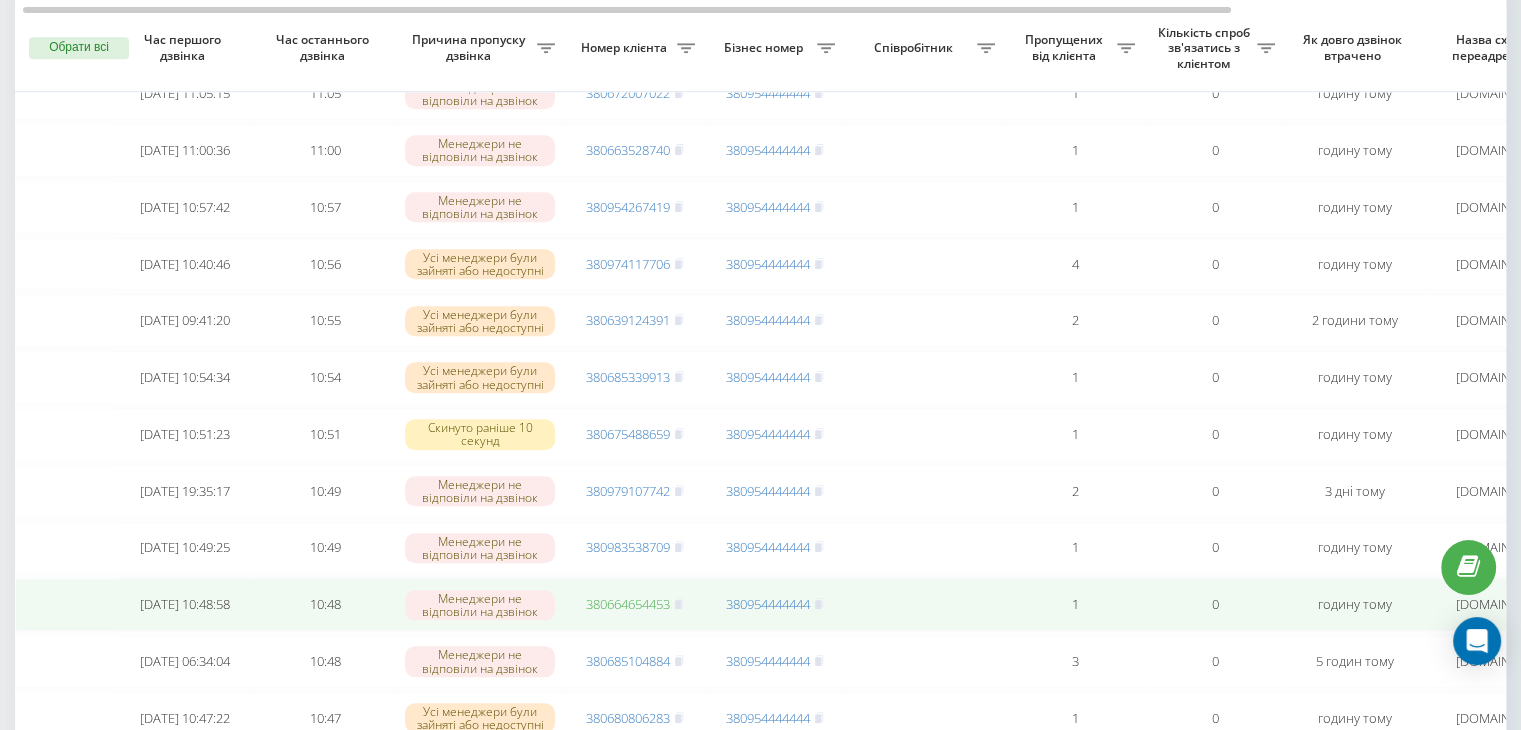 click on "380664654453" at bounding box center (628, 604) 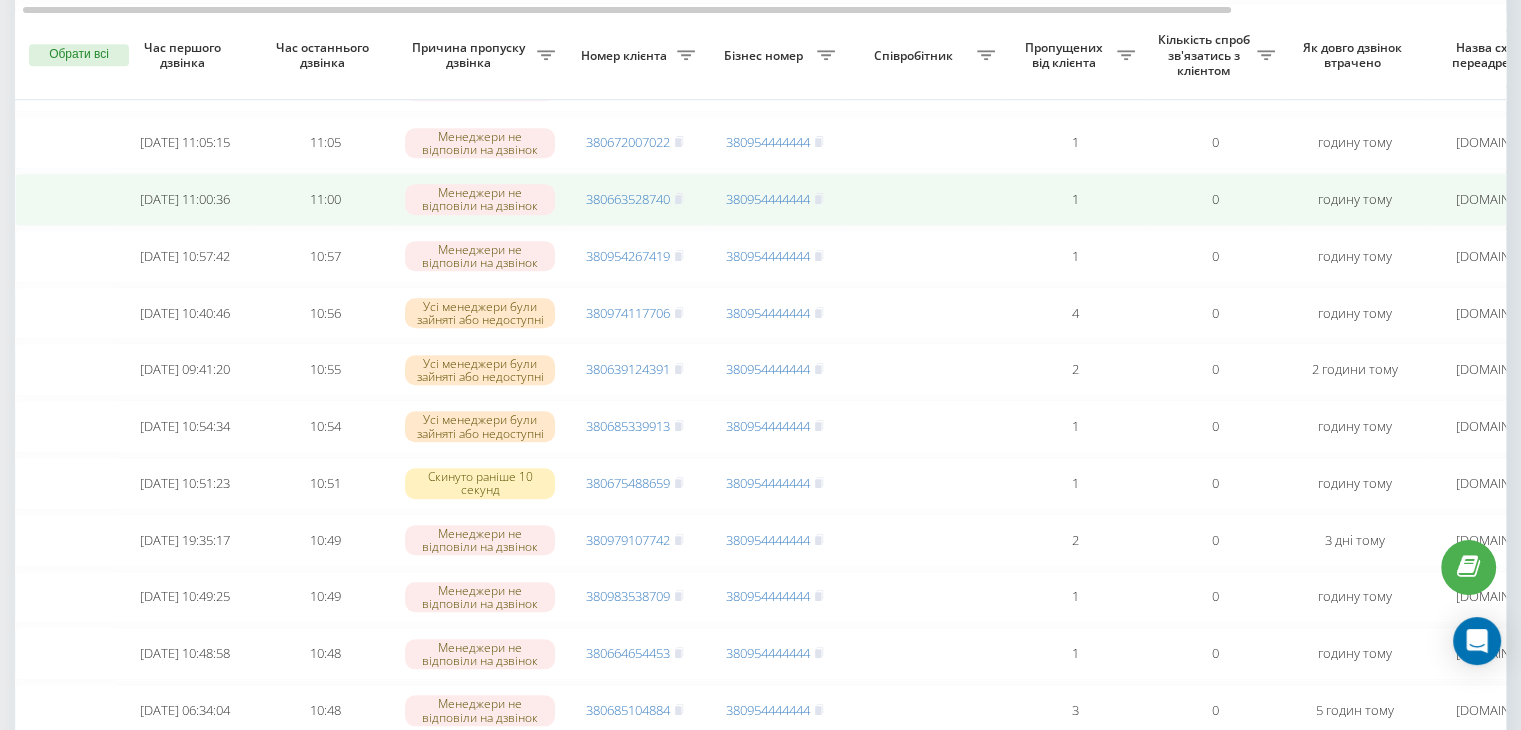 scroll, scrollTop: 1660, scrollLeft: 0, axis: vertical 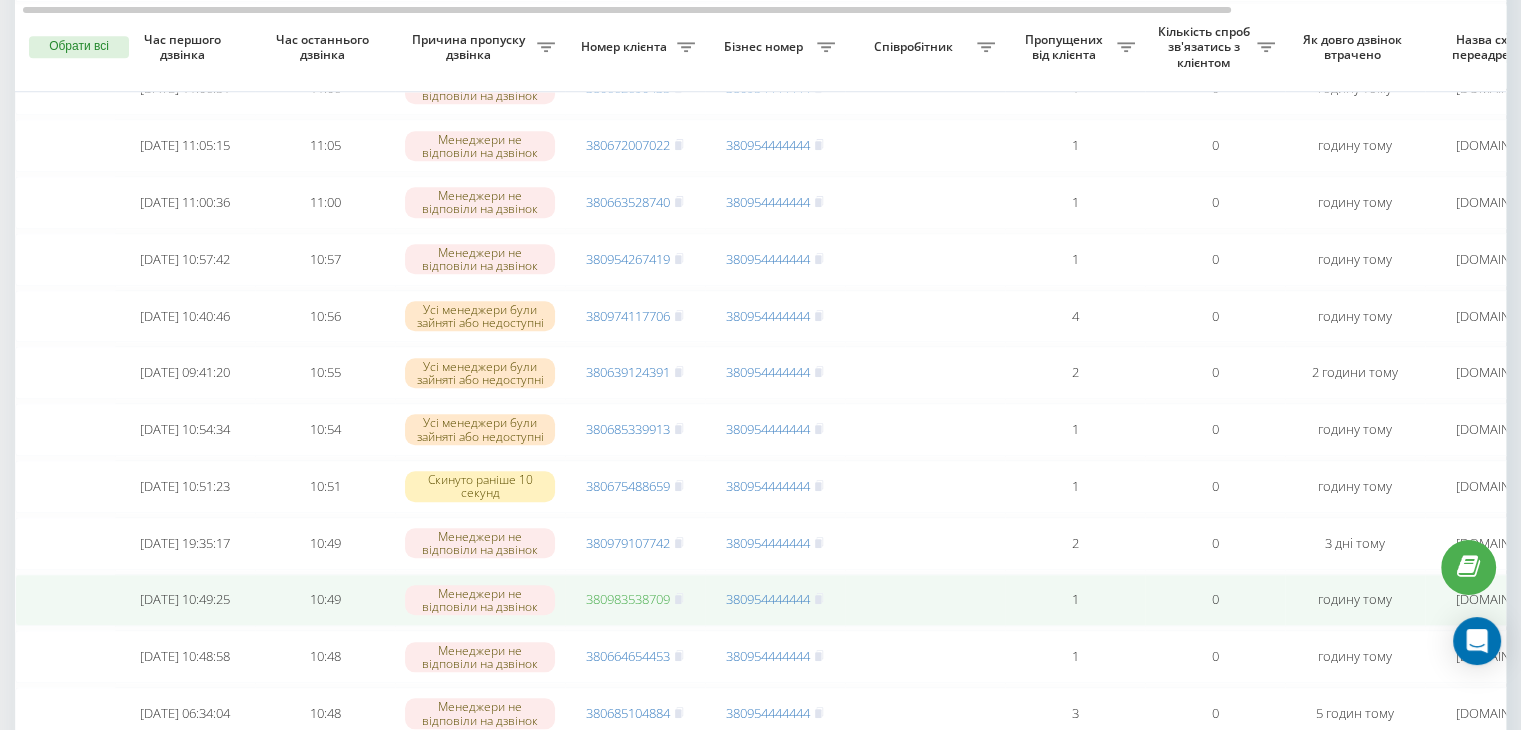 click on "380983538709" at bounding box center [628, 599] 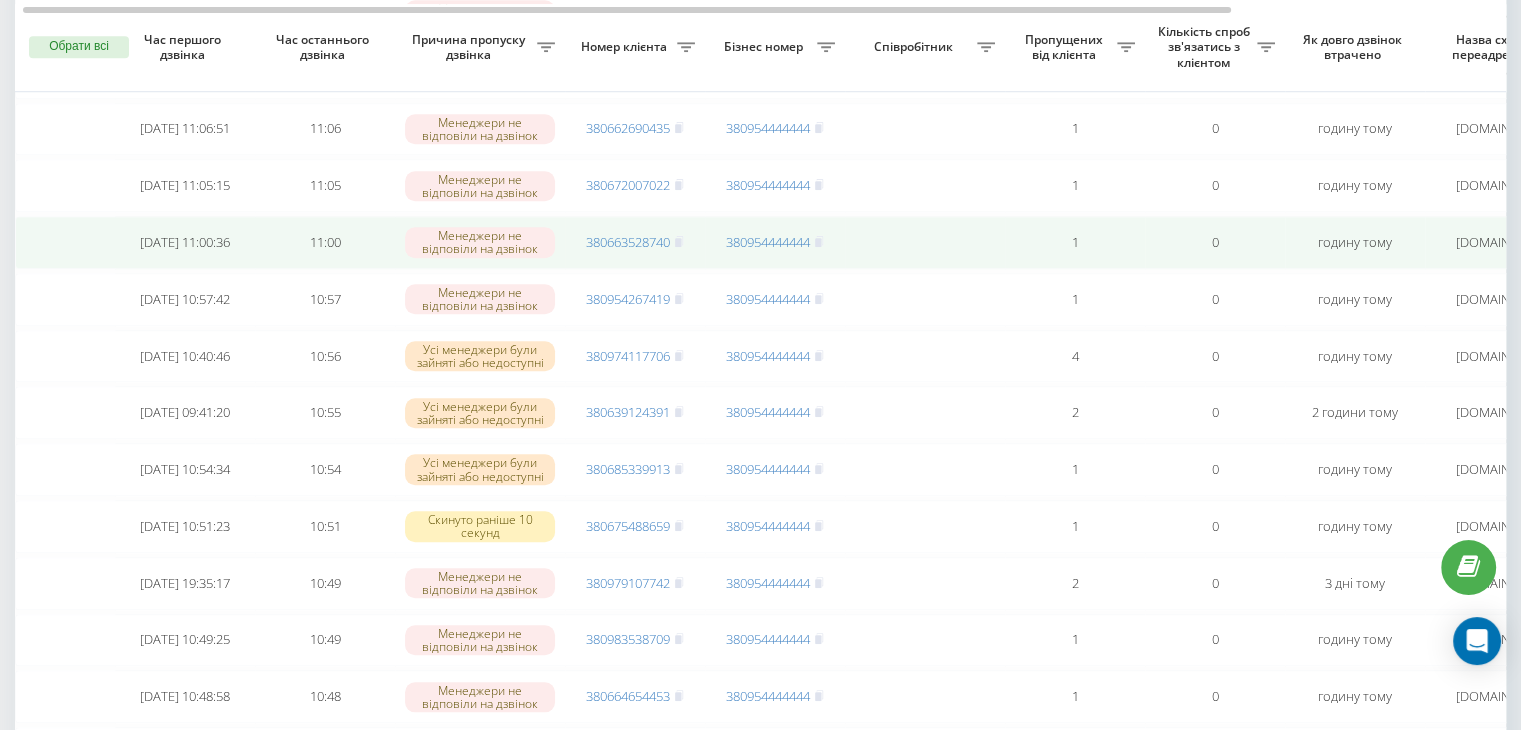scroll, scrollTop: 1612, scrollLeft: 0, axis: vertical 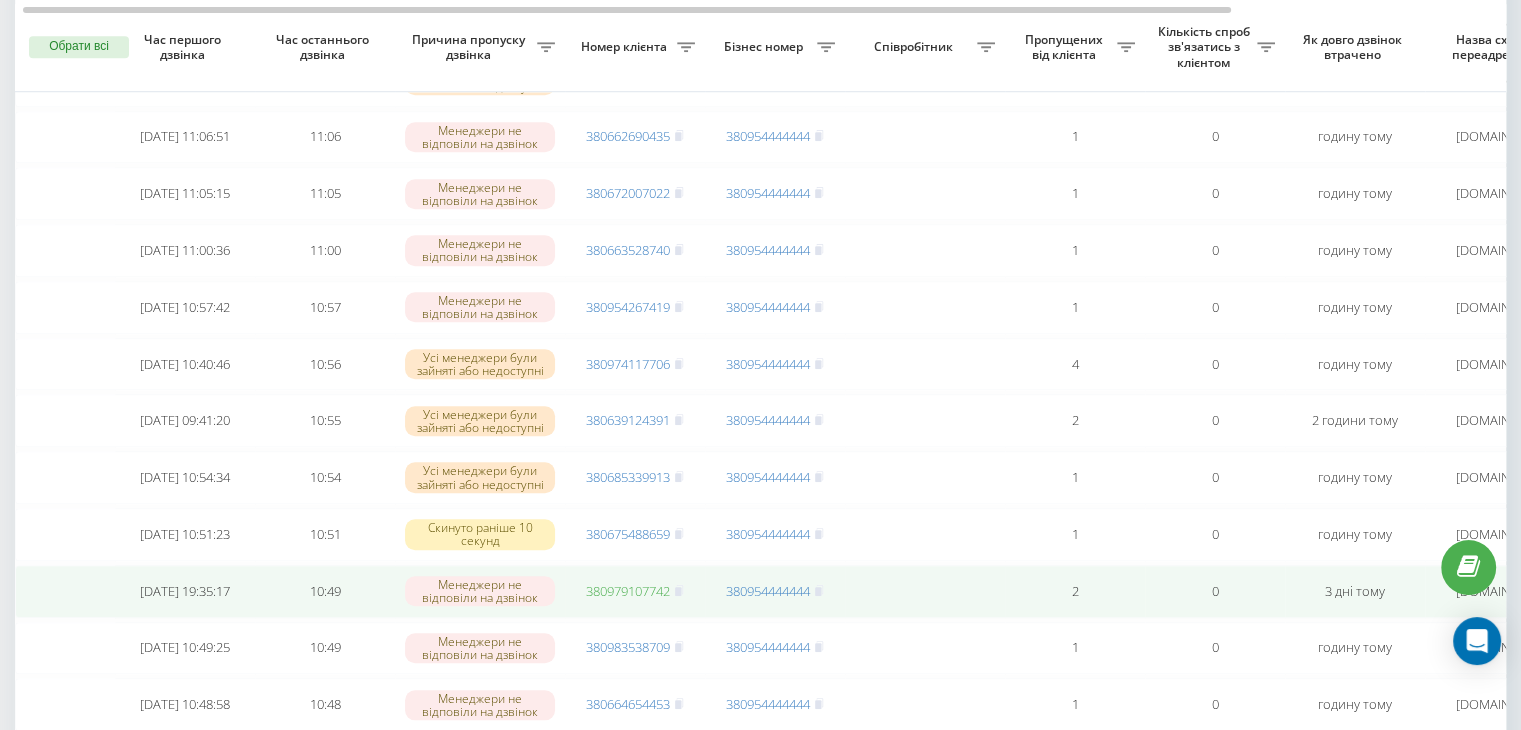 click on "380979107742" at bounding box center (628, 591) 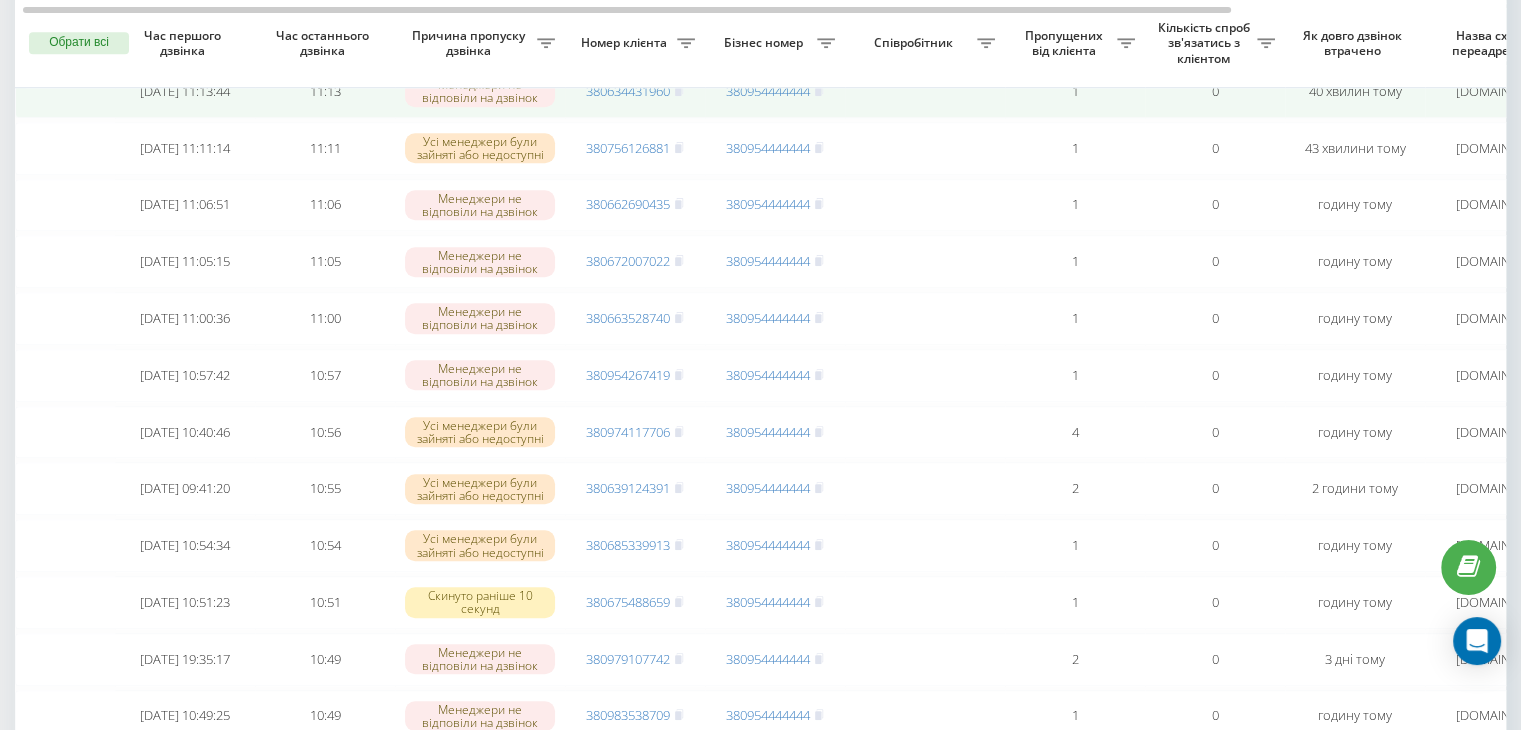 scroll, scrollTop: 1540, scrollLeft: 0, axis: vertical 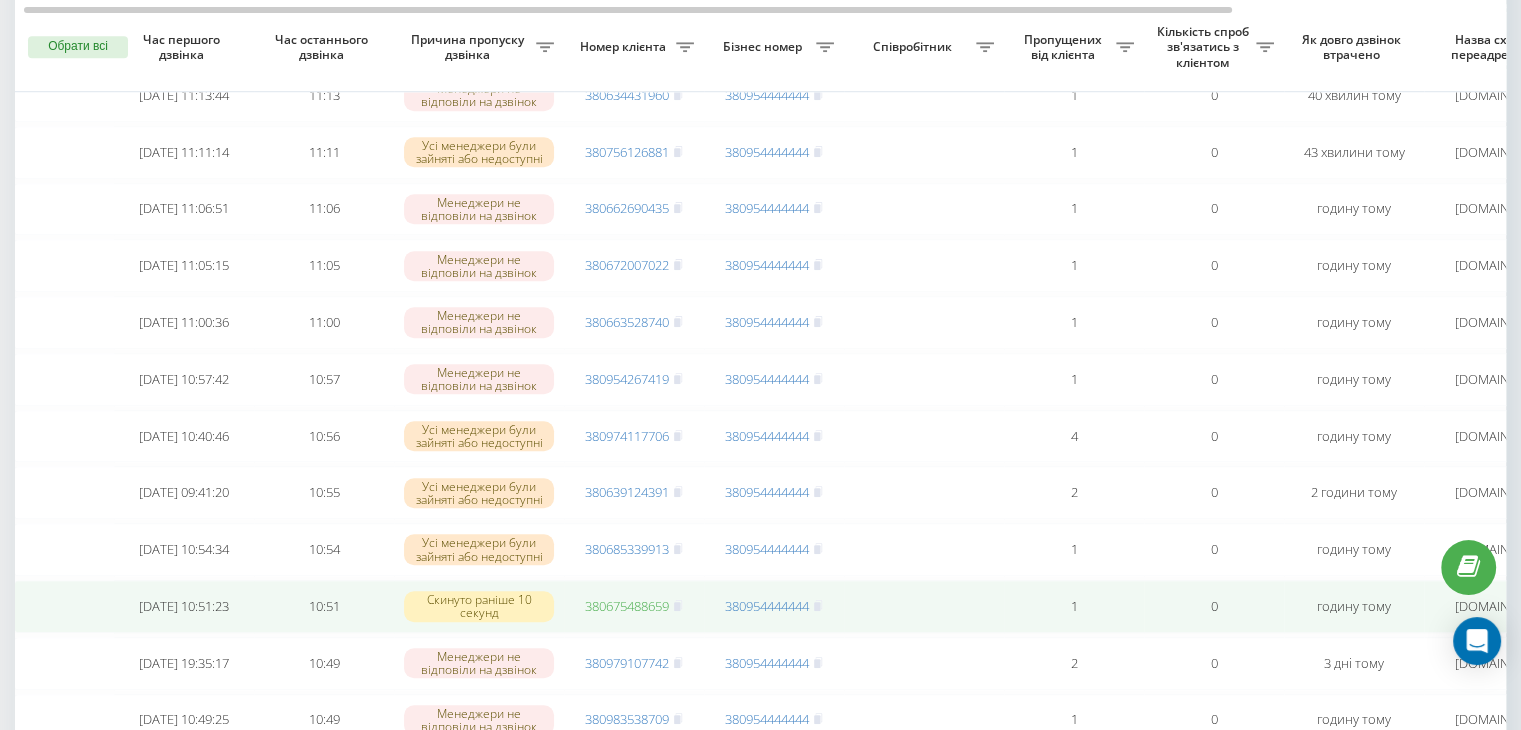 click on "380675488659" at bounding box center [627, 606] 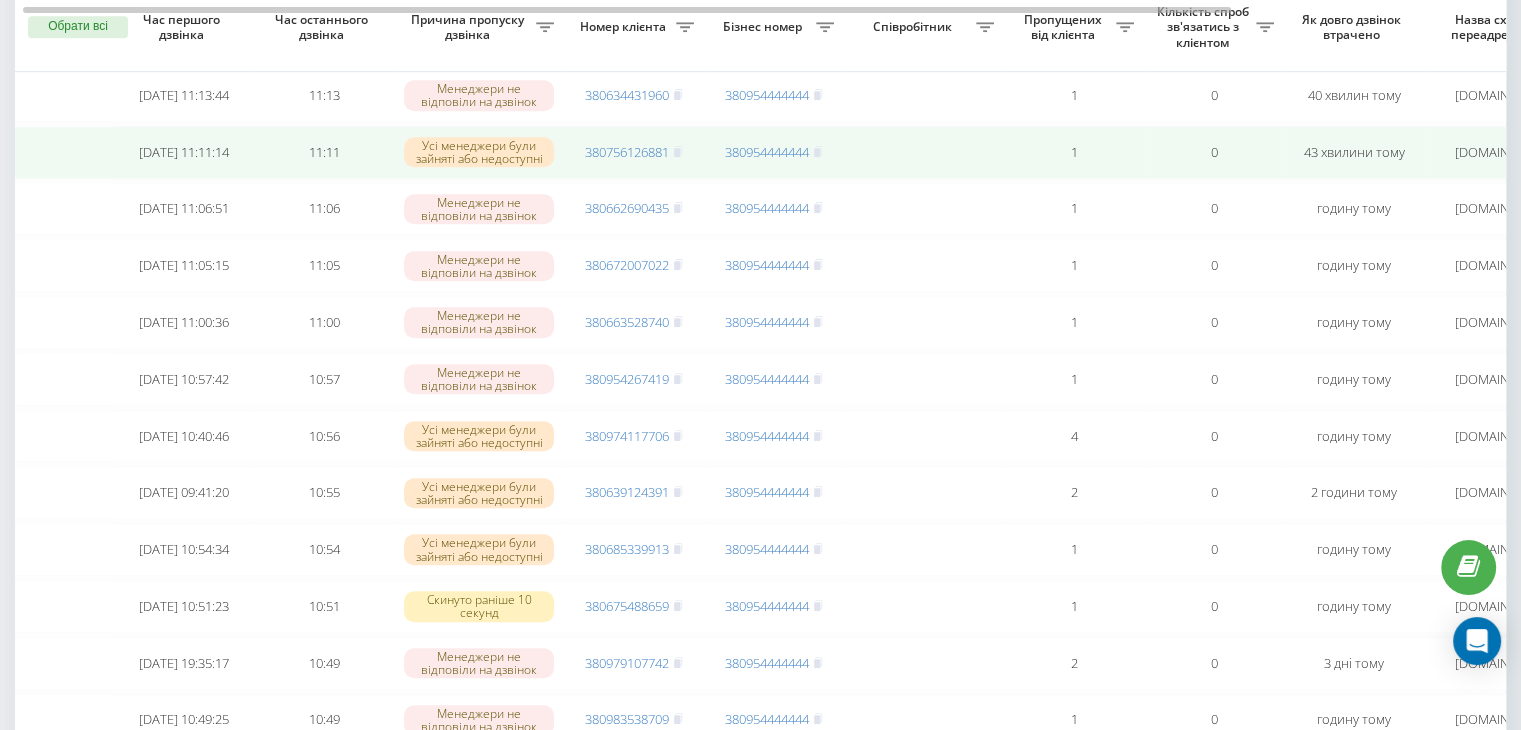 scroll, scrollTop: 0, scrollLeft: 0, axis: both 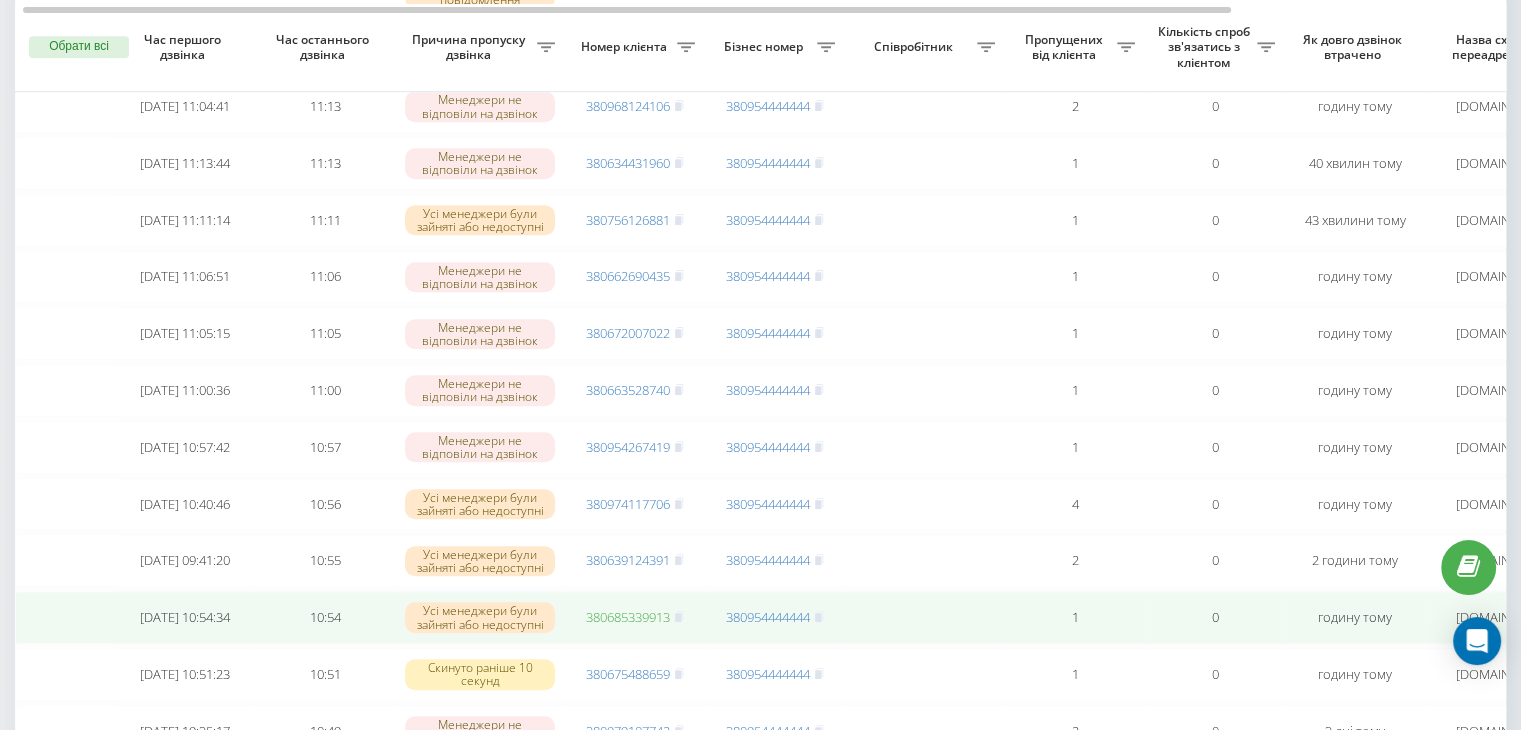 click on "380685339913" at bounding box center (628, 617) 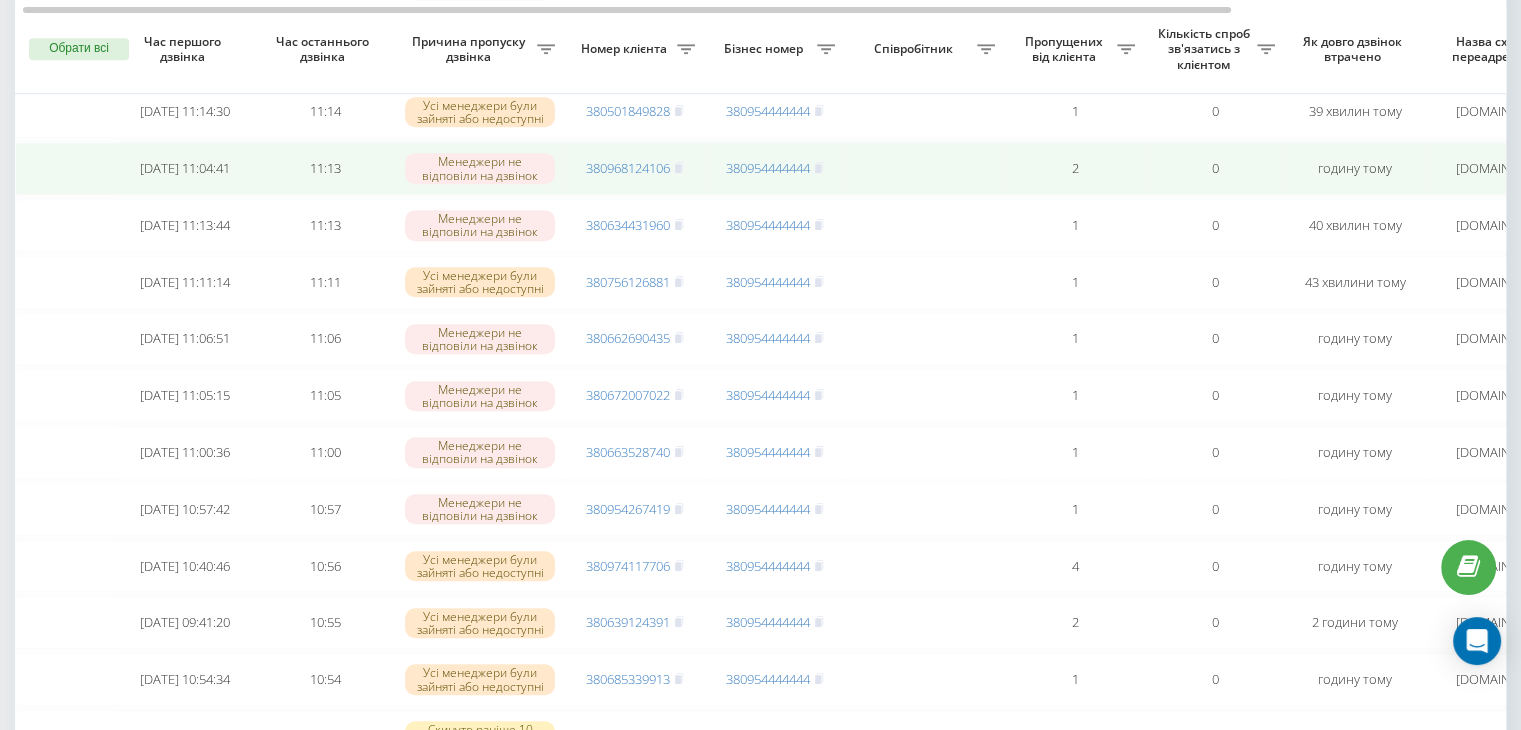 scroll, scrollTop: 1412, scrollLeft: 0, axis: vertical 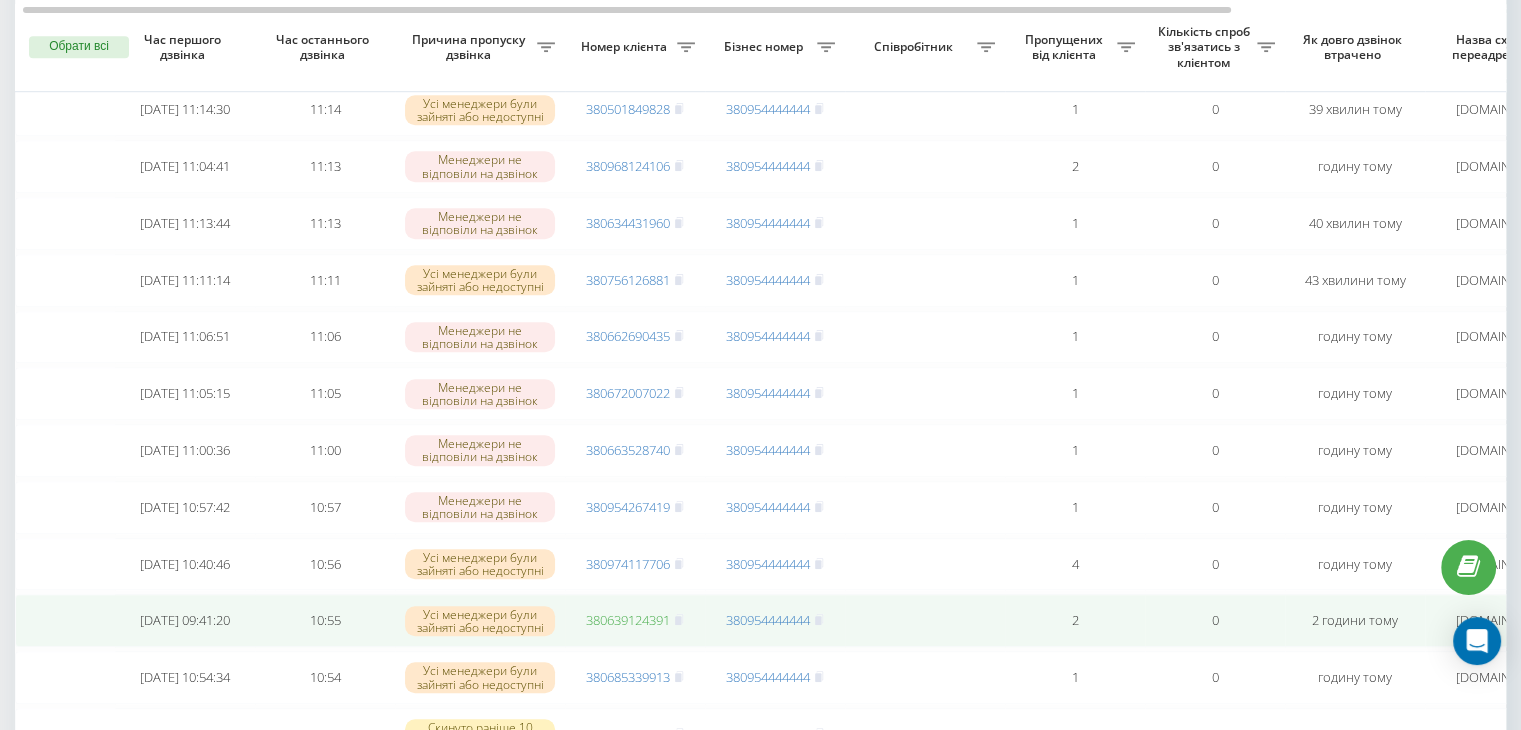 click on "380639124391" at bounding box center (628, 620) 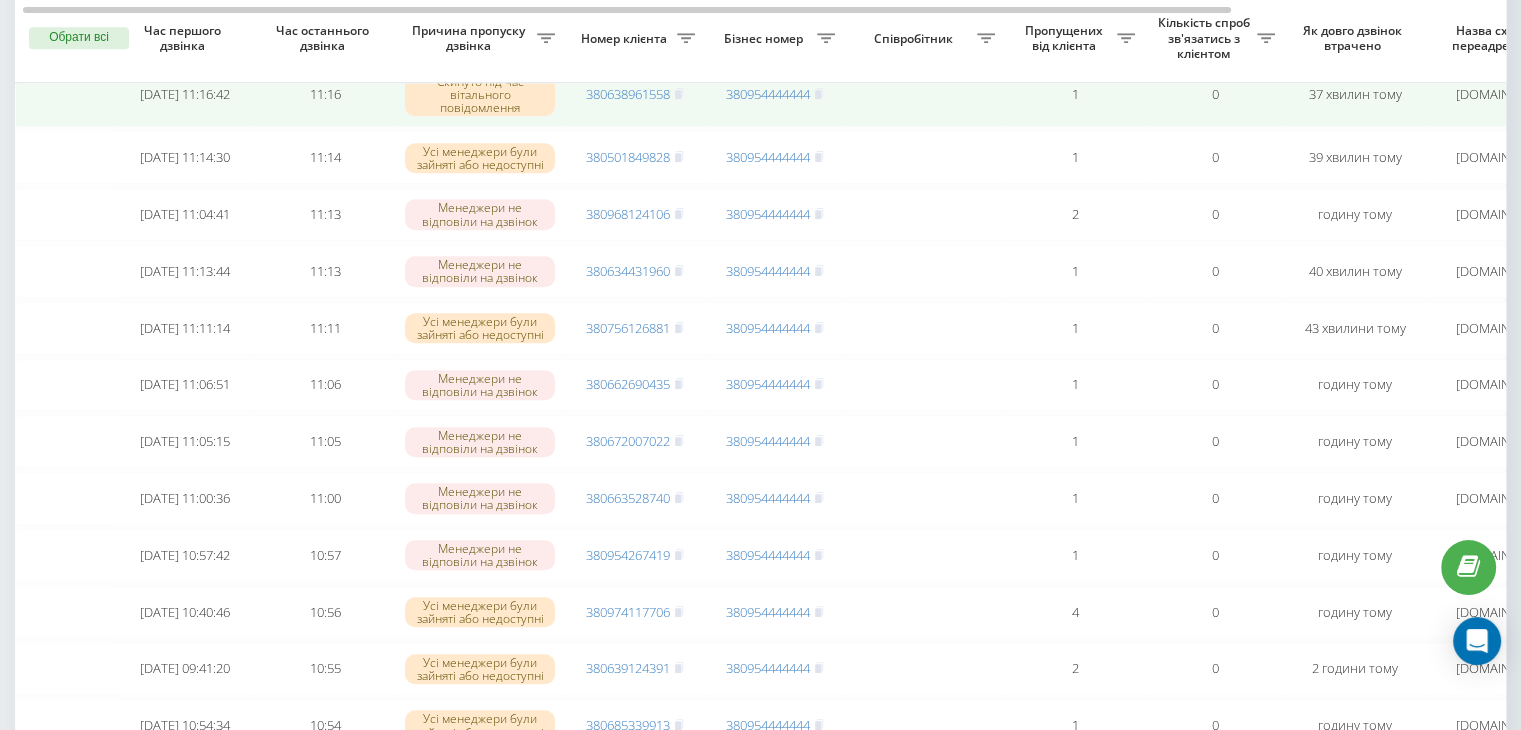 scroll, scrollTop: 1354, scrollLeft: 0, axis: vertical 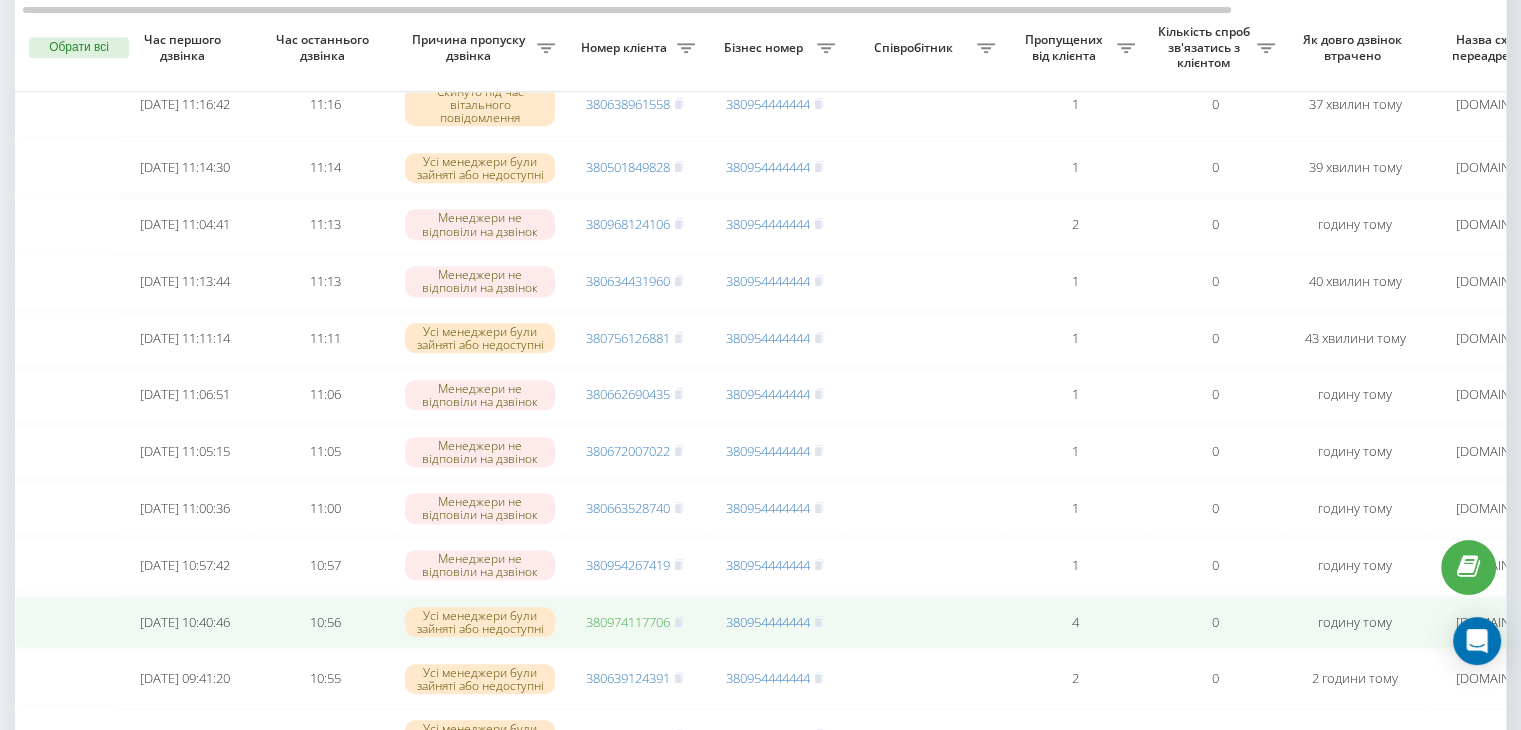 click on "380974117706" at bounding box center (628, 622) 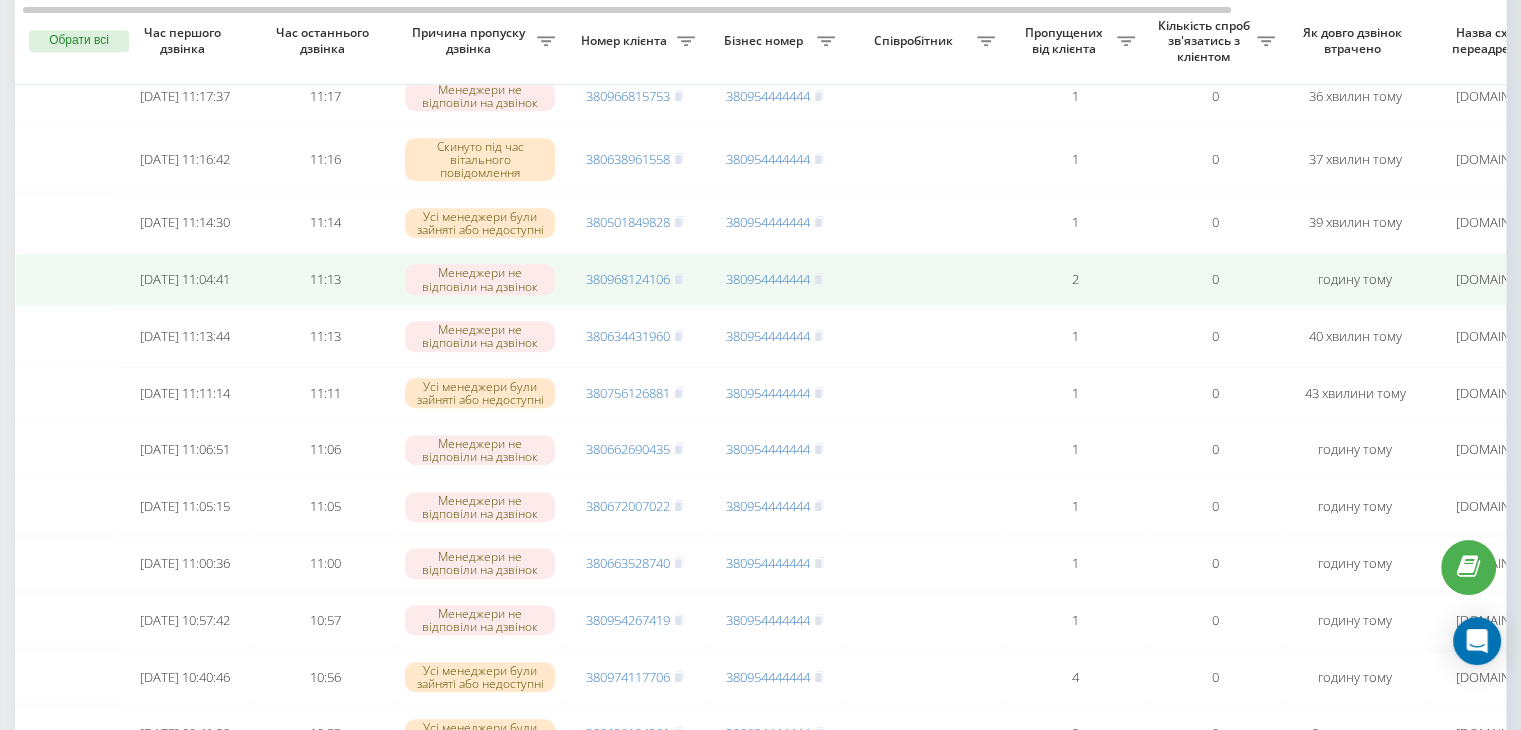 scroll, scrollTop: 1291, scrollLeft: 0, axis: vertical 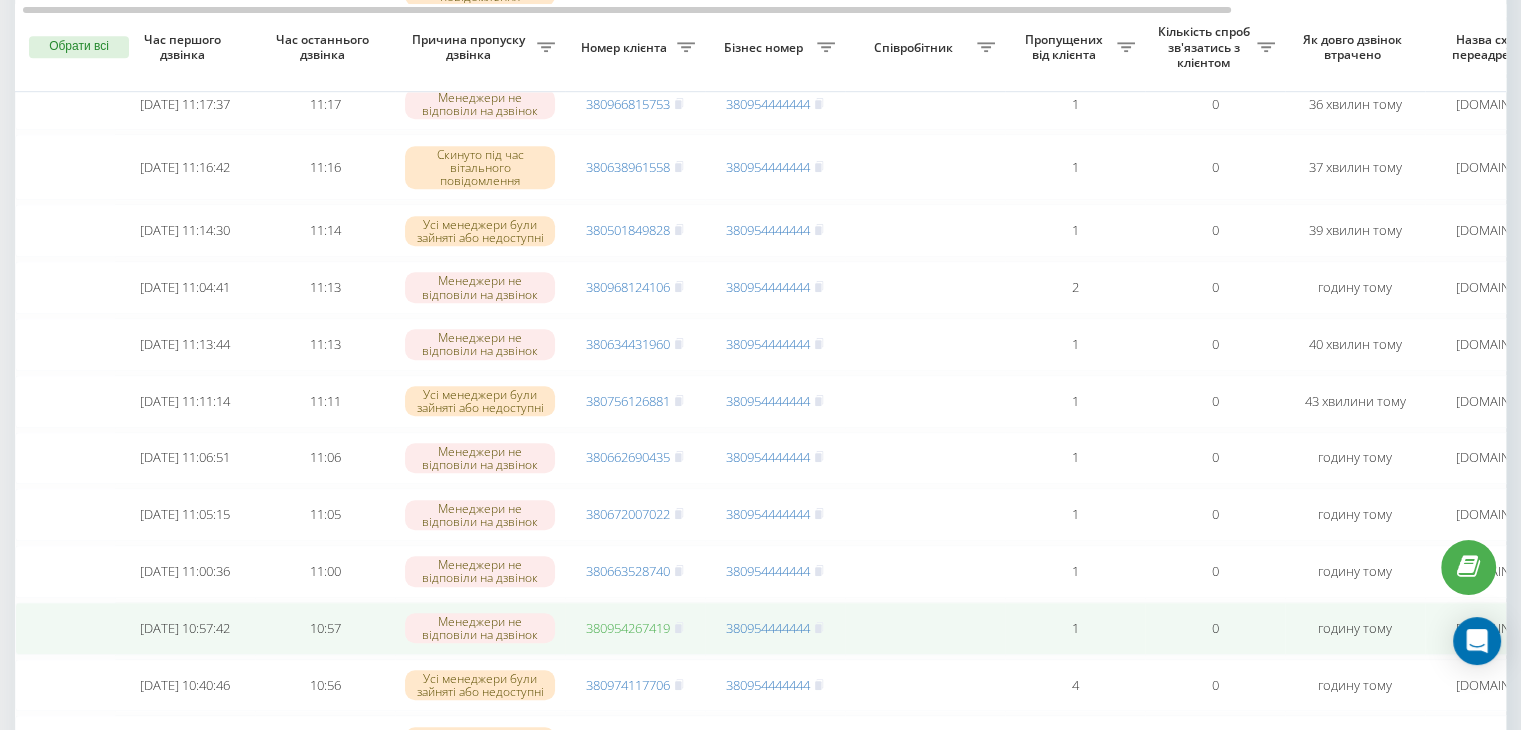 click on "380954267419" at bounding box center [628, 628] 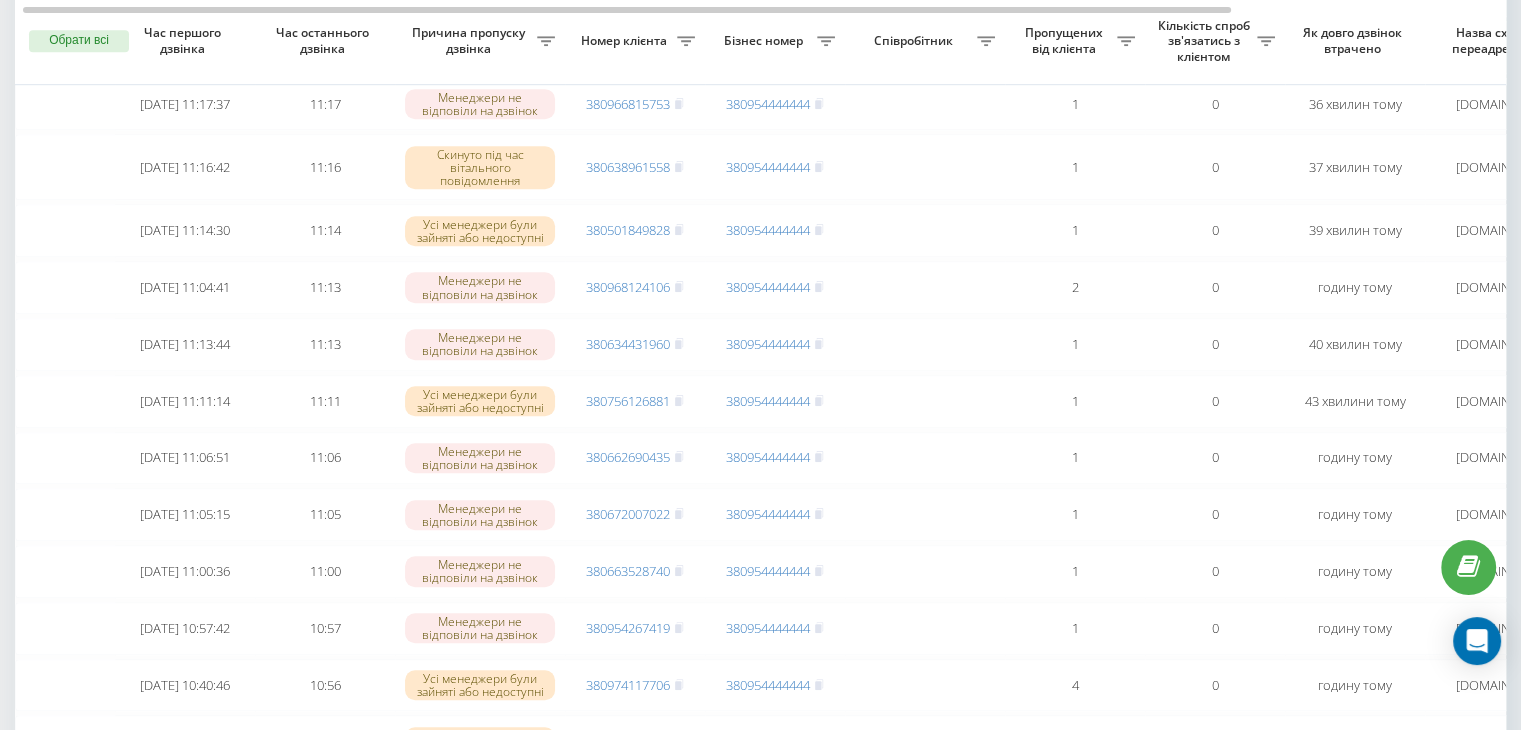 scroll, scrollTop: 1263, scrollLeft: 0, axis: vertical 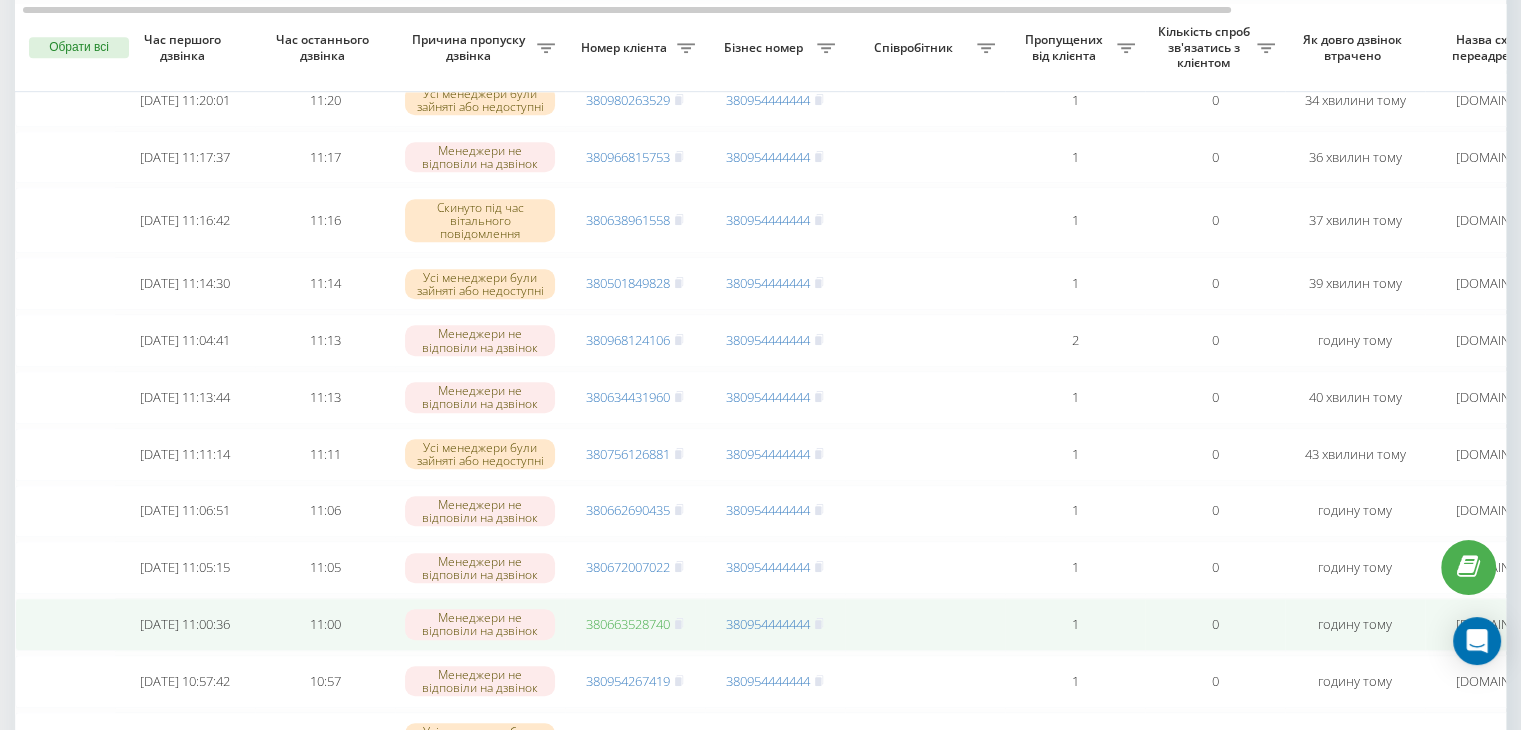 click on "380663528740" at bounding box center [628, 624] 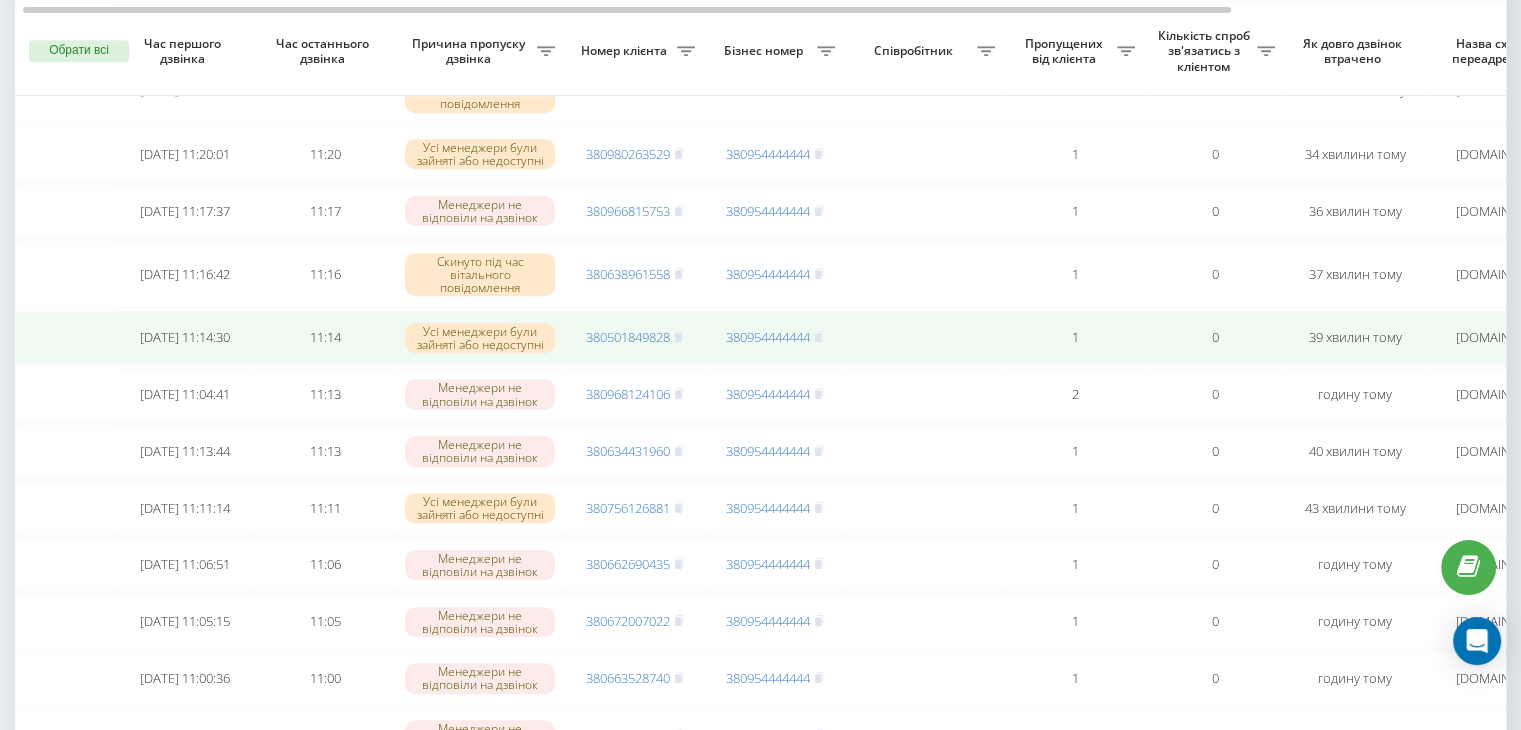 scroll, scrollTop: 1178, scrollLeft: 0, axis: vertical 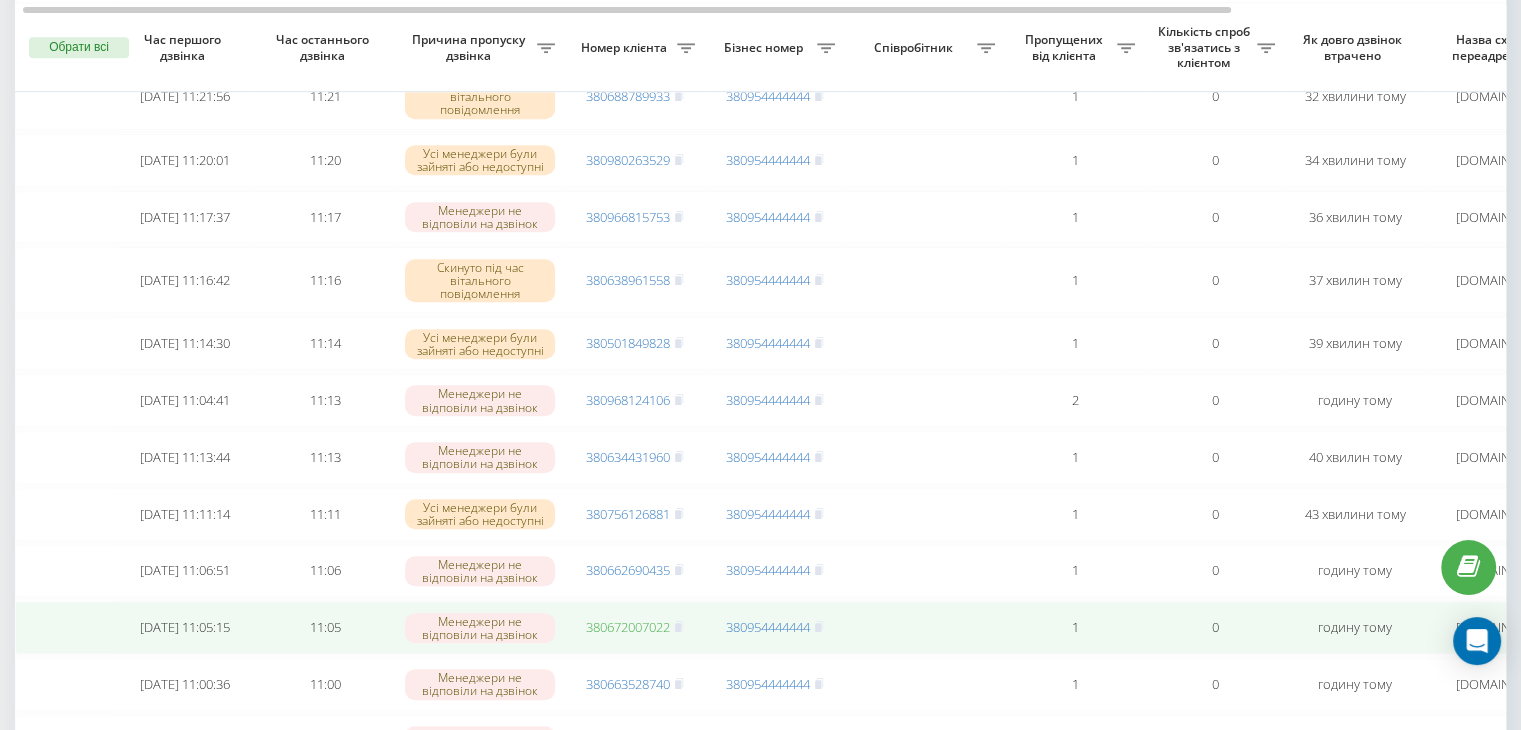 click on "380672007022" at bounding box center (628, 627) 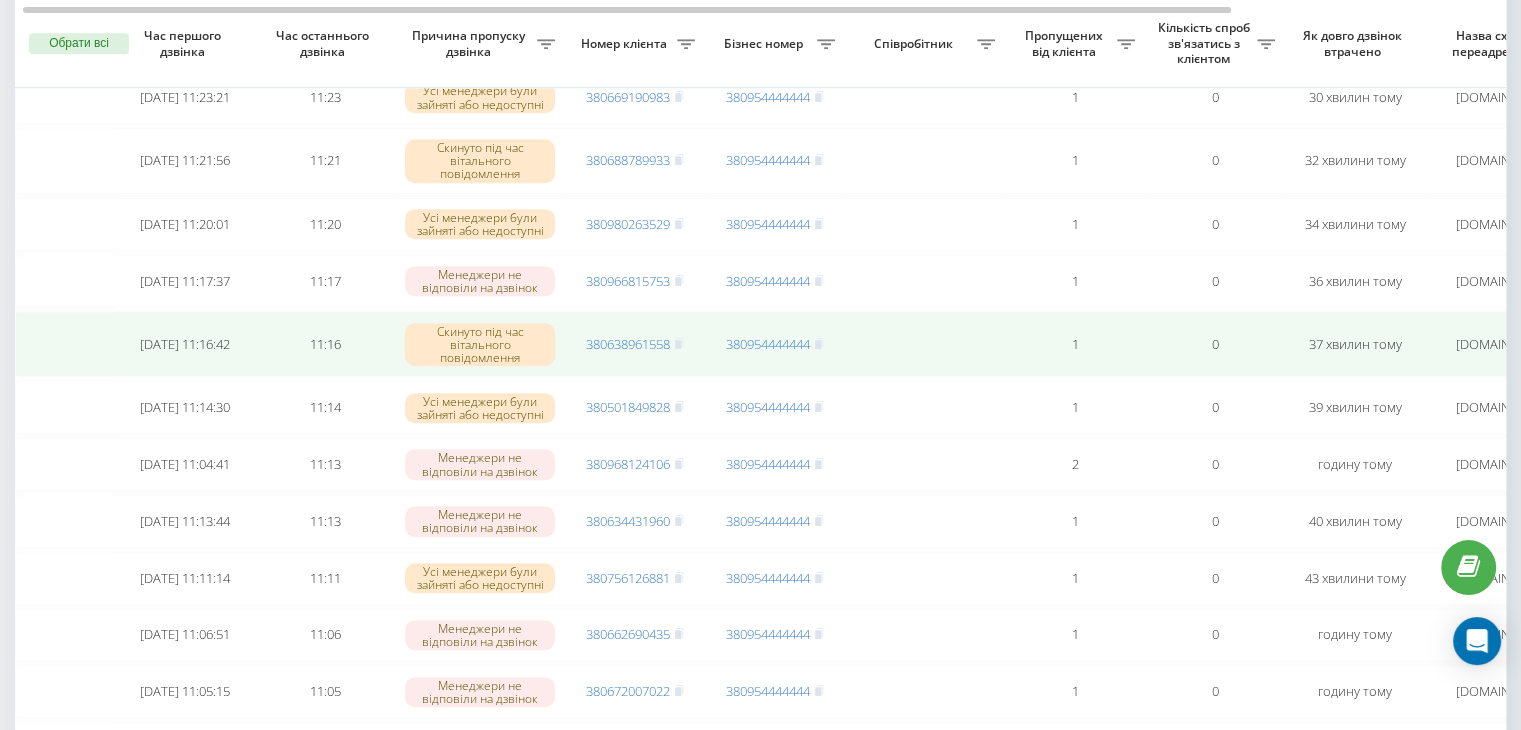 scroll, scrollTop: 1110, scrollLeft: 0, axis: vertical 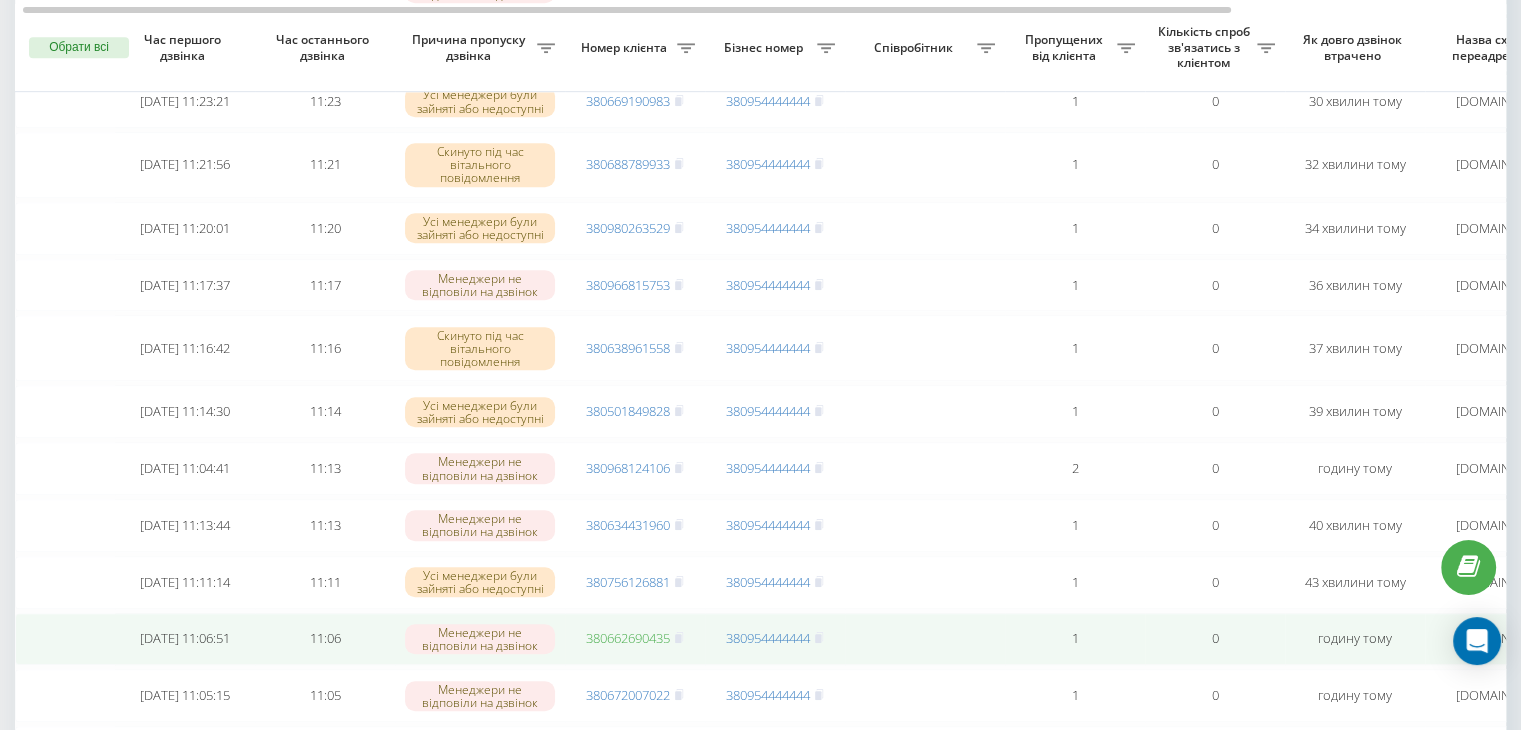 click on "380662690435" at bounding box center [628, 638] 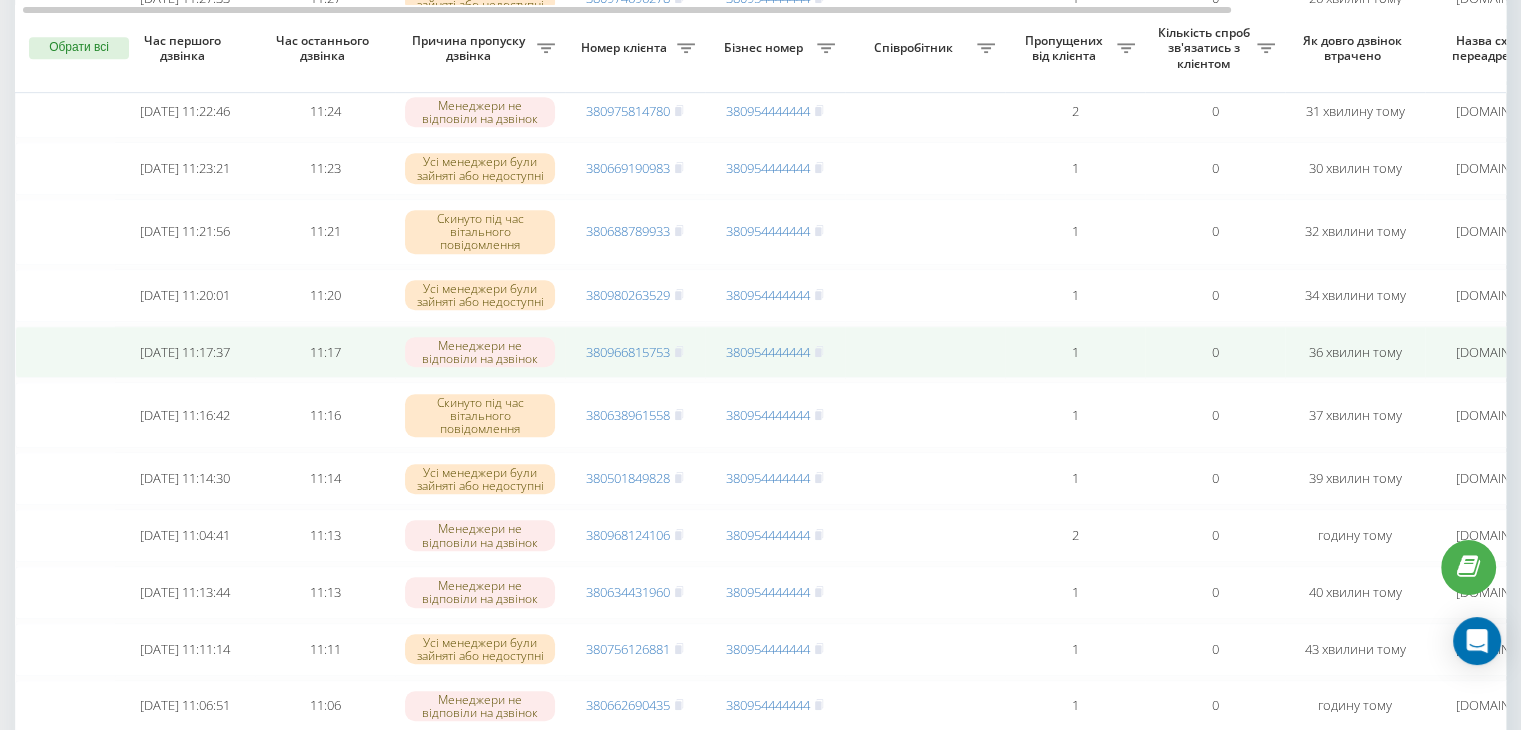 scroll, scrollTop: 1044, scrollLeft: 0, axis: vertical 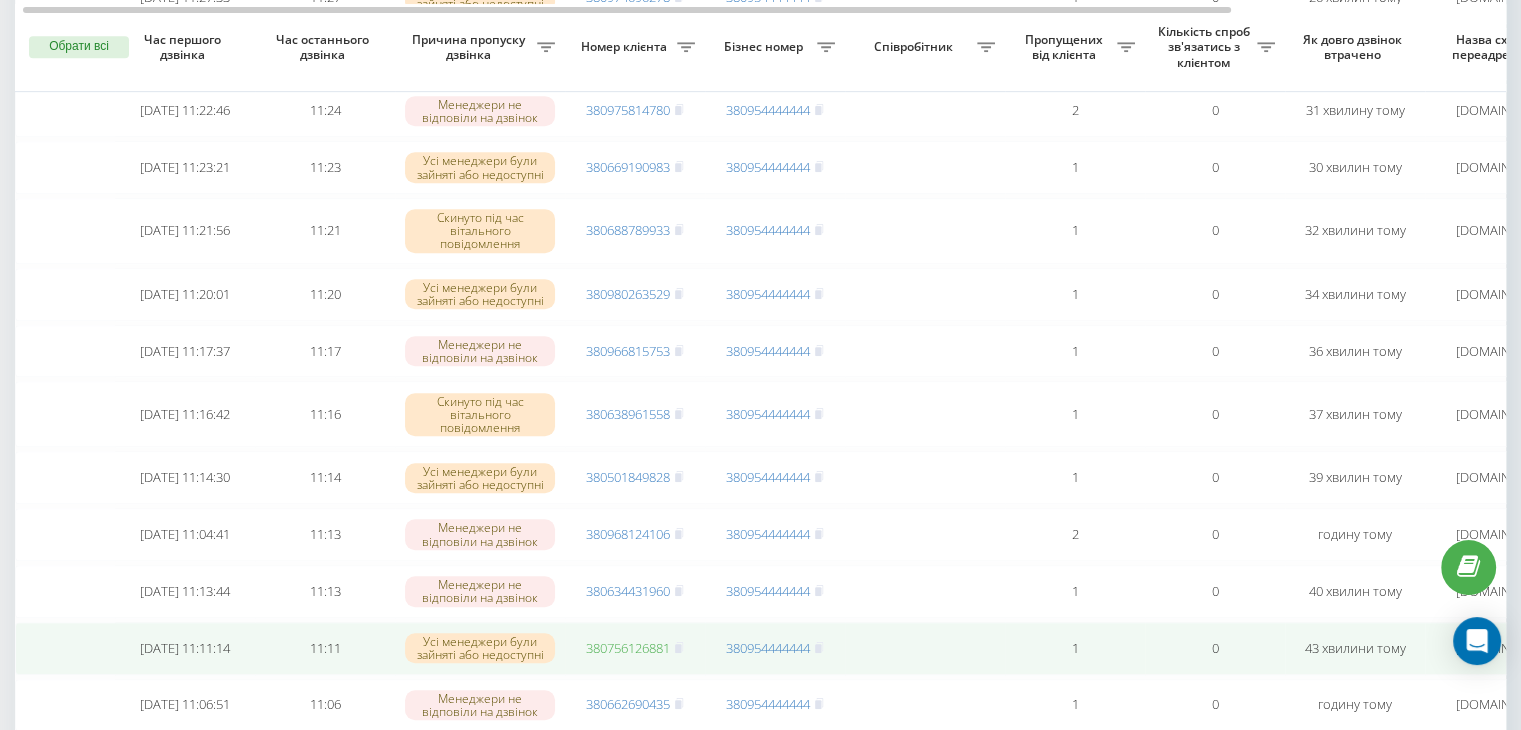 click on "380756126881" at bounding box center [628, 648] 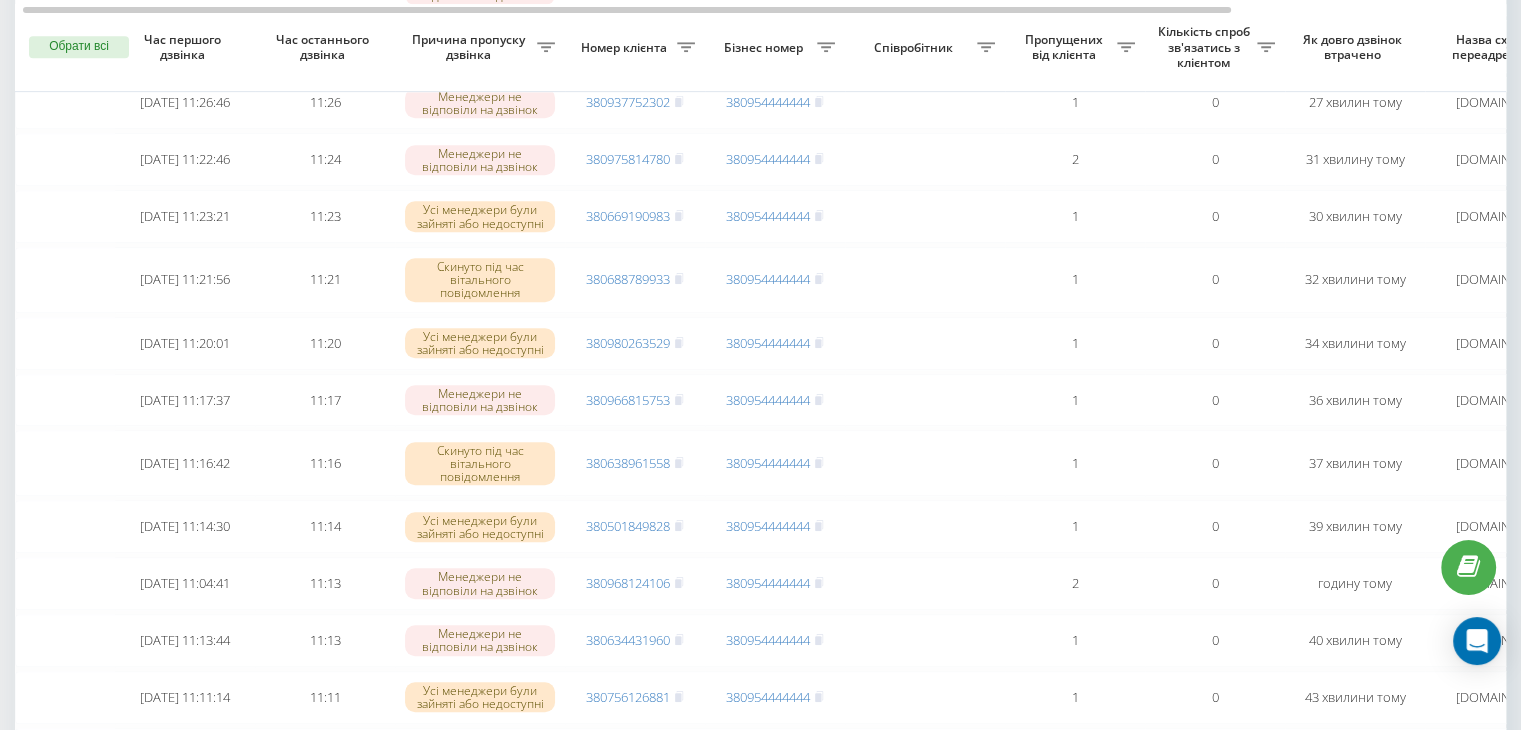 scroll, scrollTop: 996, scrollLeft: 0, axis: vertical 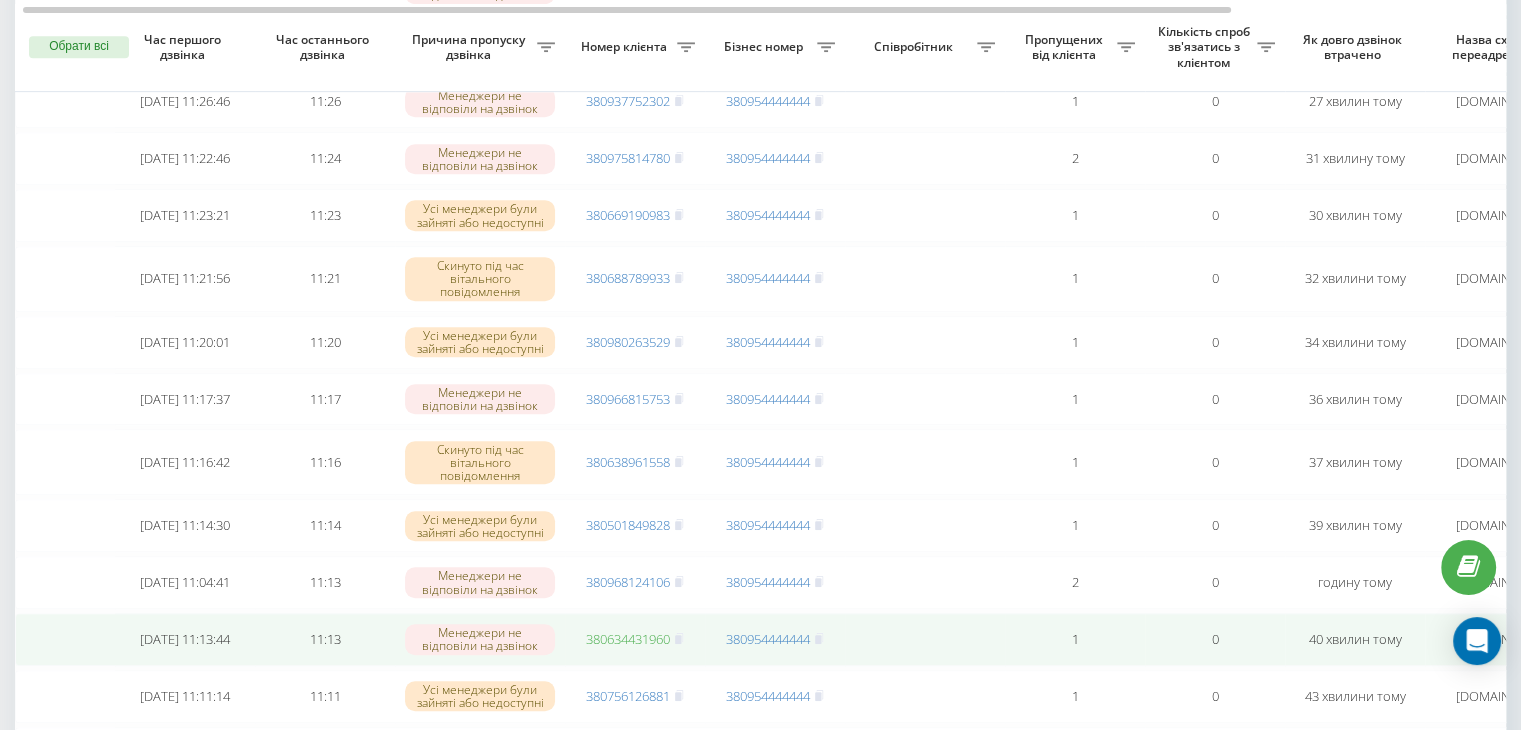 click on "380634431960" at bounding box center (628, 639) 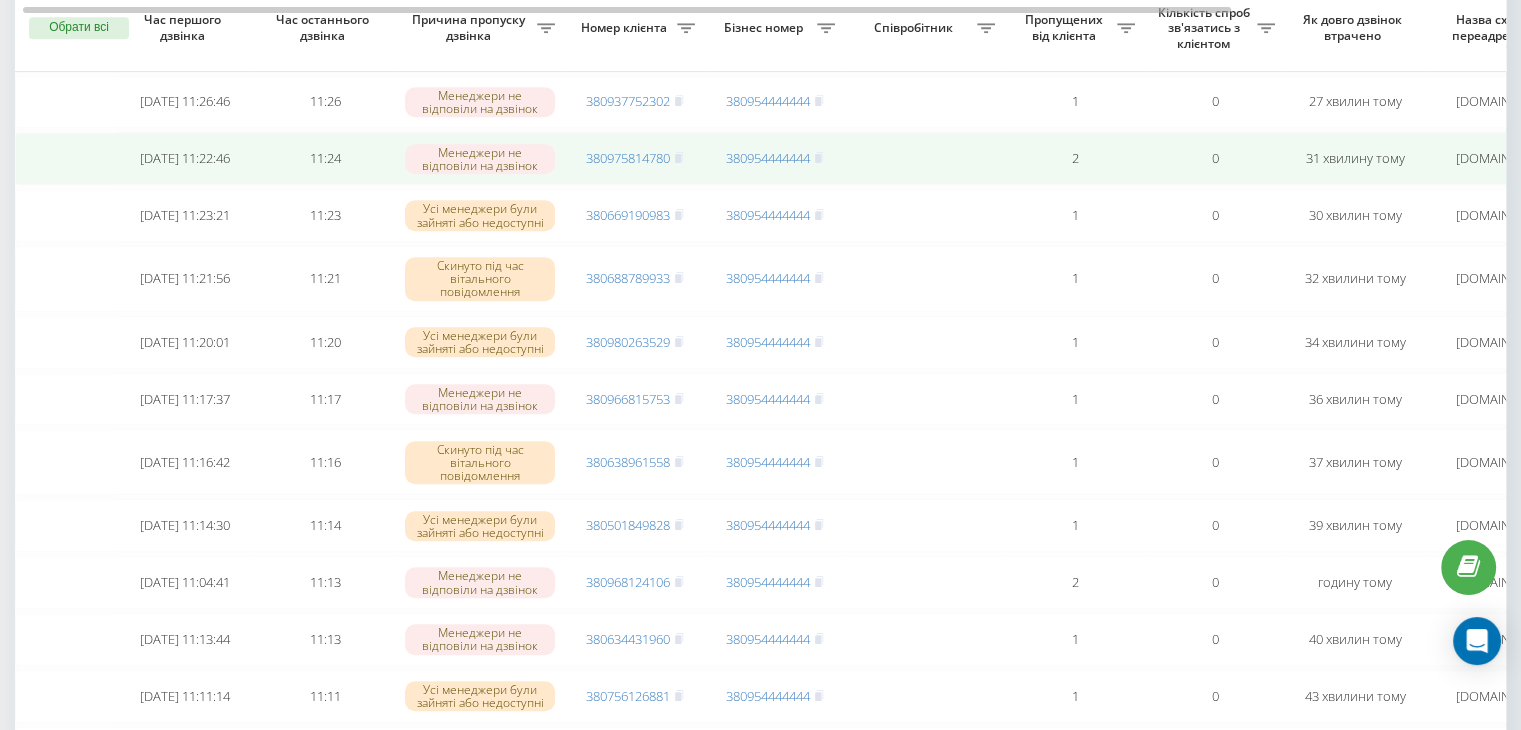 scroll, scrollTop: 951, scrollLeft: 0, axis: vertical 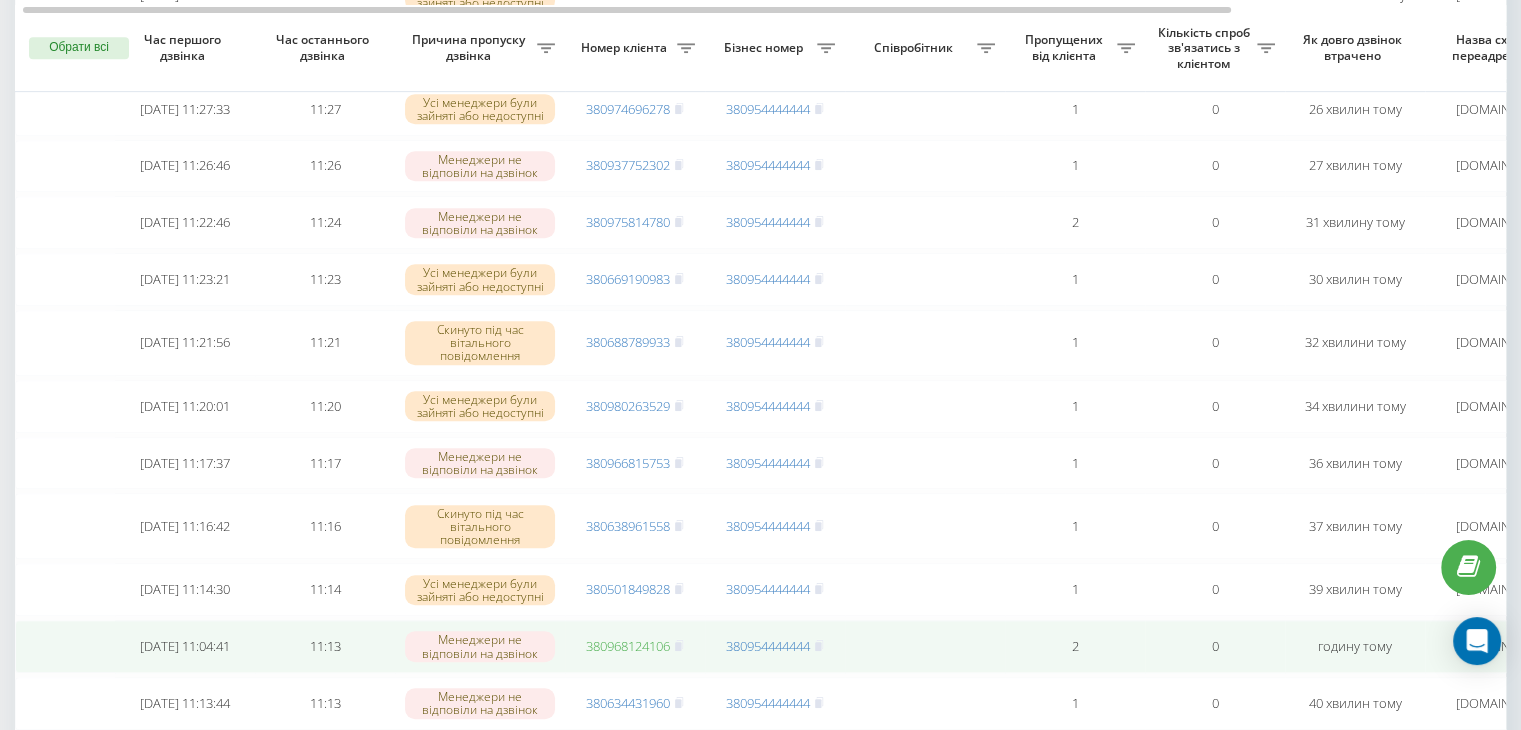 click on "380968124106" at bounding box center [628, 646] 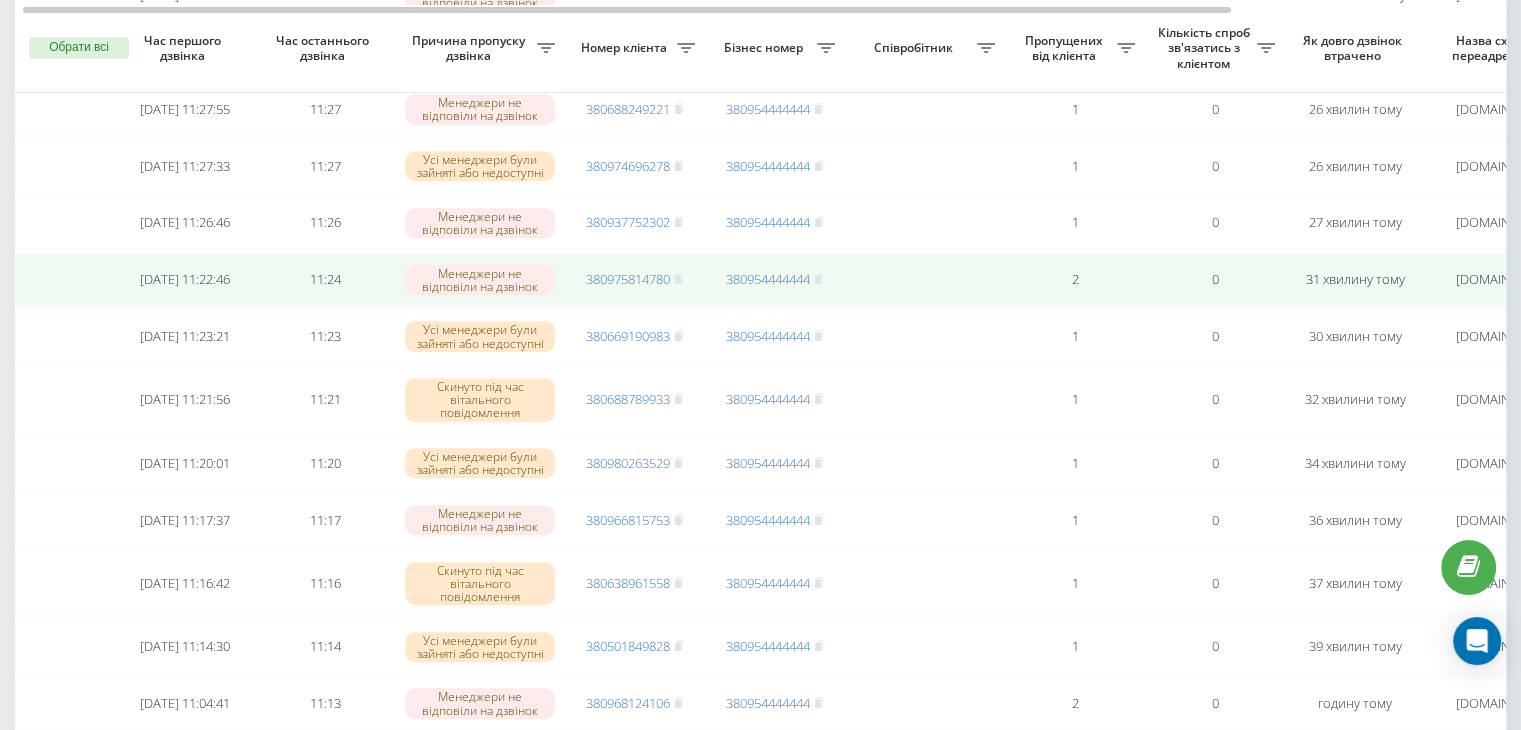scroll, scrollTop: 876, scrollLeft: 0, axis: vertical 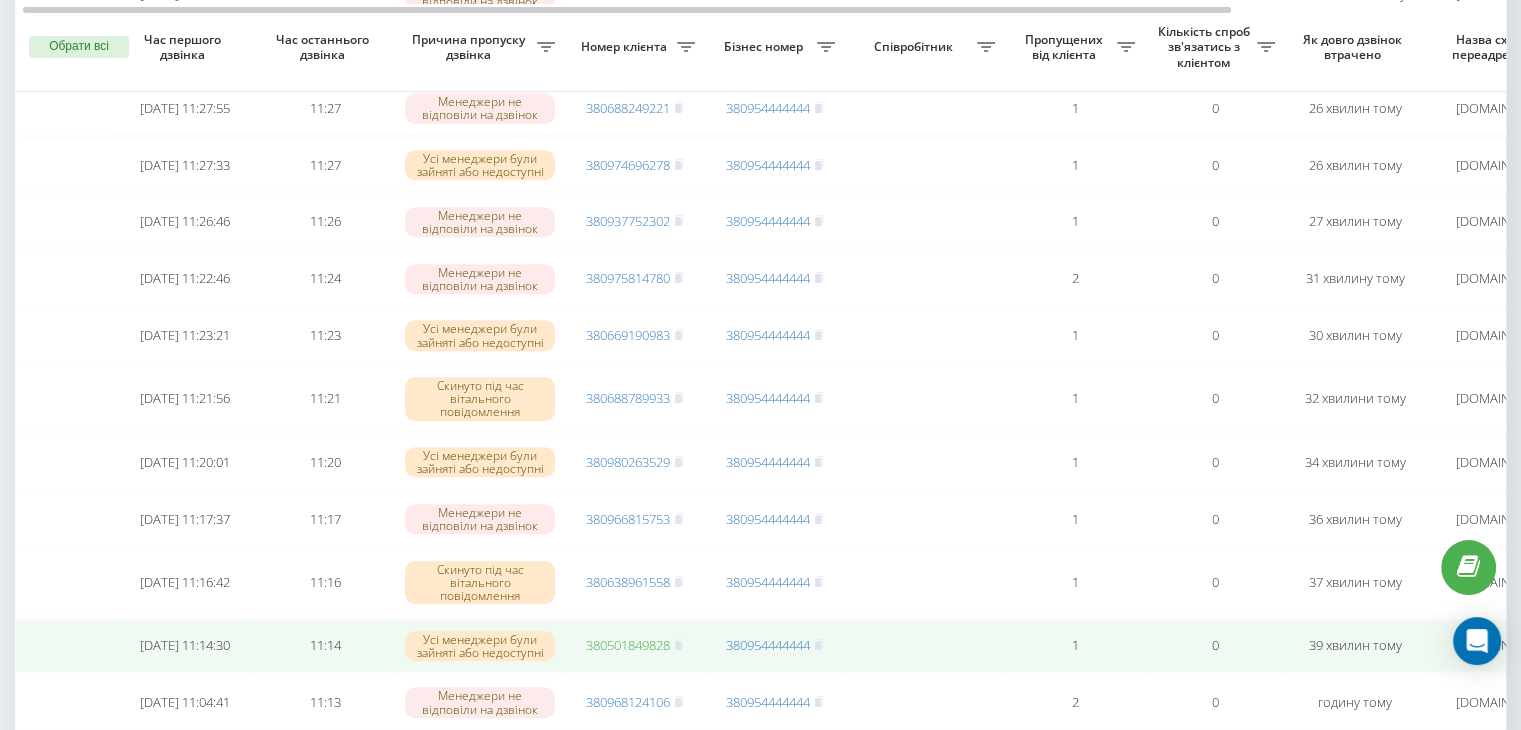 click on "380501849828" at bounding box center (628, 645) 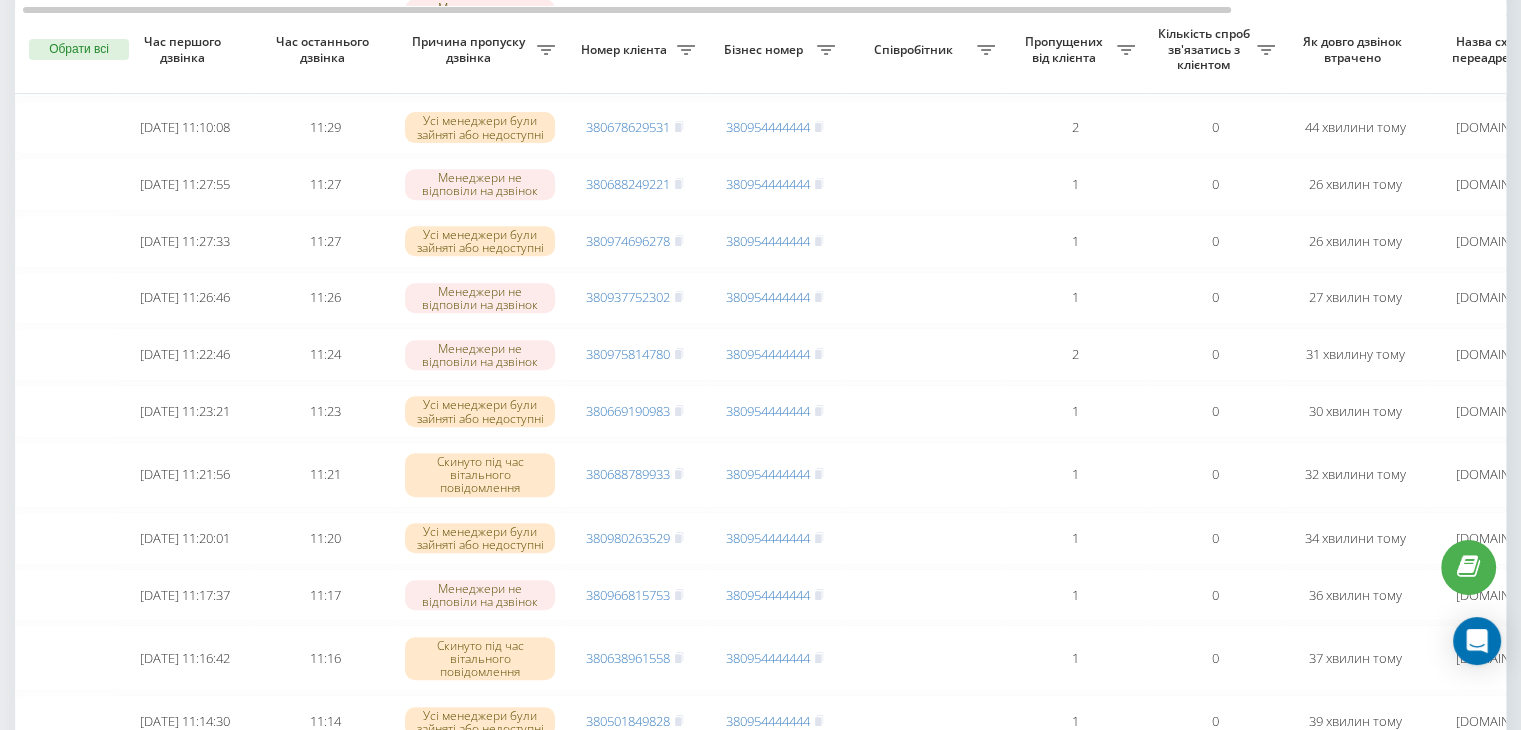 scroll, scrollTop: 806, scrollLeft: 0, axis: vertical 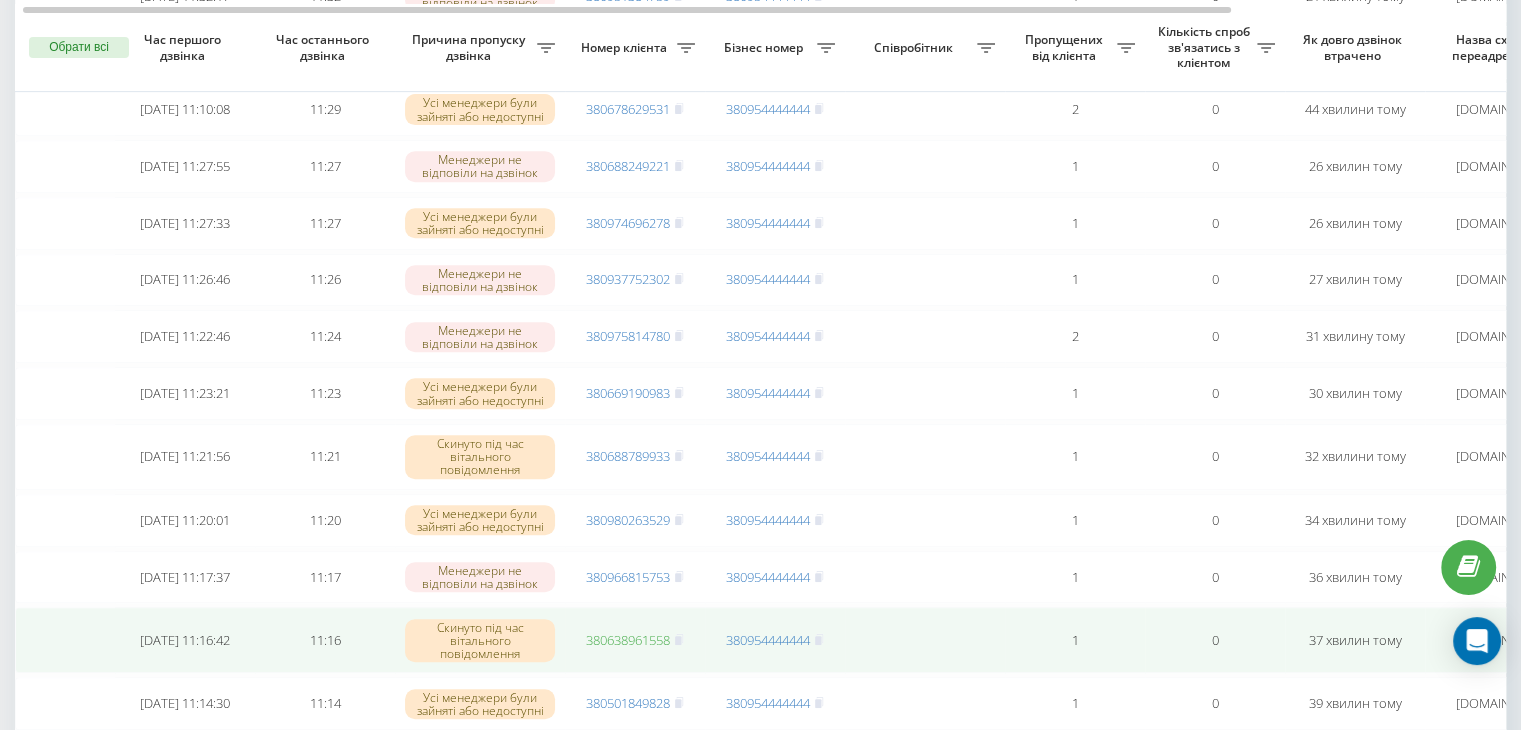 click on "380638961558" at bounding box center [628, 640] 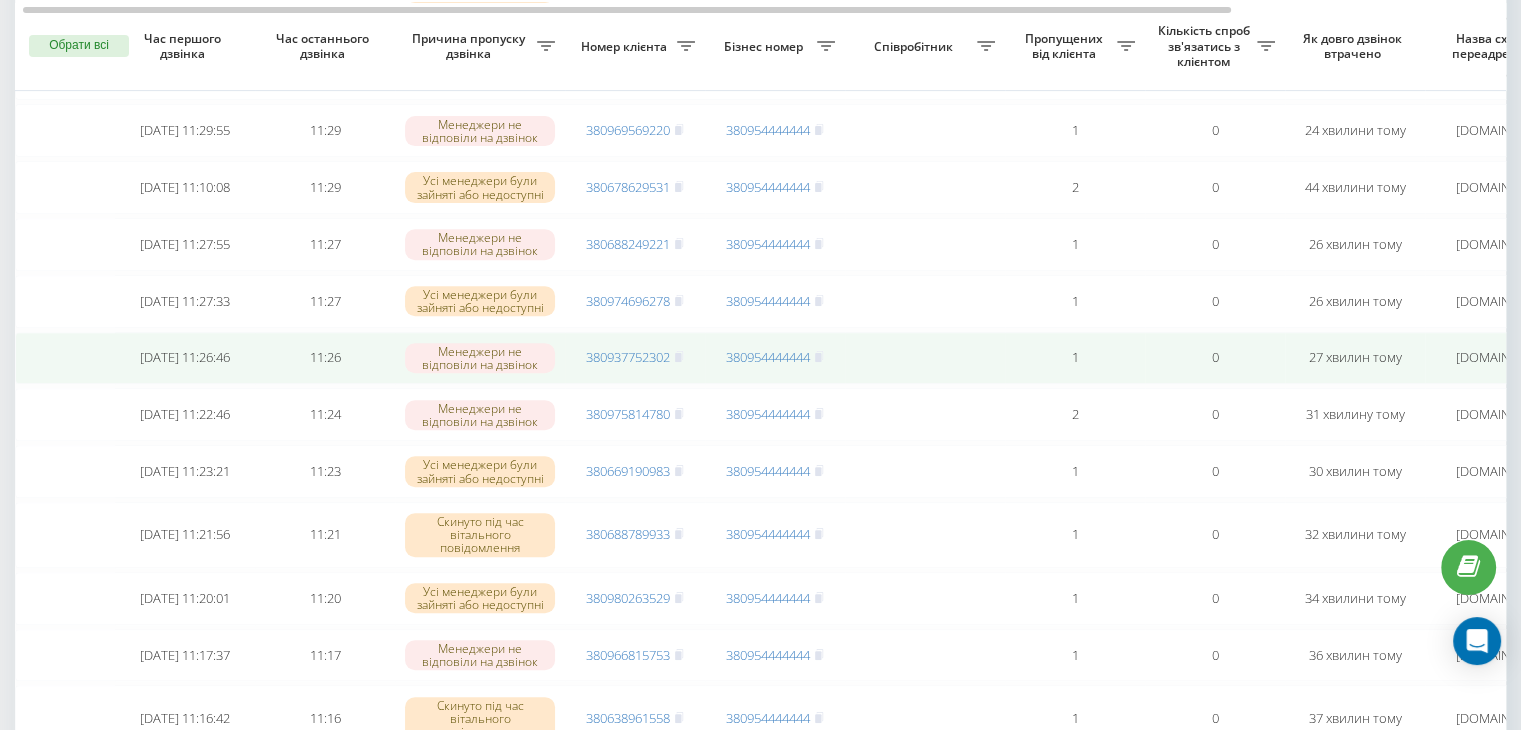 scroll, scrollTop: 739, scrollLeft: 0, axis: vertical 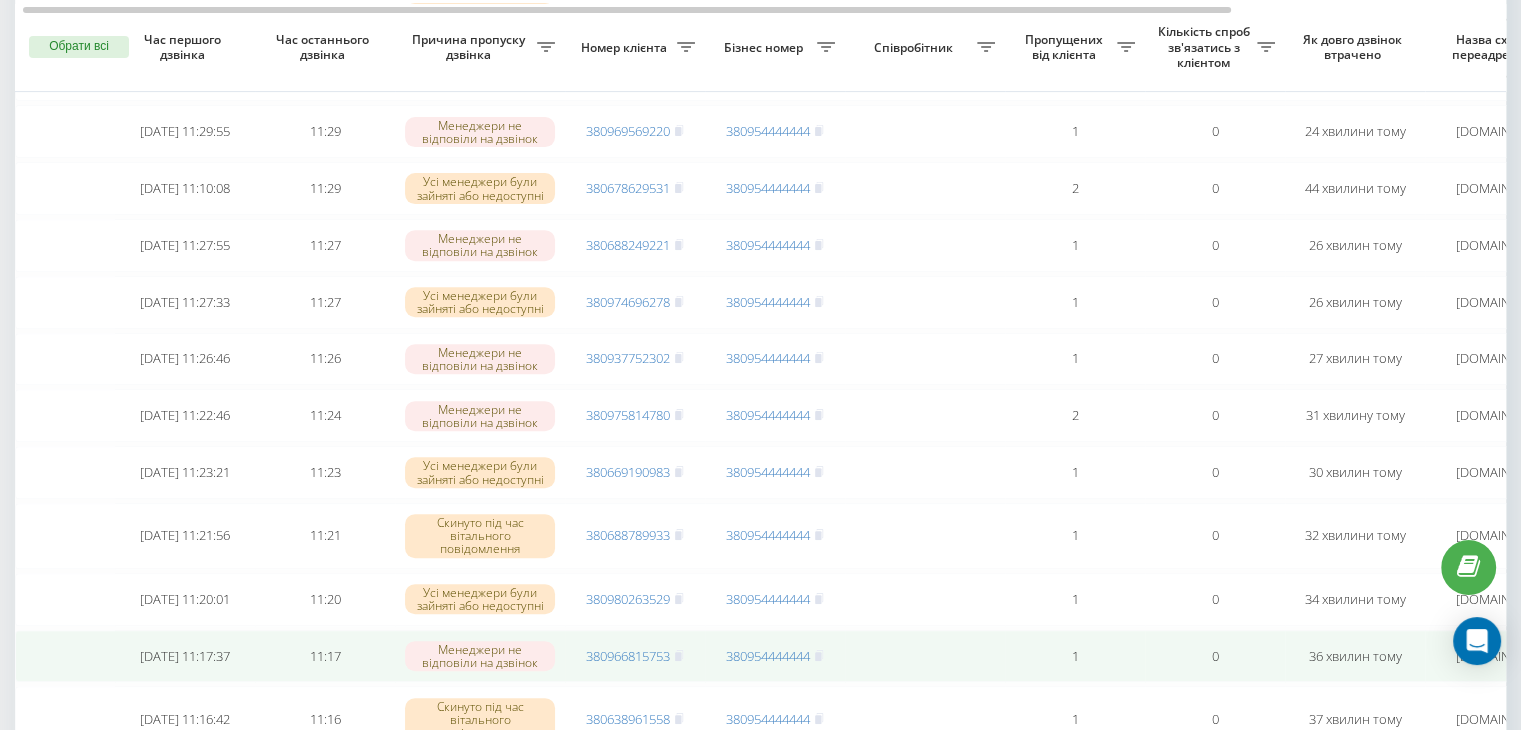 click on "380966815753" at bounding box center (635, 656) 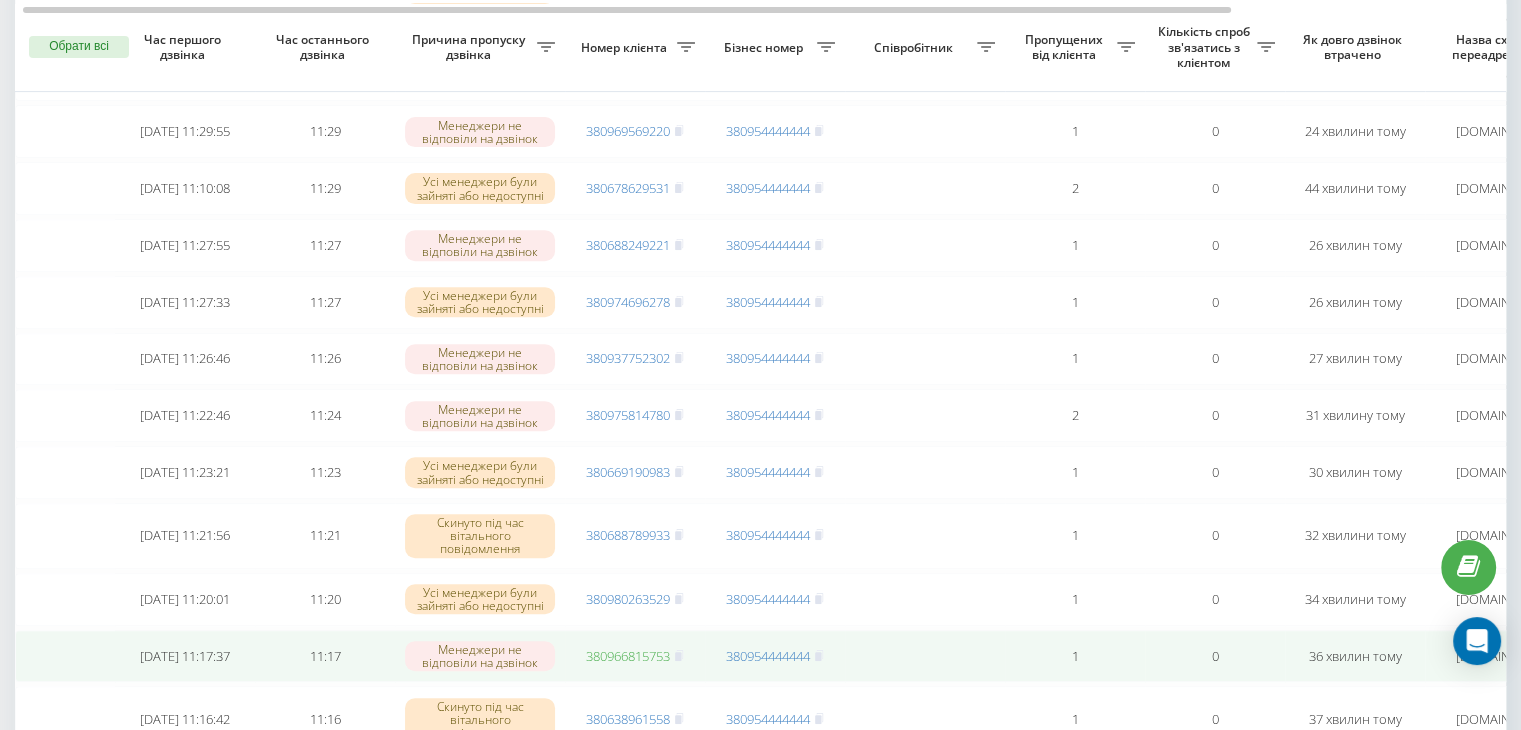 click on "380966815753" at bounding box center [628, 656] 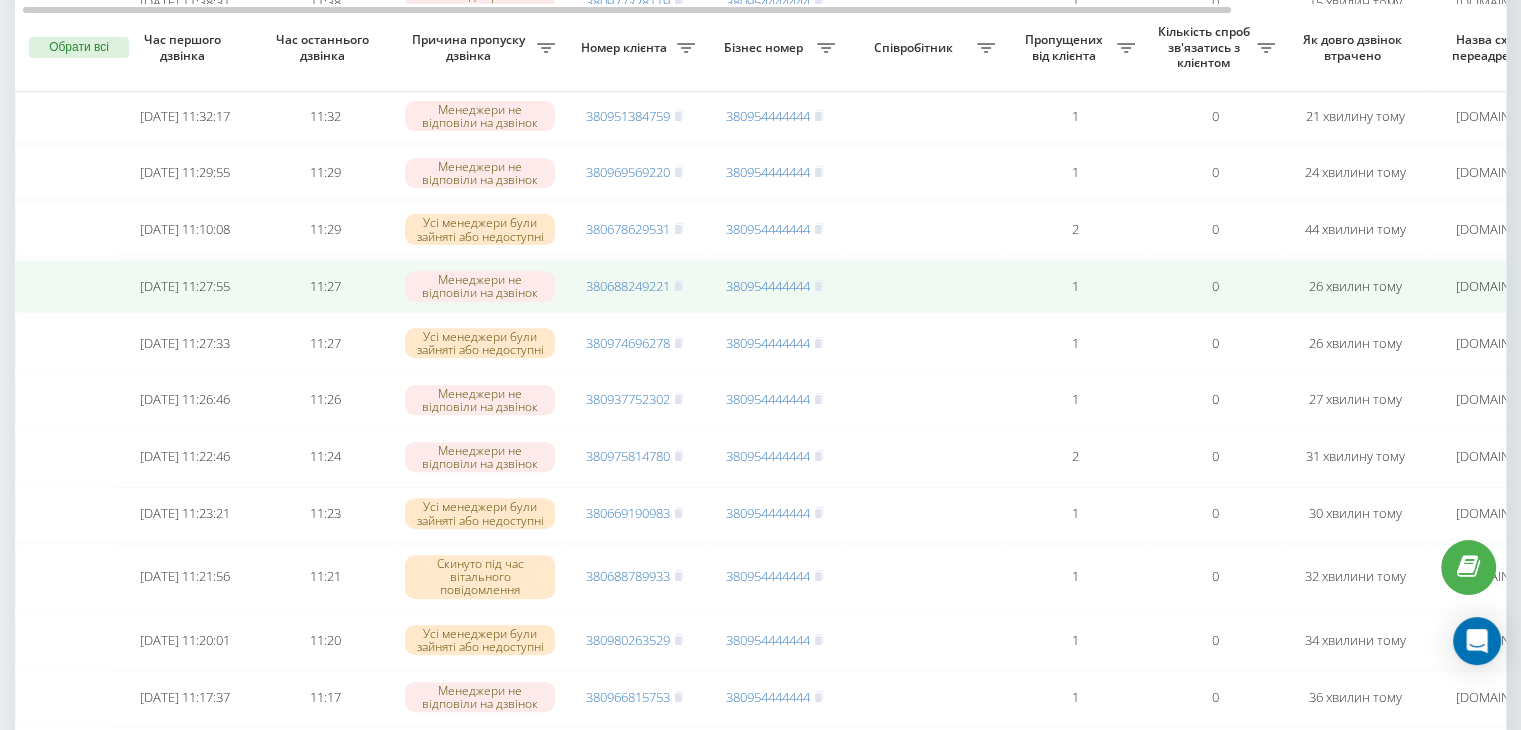 scroll, scrollTop: 699, scrollLeft: 0, axis: vertical 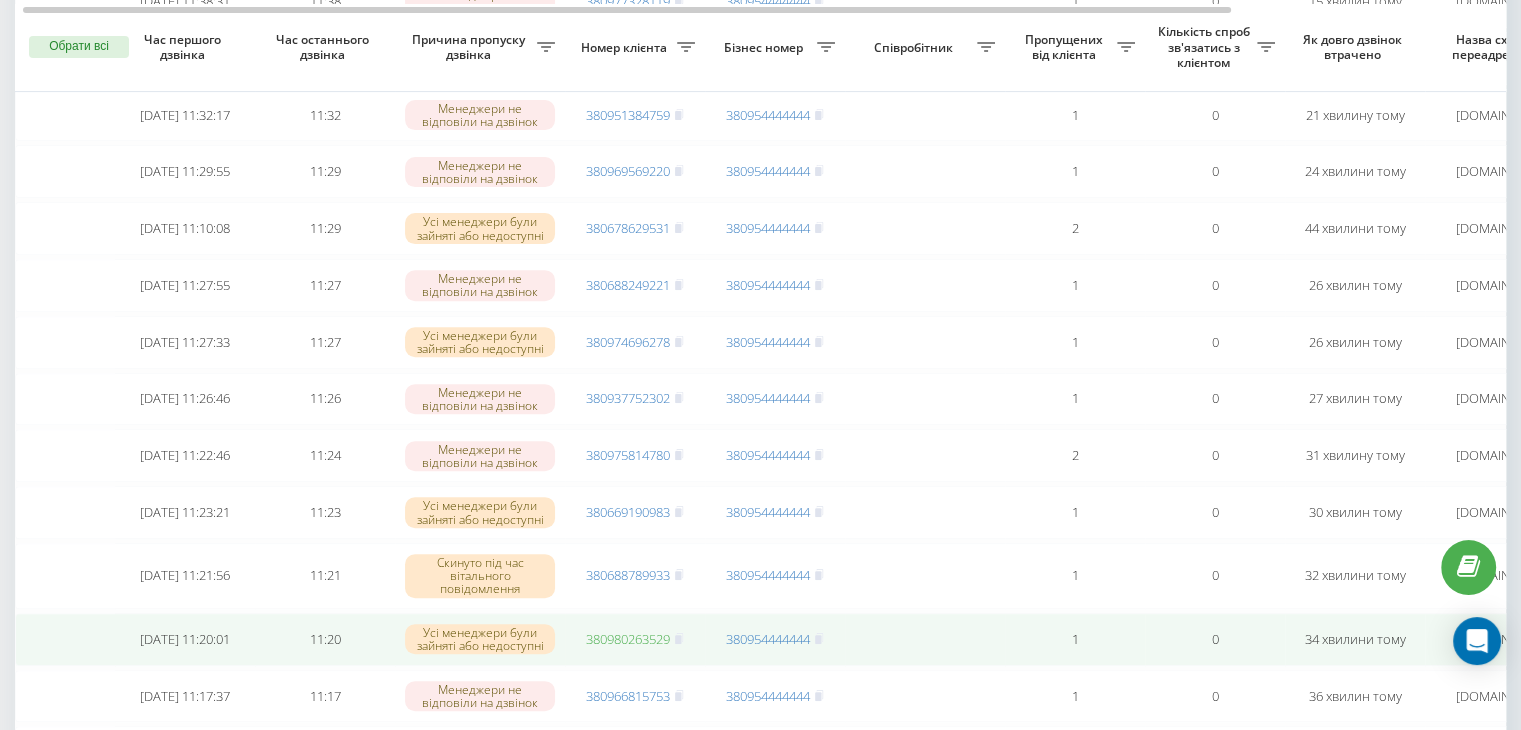 click on "380980263529" at bounding box center (628, 639) 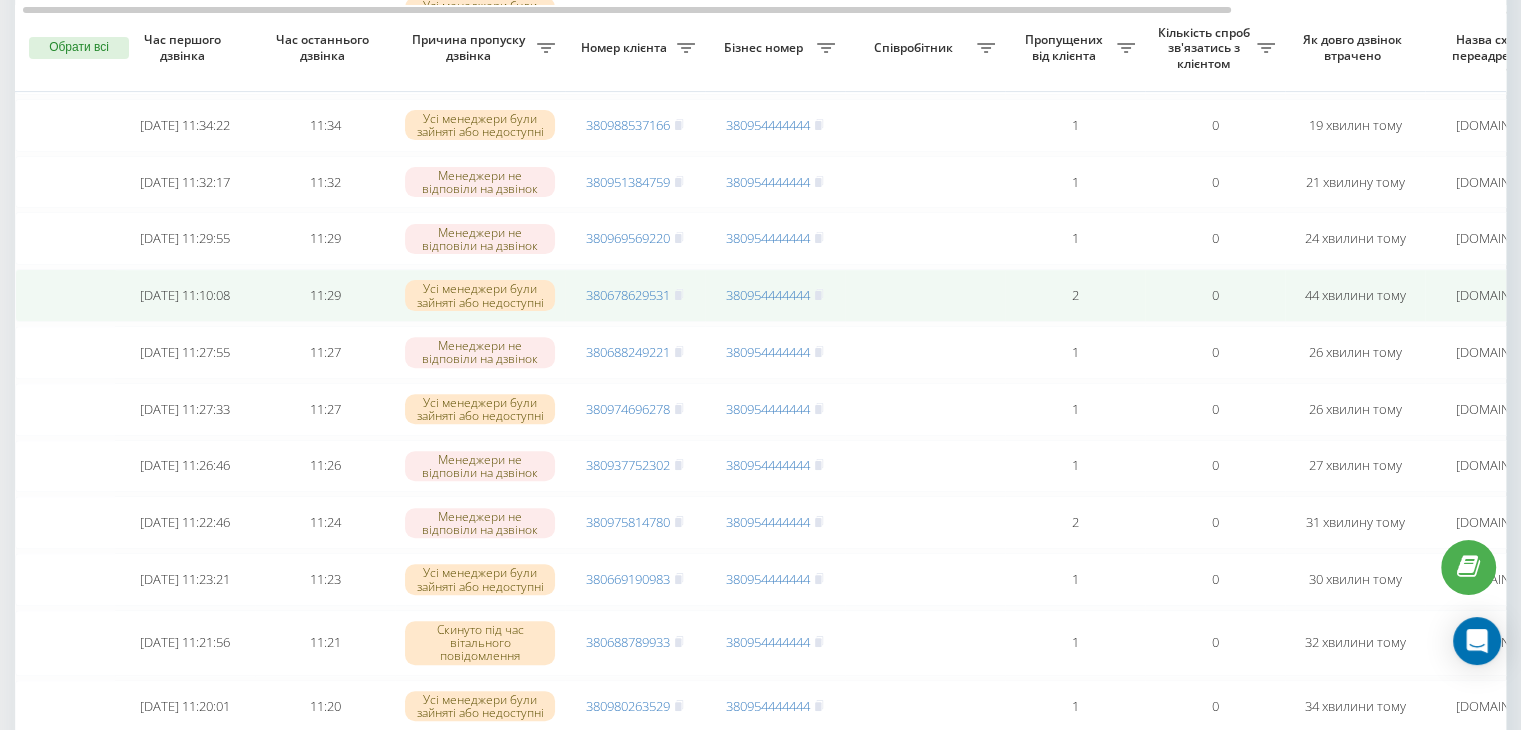 scroll, scrollTop: 632, scrollLeft: 0, axis: vertical 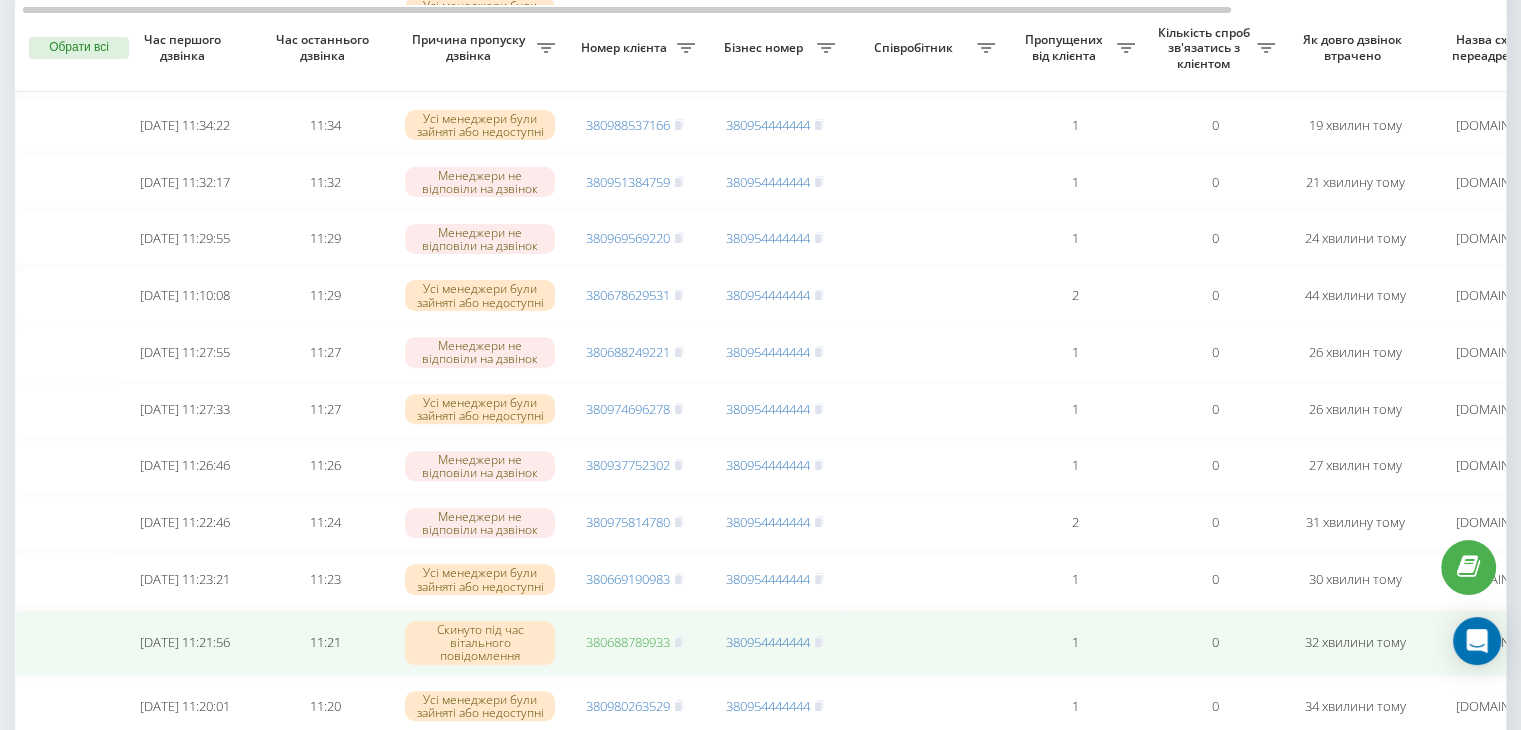 click on "380688789933" at bounding box center (628, 642) 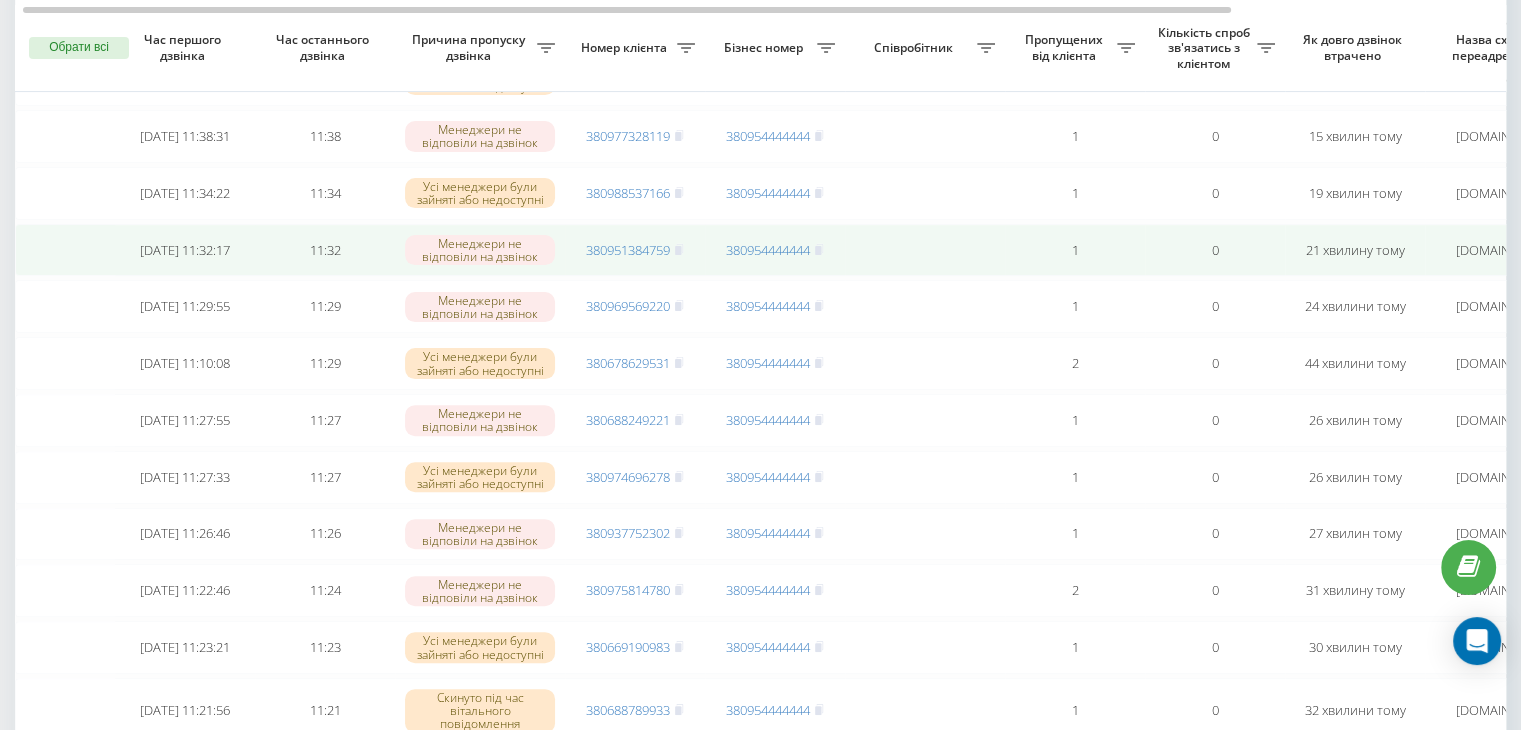 scroll, scrollTop: 566, scrollLeft: 0, axis: vertical 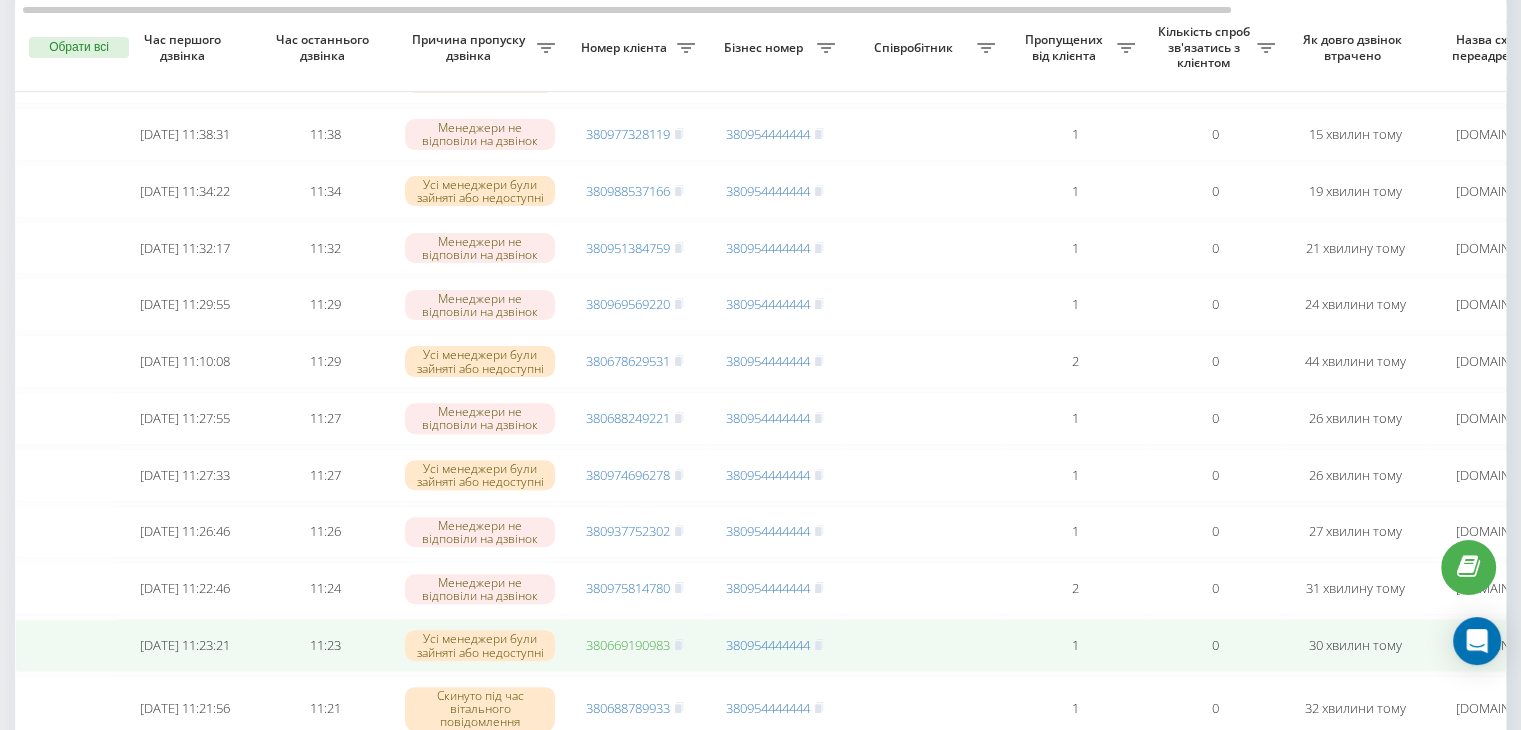 click on "380669190983" at bounding box center (628, 645) 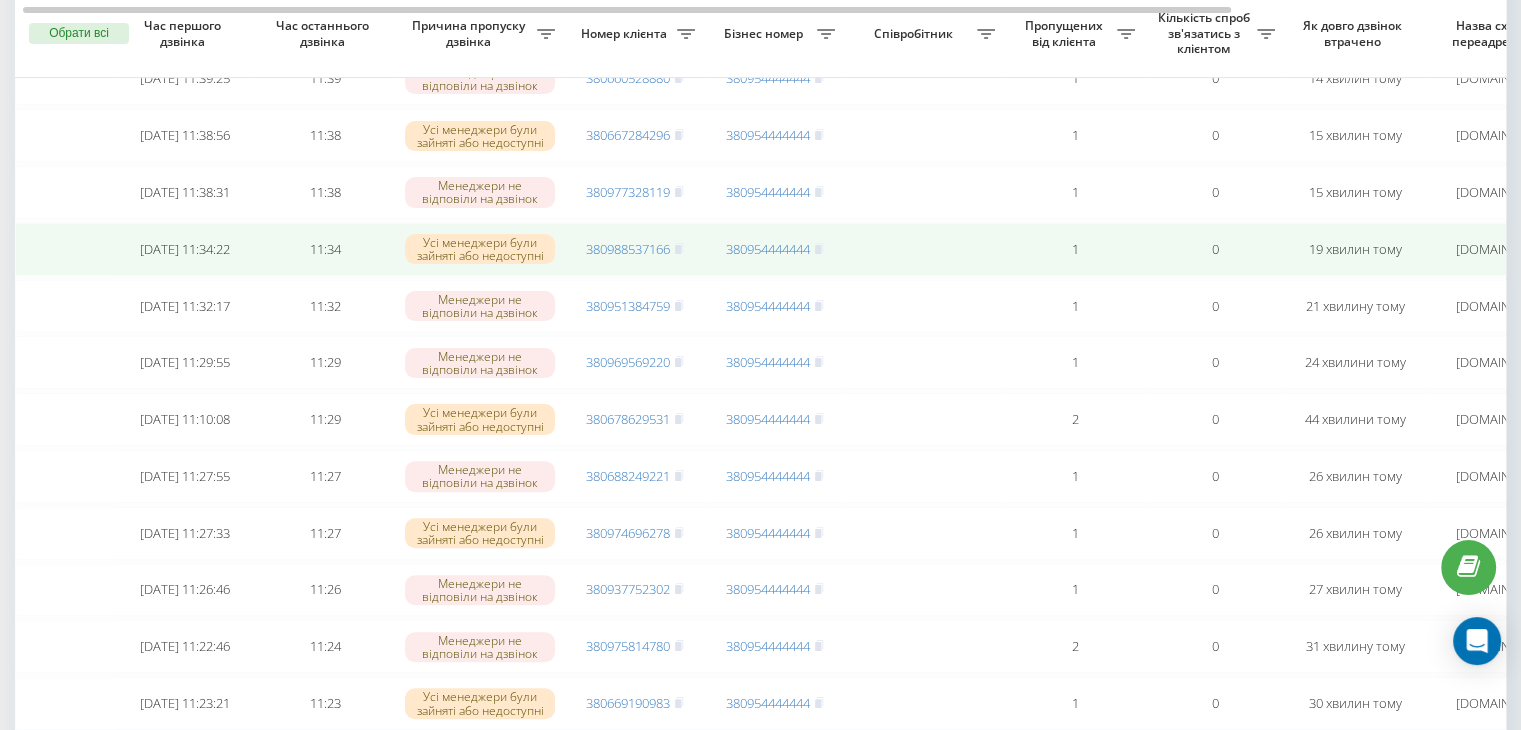 scroll, scrollTop: 491, scrollLeft: 0, axis: vertical 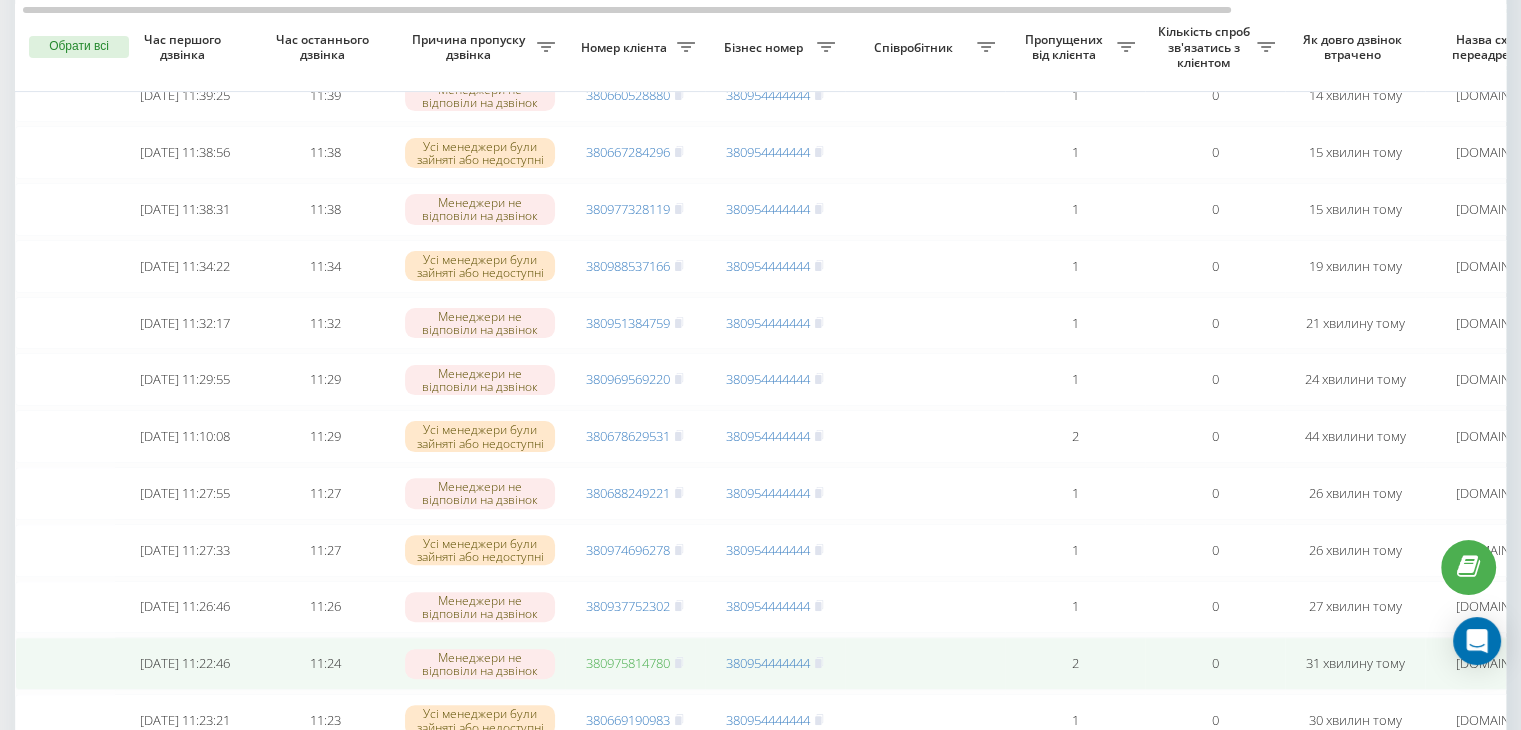 click on "380975814780" at bounding box center [628, 663] 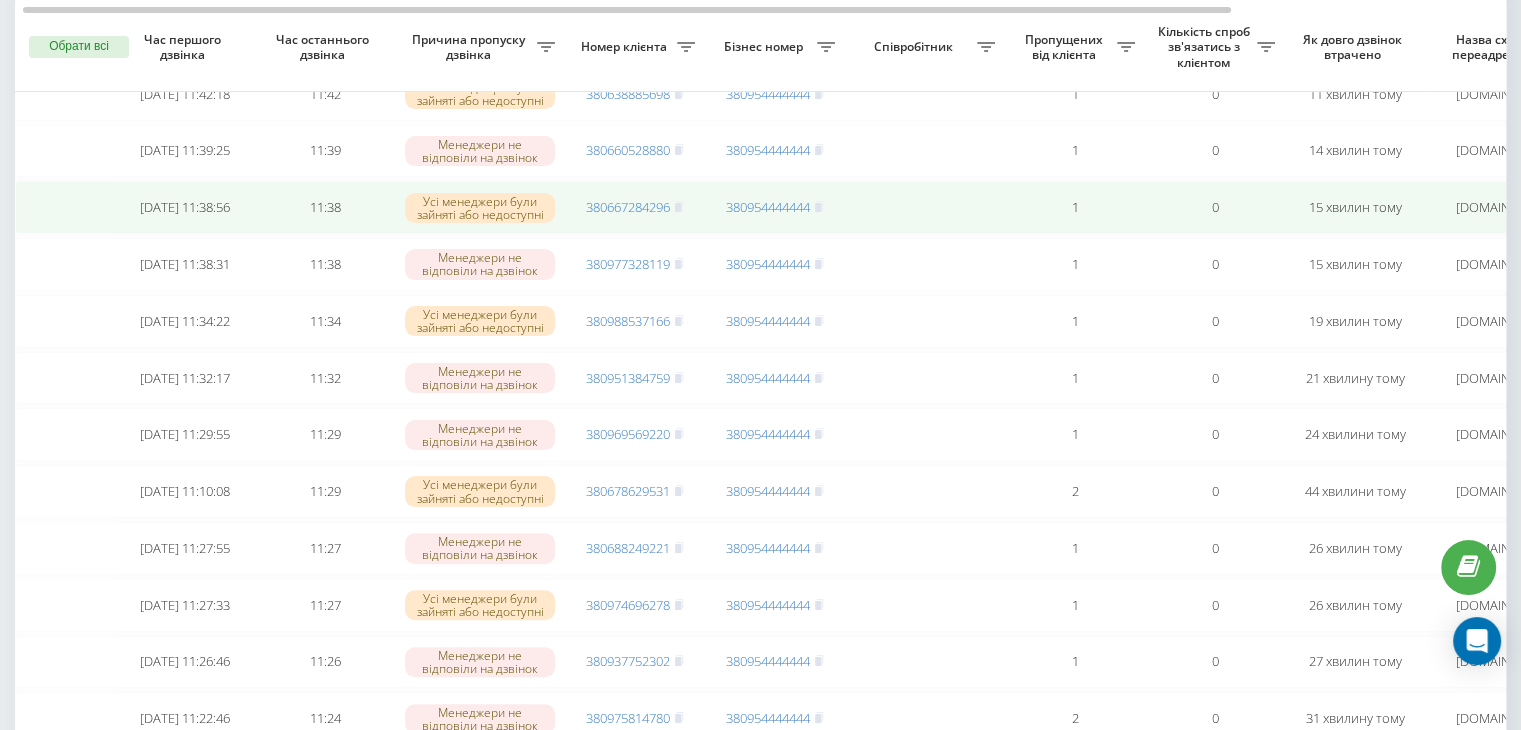 scroll, scrollTop: 435, scrollLeft: 0, axis: vertical 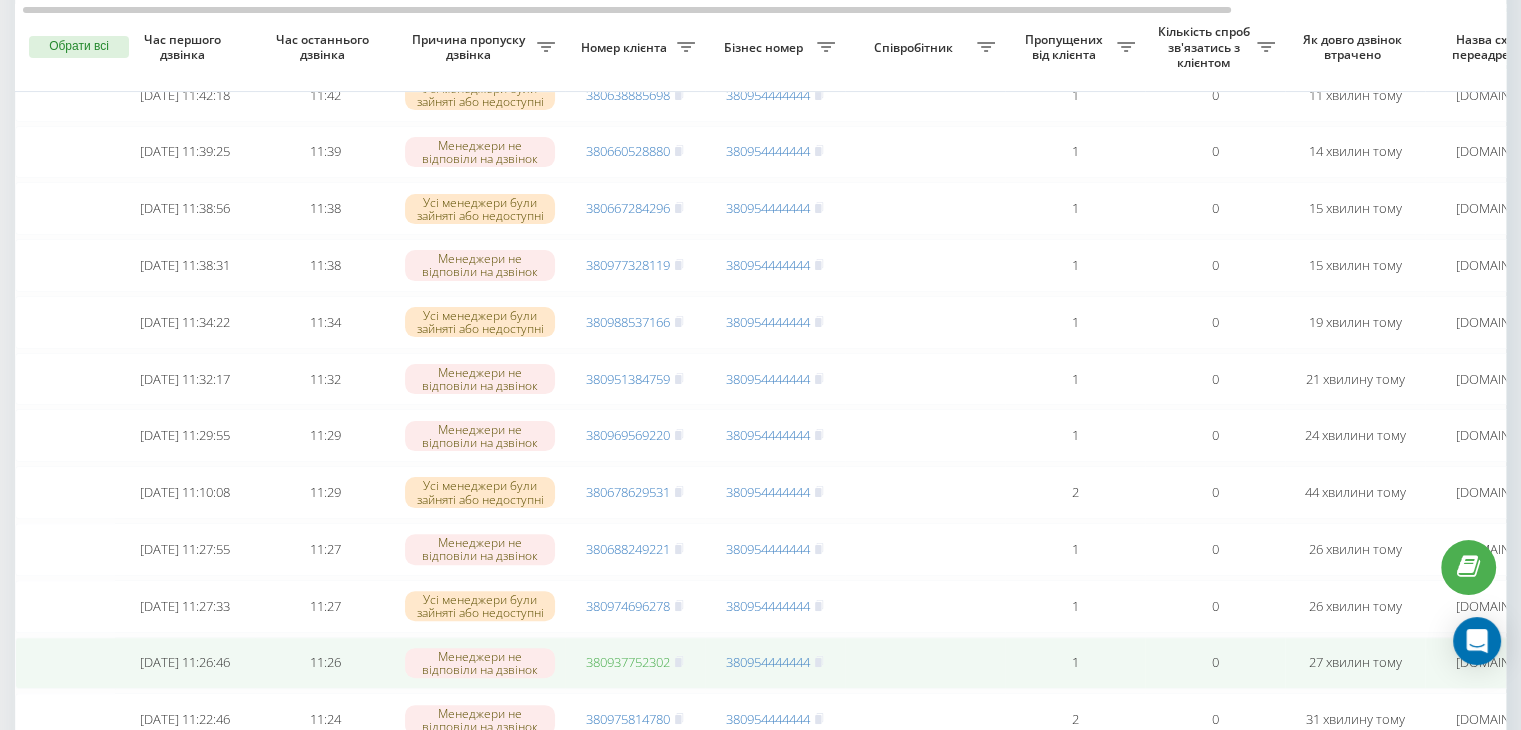 click on "380937752302" at bounding box center [628, 662] 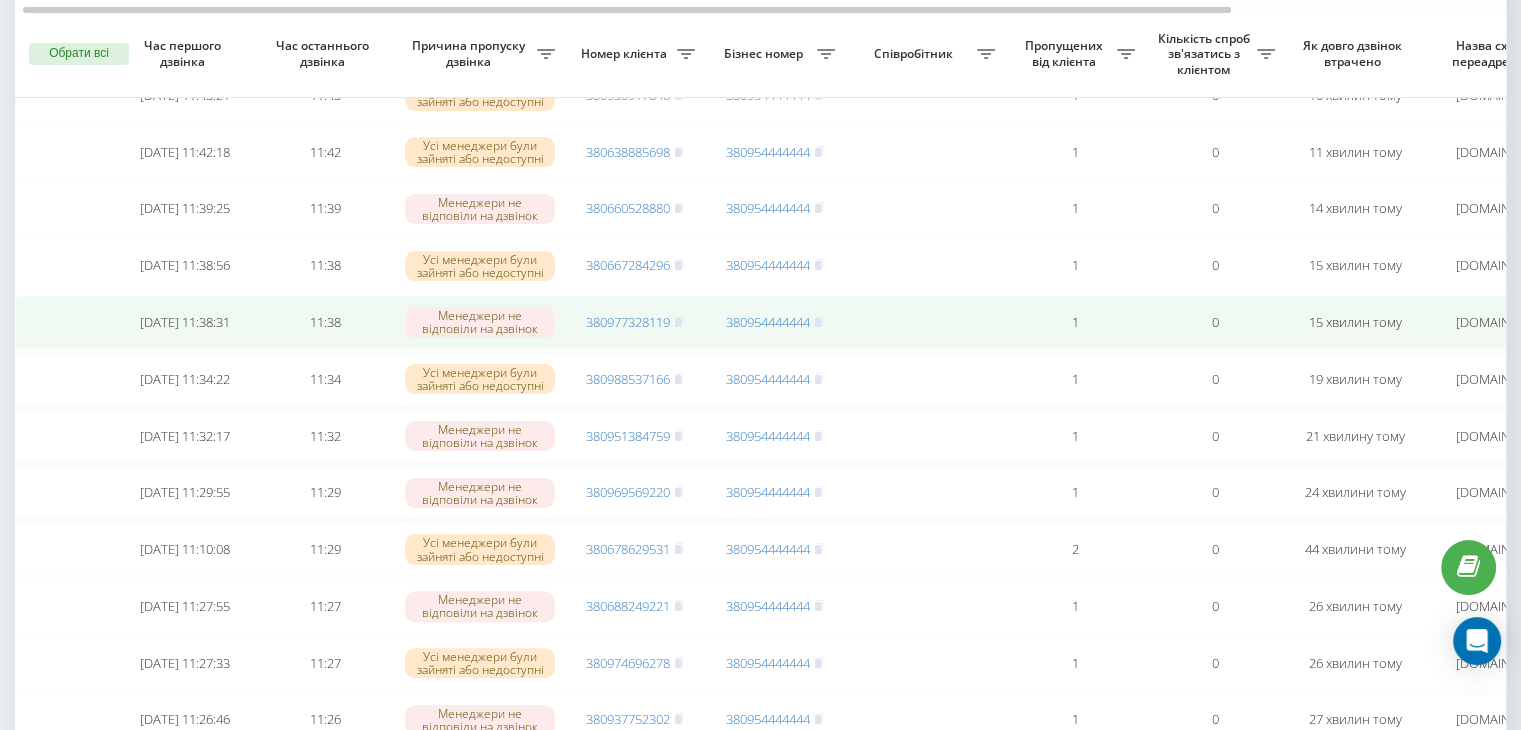 scroll, scrollTop: 376, scrollLeft: 0, axis: vertical 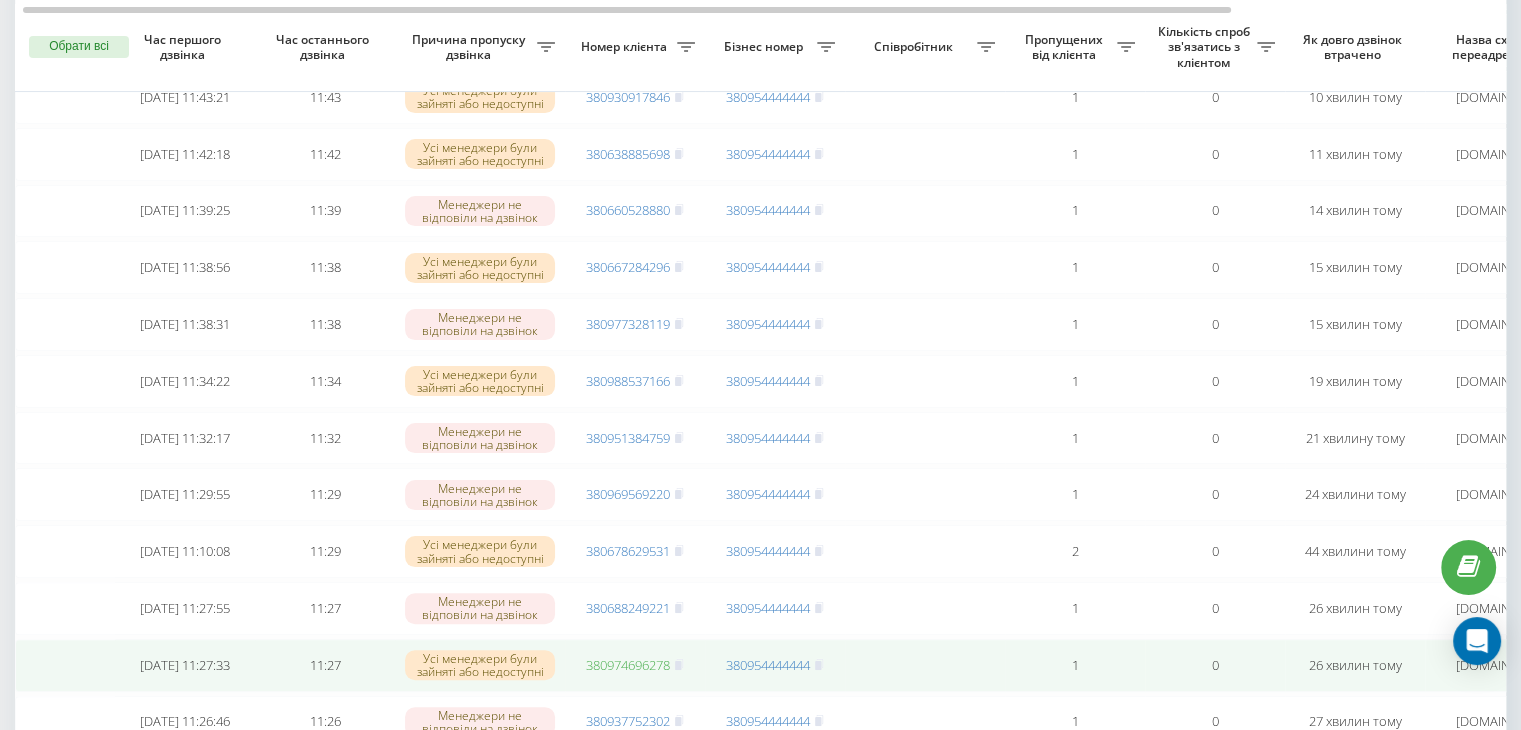 click on "380974696278" at bounding box center (628, 665) 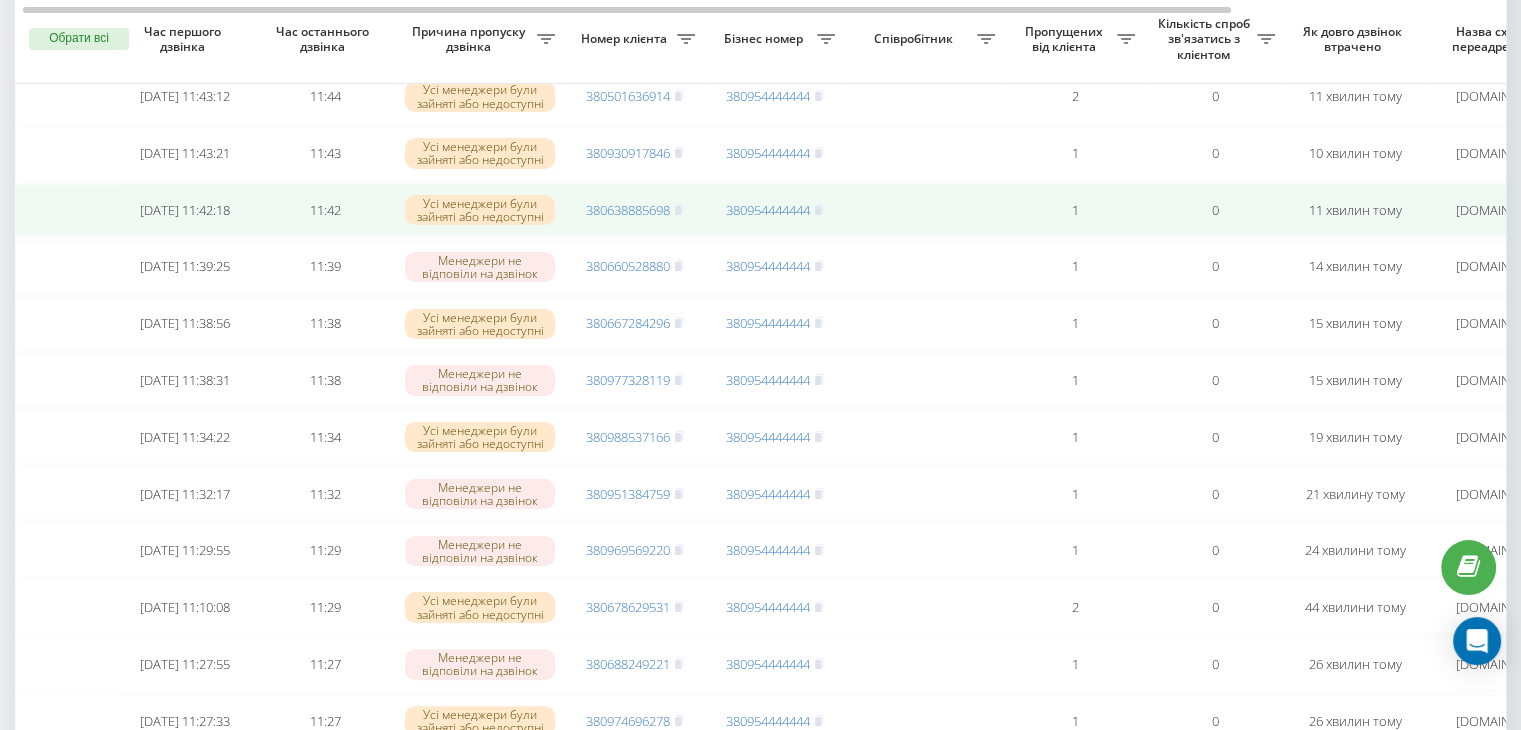 scroll, scrollTop: 312, scrollLeft: 0, axis: vertical 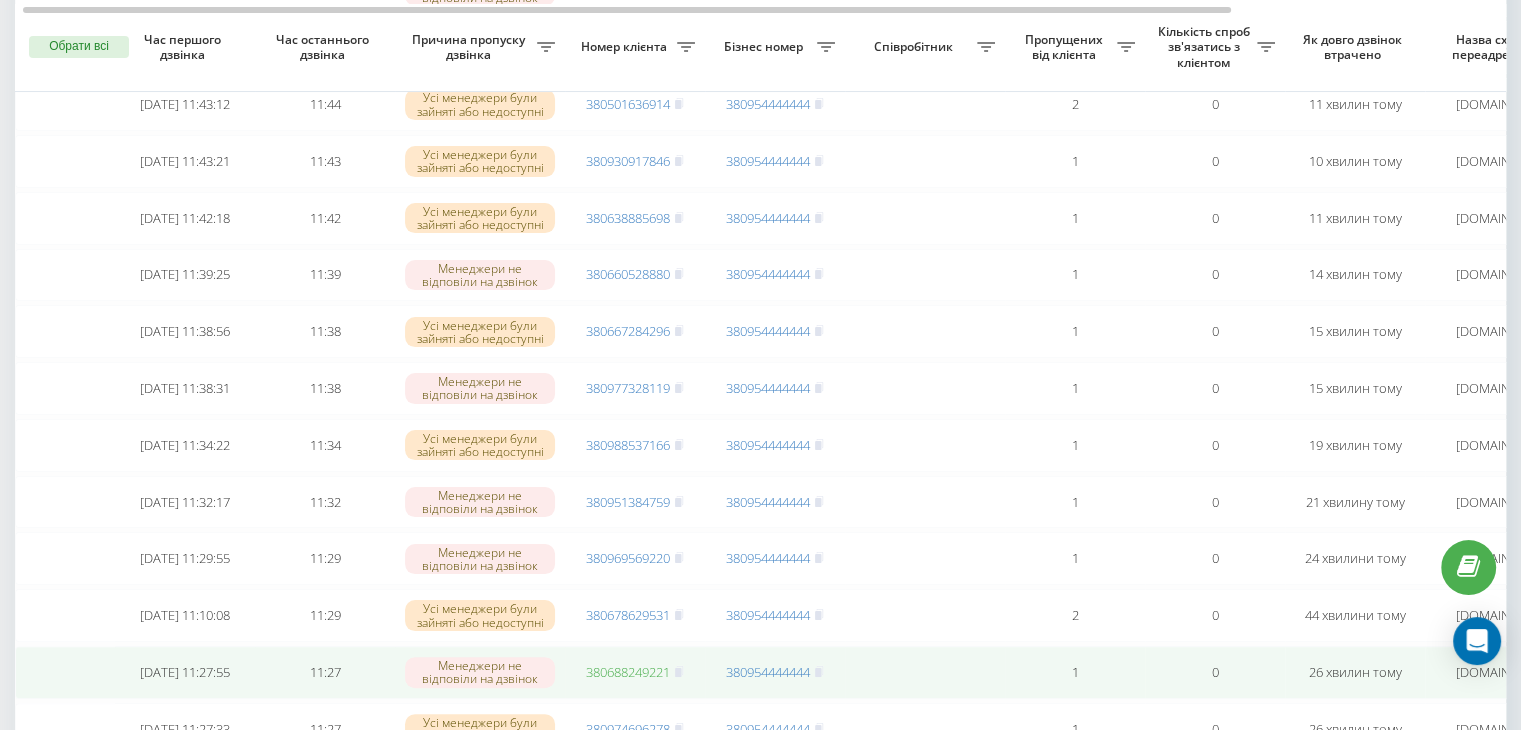 click on "380688249221" at bounding box center [628, 672] 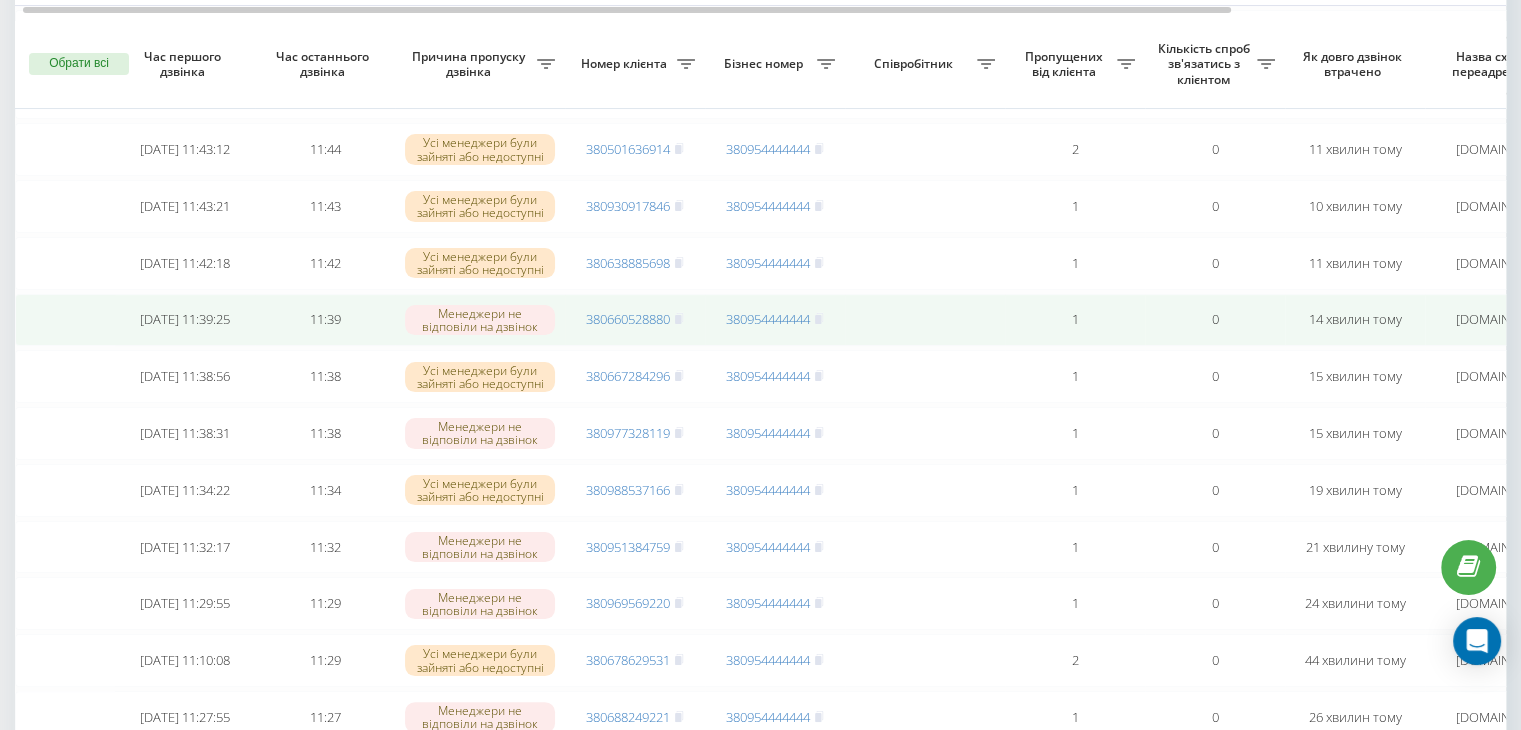 scroll, scrollTop: 256, scrollLeft: 0, axis: vertical 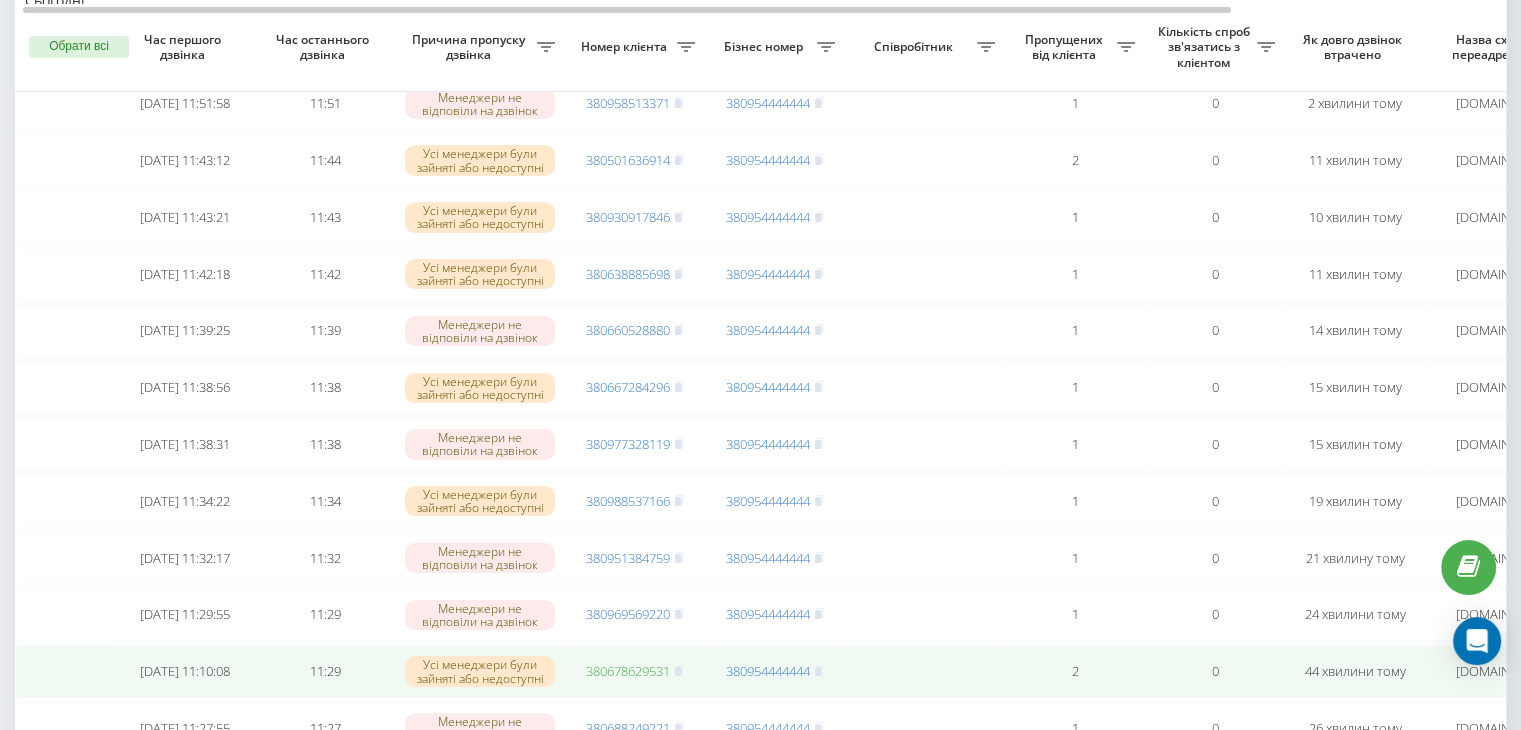 click on "380678629531" at bounding box center (628, 671) 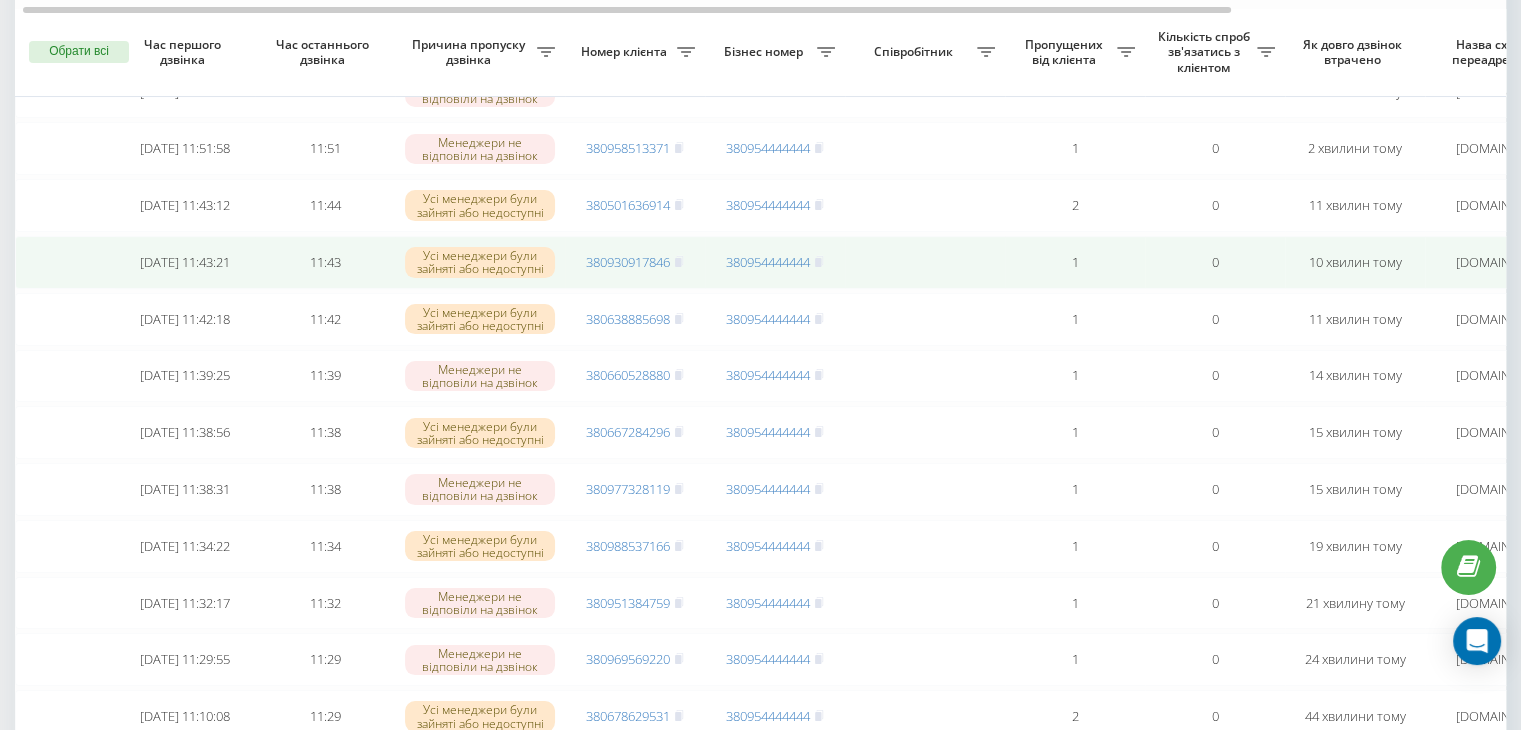 scroll, scrollTop: 196, scrollLeft: 0, axis: vertical 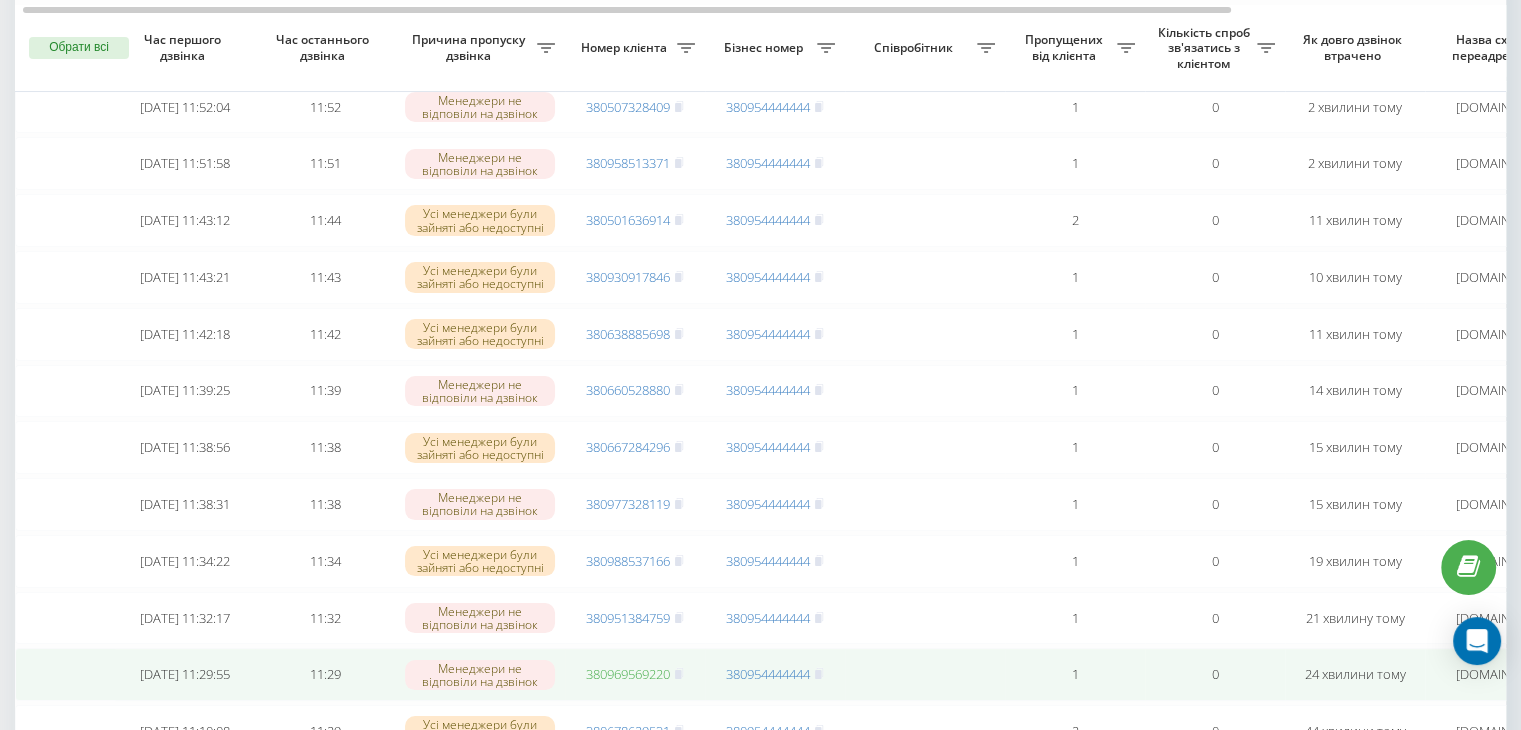 click on "380969569220" at bounding box center [628, 674] 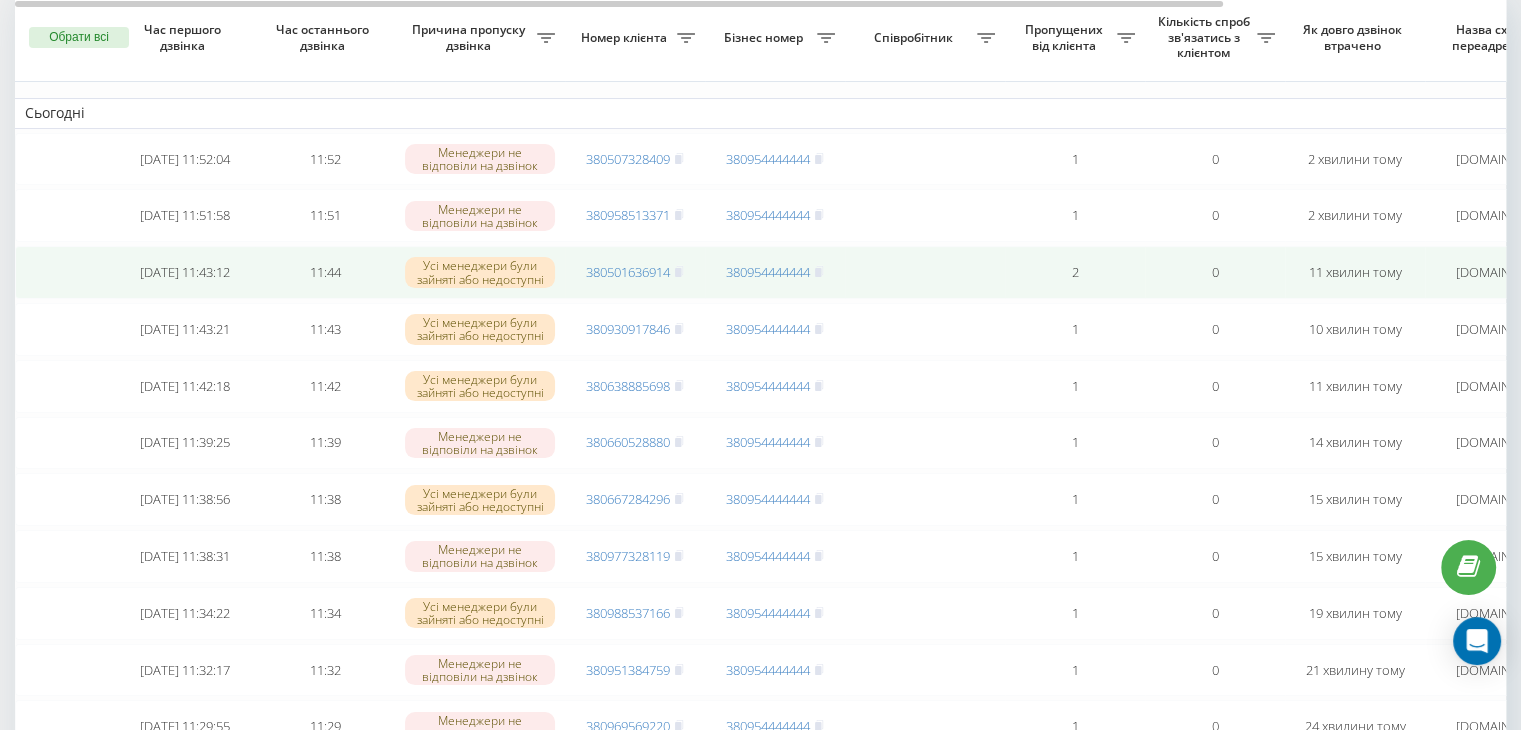 scroll, scrollTop: 132, scrollLeft: 0, axis: vertical 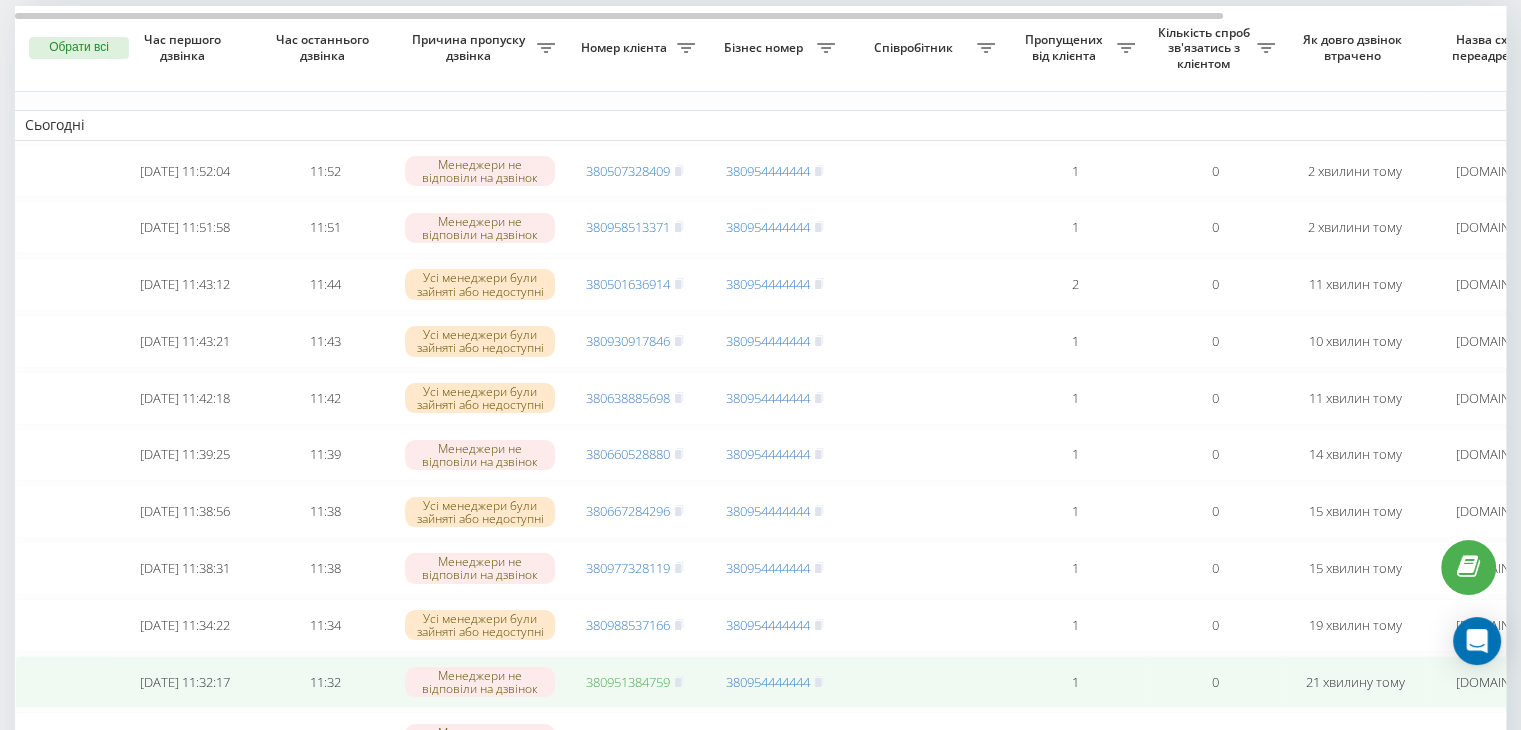 click on "380951384759" at bounding box center [628, 682] 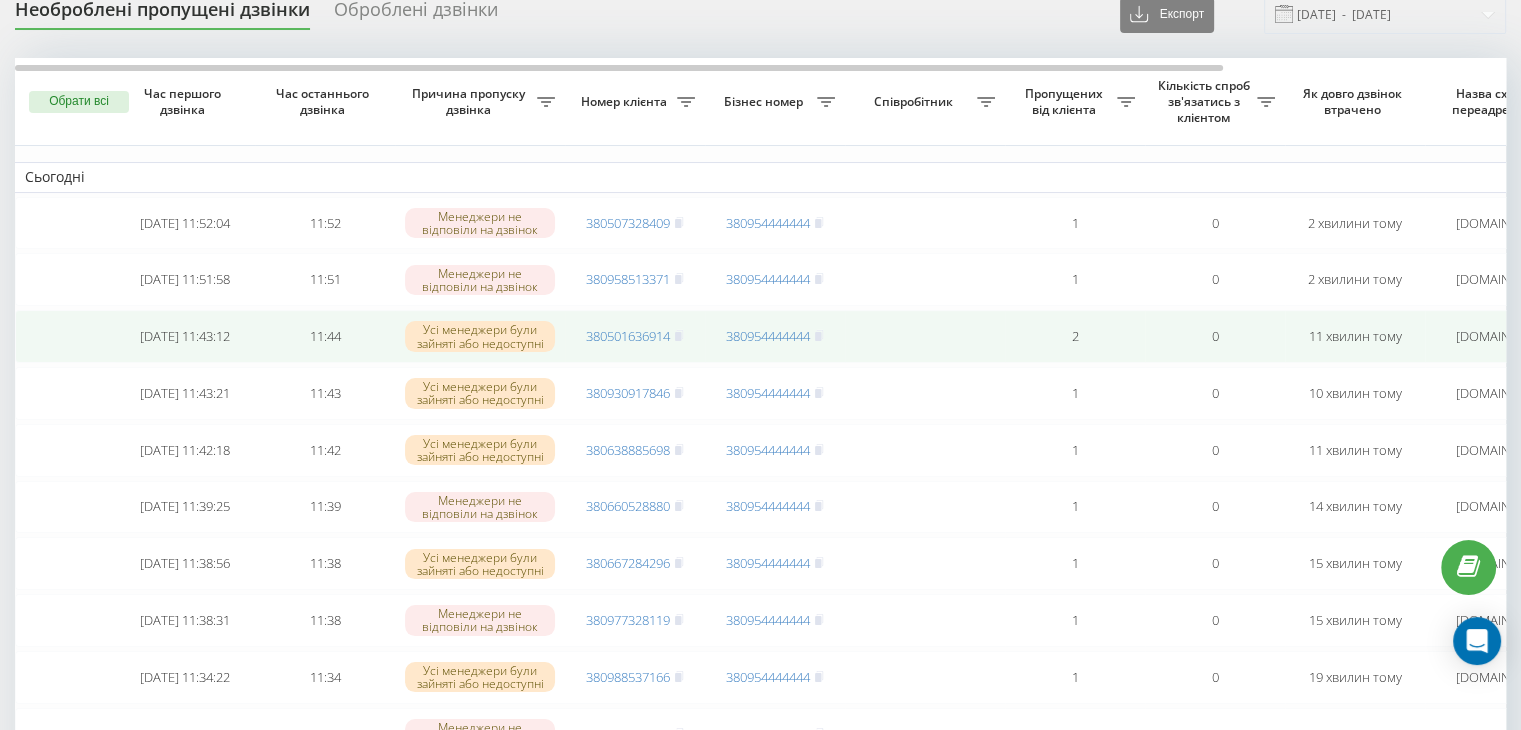 scroll, scrollTop: 80, scrollLeft: 0, axis: vertical 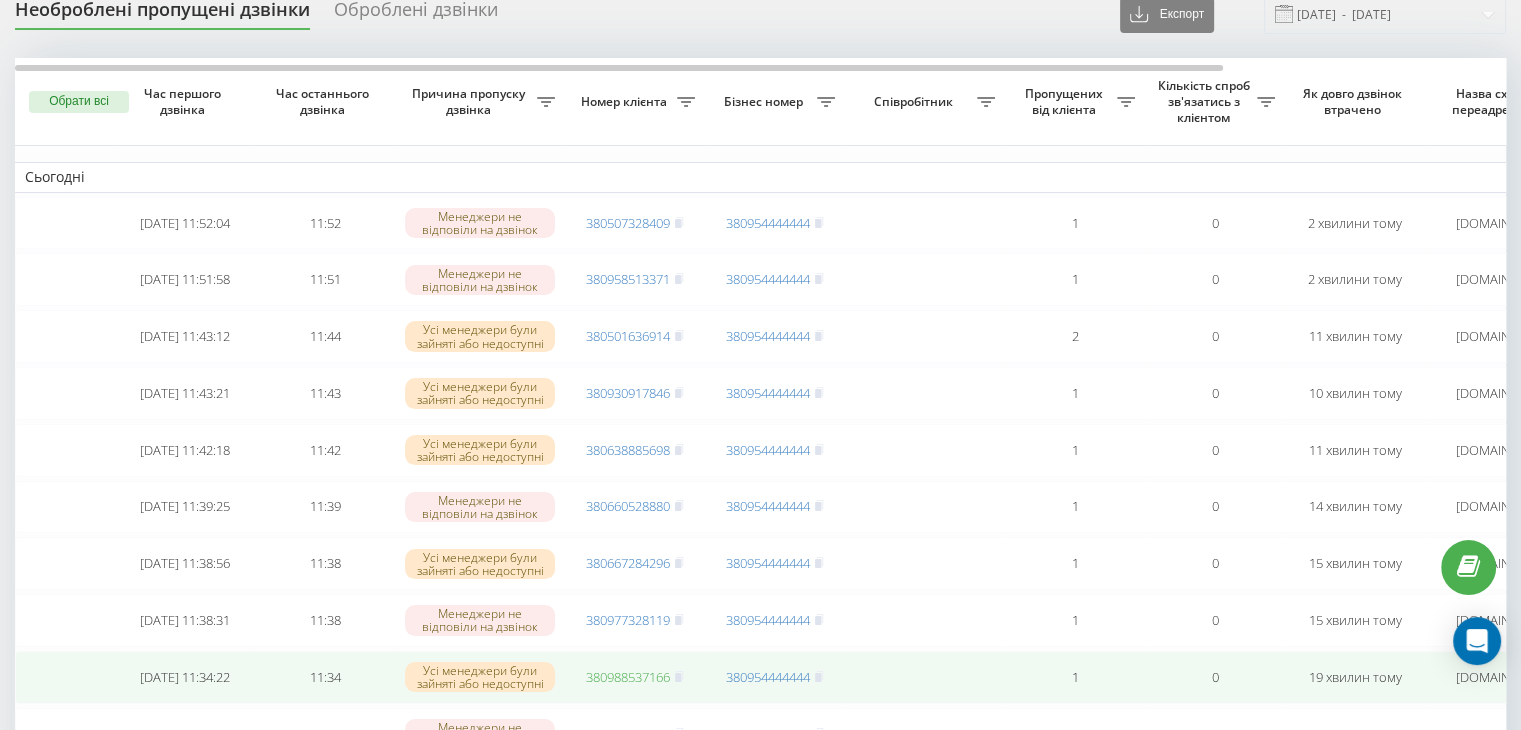 click on "380988537166" at bounding box center [628, 677] 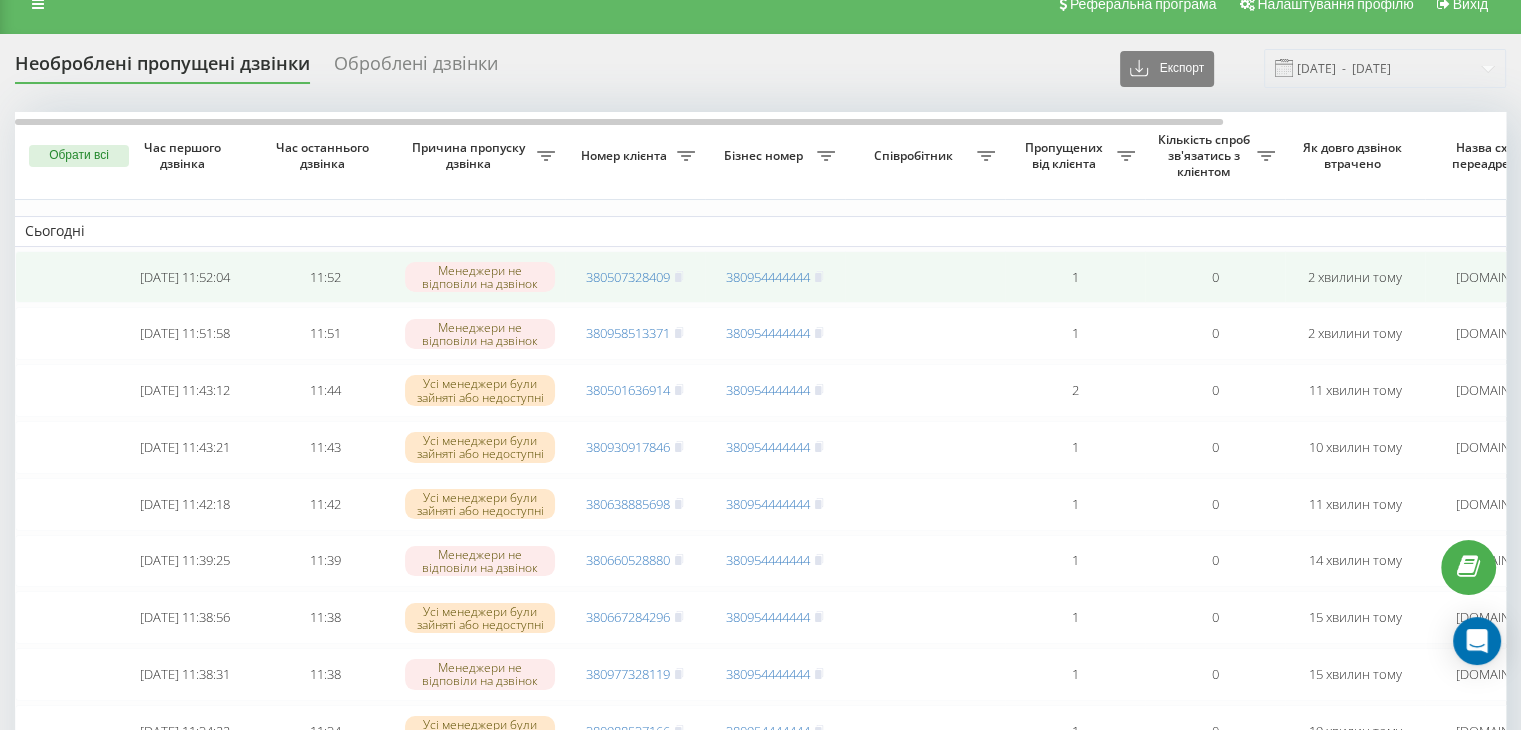 scroll, scrollTop: 24, scrollLeft: 0, axis: vertical 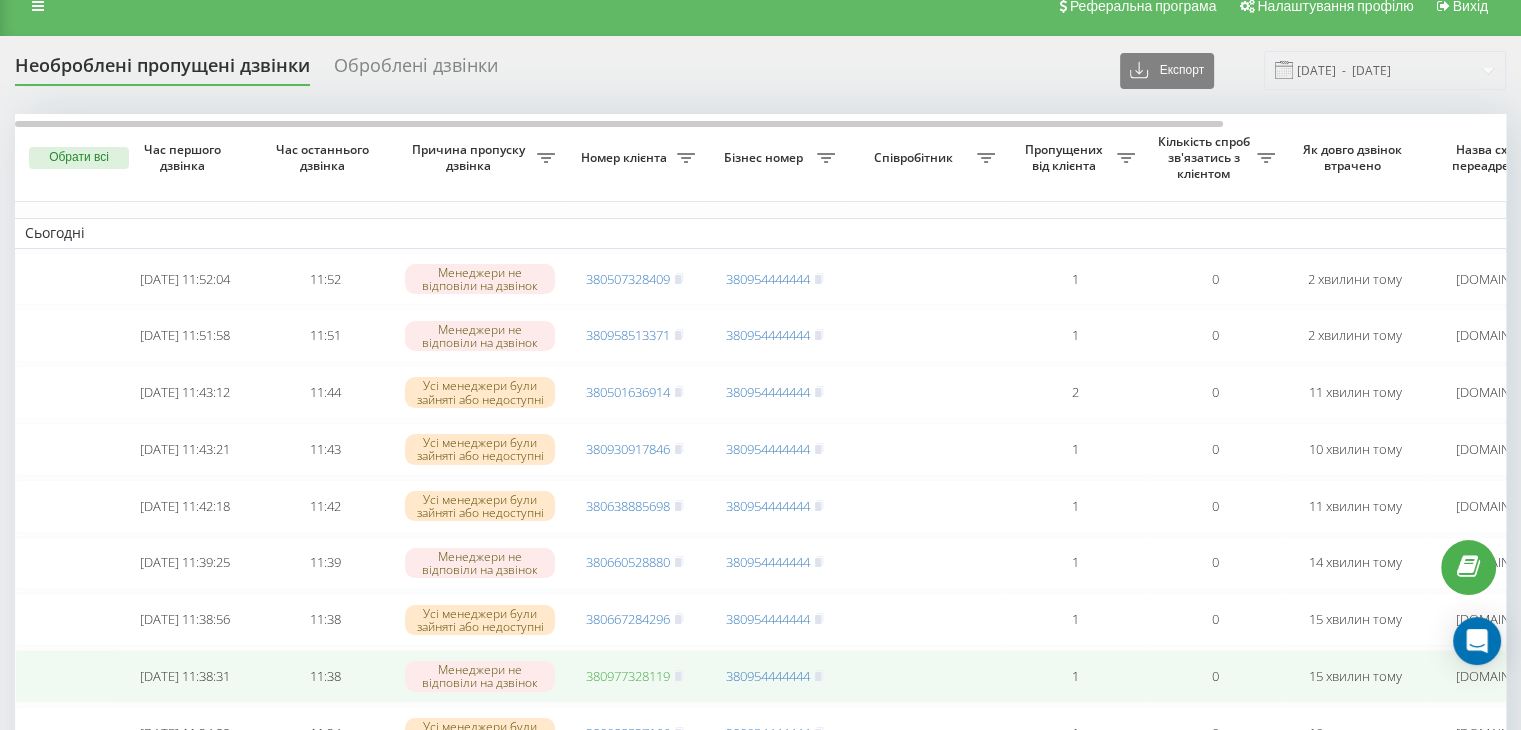click on "380977328119" at bounding box center (628, 676) 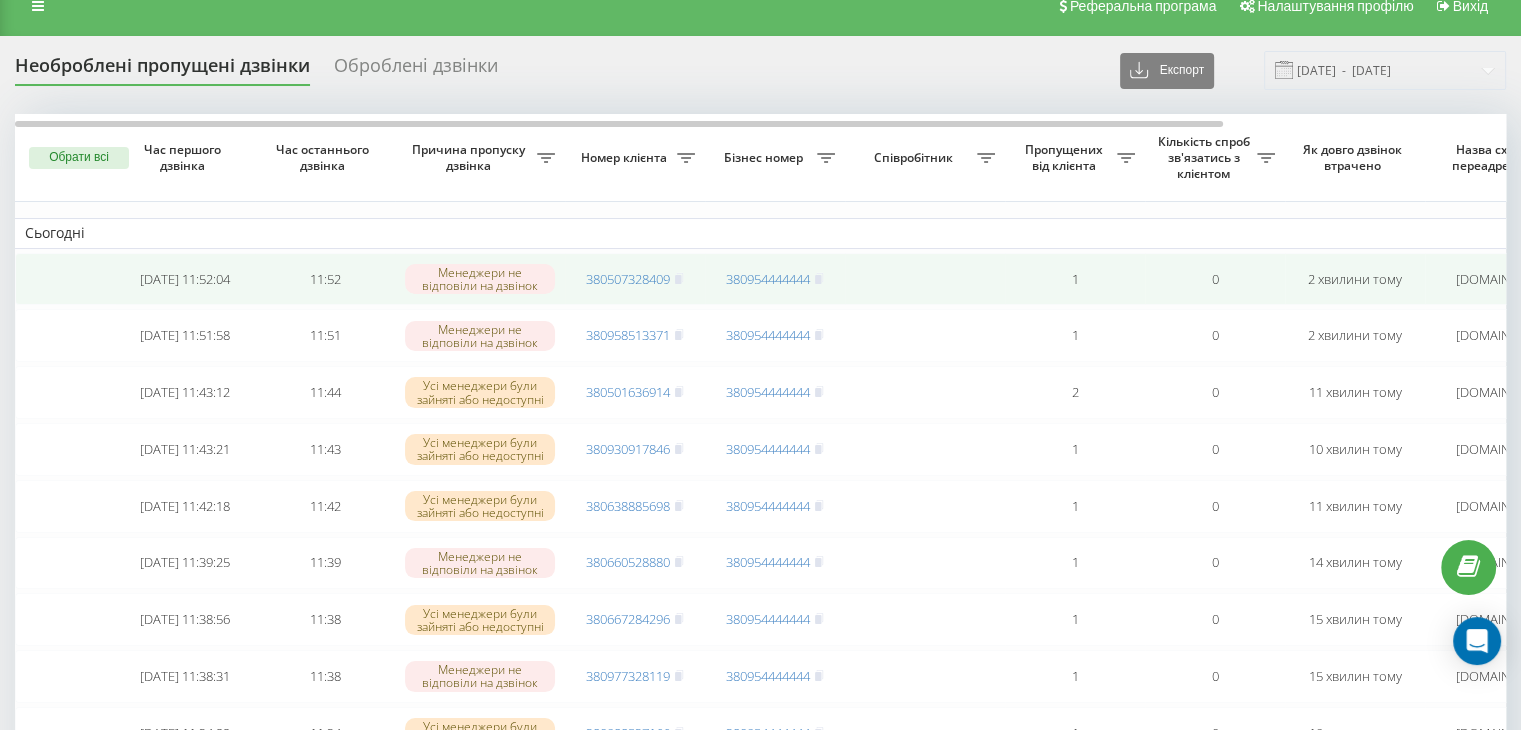 scroll, scrollTop: 0, scrollLeft: 0, axis: both 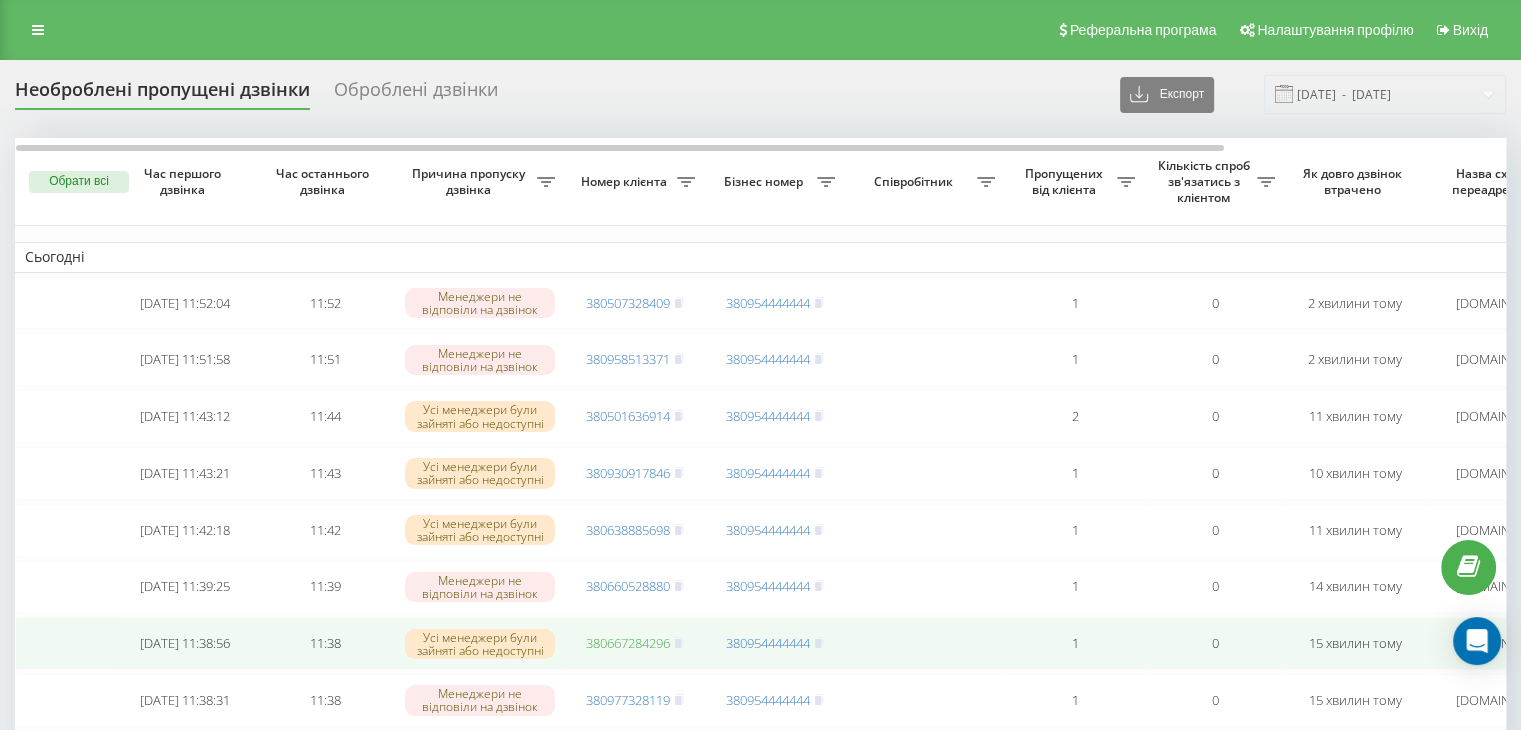 click on "380667284296" at bounding box center (628, 643) 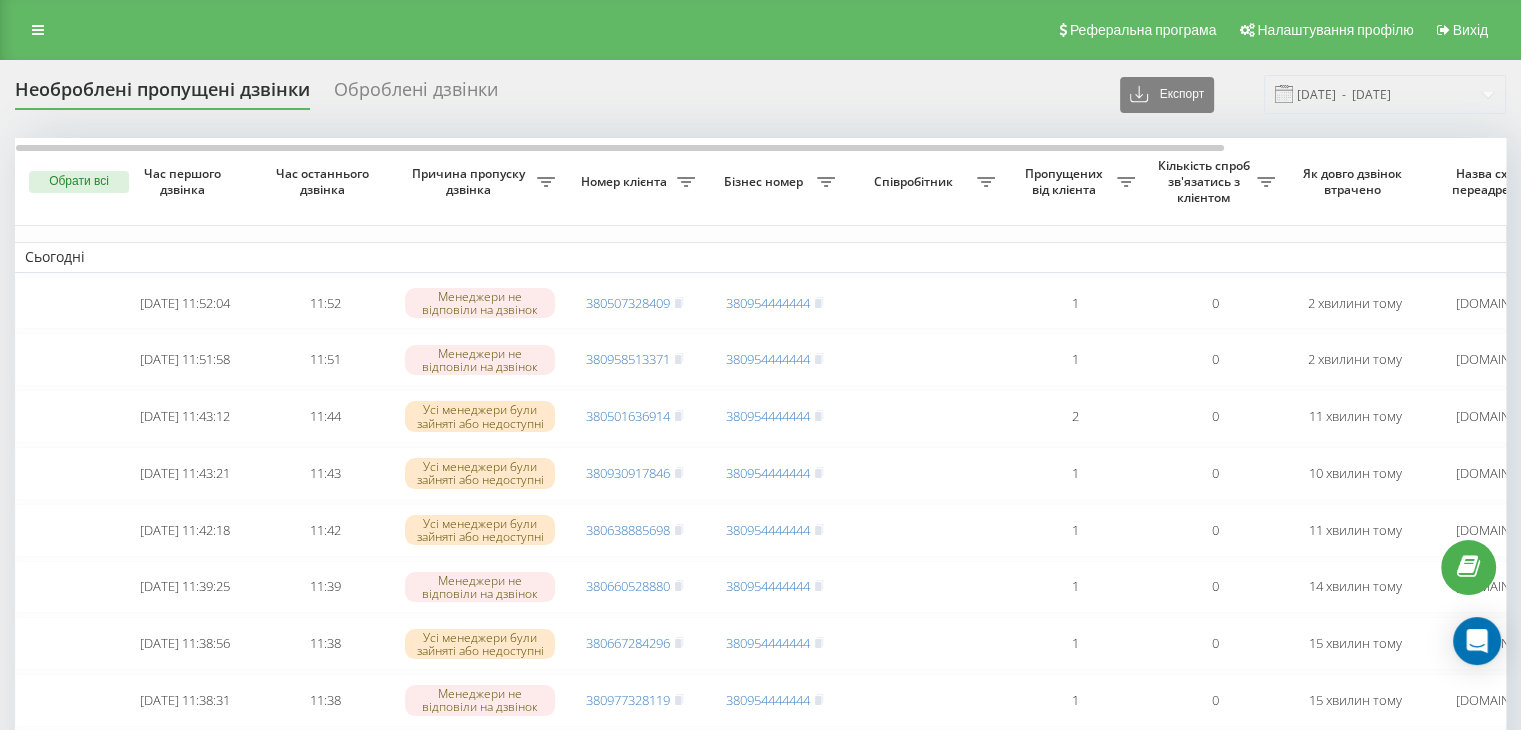 click on "Необроблені пропущені дзвінки Оброблені дзвінки Експорт .csv .xlsx [DATE]  -  [DATE]" at bounding box center [760, 94] 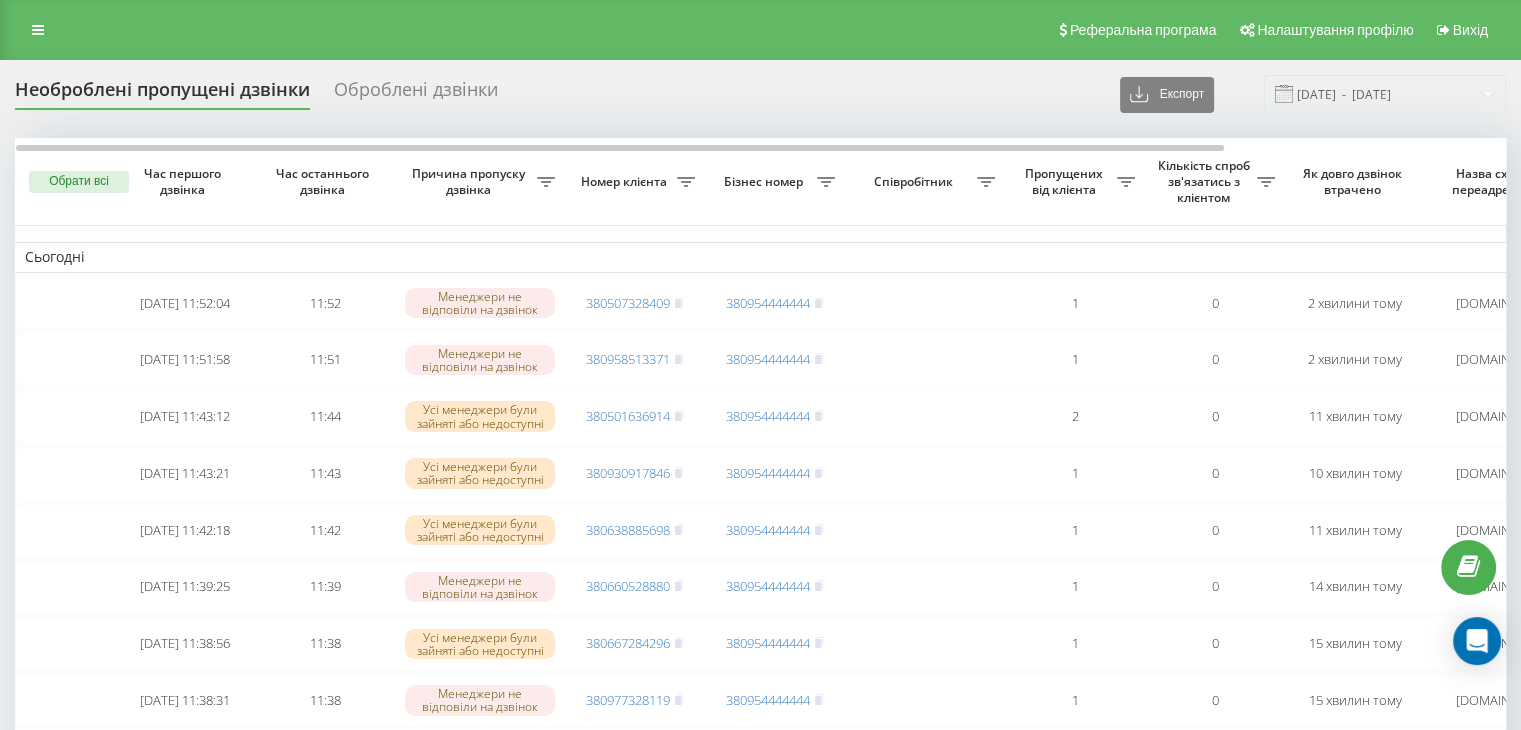 click on "Реферальна програма Налаштування профілю Вихід" at bounding box center [760, 30] 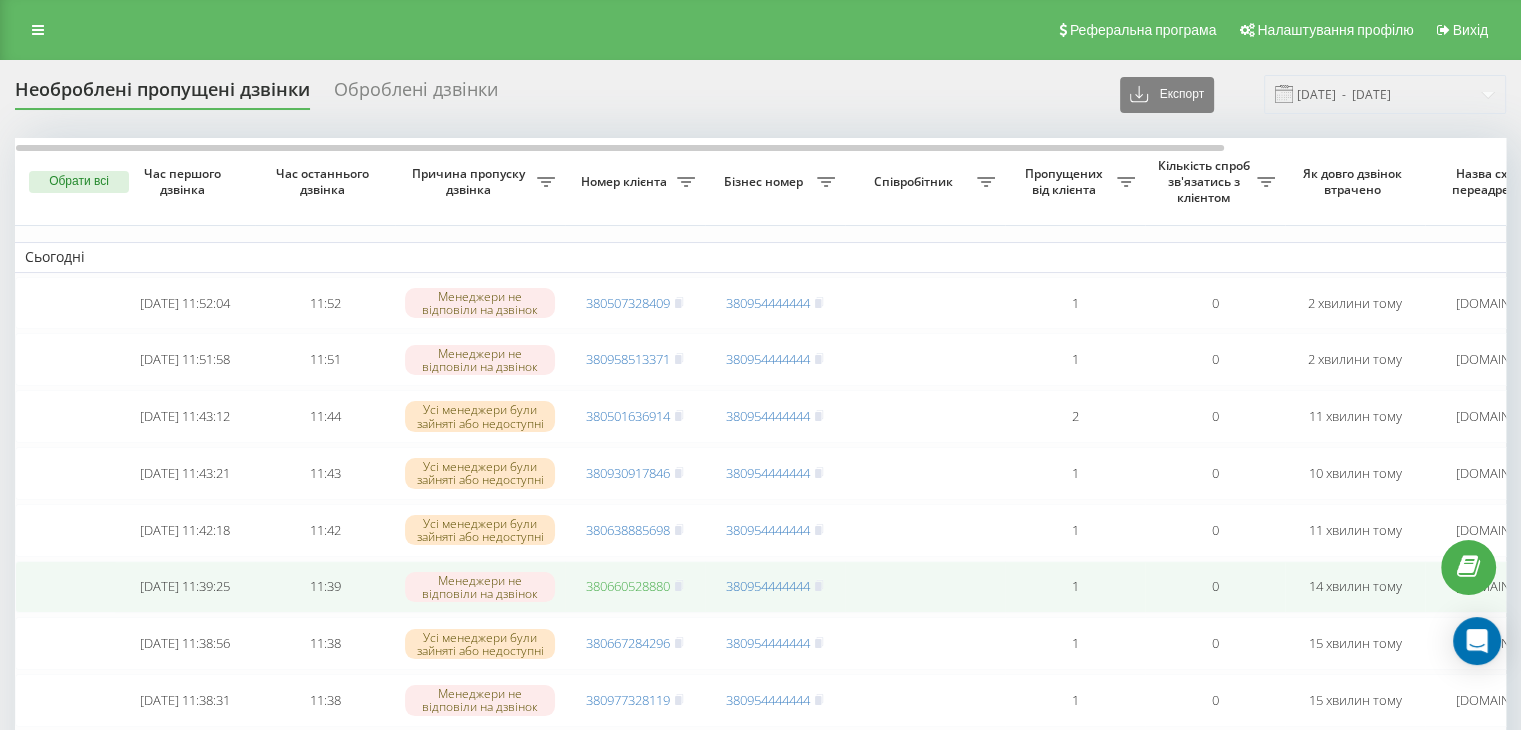 click on "380660528880" at bounding box center (628, 586) 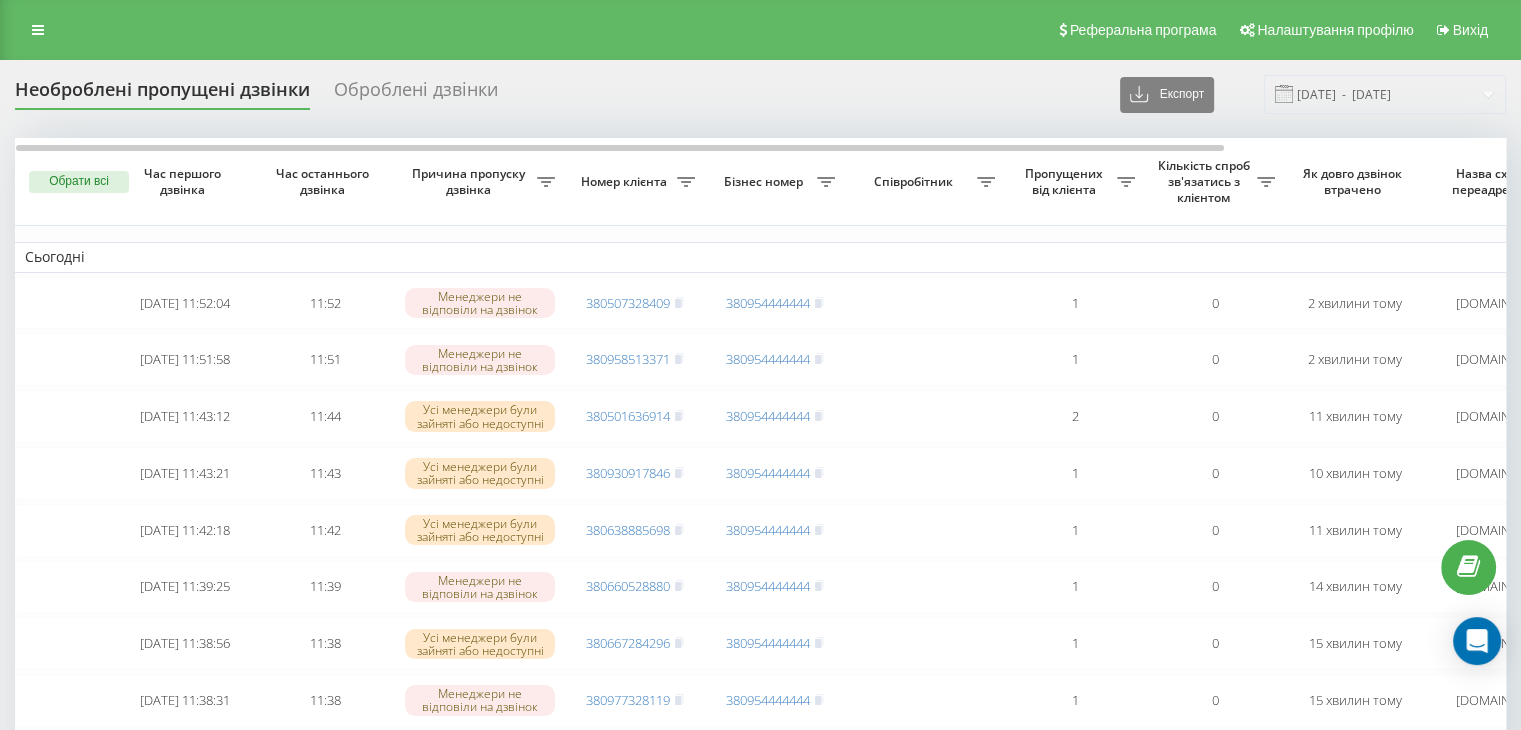 click on "Реферальна програма Налаштування профілю Вихід" at bounding box center [760, 30] 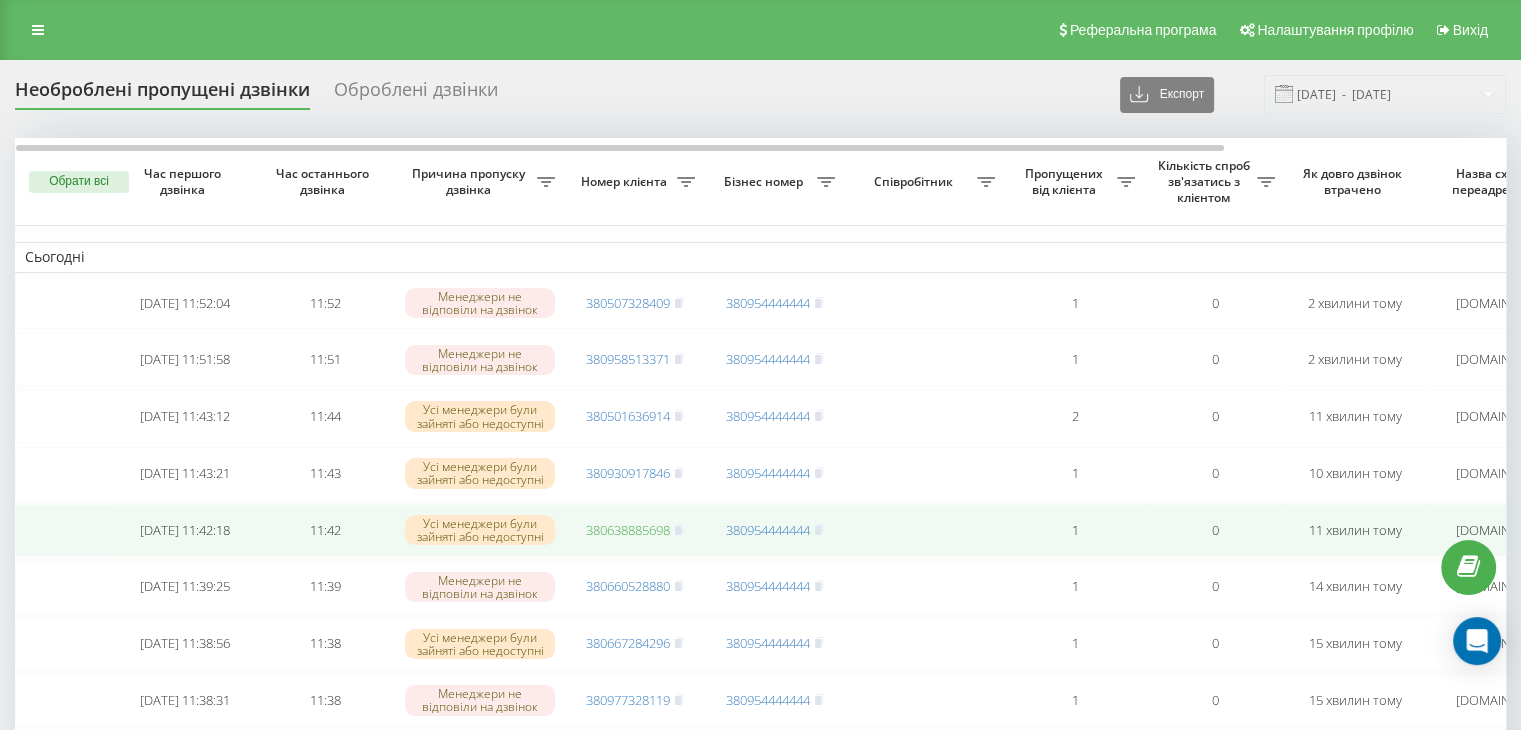 click on "380638885698" at bounding box center [628, 530] 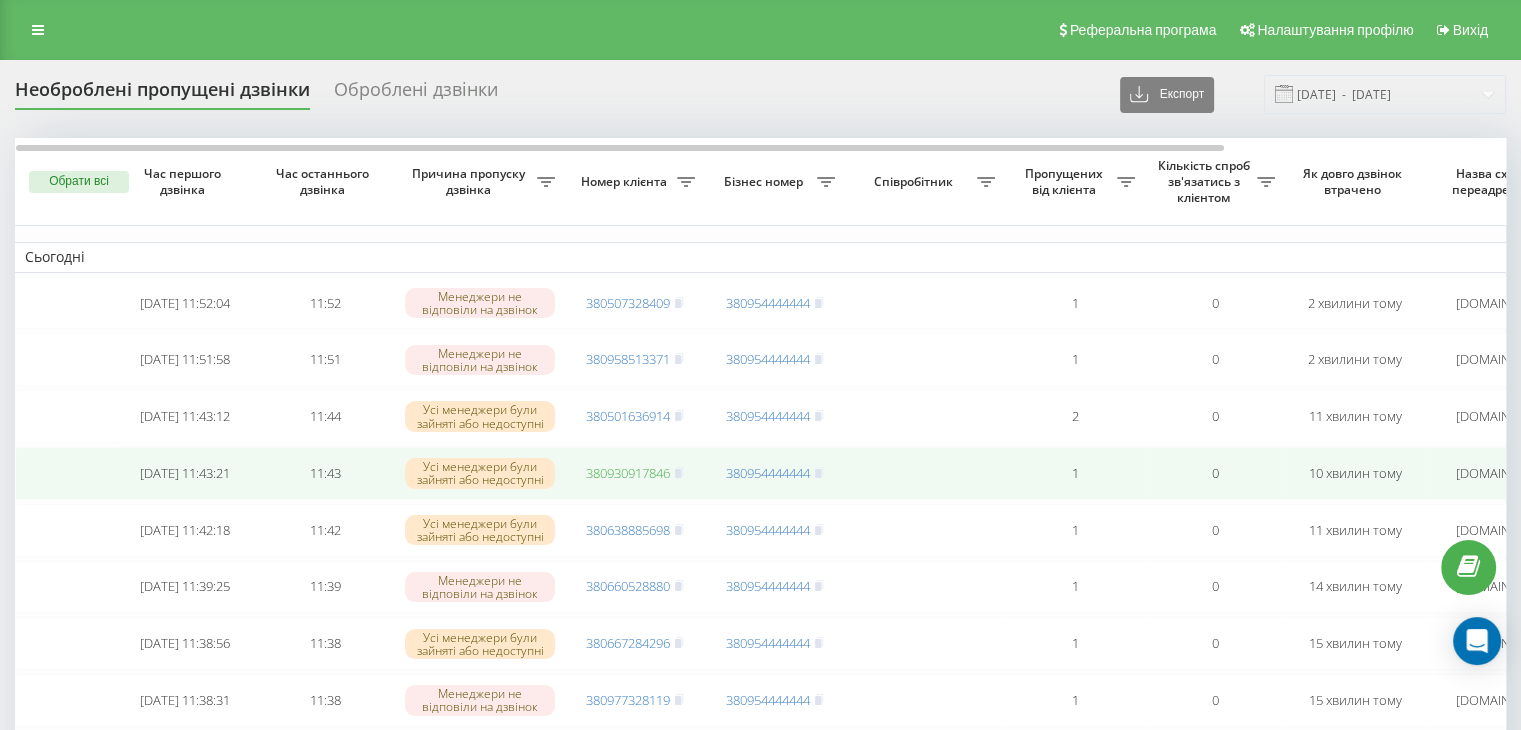 click on "380930917846" at bounding box center [628, 473] 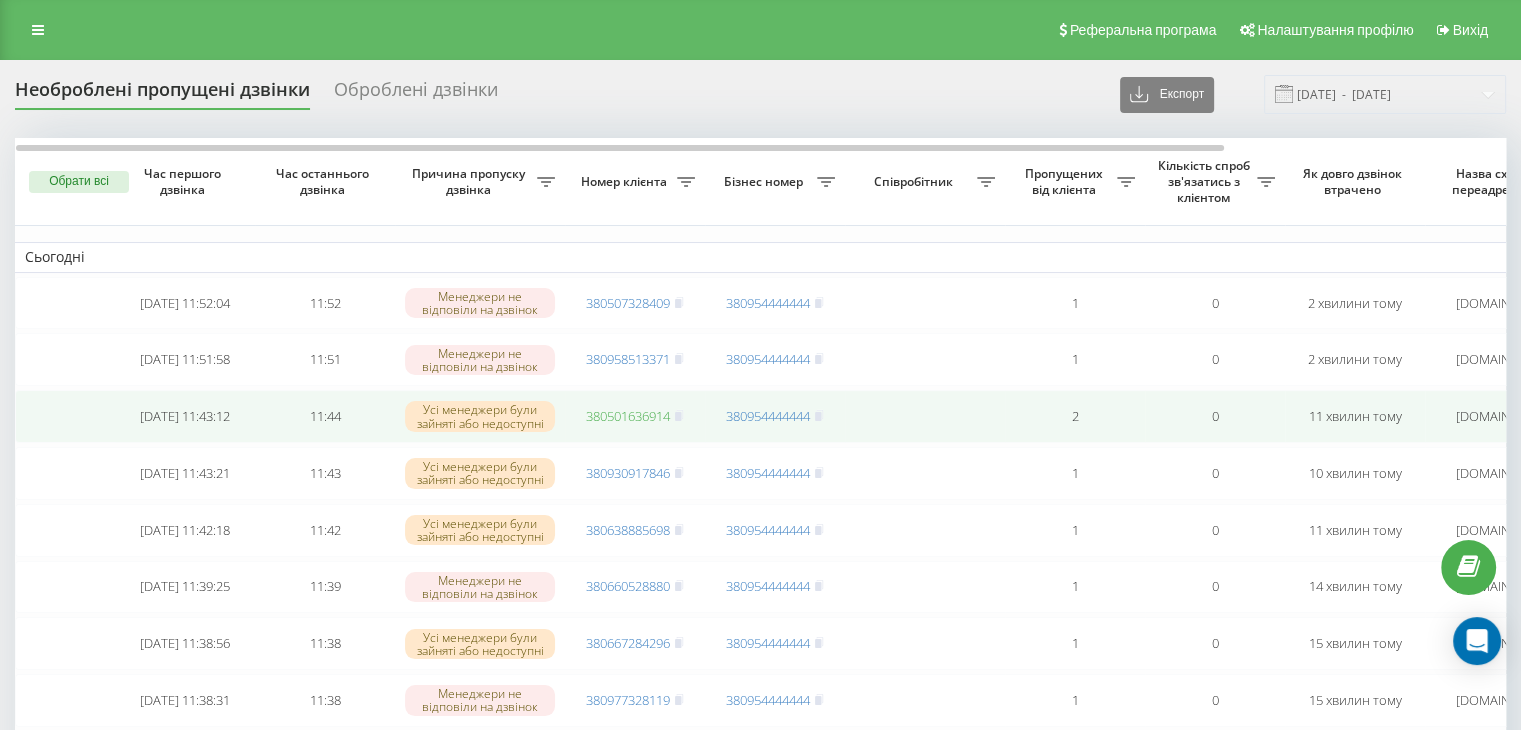 click on "380501636914" at bounding box center [628, 416] 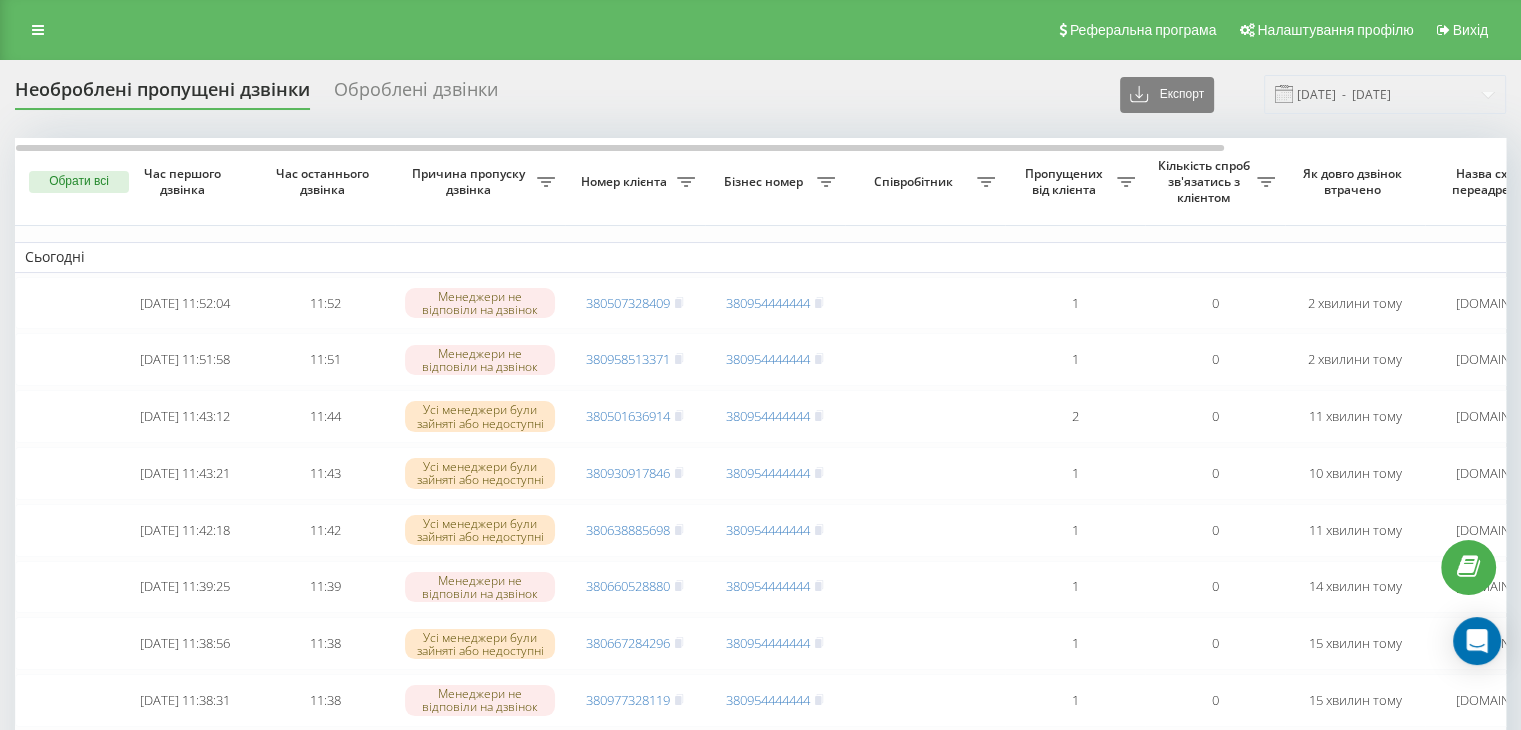 click on "Необроблені пропущені дзвінки Оброблені дзвінки Експорт .csv .xlsx [DATE]  -  [DATE] Обрати всі Час першого дзвінка Час останнього дзвінка Причина пропуску дзвінка Номер клієнта Бізнес номер Співробітник Пропущених від клієнта Кількість спроб зв'язатись з клієнтом Як довго дзвінок втрачено Назва схеми переадресації Коментар до дзвінка Сьогодні [DATE] 11:52:04 11:52 Менеджери не відповіли на дзвінок 380507328409 380954444444 1 0 2 хвилини тому [DOMAIN_NAME] Обробити Не вдалося зв'язатися Зв'язався з клієнтом за допомогою іншого каналу Клієнт передзвонив сам з іншого номера [DATE] 11:51:58" at bounding box center (760, 3152) 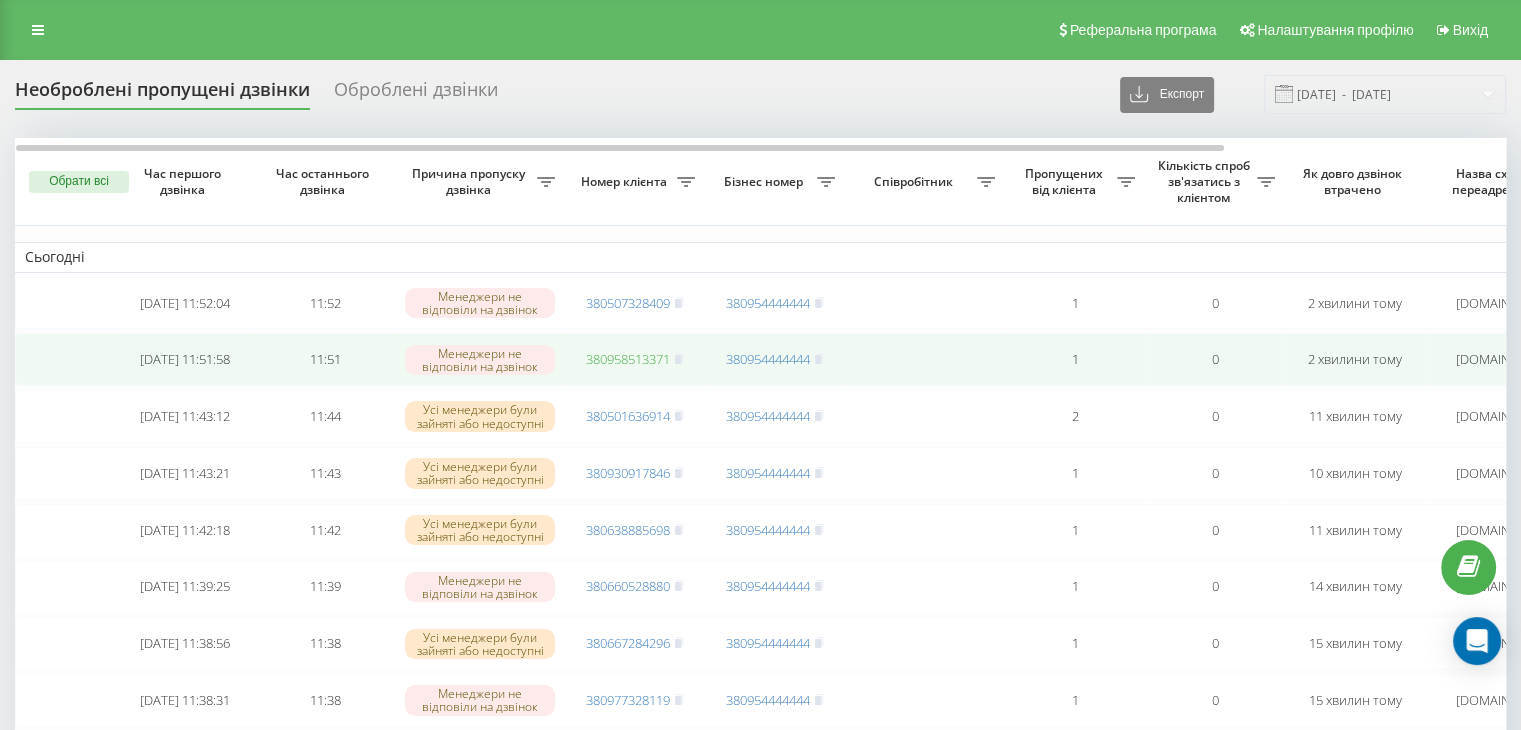 click on "380958513371" at bounding box center (628, 359) 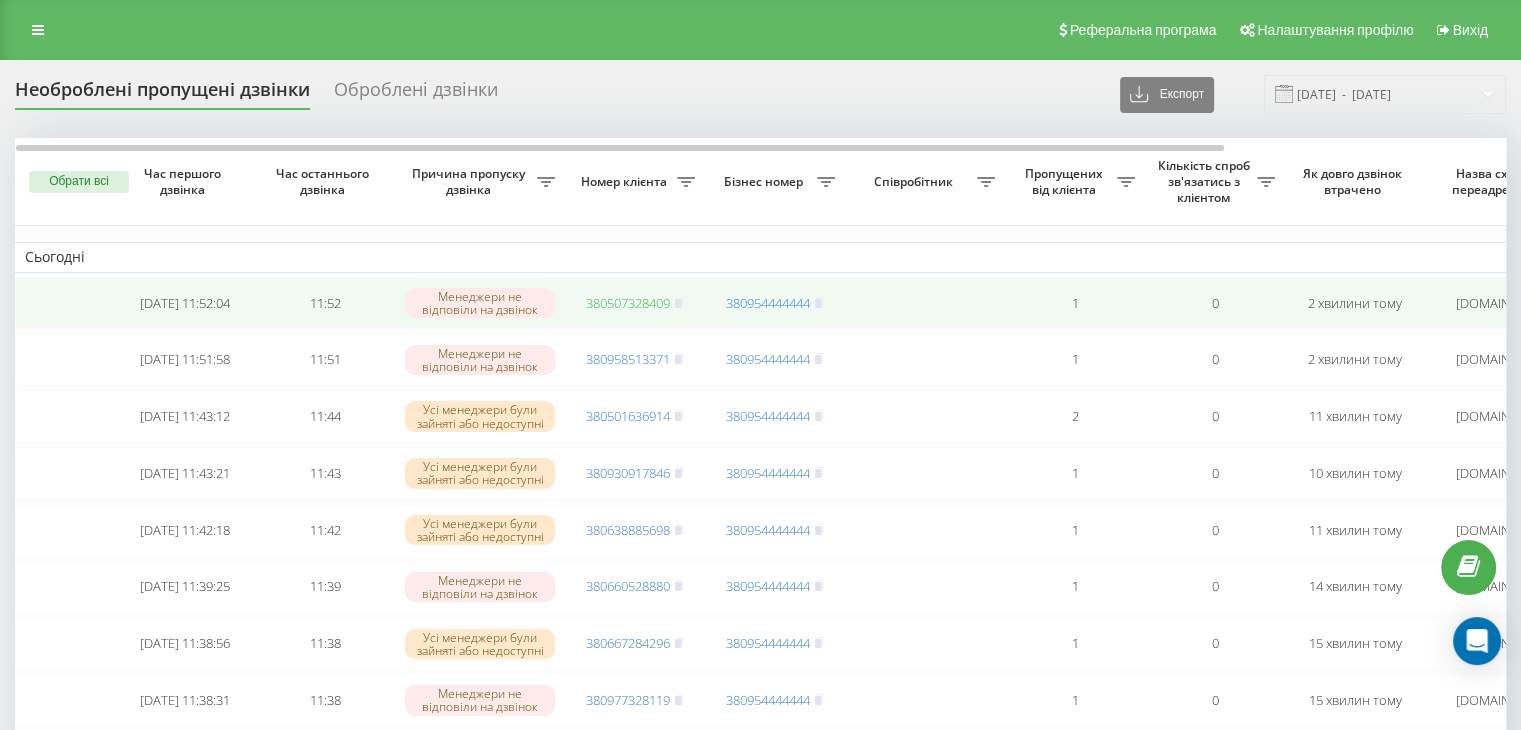click on "380507328409" at bounding box center (628, 303) 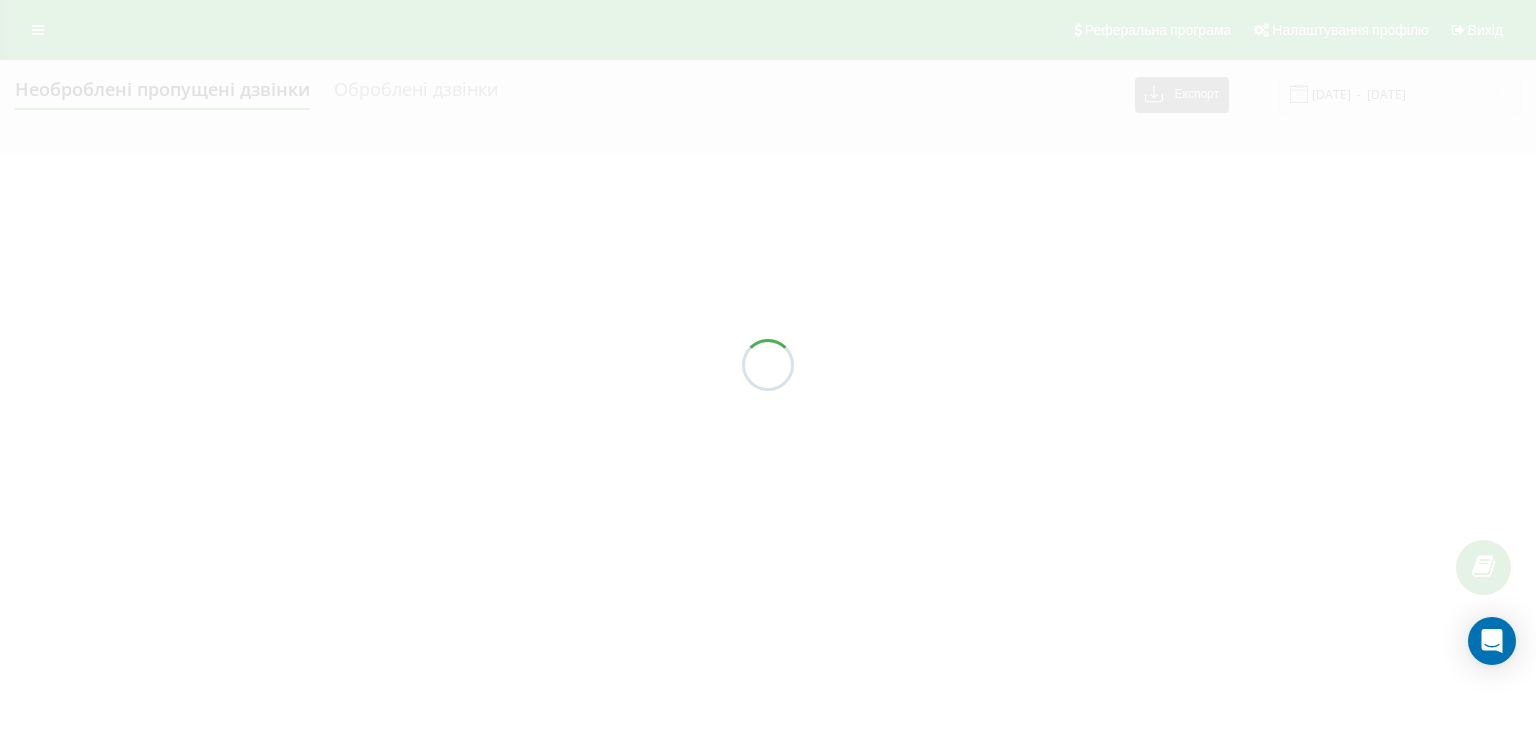 scroll, scrollTop: 0, scrollLeft: 0, axis: both 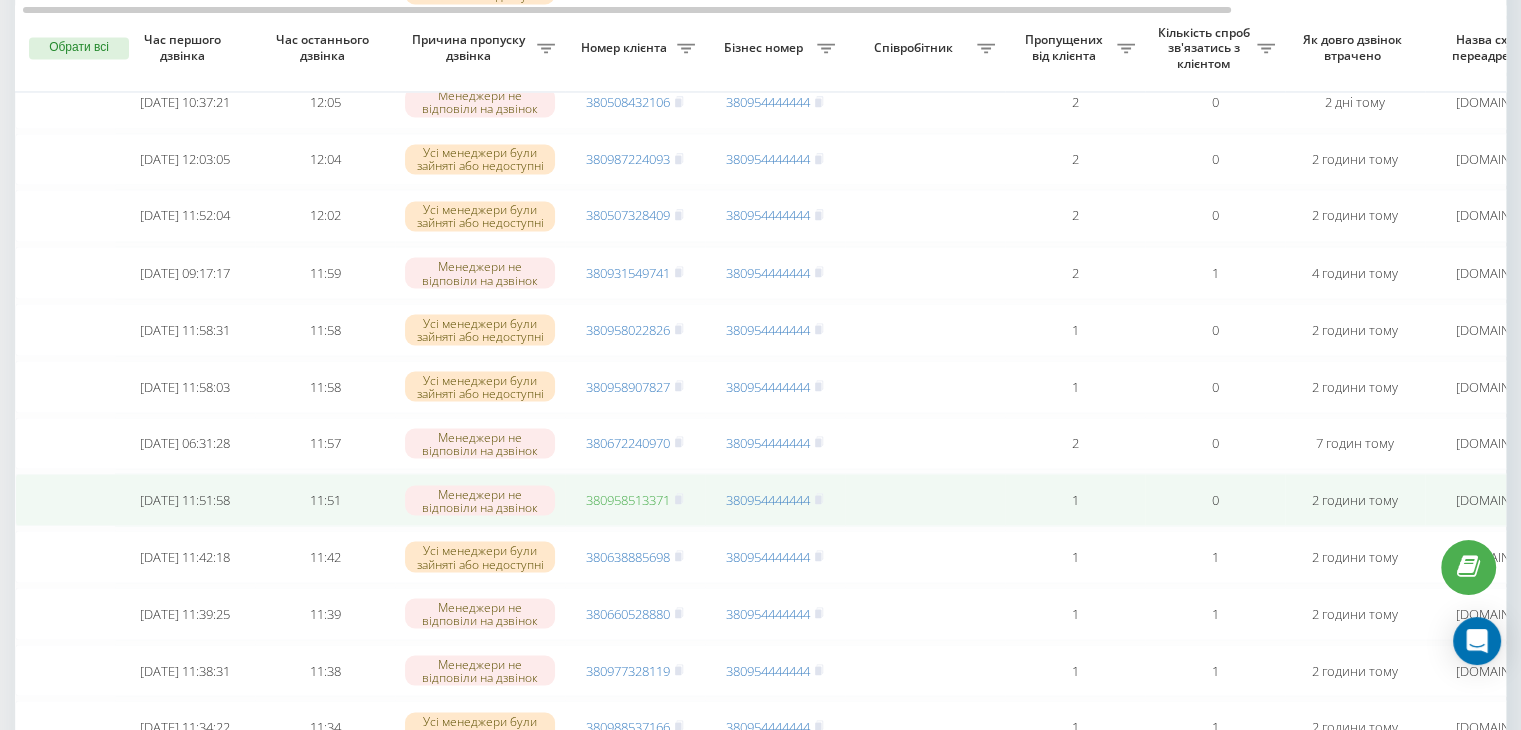 click on "380958513371" at bounding box center [628, 499] 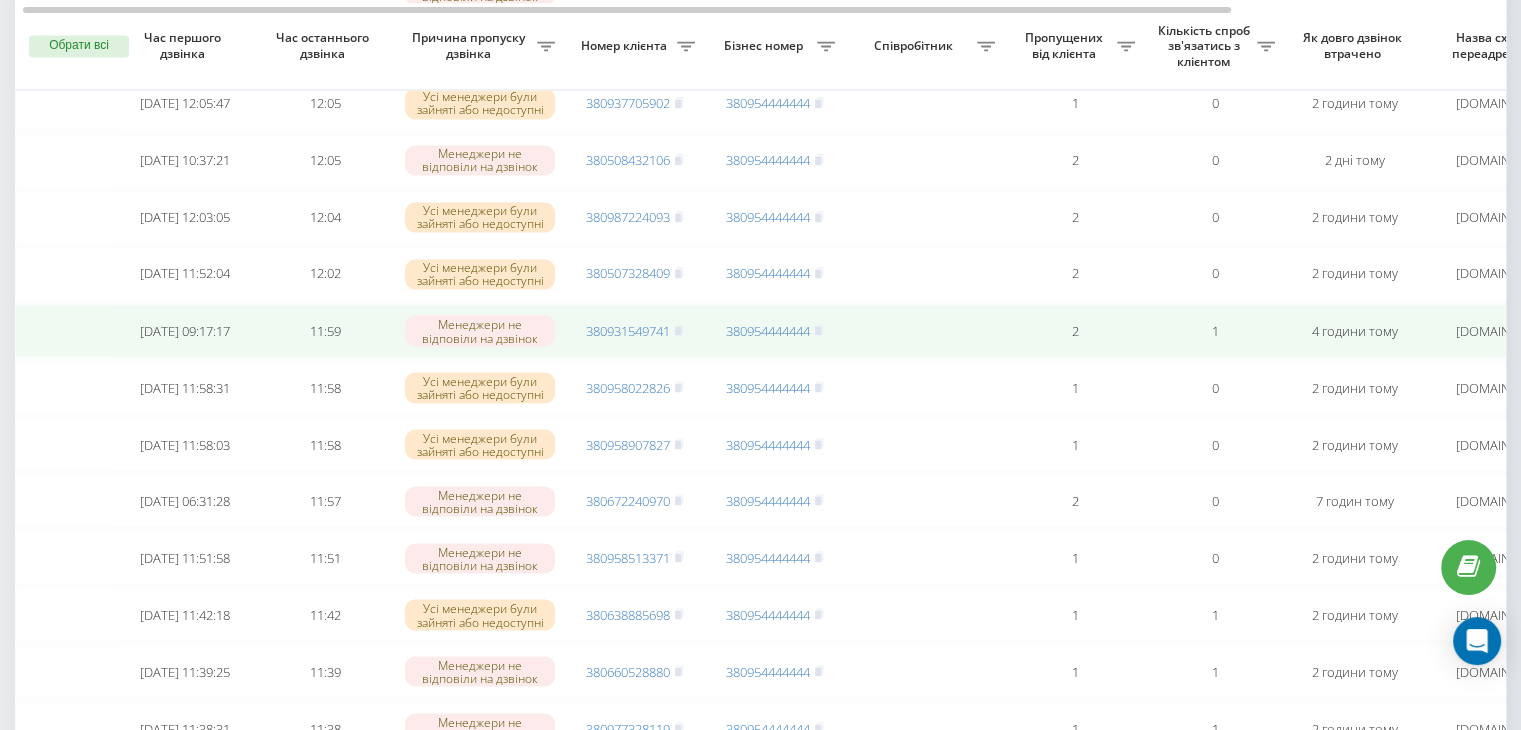 scroll, scrollTop: 3496, scrollLeft: 0, axis: vertical 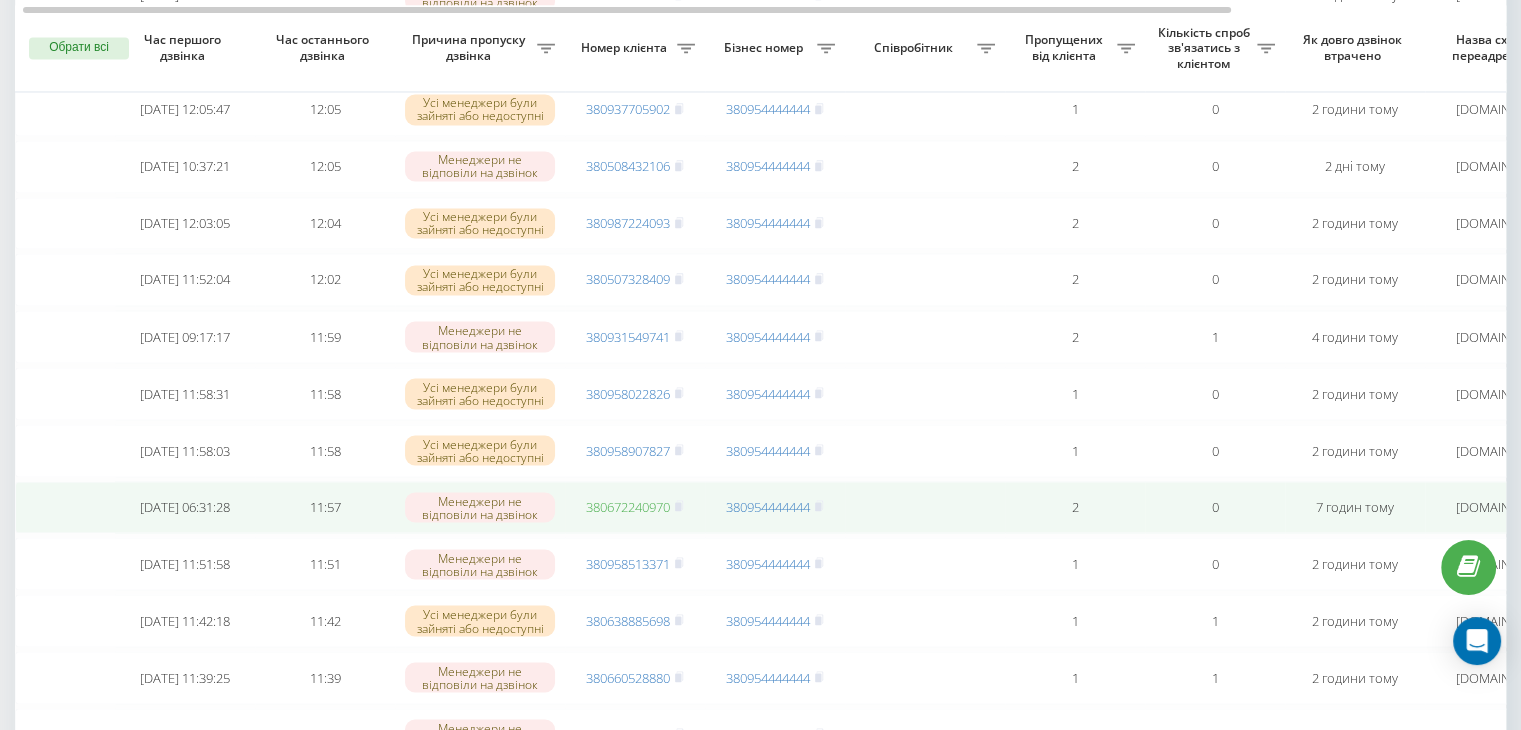 click on "380672240970" at bounding box center [628, 506] 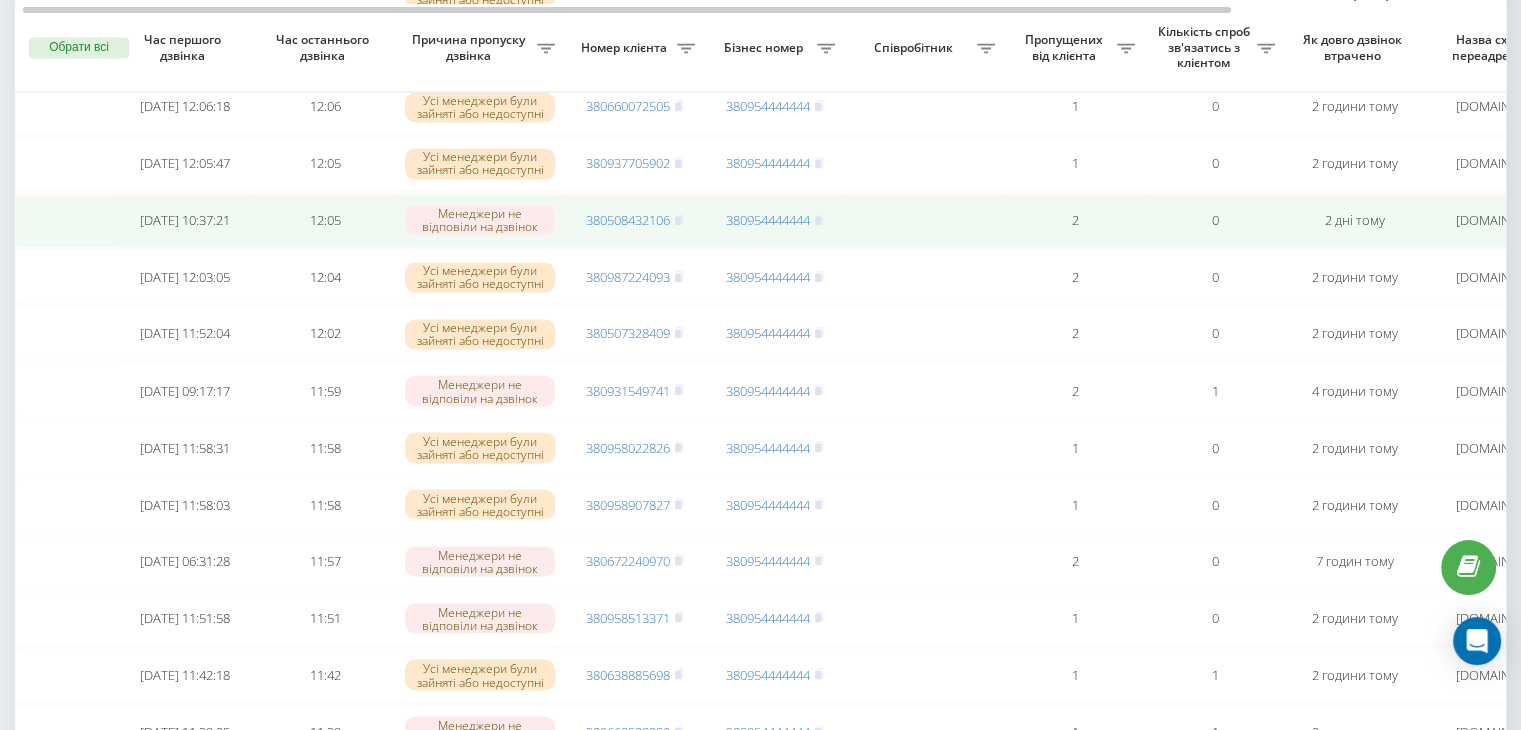 scroll, scrollTop: 3443, scrollLeft: 0, axis: vertical 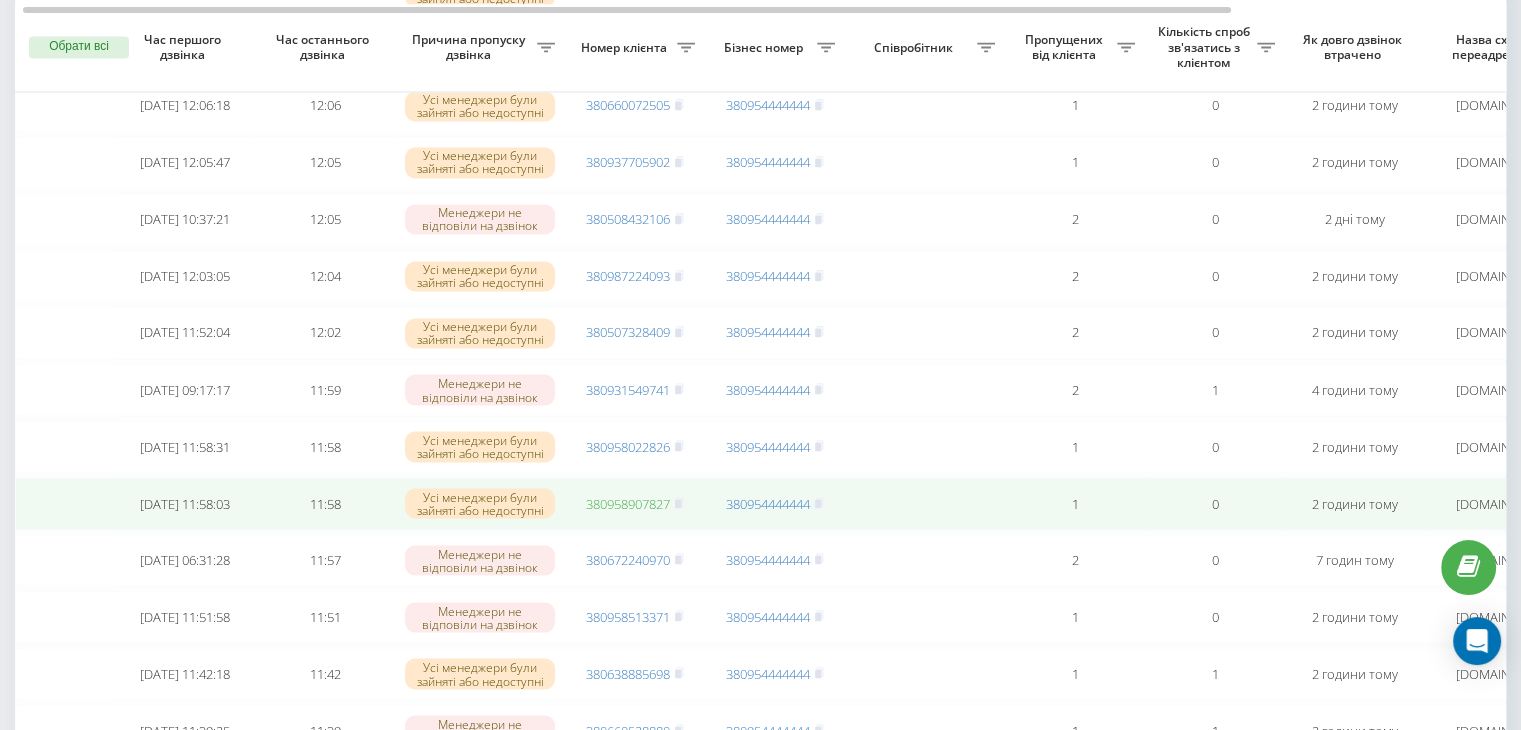 click on "380958907827" at bounding box center [628, 503] 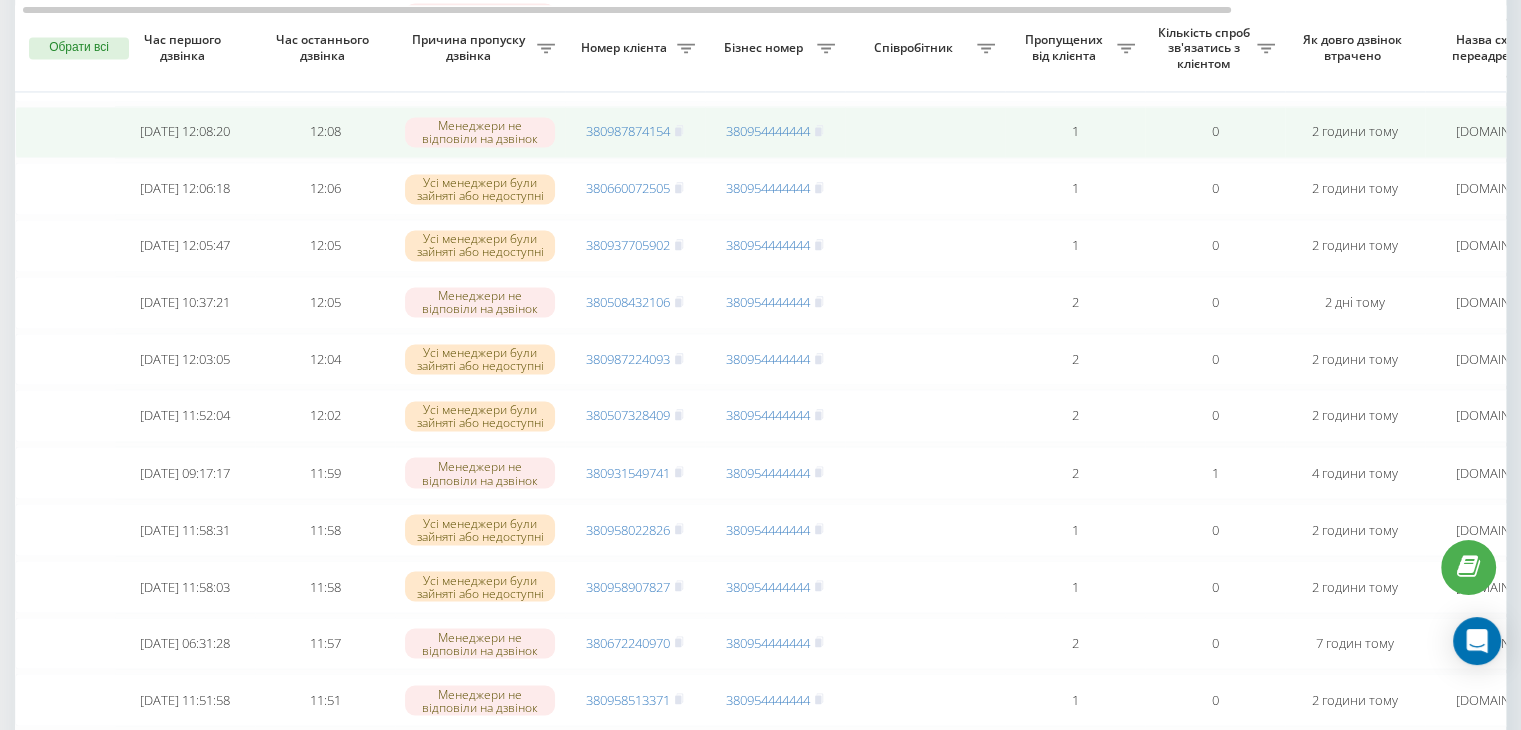 scroll, scrollTop: 3362, scrollLeft: 0, axis: vertical 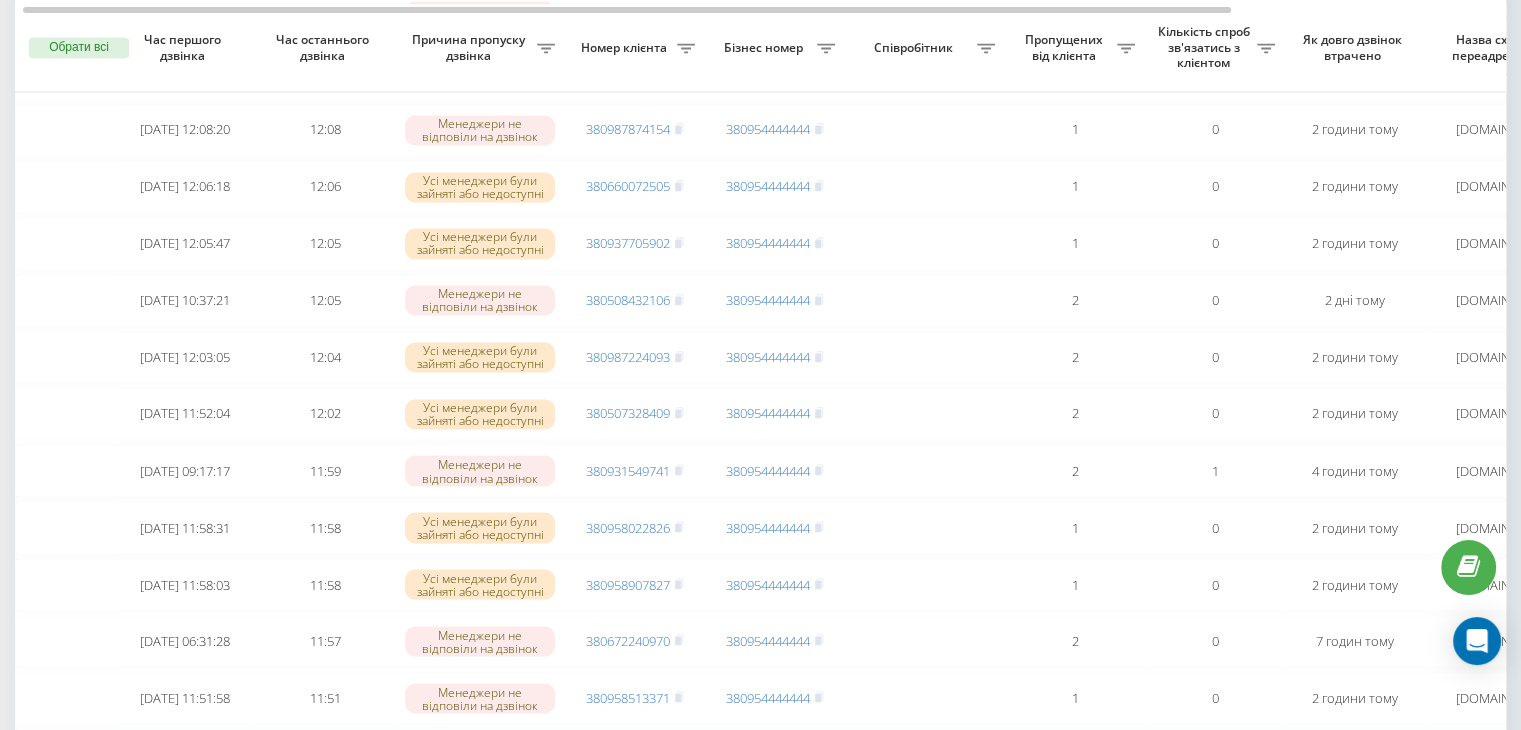click on "Бізнес номер" at bounding box center (766, 48) 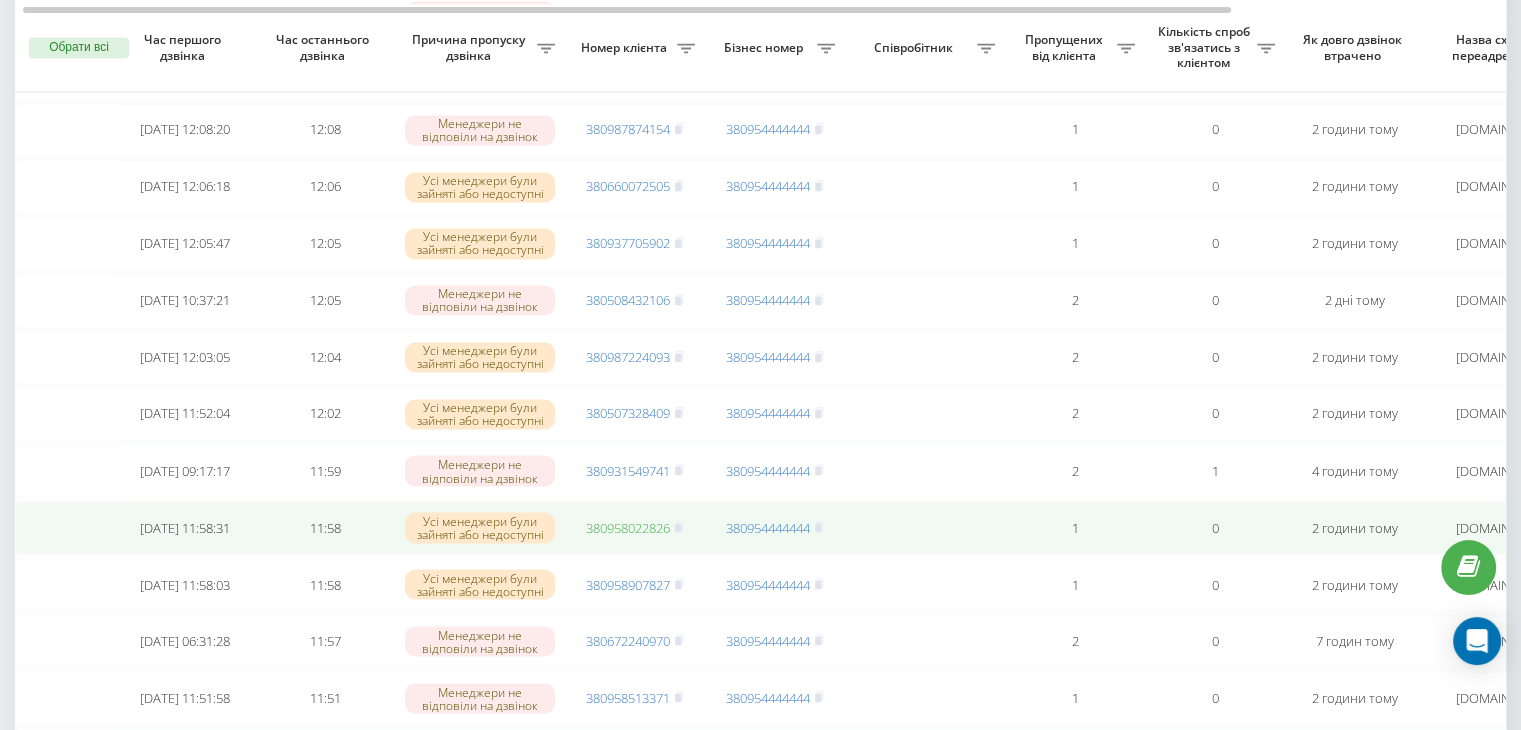 click on "380958022826" at bounding box center [628, 527] 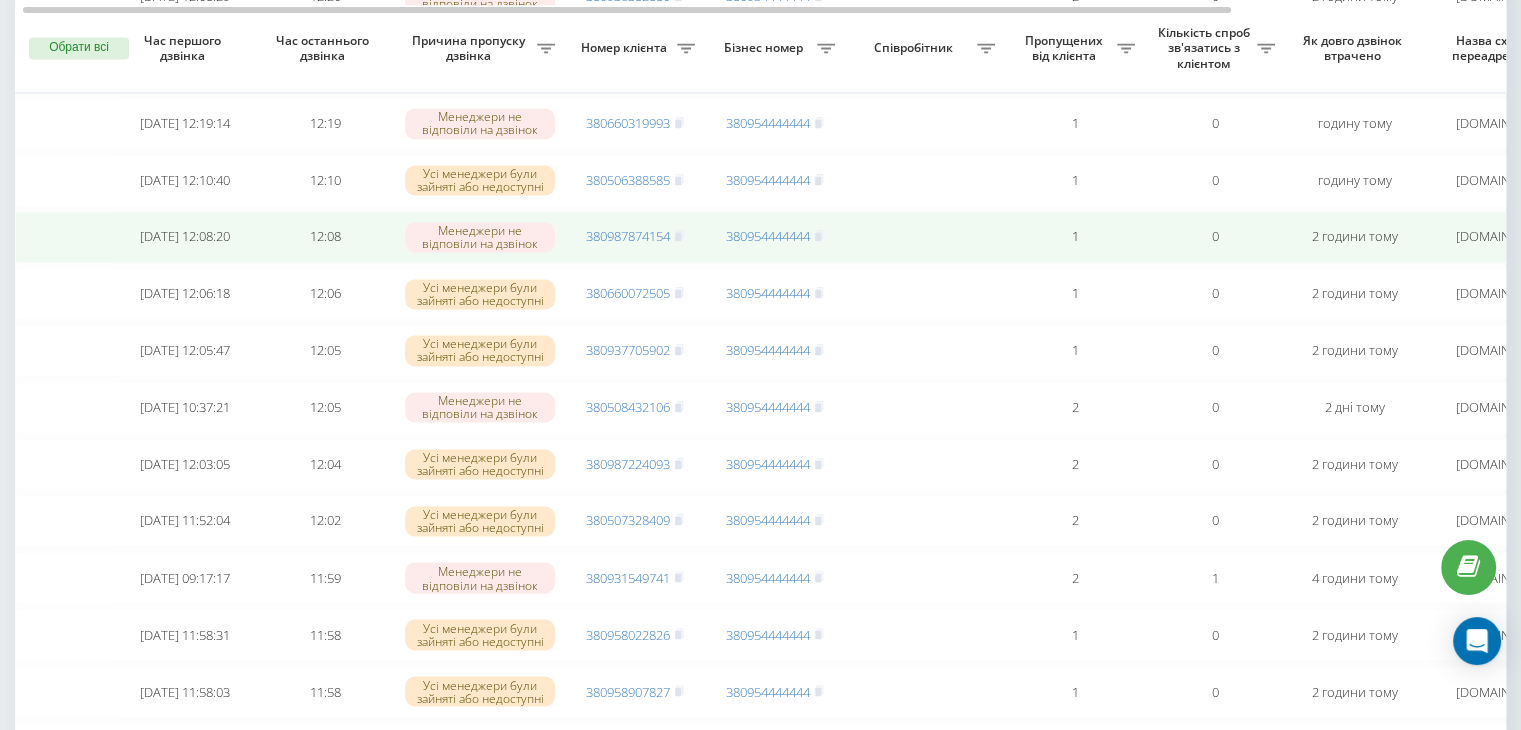 scroll, scrollTop: 3256, scrollLeft: 0, axis: vertical 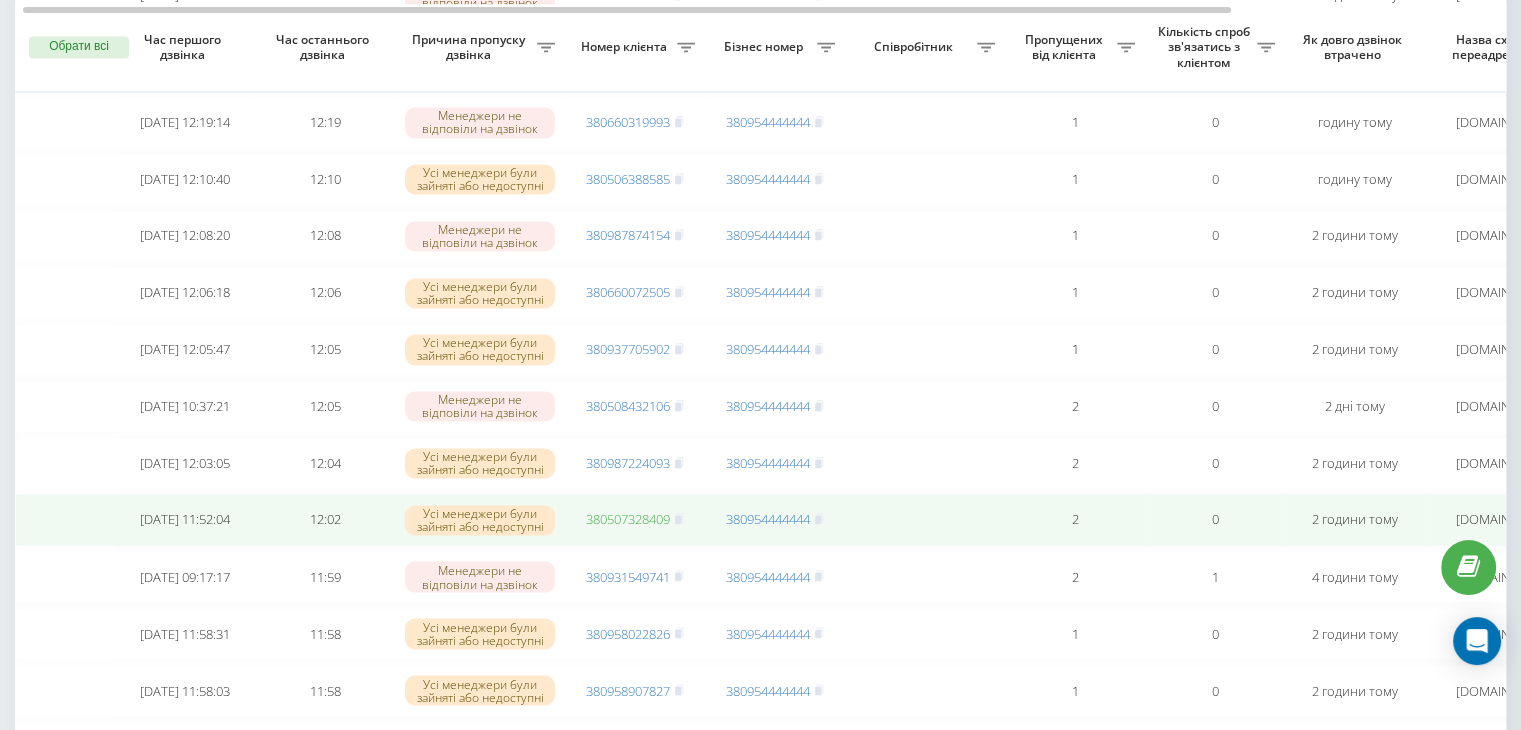 click on "380507328409" at bounding box center [628, 519] 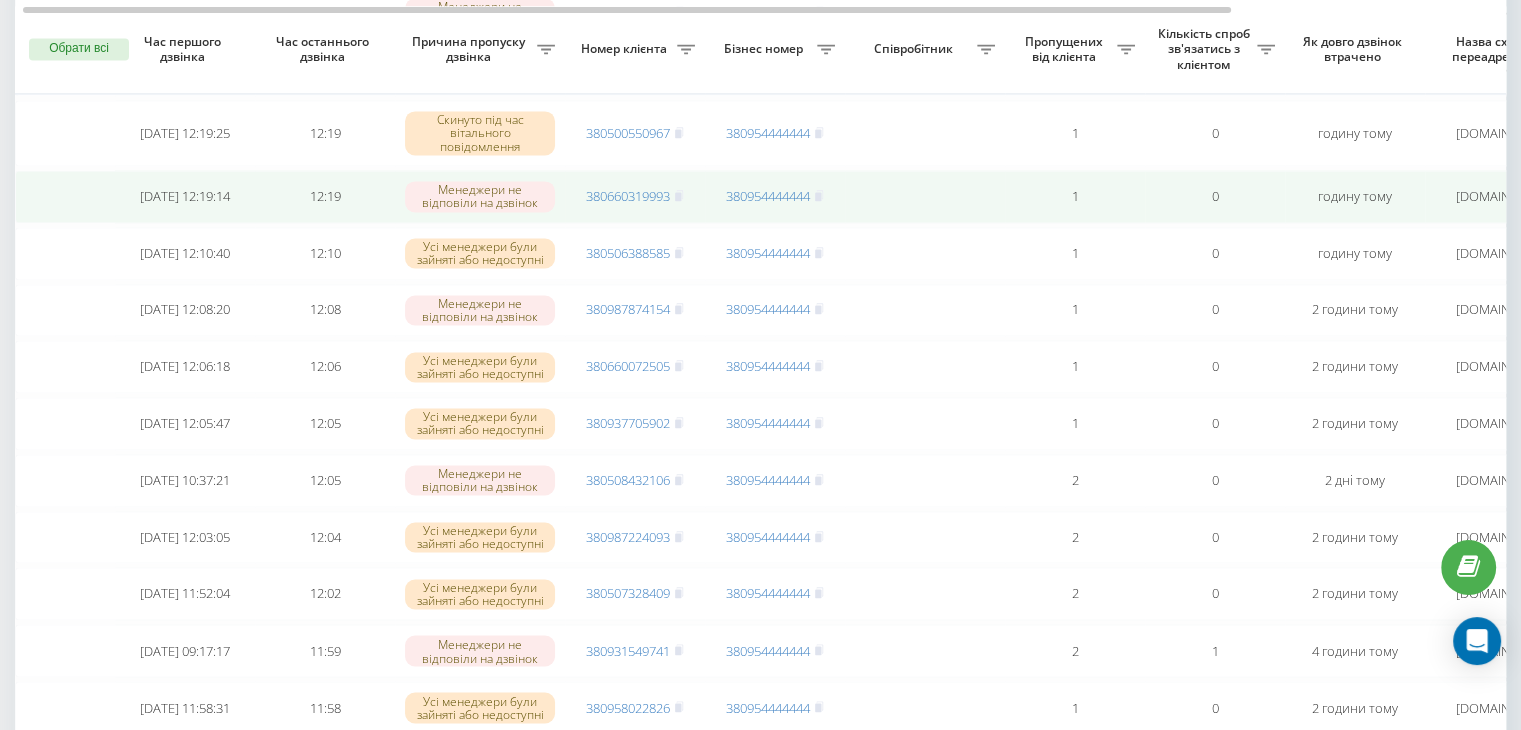 scroll, scrollTop: 3180, scrollLeft: 0, axis: vertical 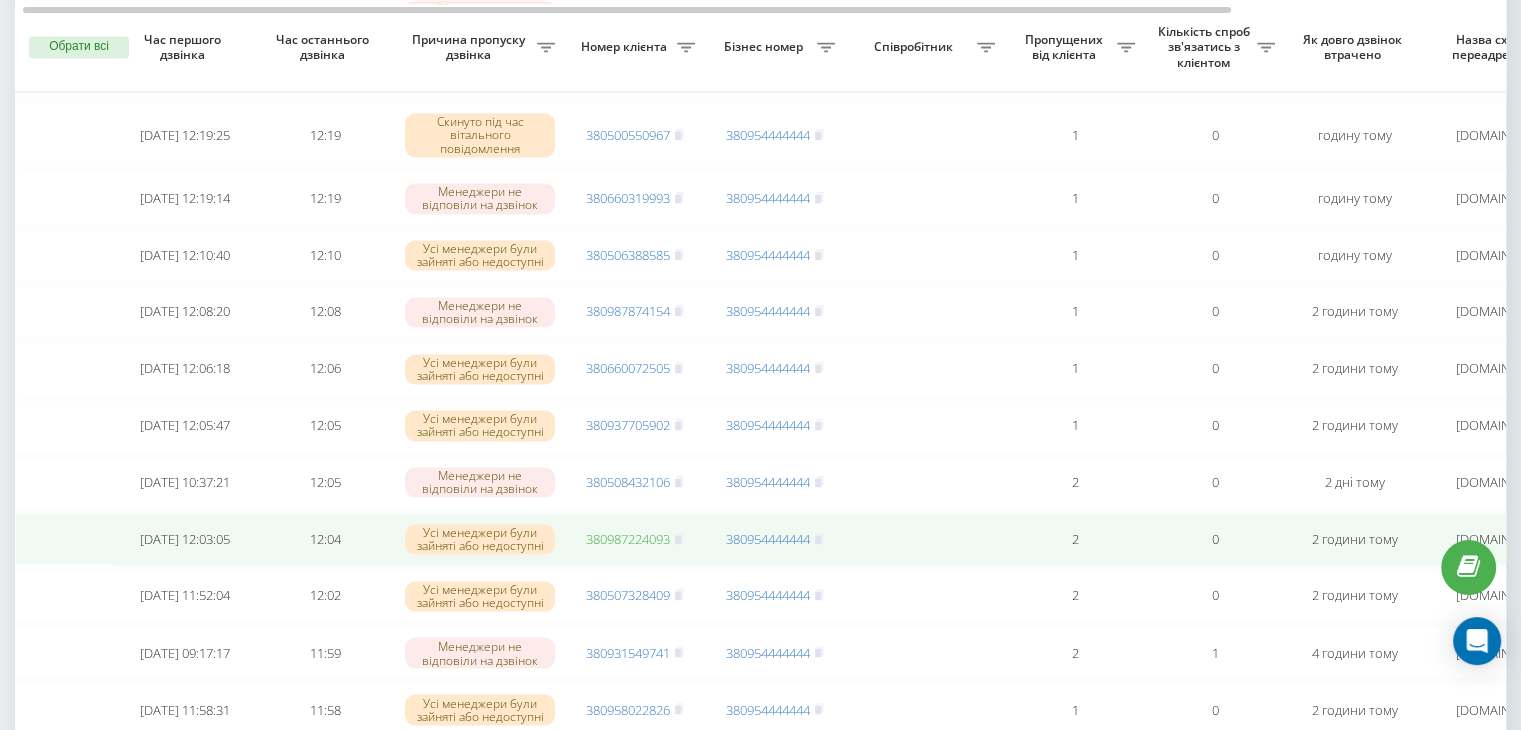 click on "380987224093" at bounding box center [628, 539] 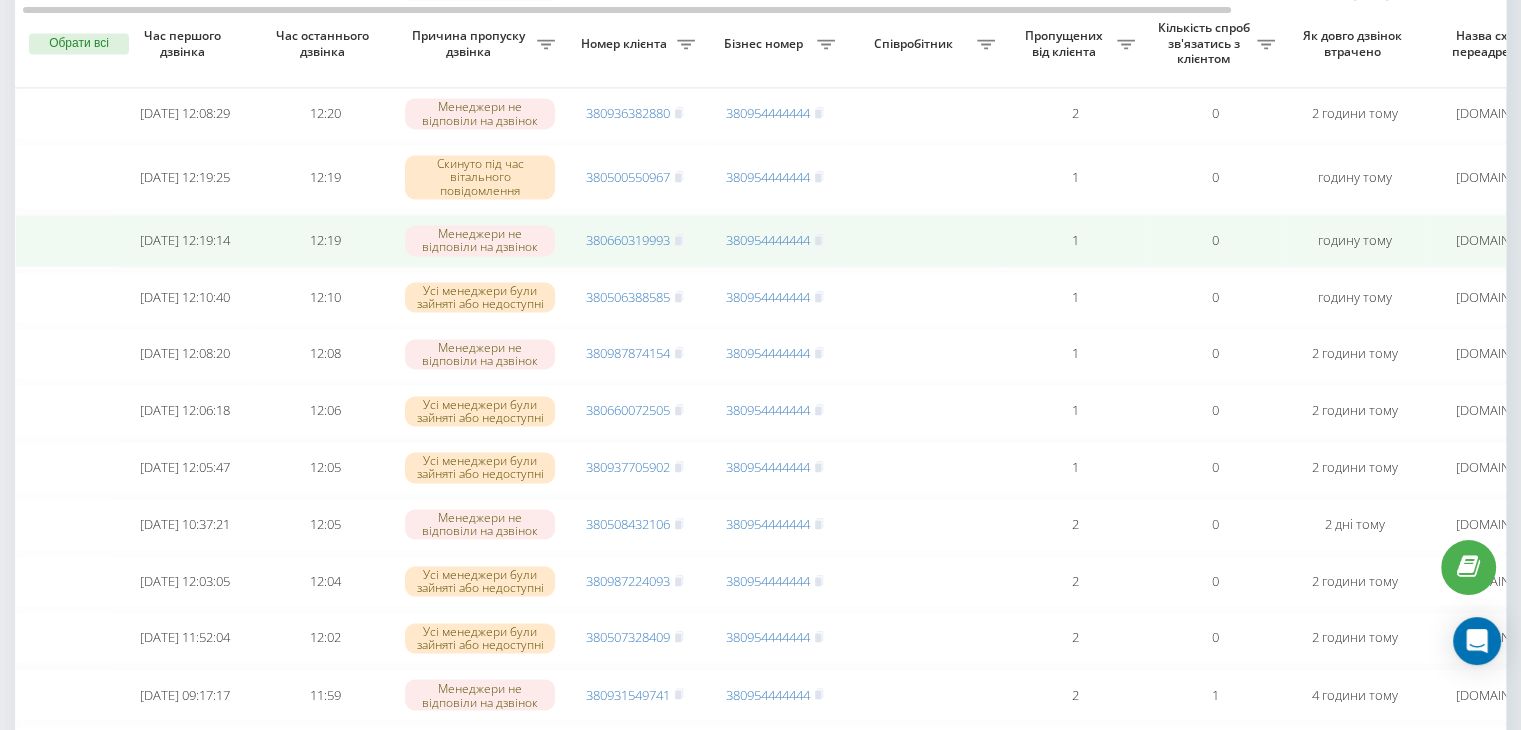 scroll, scrollTop: 3136, scrollLeft: 0, axis: vertical 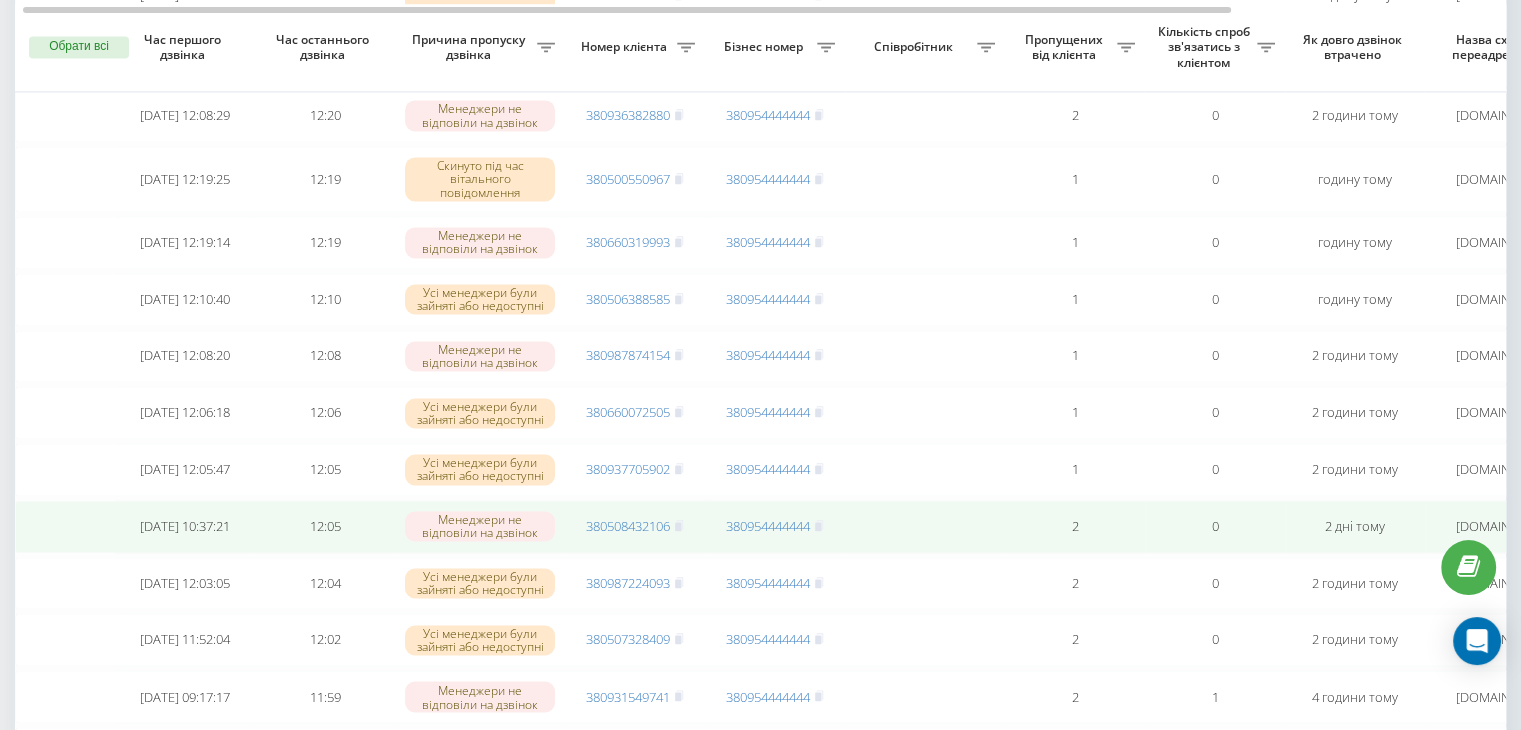 click on "380508432106" at bounding box center [635, 526] 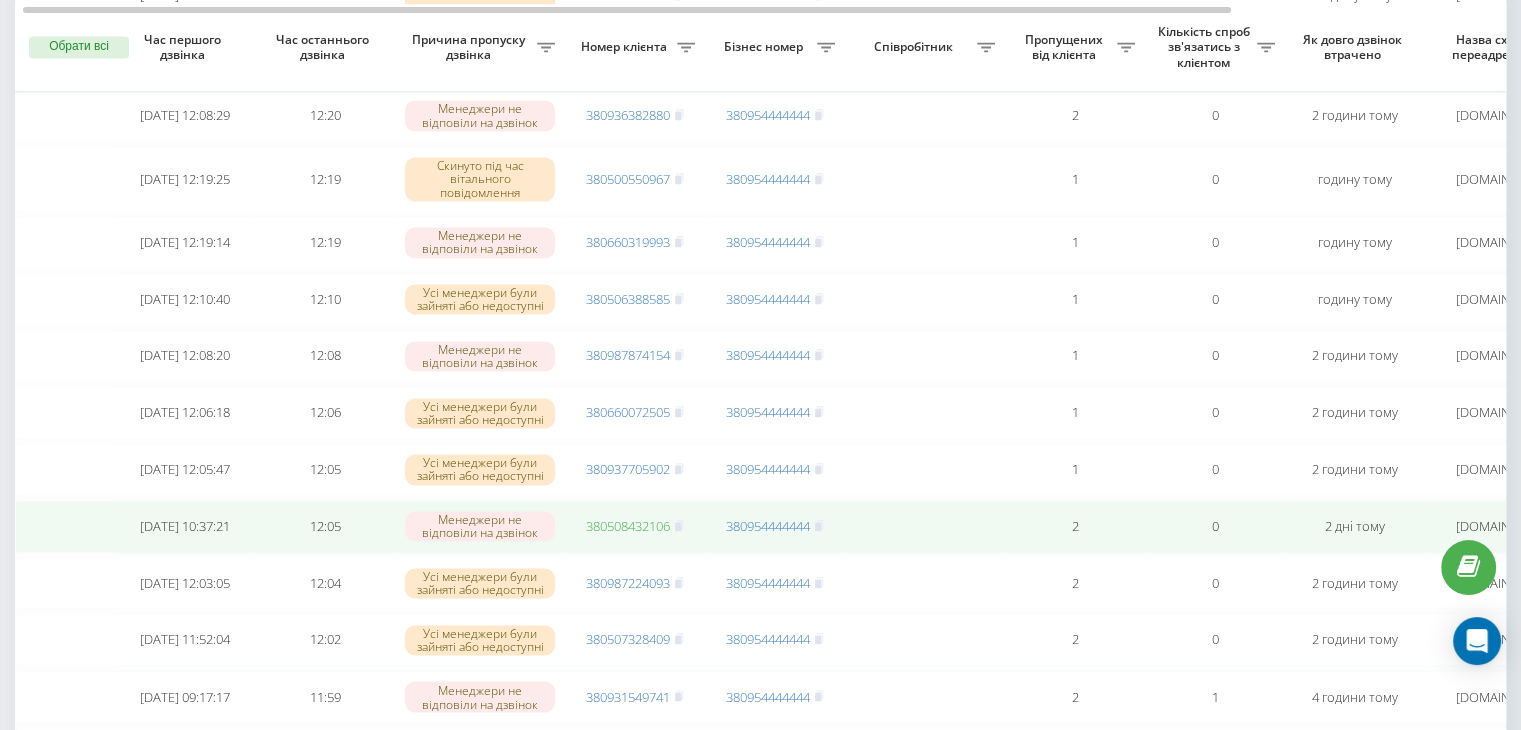 click on "380508432106" at bounding box center (628, 526) 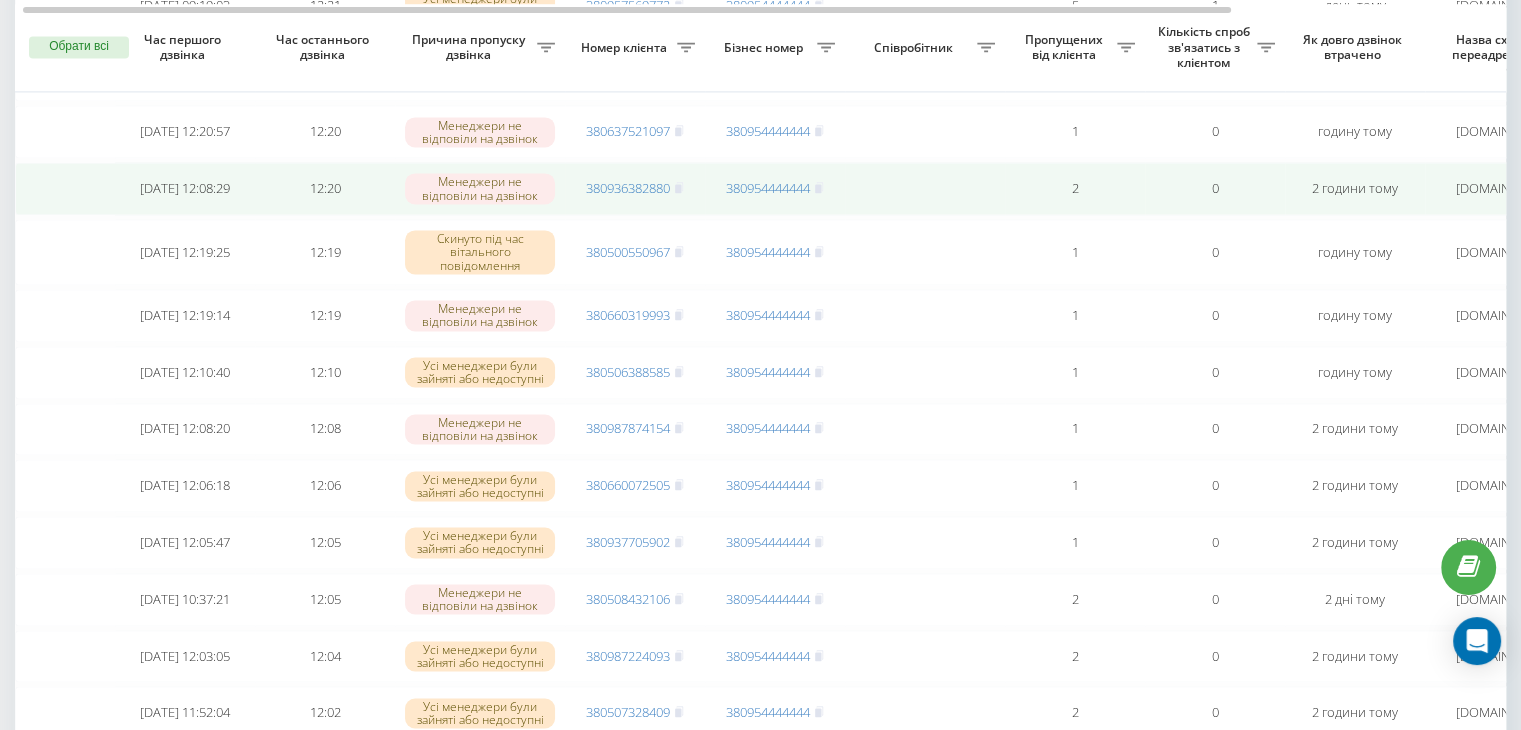 scroll, scrollTop: 3064, scrollLeft: 0, axis: vertical 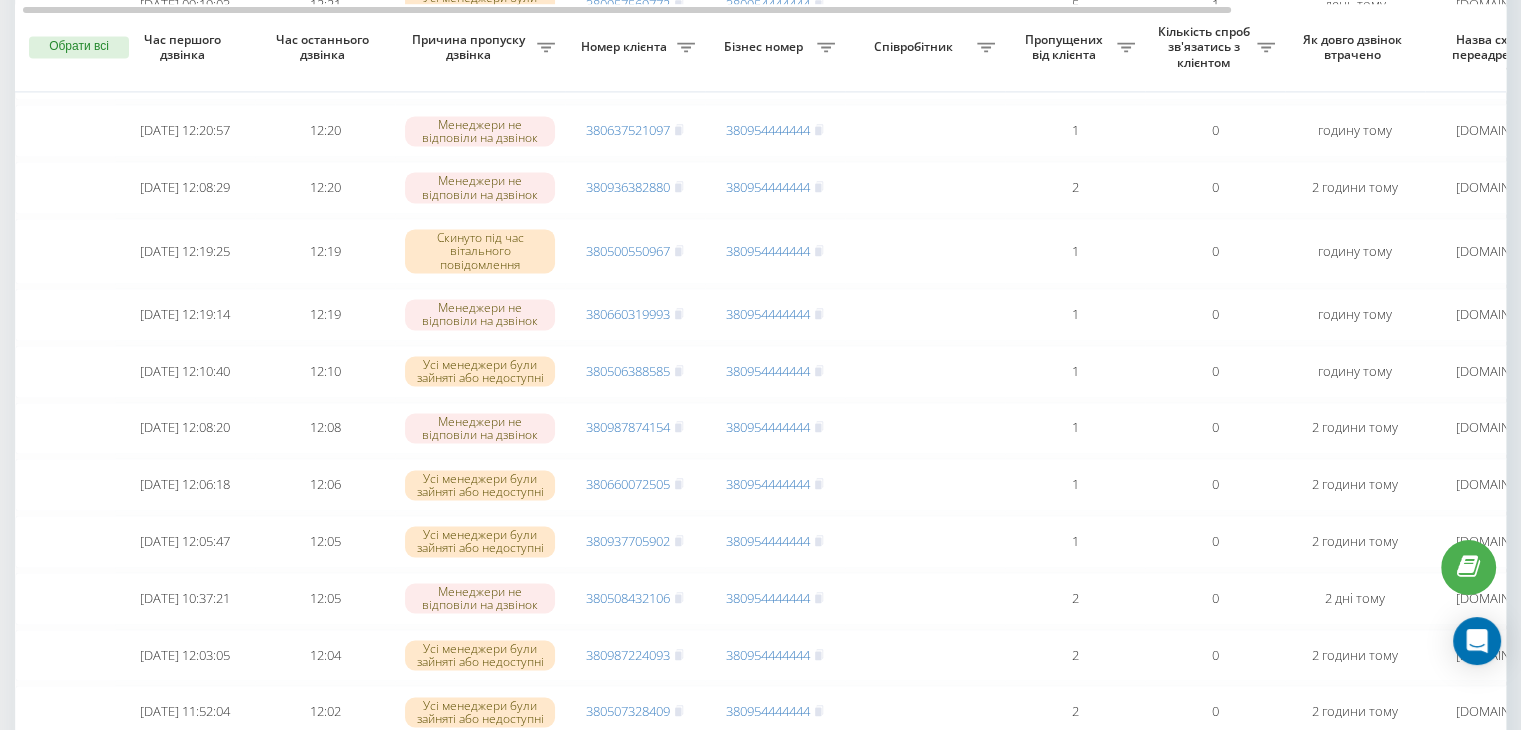 click on "Бізнес номер" at bounding box center (766, 47) 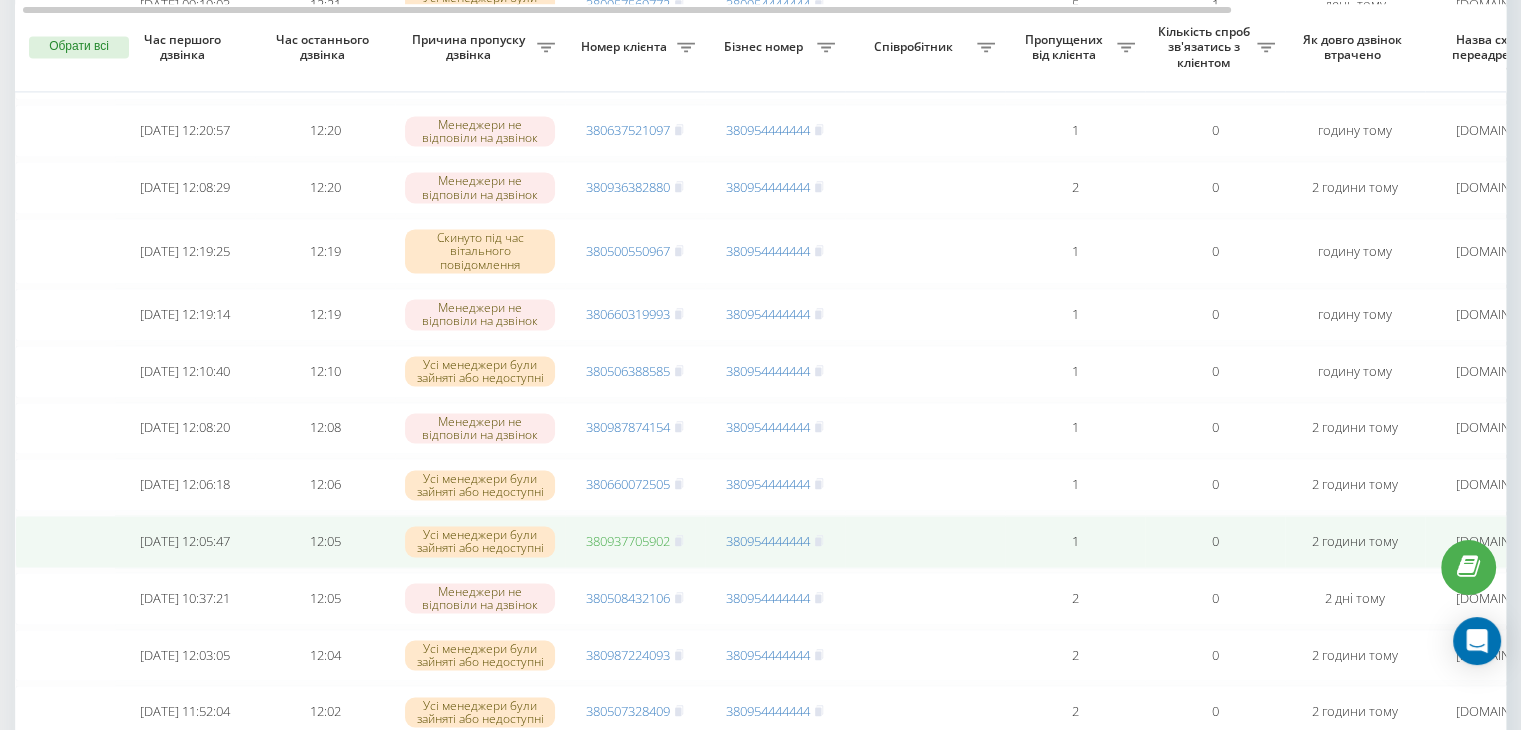 click on "380937705902" at bounding box center (628, 541) 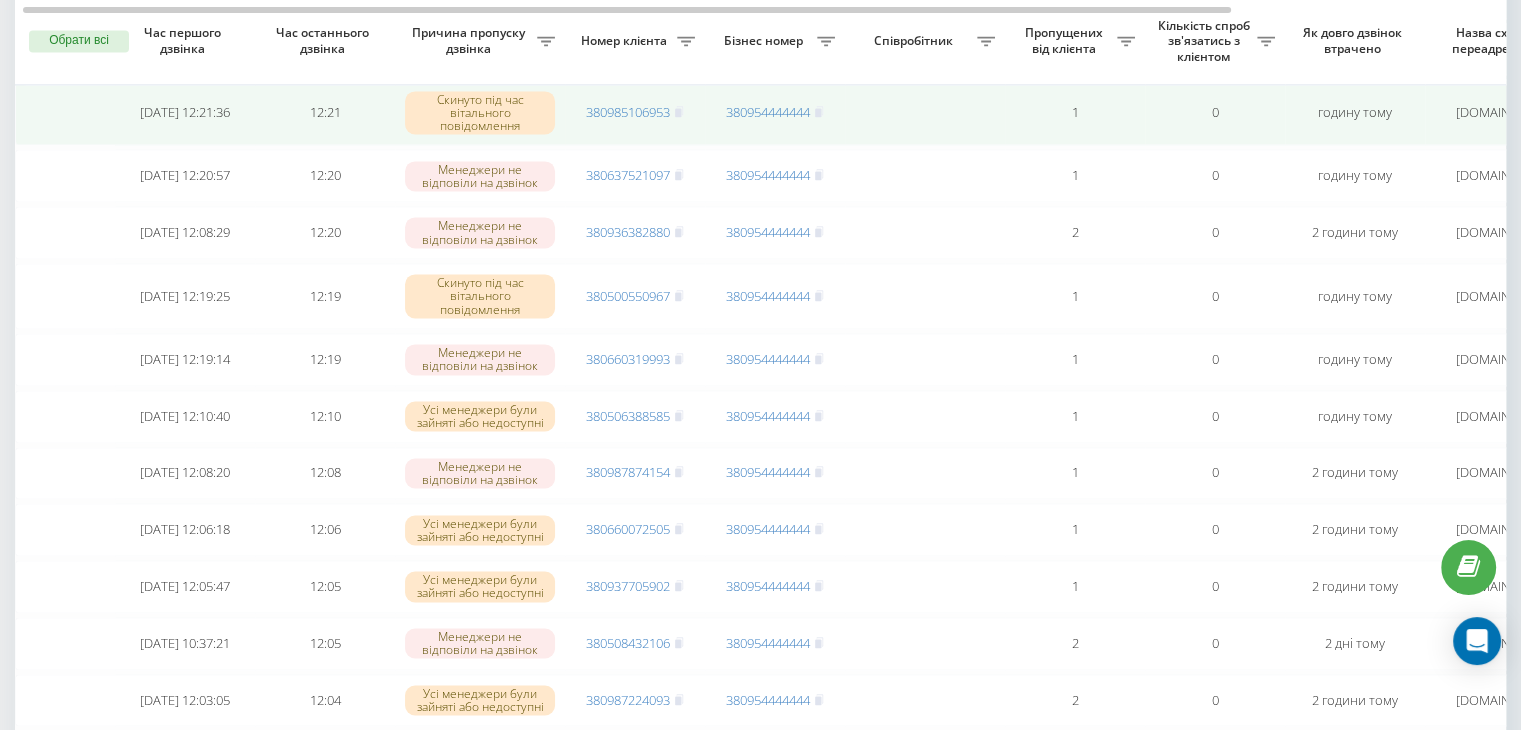 scroll, scrollTop: 3012, scrollLeft: 0, axis: vertical 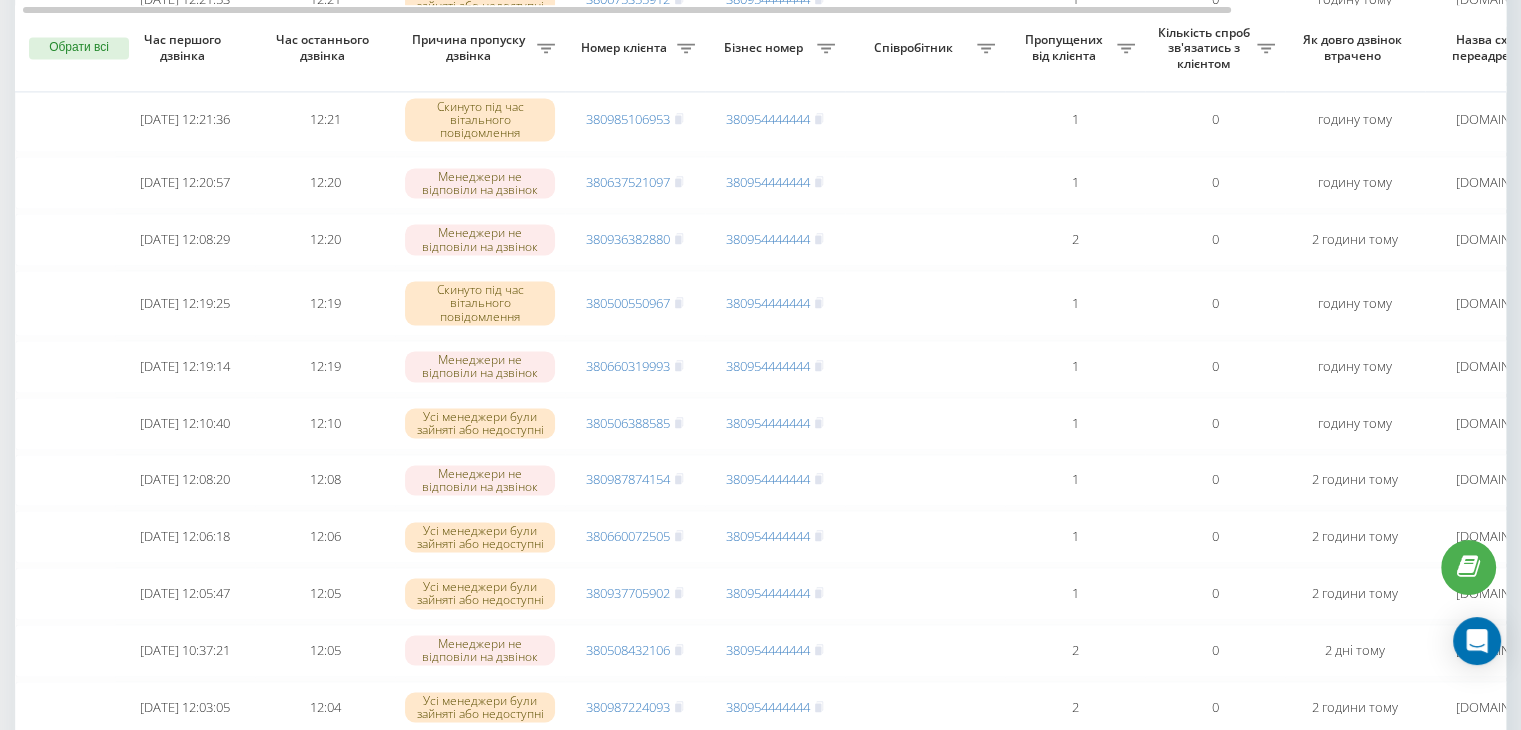 click on "Бізнес номер" at bounding box center (766, 48) 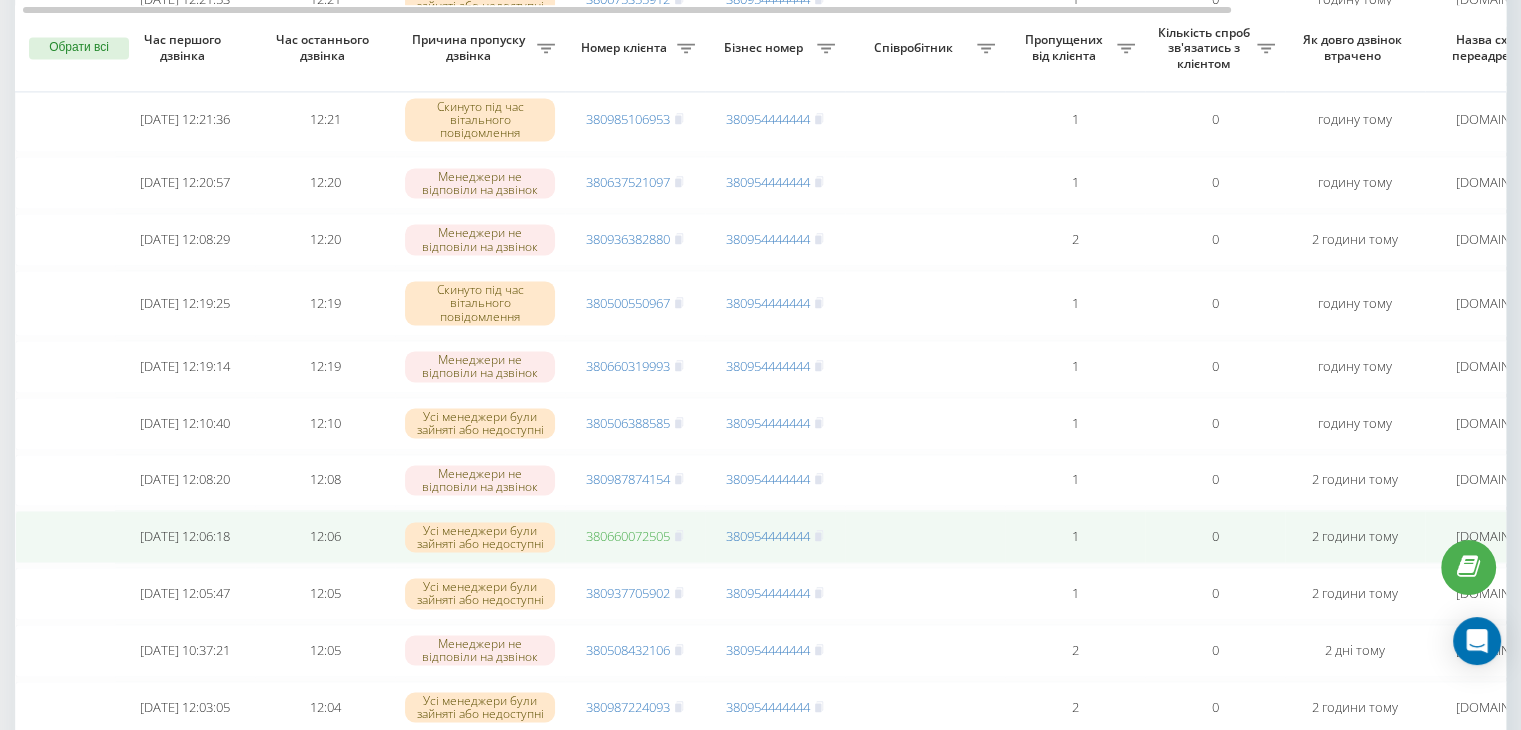click on "380660072505" at bounding box center (628, 536) 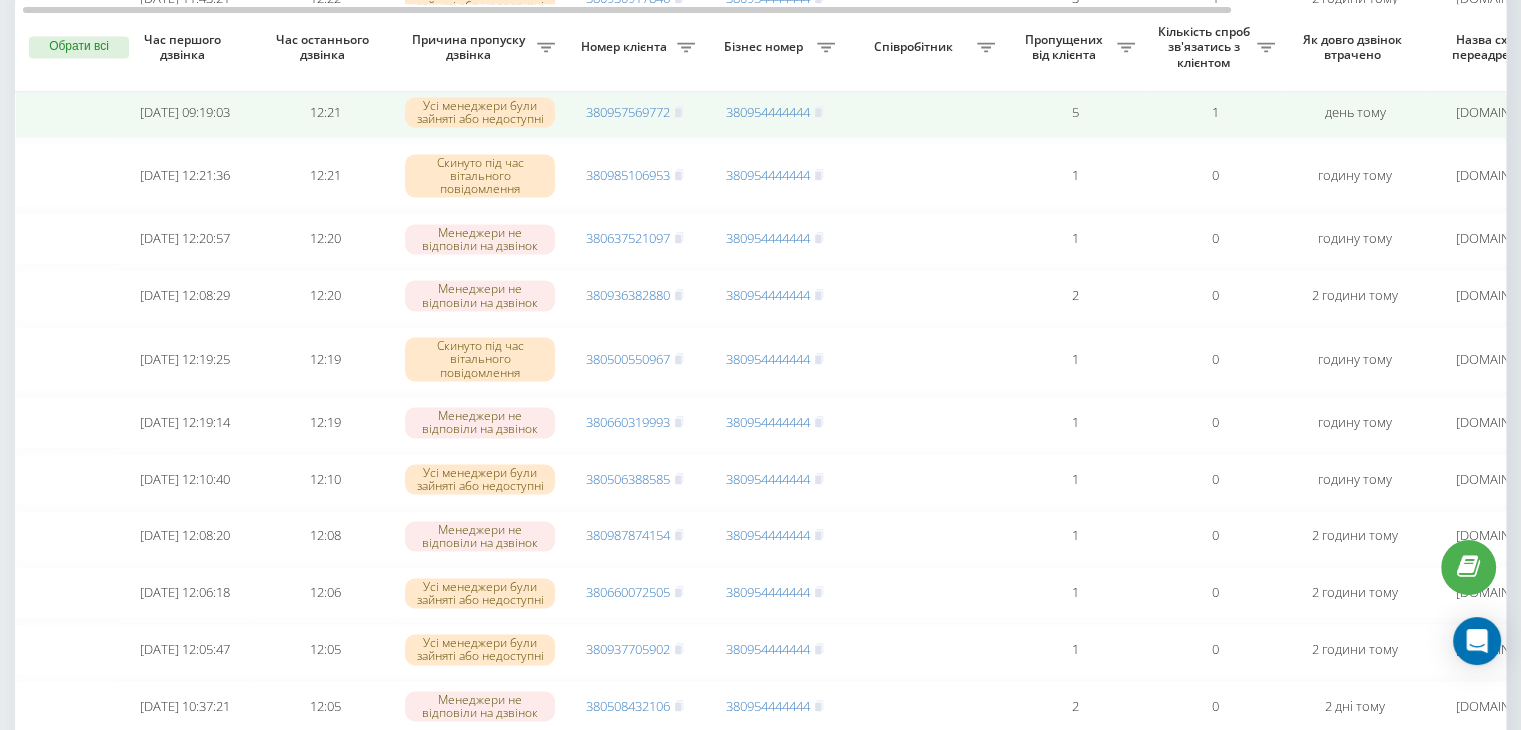 scroll, scrollTop: 2956, scrollLeft: 0, axis: vertical 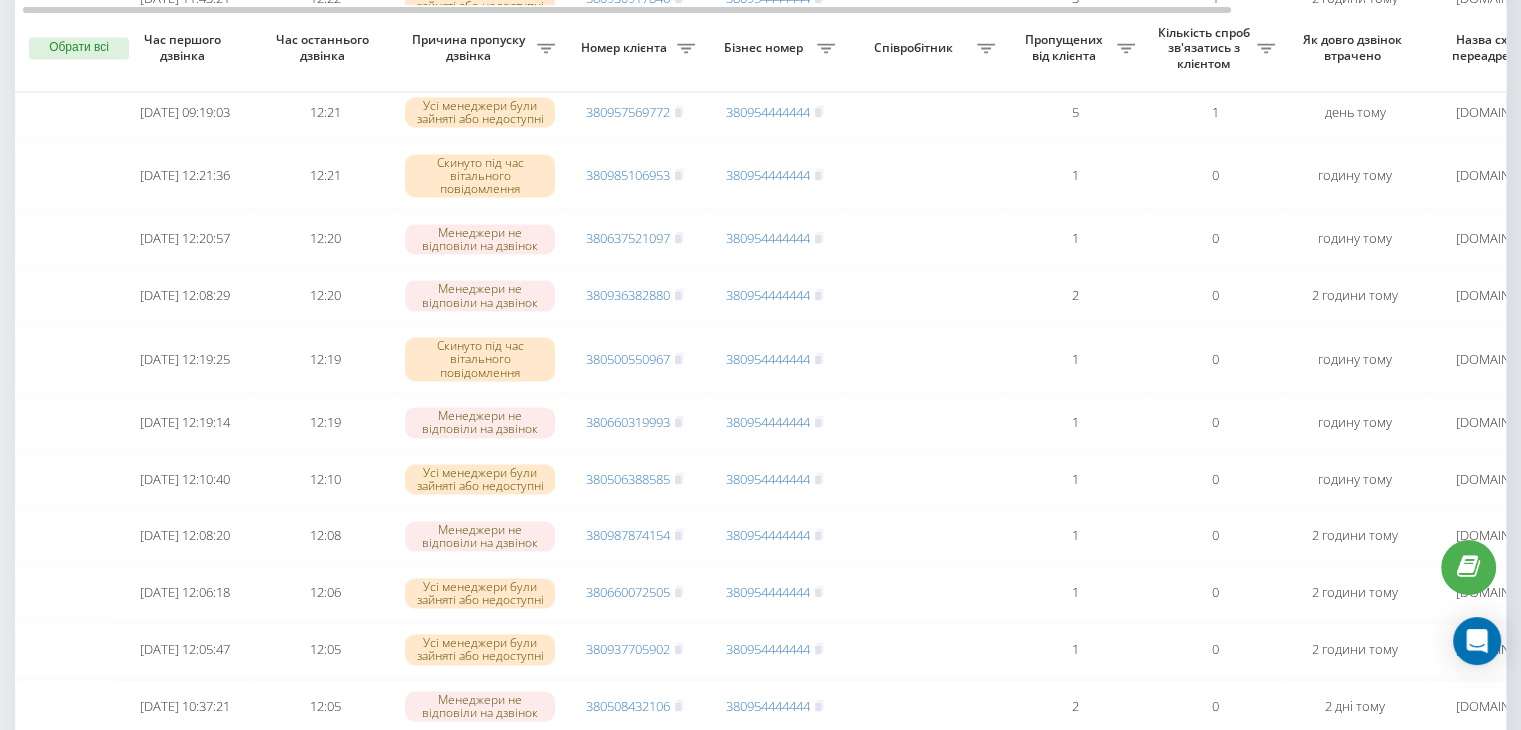 click on "Бізнес номер" at bounding box center [766, 48] 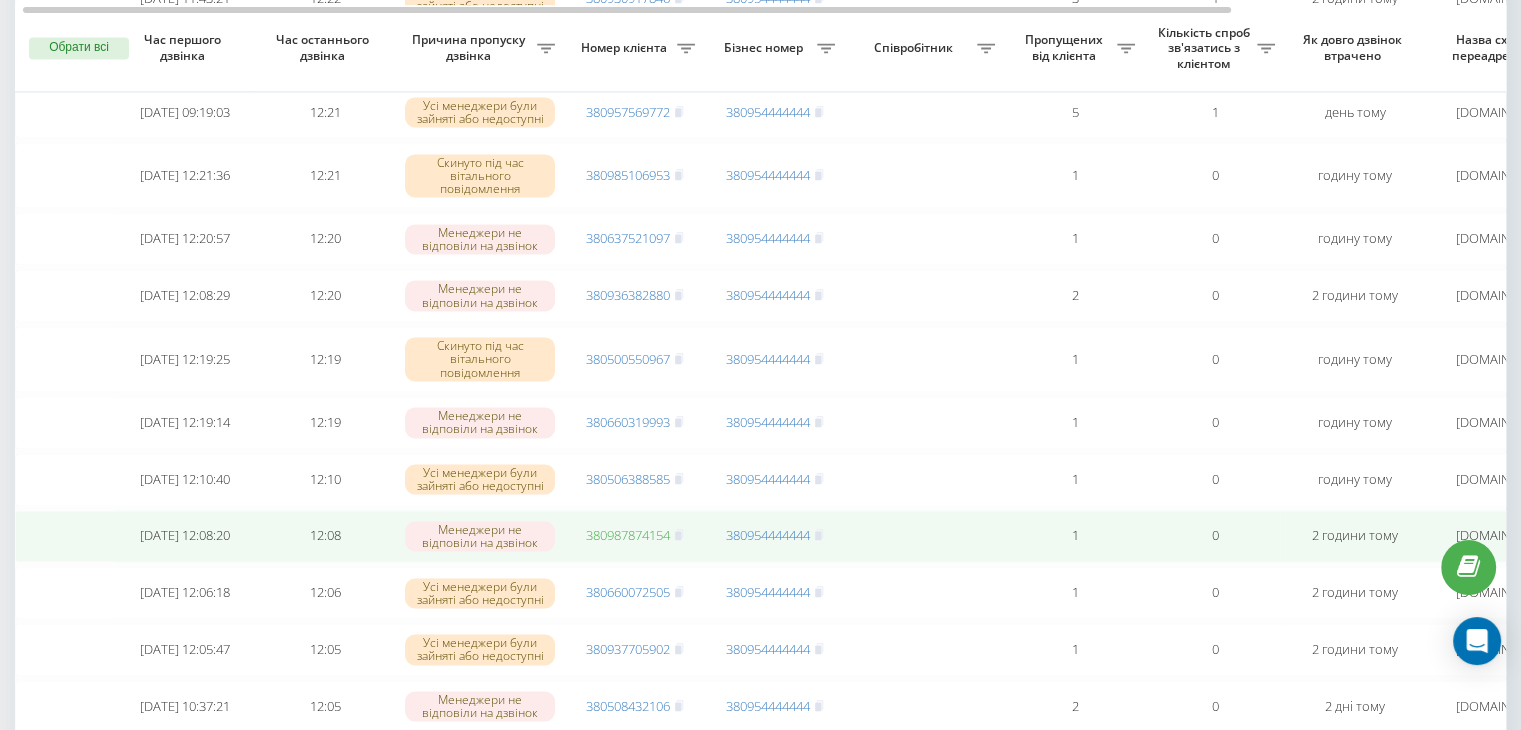 click on "380987874154" at bounding box center (628, 535) 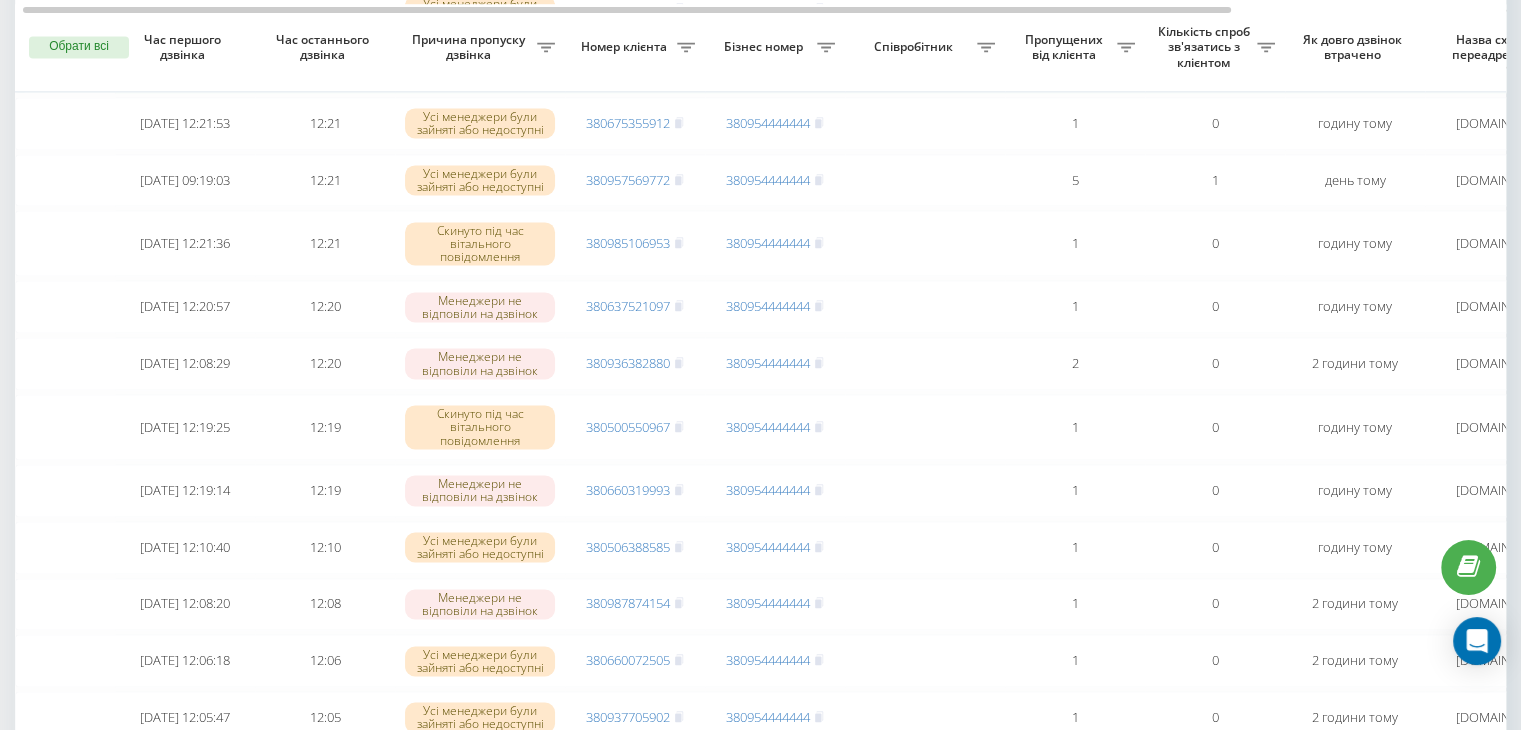 scroll, scrollTop: 2888, scrollLeft: 0, axis: vertical 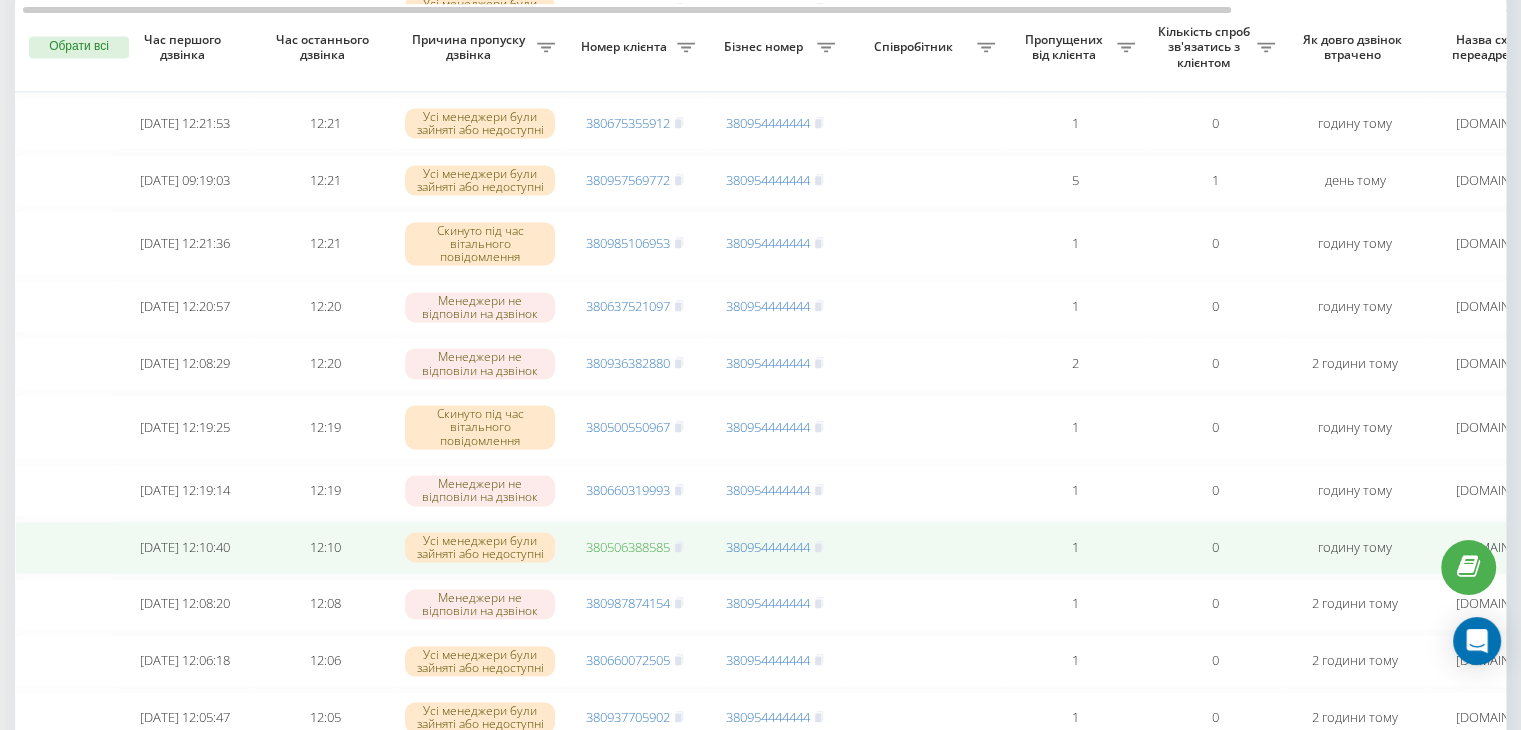 click on "380506388585" at bounding box center [628, 547] 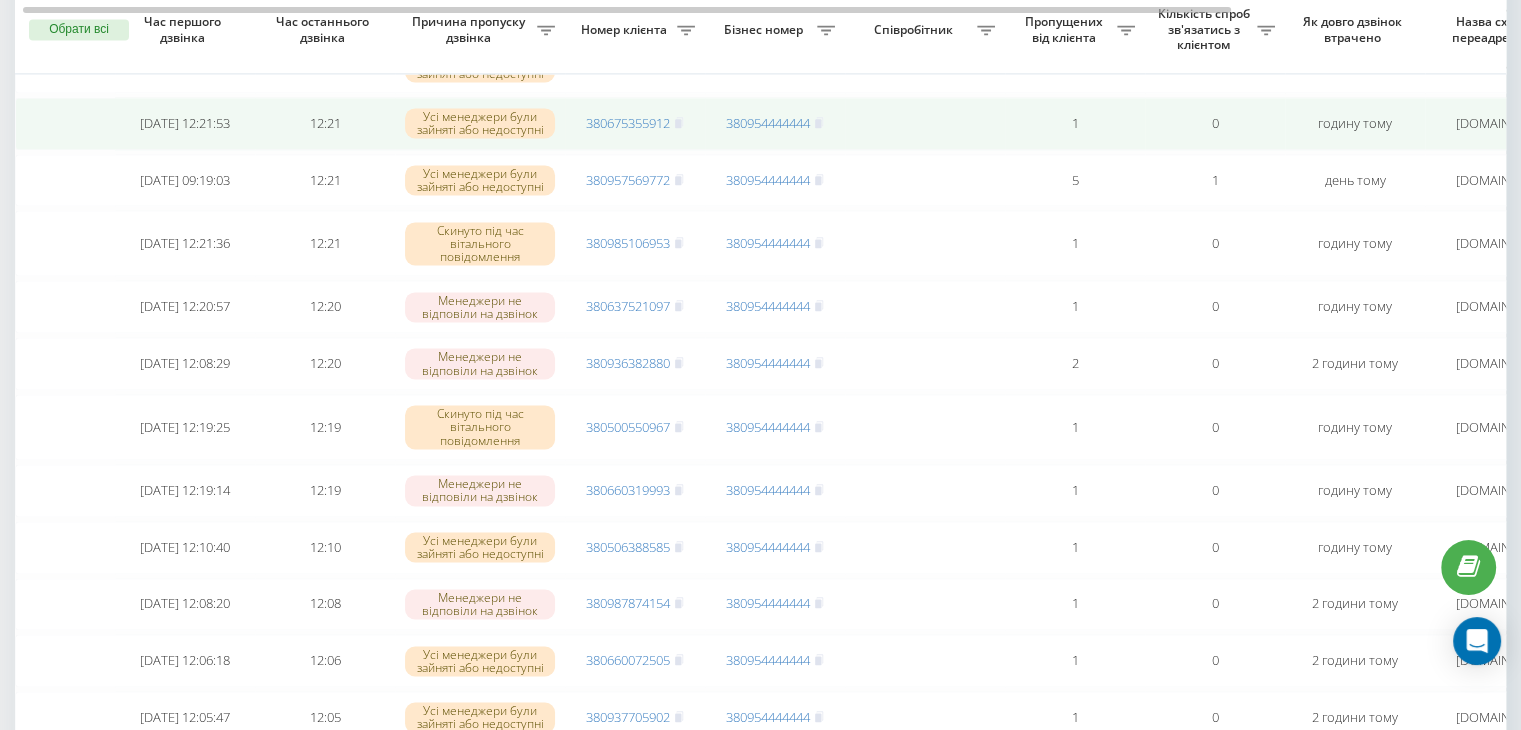 scroll, scrollTop: 0, scrollLeft: 0, axis: both 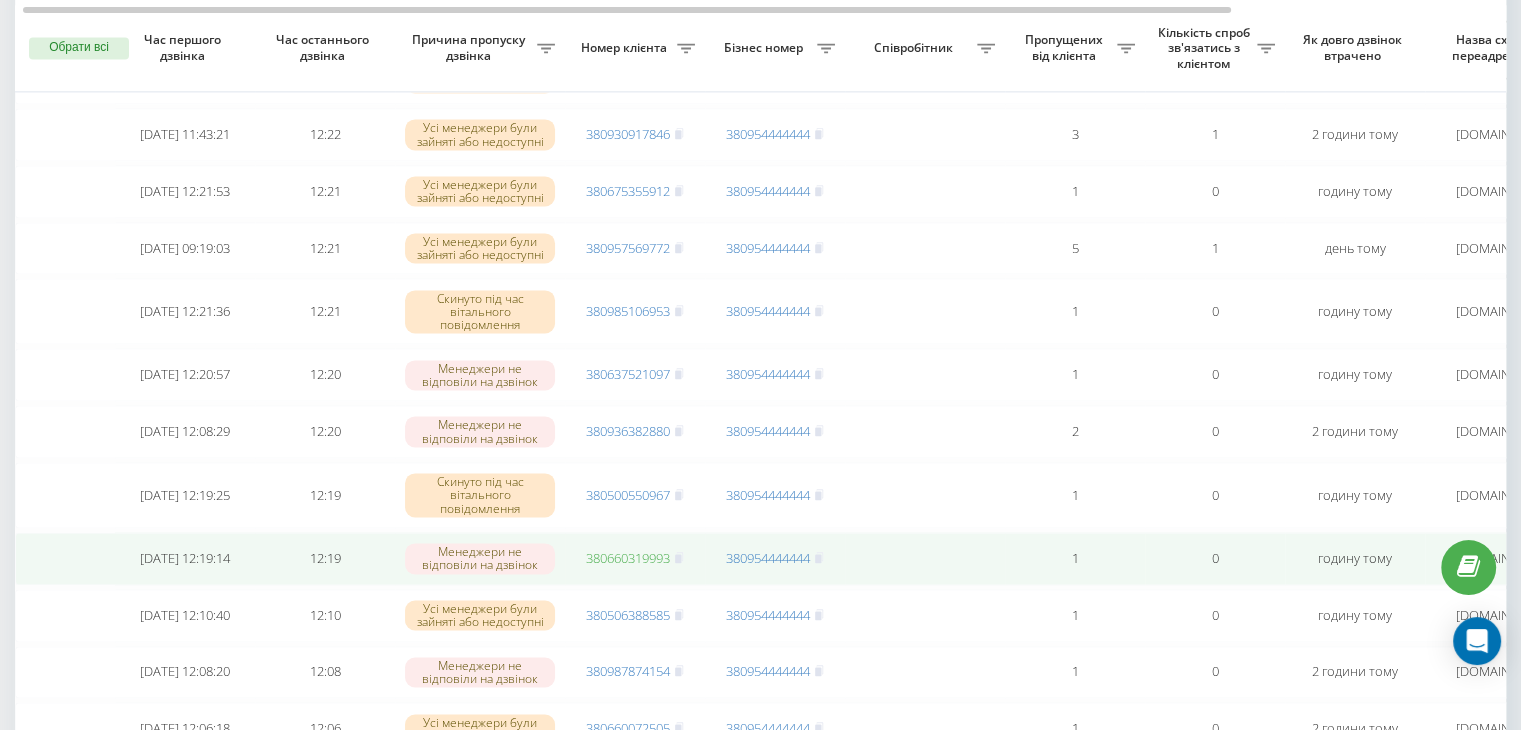 click on "380660319993" at bounding box center [628, 558] 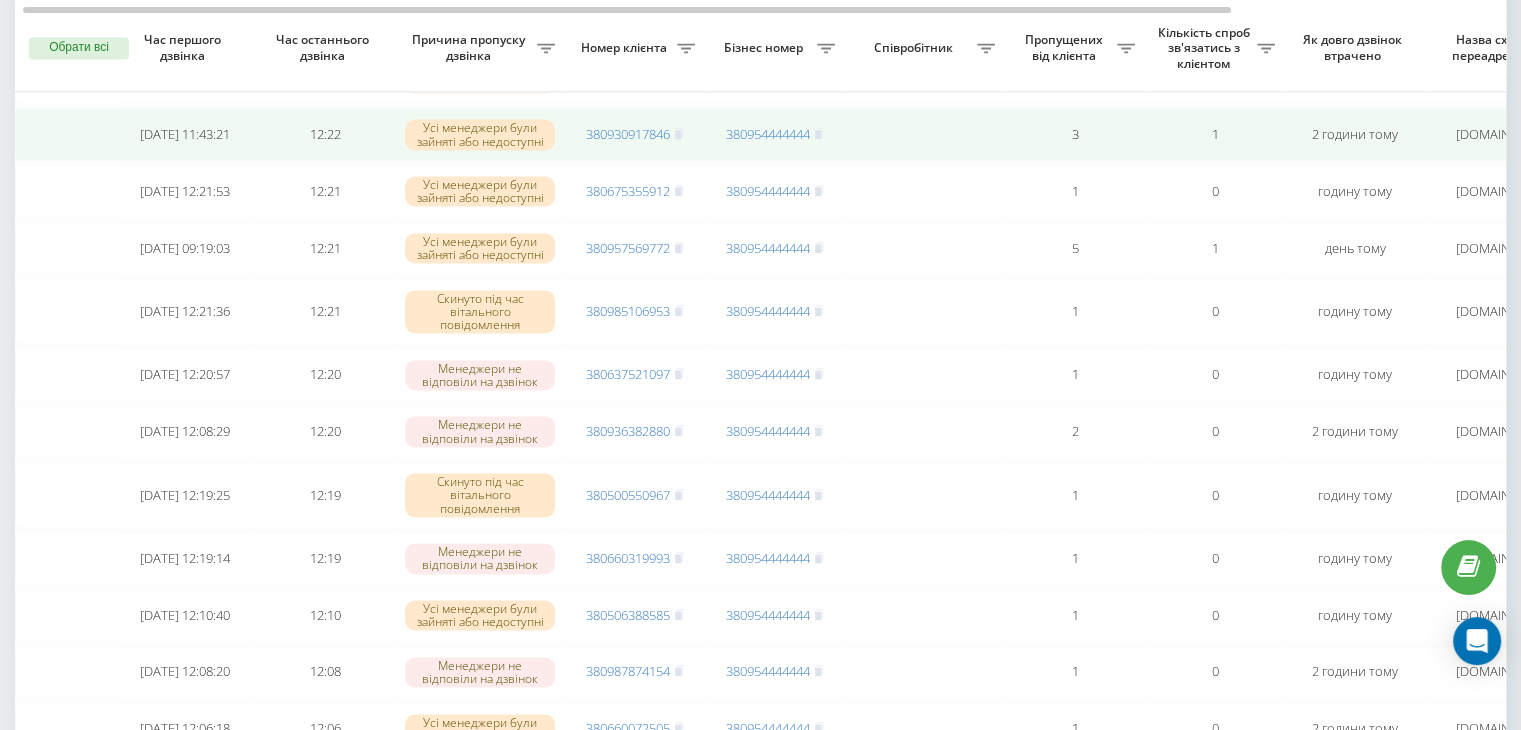 scroll, scrollTop: 0, scrollLeft: 0, axis: both 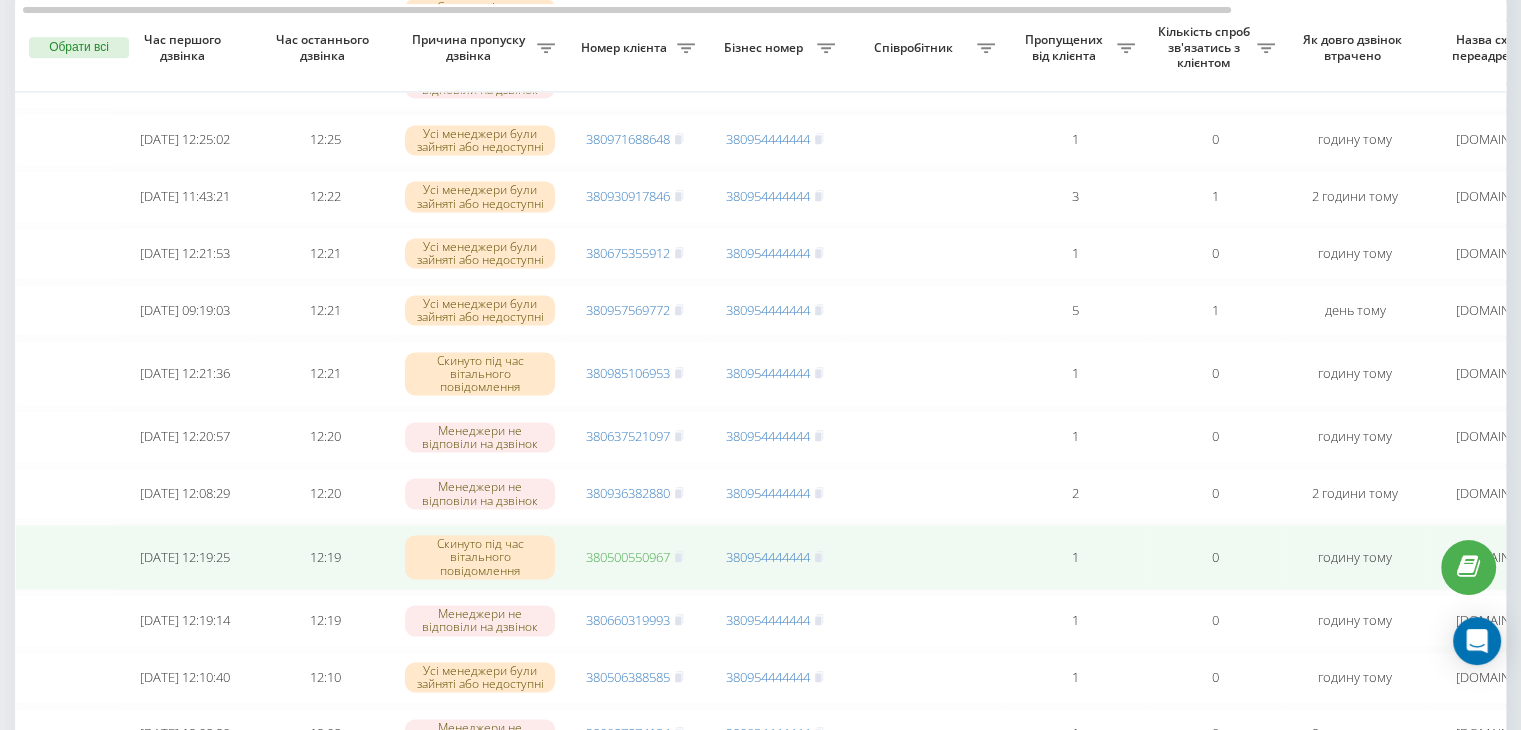 click on "380500550967" at bounding box center [628, 557] 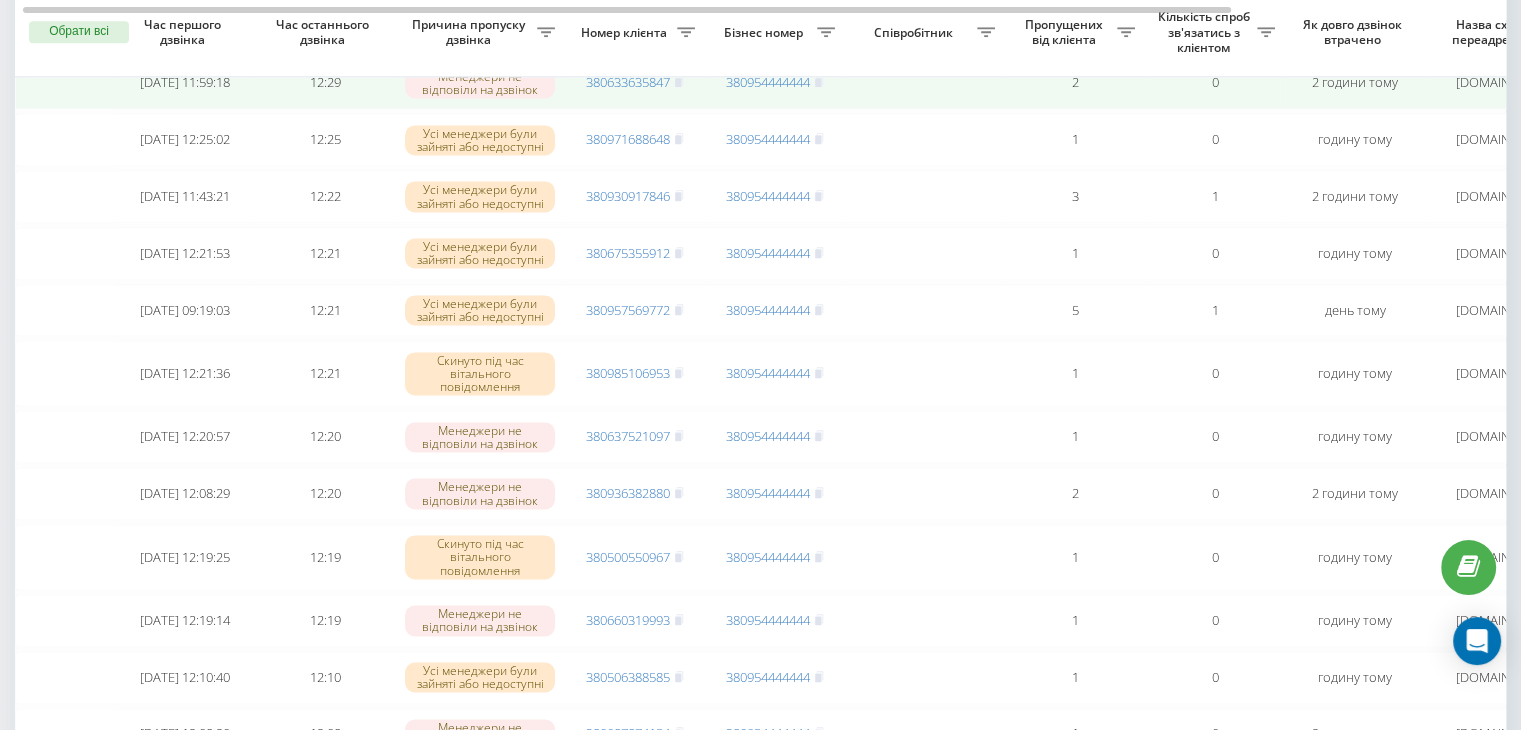 scroll, scrollTop: 2726, scrollLeft: 0, axis: vertical 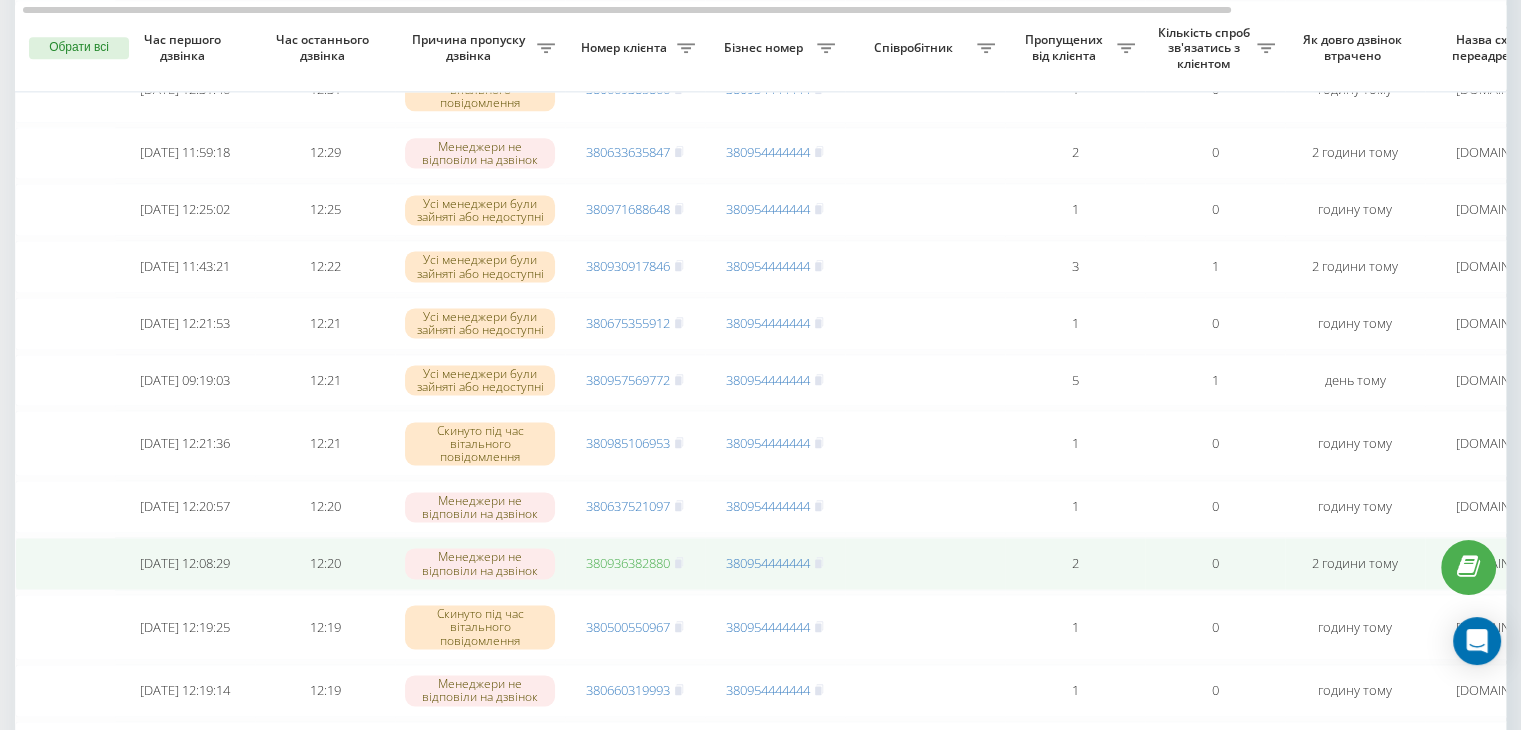 click on "380936382880" at bounding box center [628, 563] 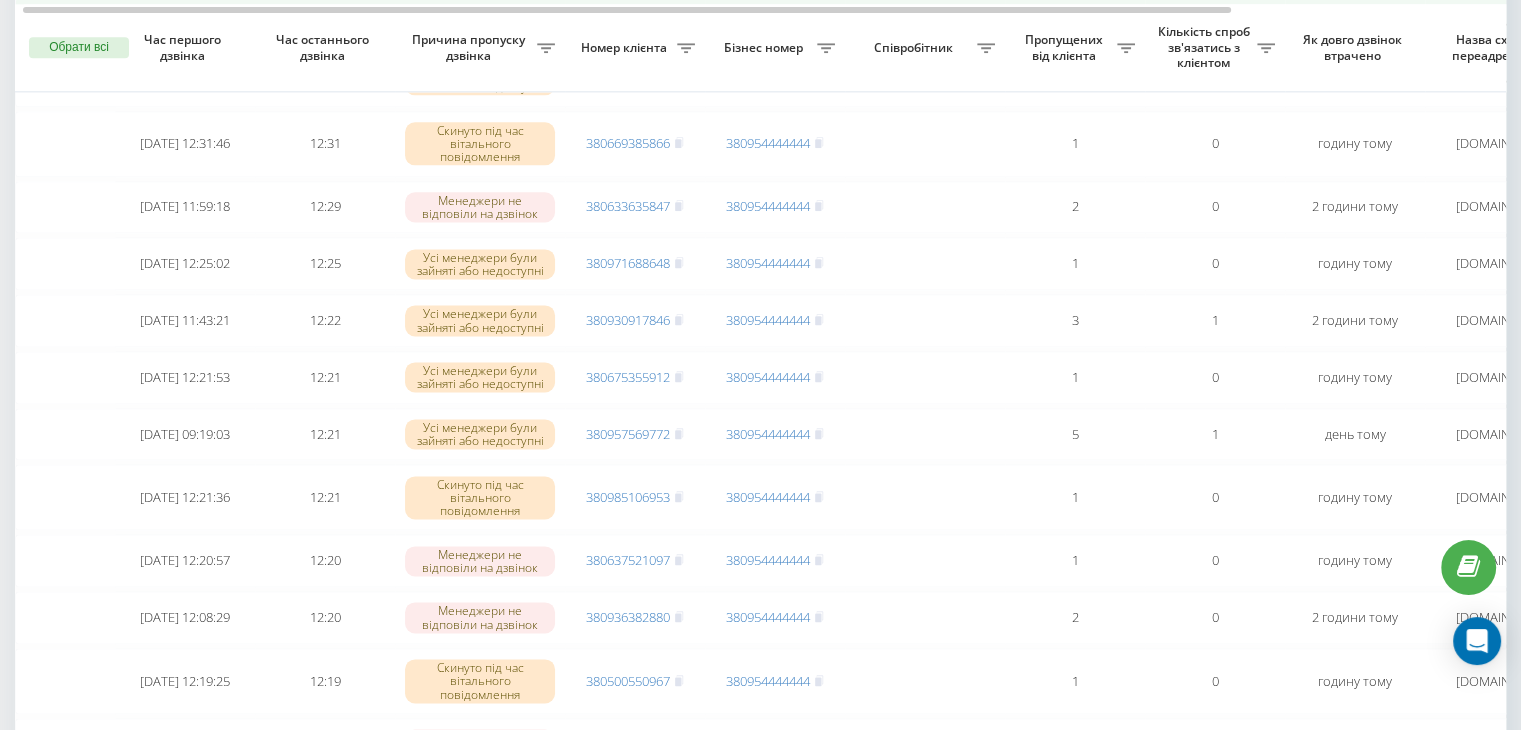 scroll, scrollTop: 2635, scrollLeft: 0, axis: vertical 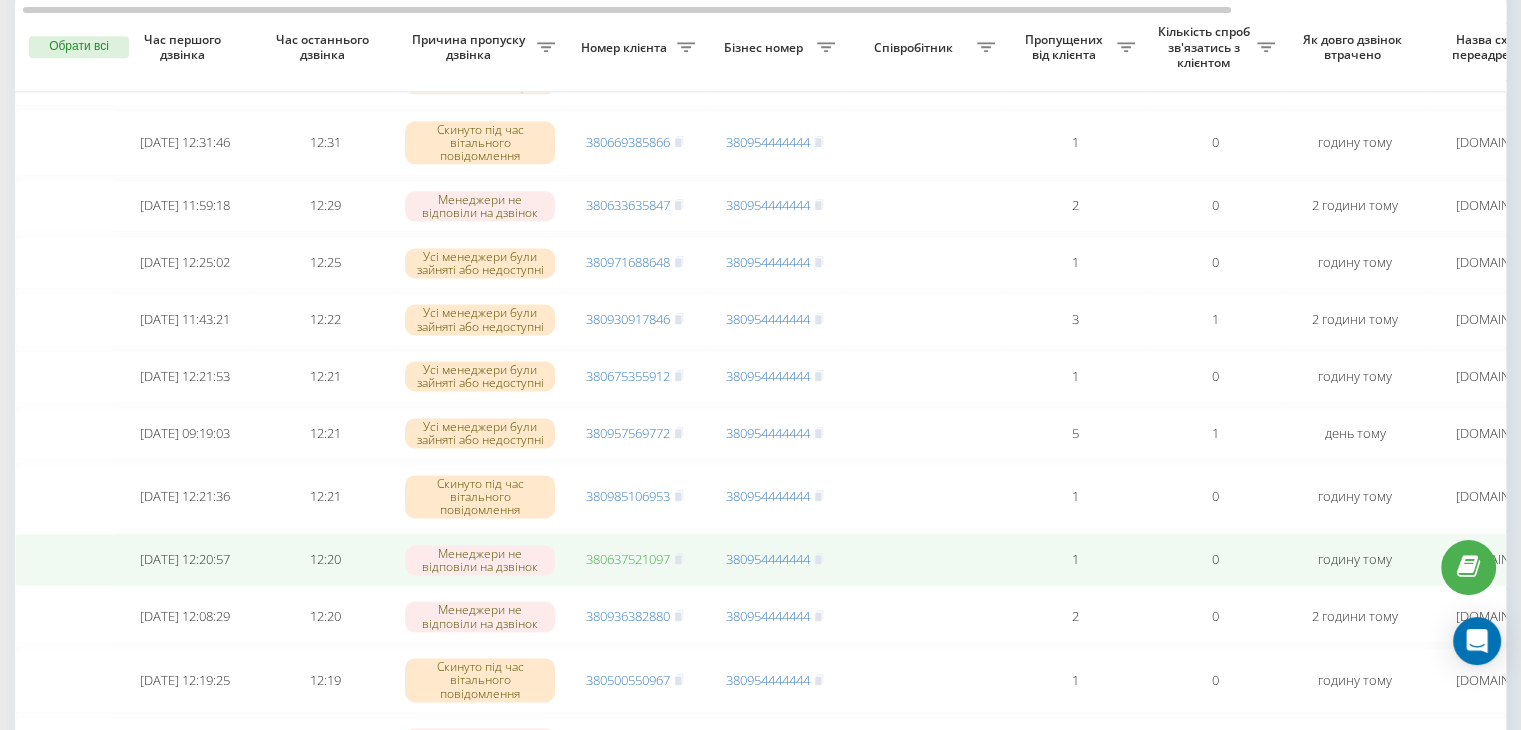 click on "380637521097" at bounding box center [628, 559] 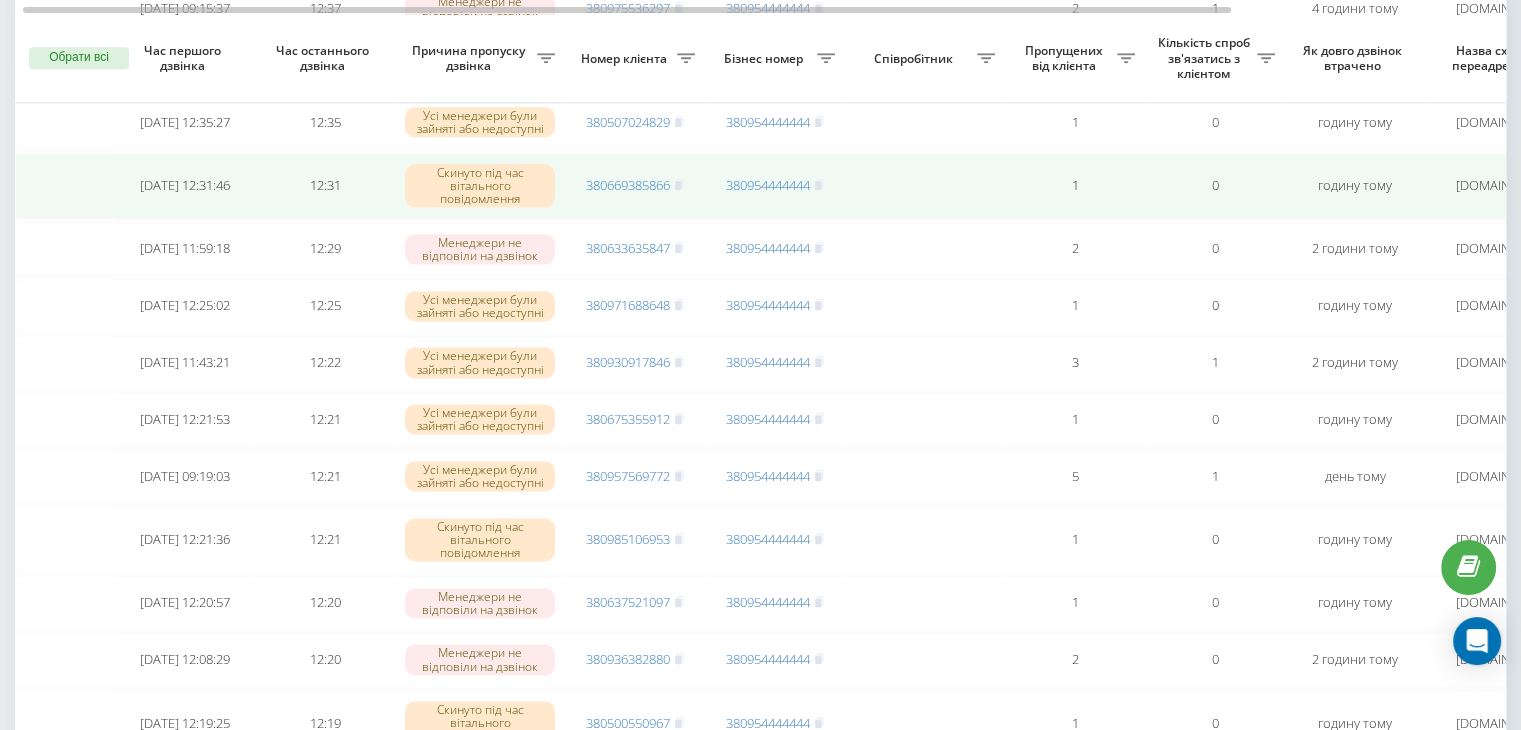 scroll, scrollTop: 2580, scrollLeft: 0, axis: vertical 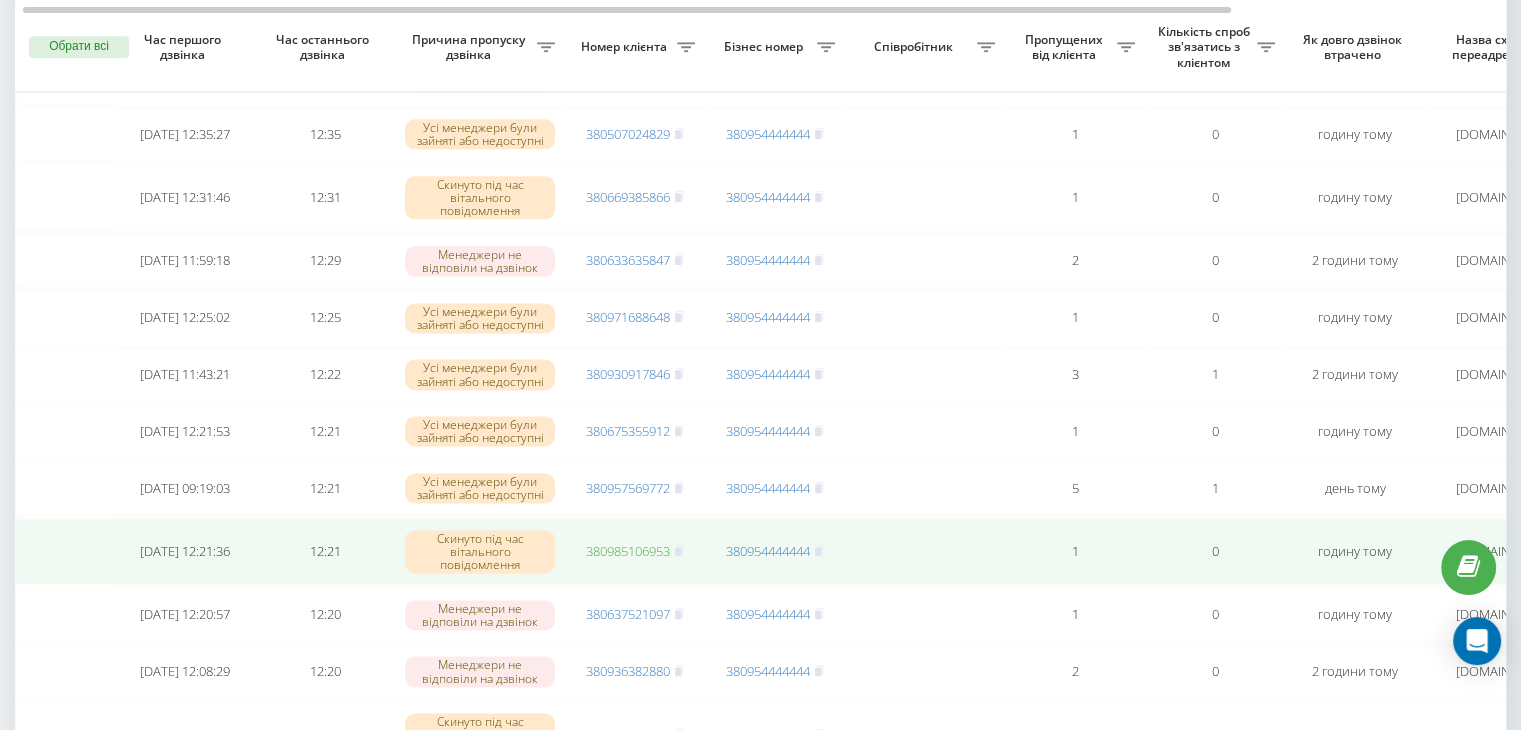 click on "380985106953" at bounding box center [628, 551] 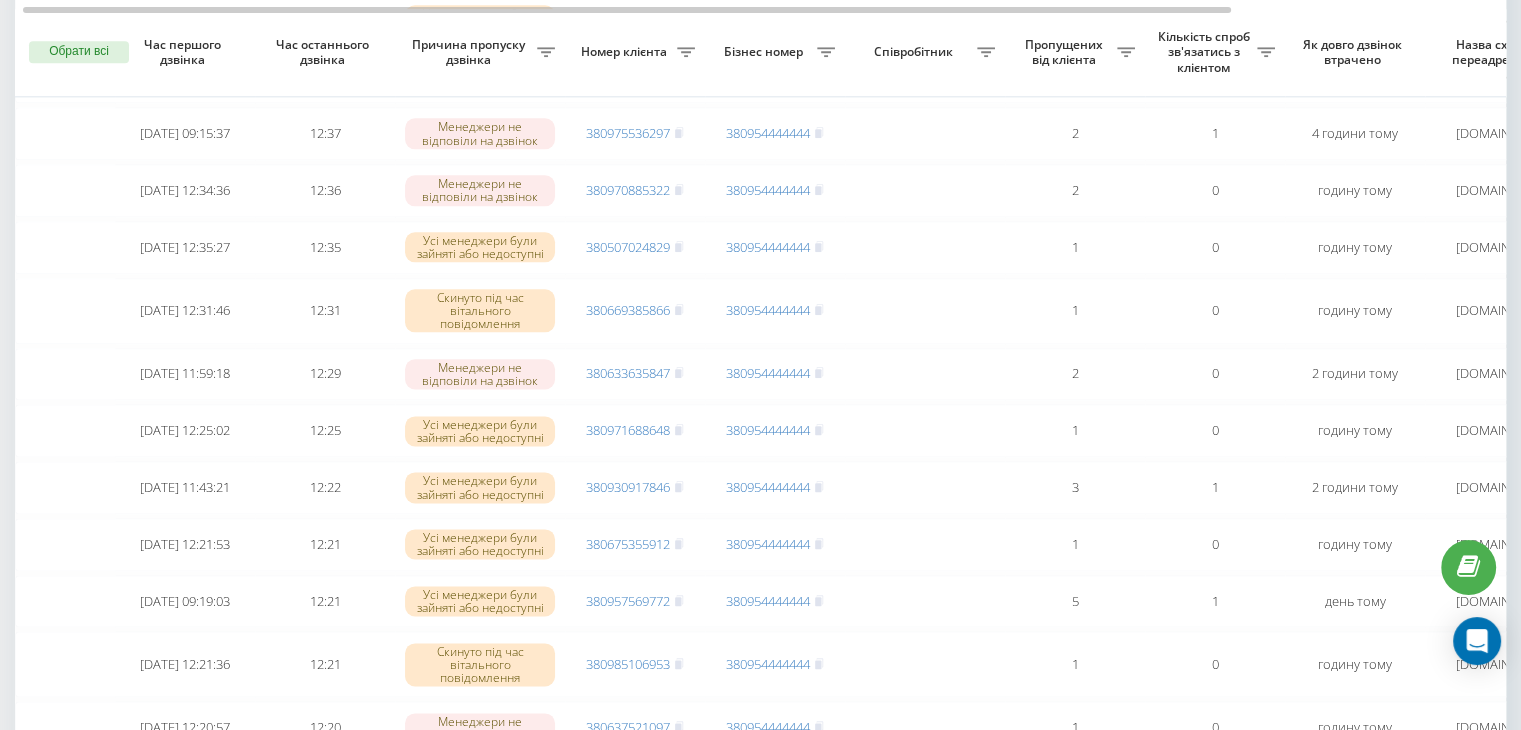 scroll, scrollTop: 2460, scrollLeft: 0, axis: vertical 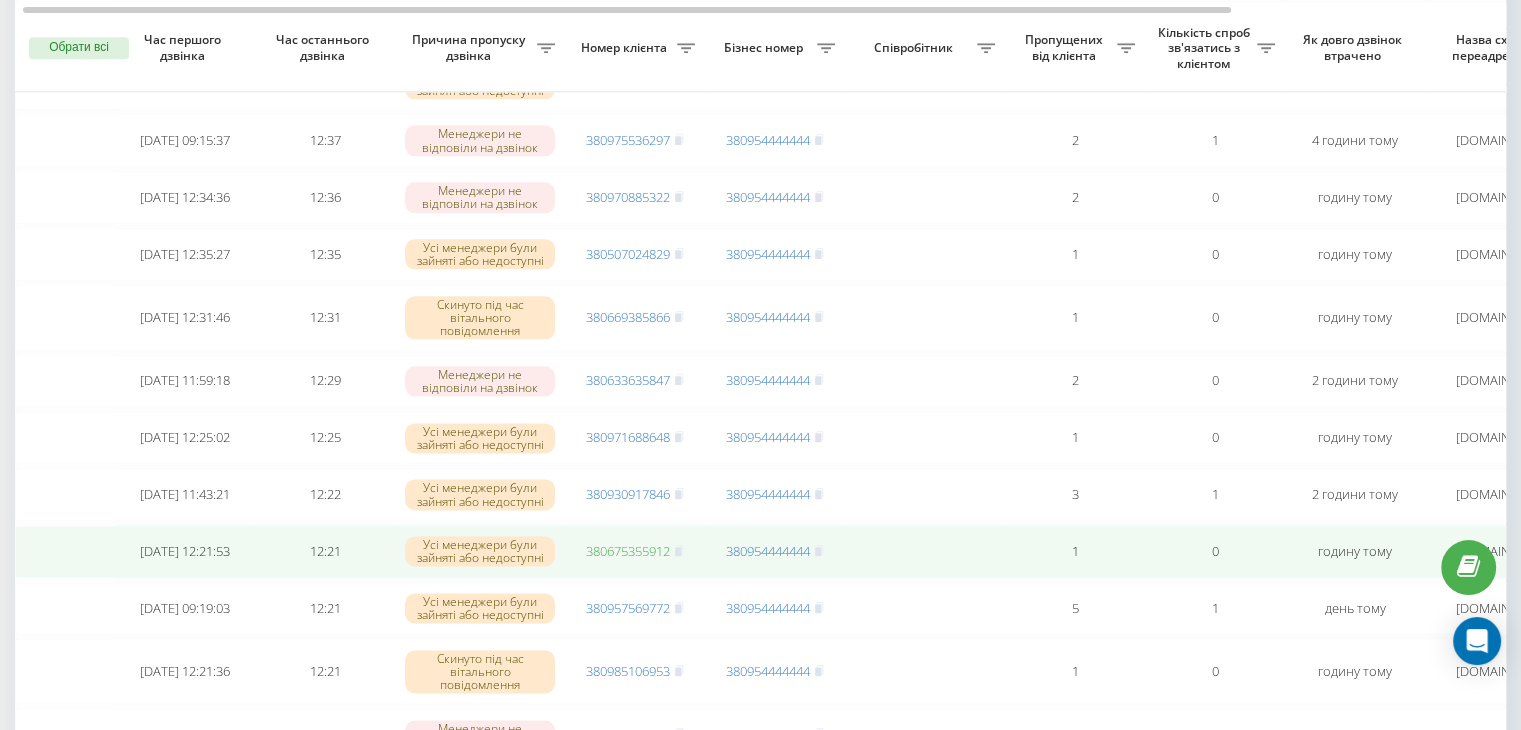 click on "380675355912" at bounding box center [628, 551] 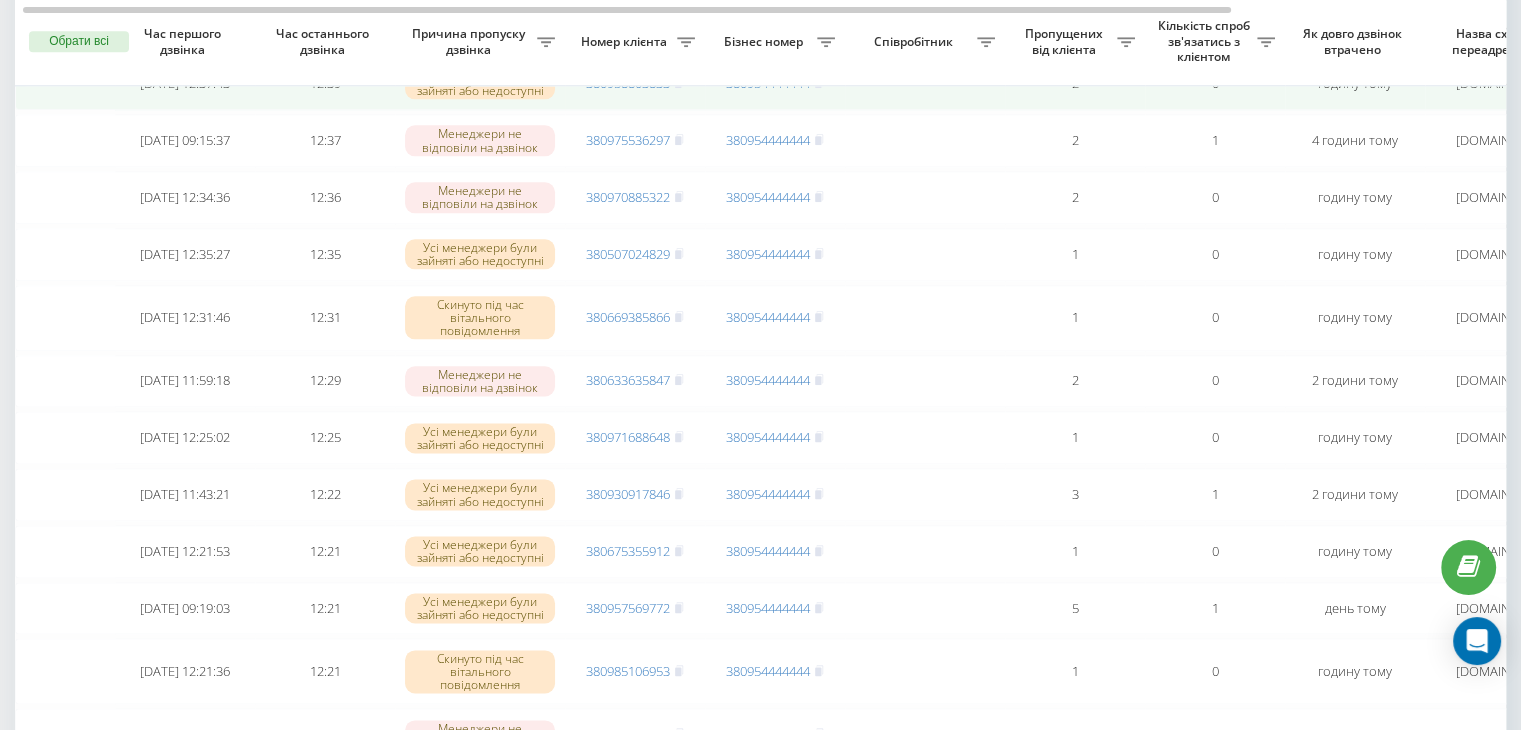 scroll, scrollTop: 2434, scrollLeft: 0, axis: vertical 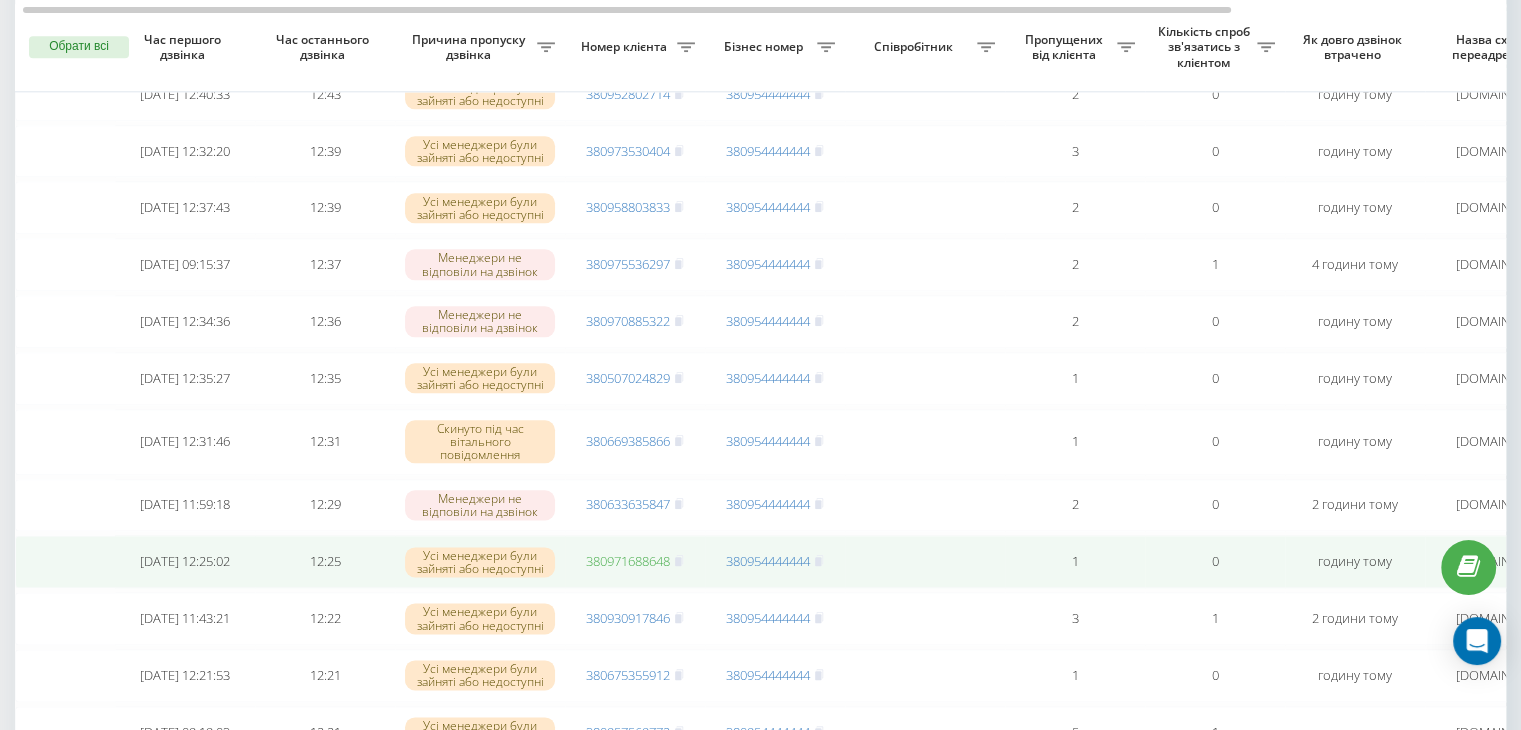 click on "380971688648" at bounding box center (628, 561) 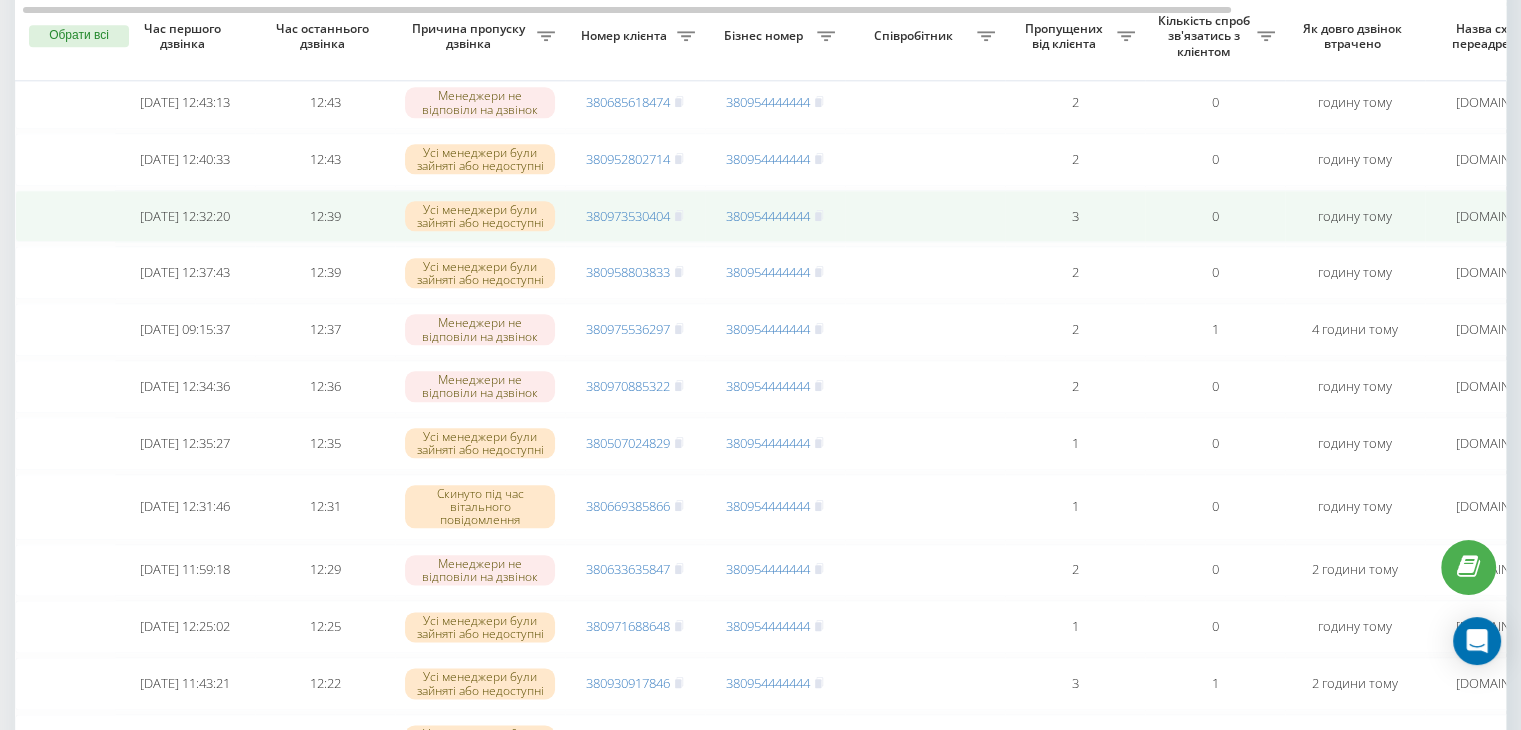 scroll, scrollTop: 2254, scrollLeft: 0, axis: vertical 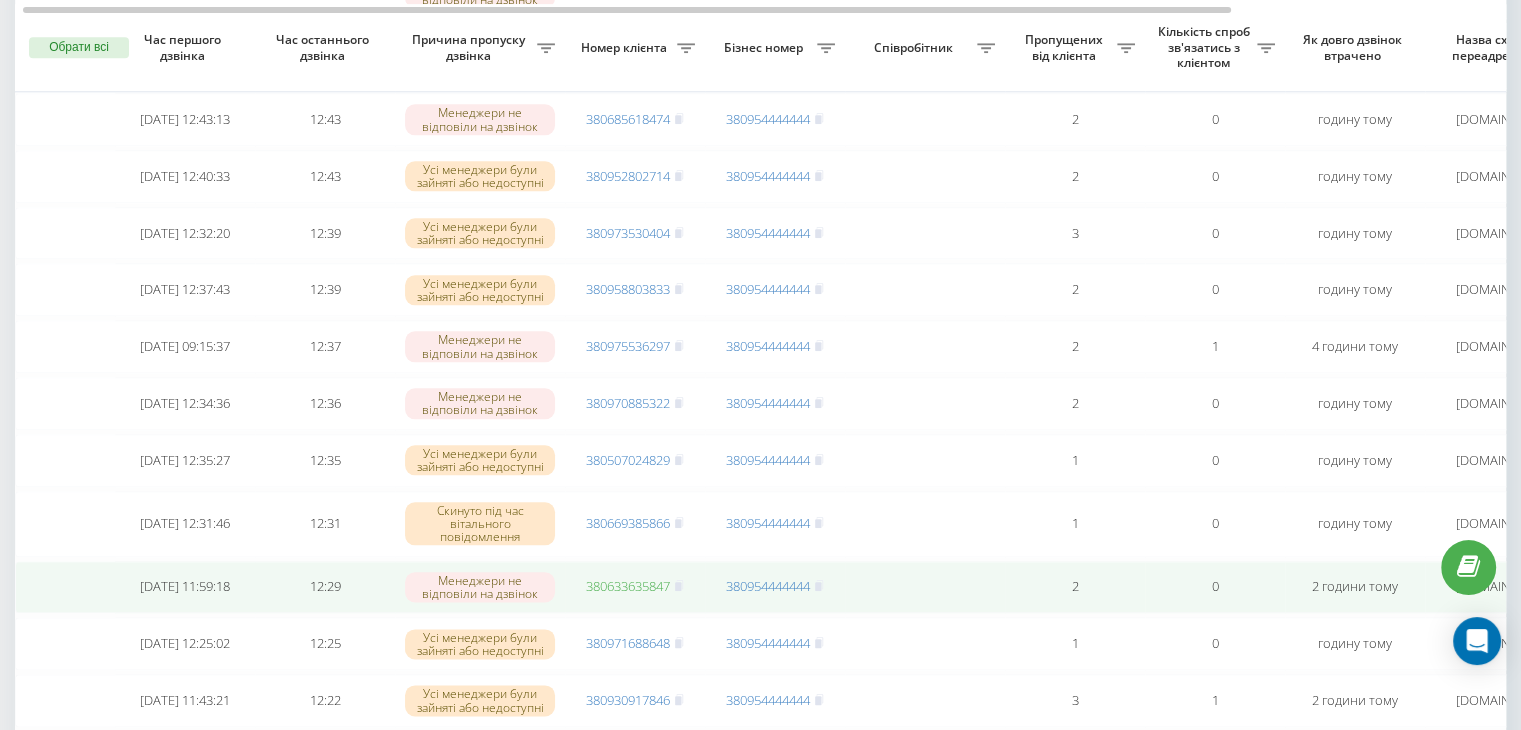 click on "380633635847" at bounding box center (628, 586) 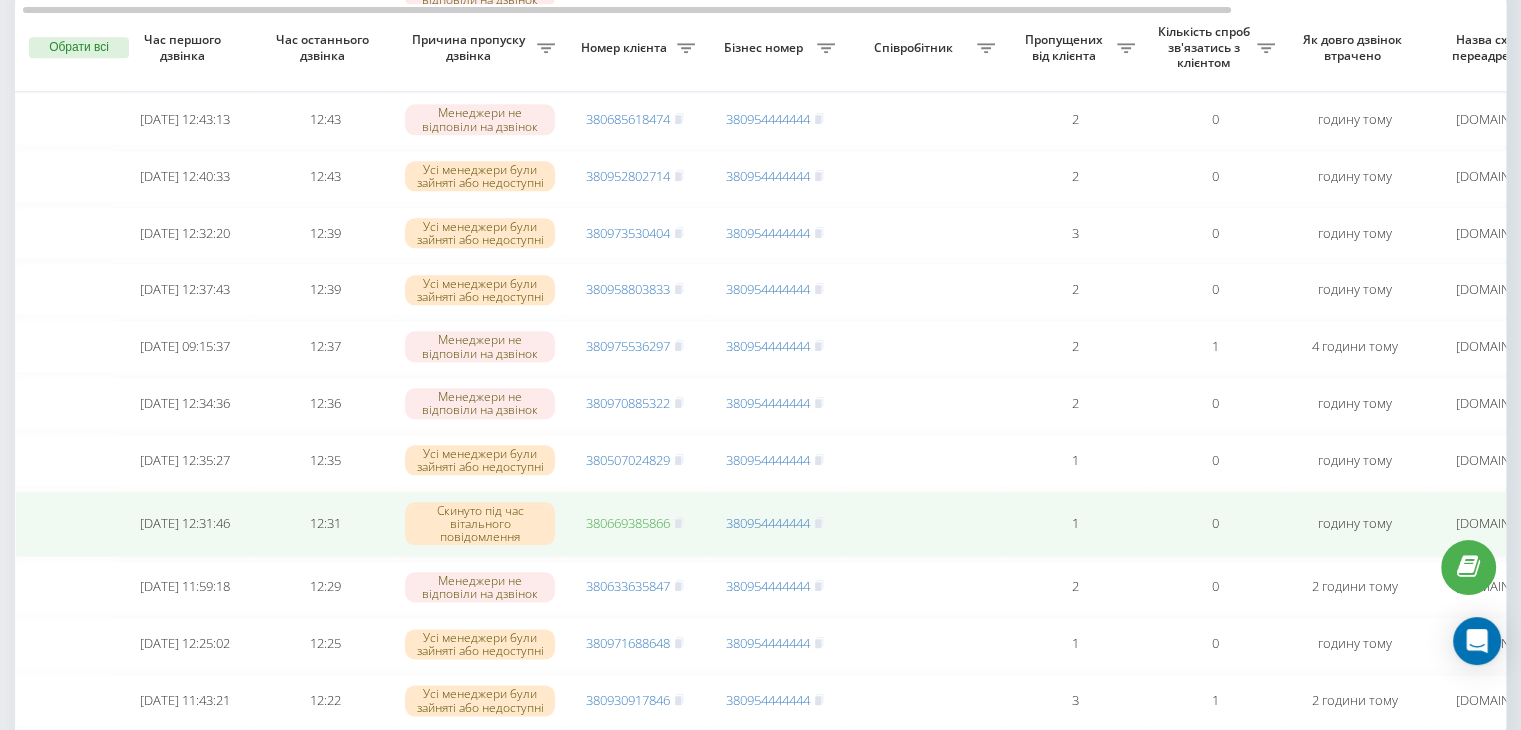 click on "380669385866" at bounding box center (628, 523) 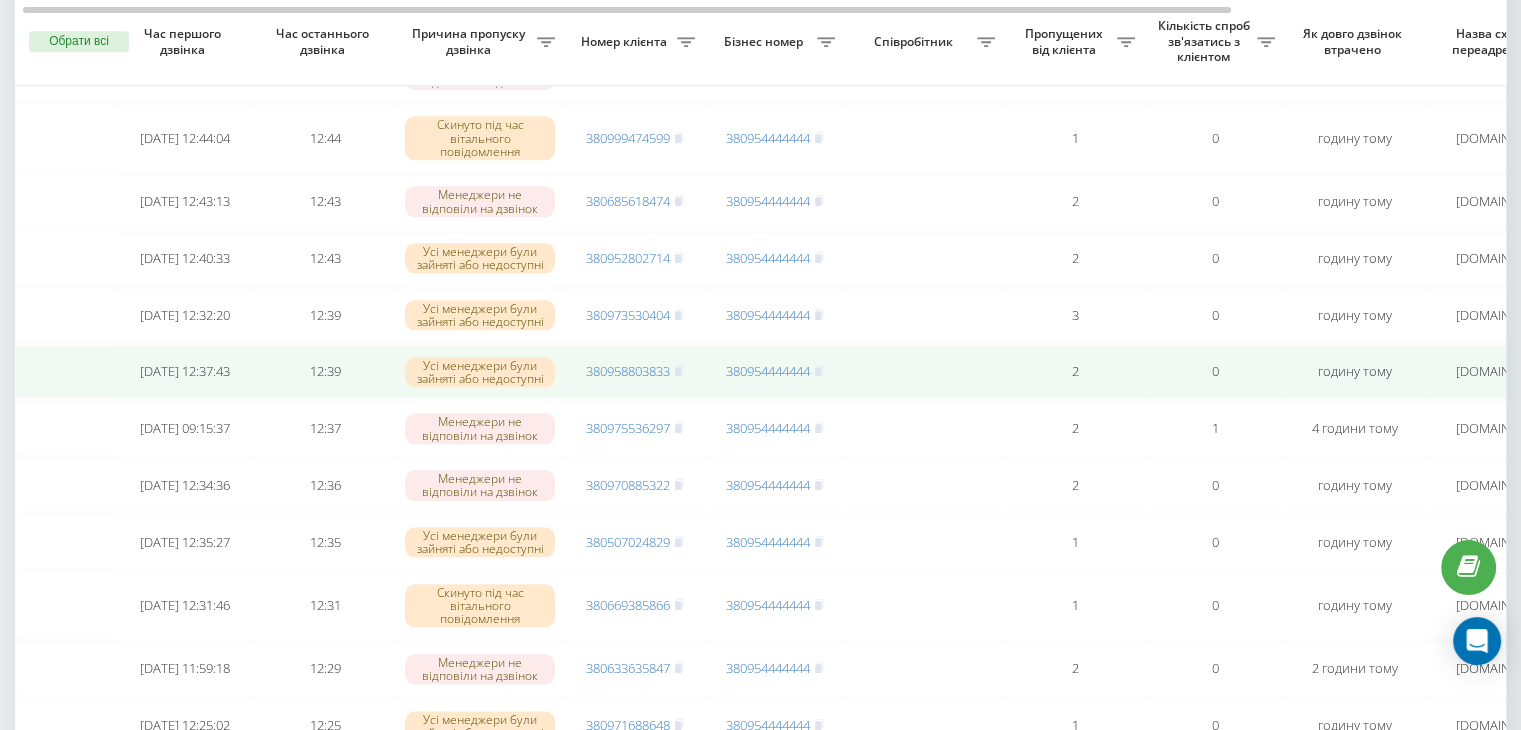 scroll, scrollTop: 2152, scrollLeft: 0, axis: vertical 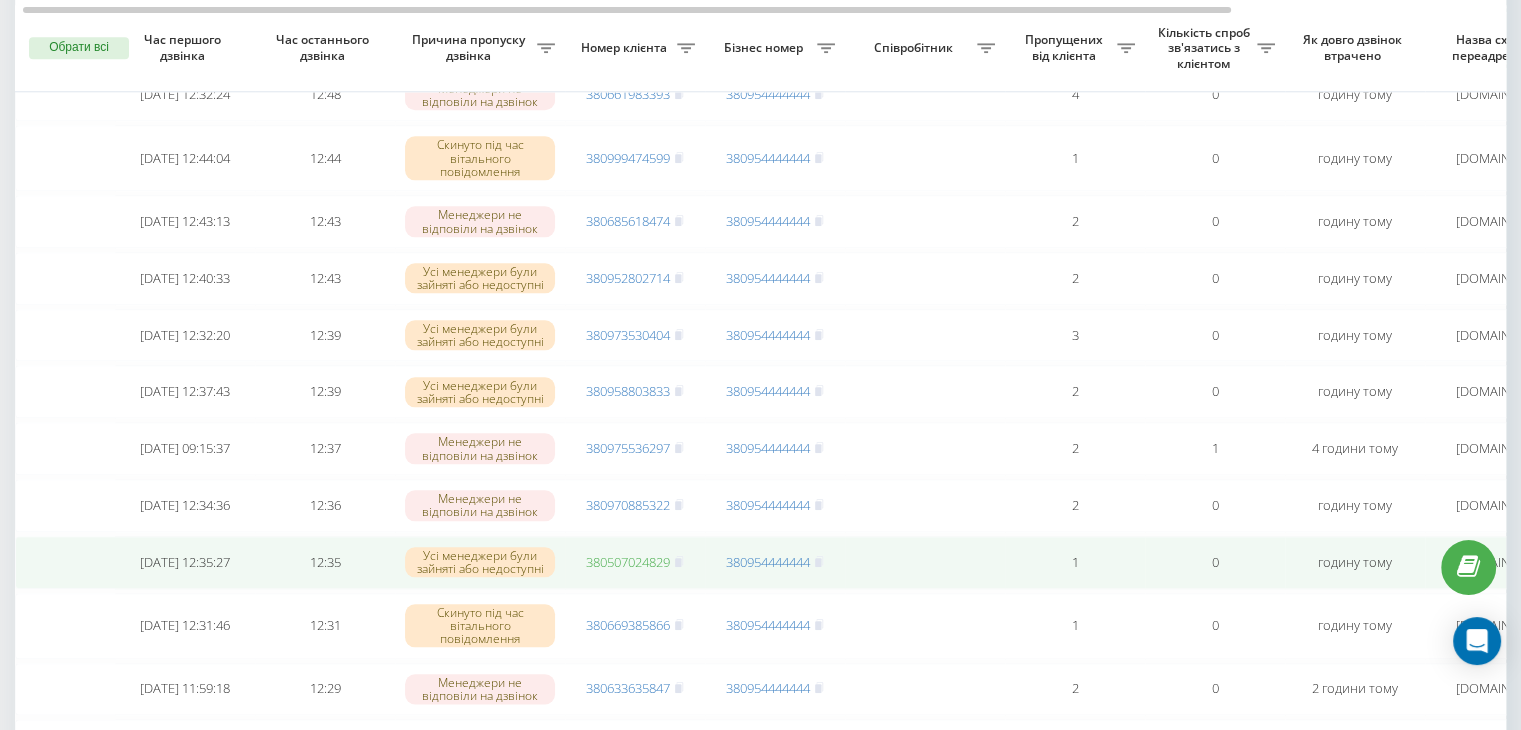 click on "380507024829" at bounding box center (628, 562) 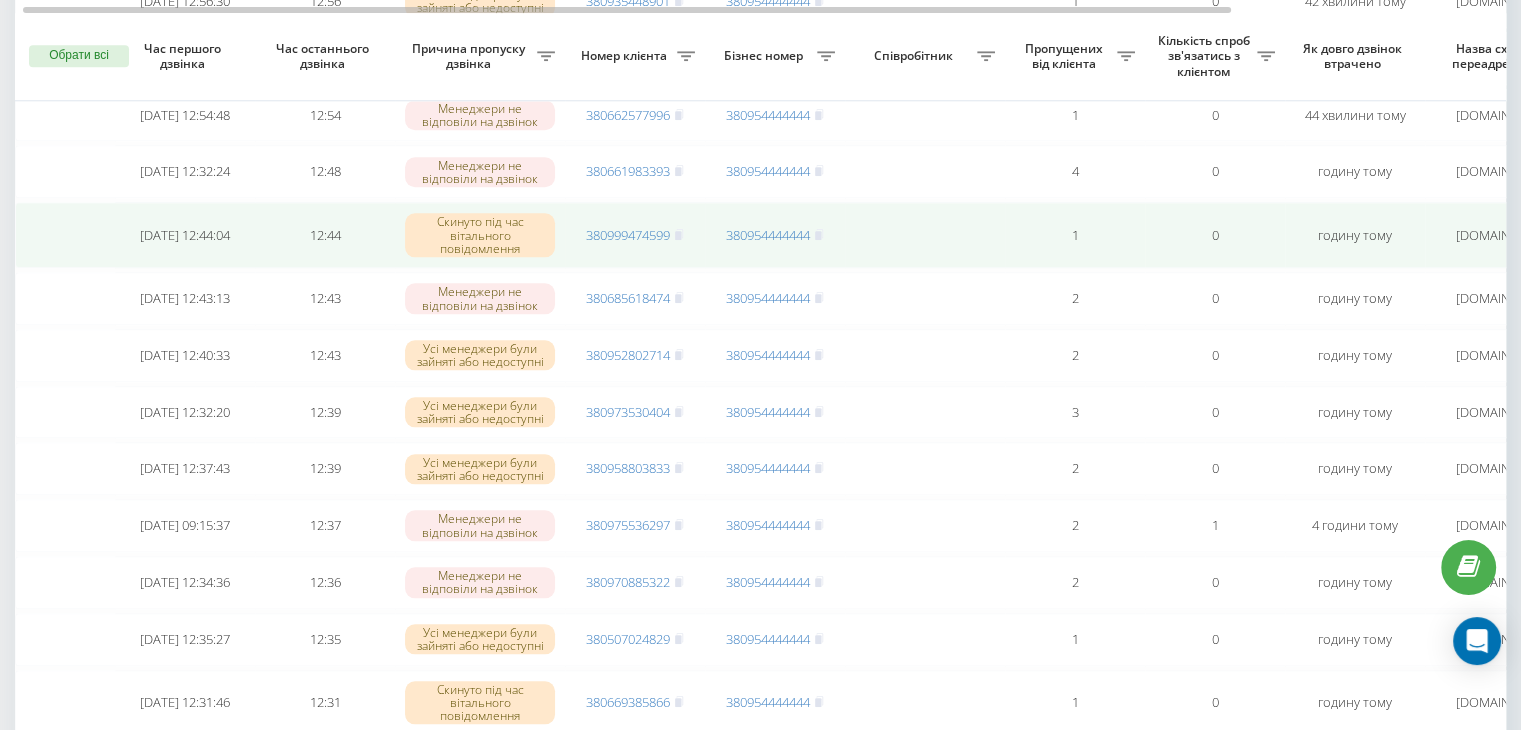 scroll, scrollTop: 2068, scrollLeft: 0, axis: vertical 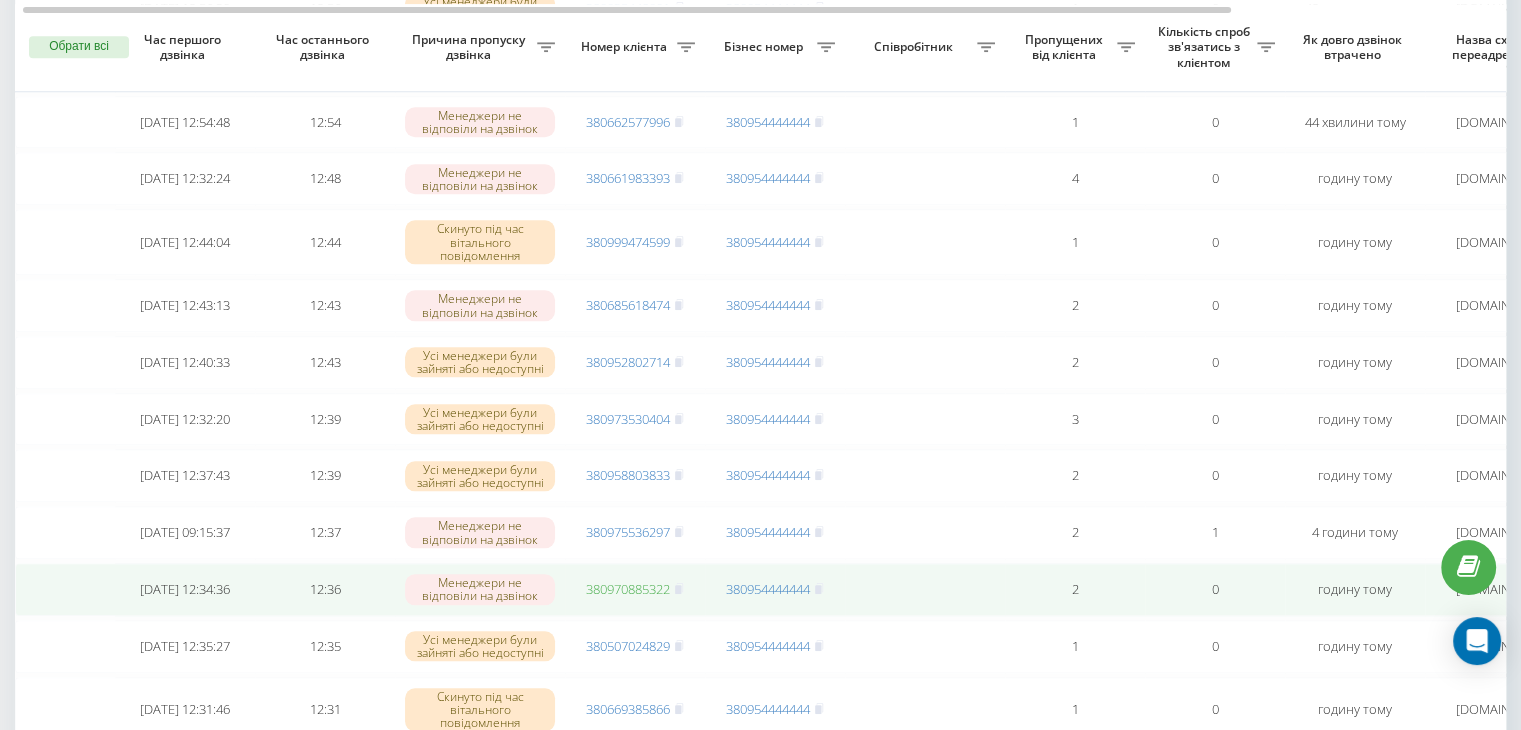 click on "380970885322" at bounding box center (628, 589) 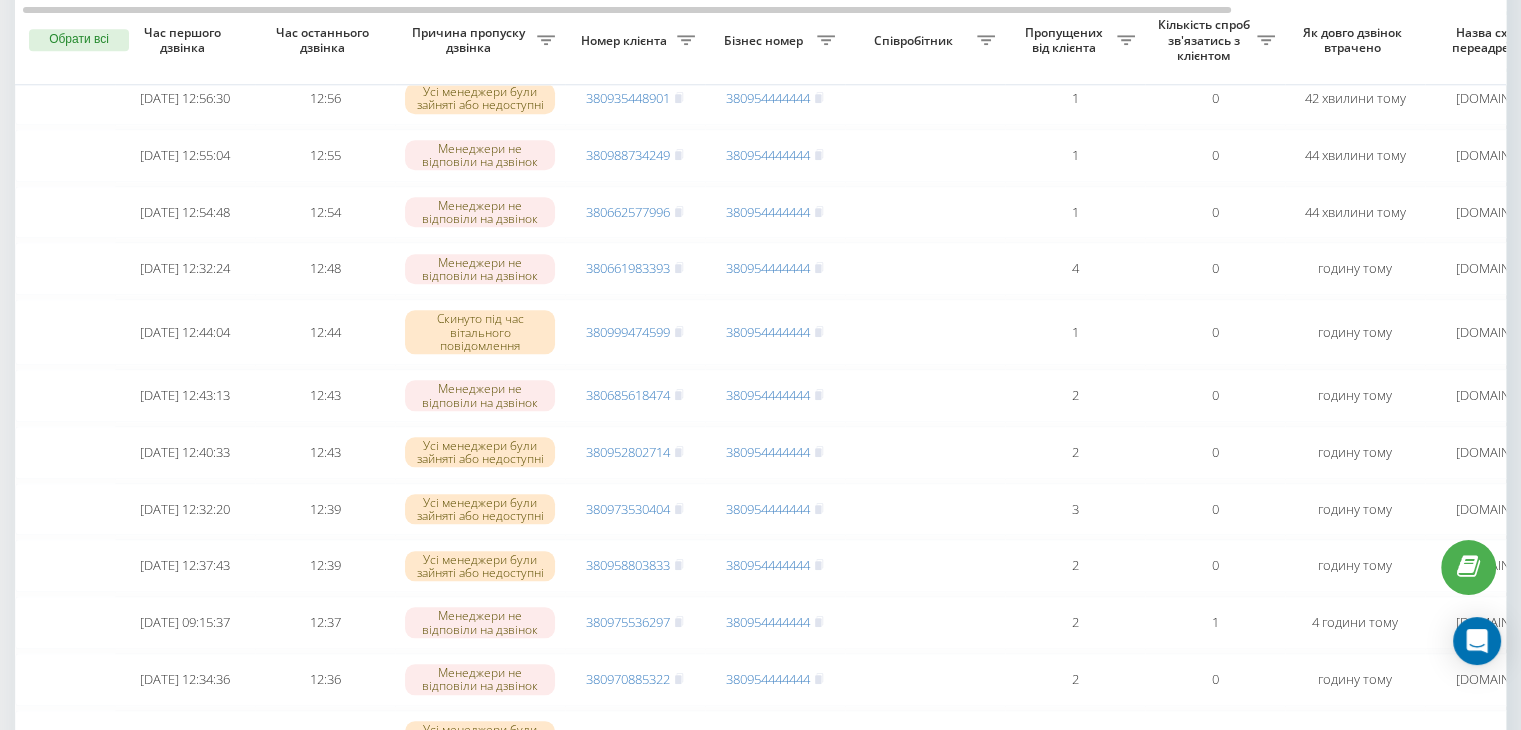 scroll, scrollTop: 1956, scrollLeft: 0, axis: vertical 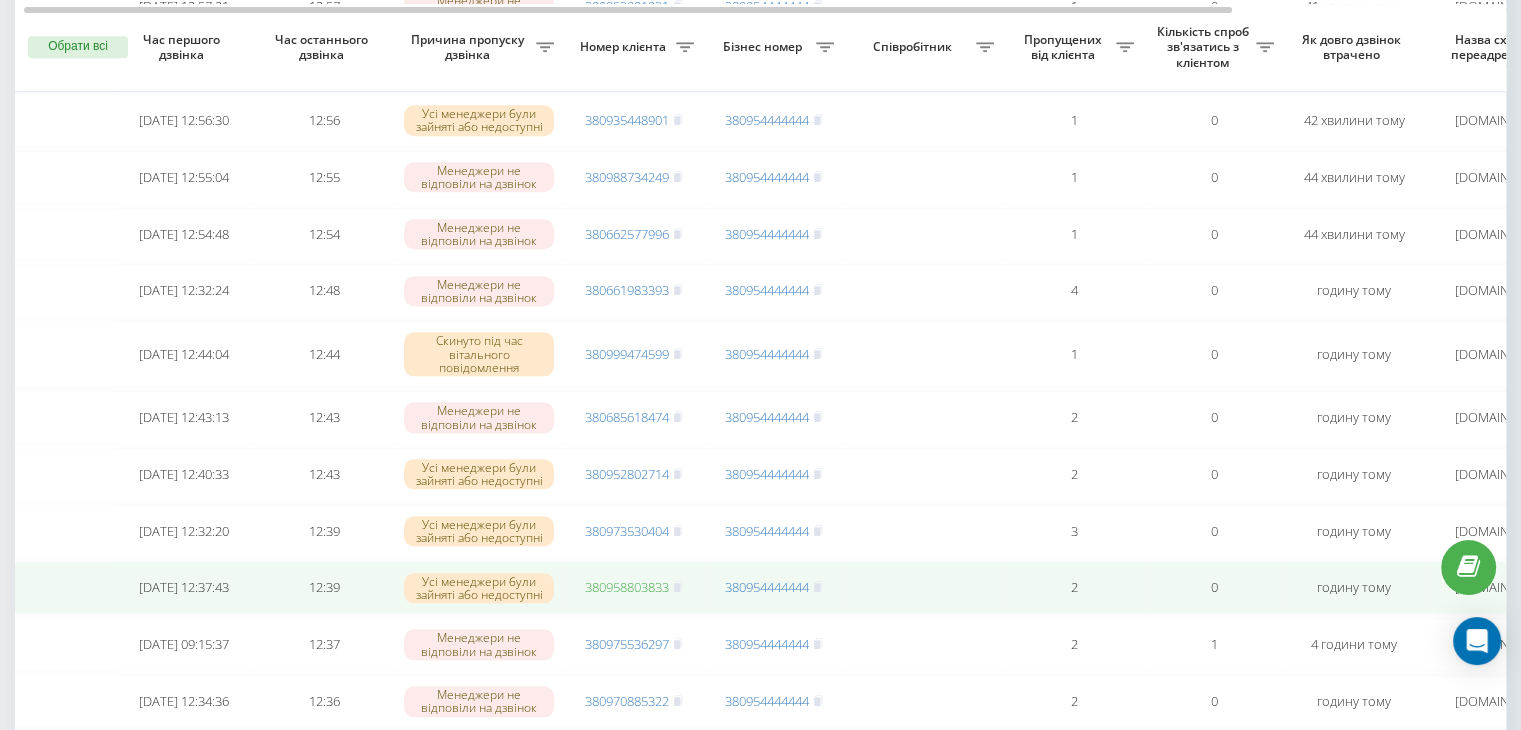 click on "380958803833" at bounding box center [627, 587] 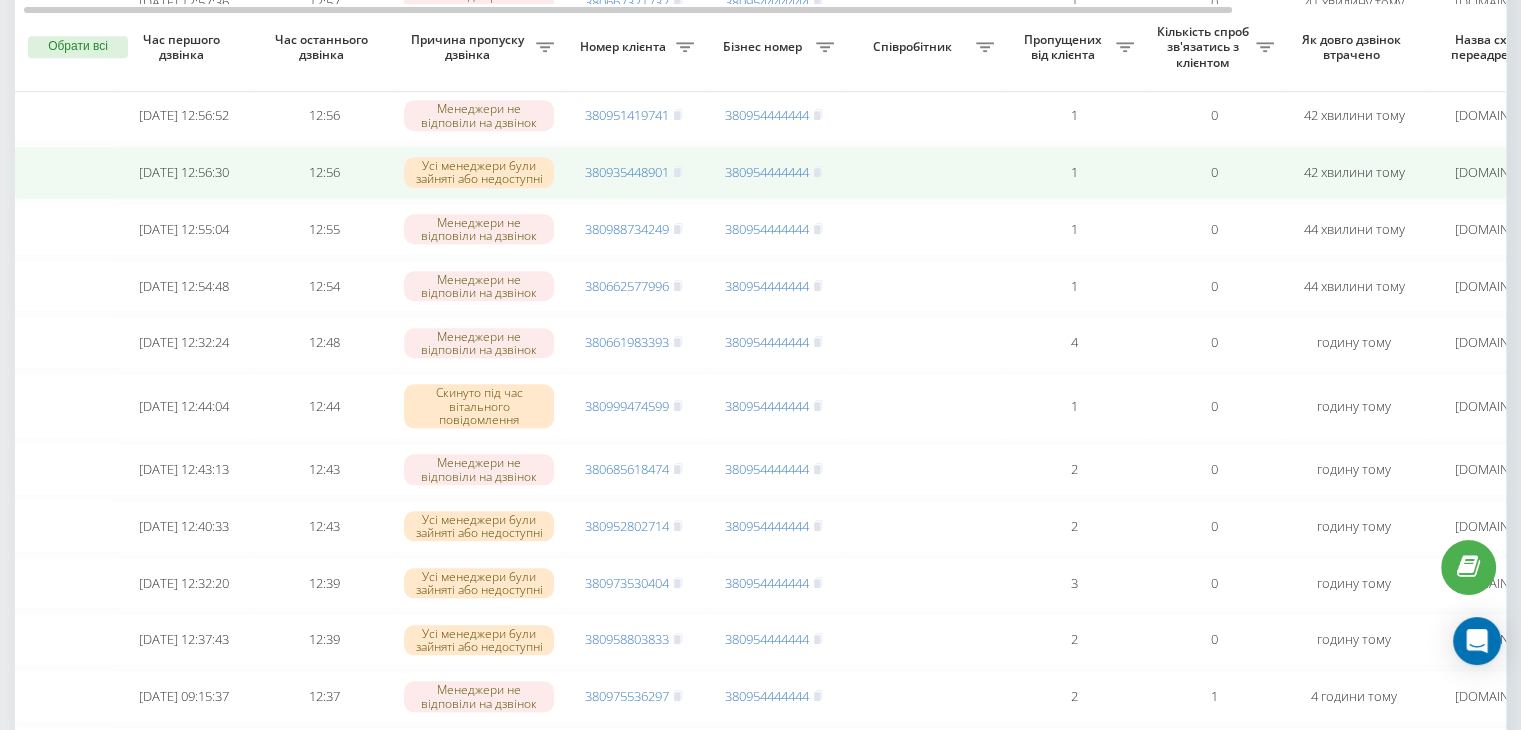 scroll, scrollTop: 1896, scrollLeft: 0, axis: vertical 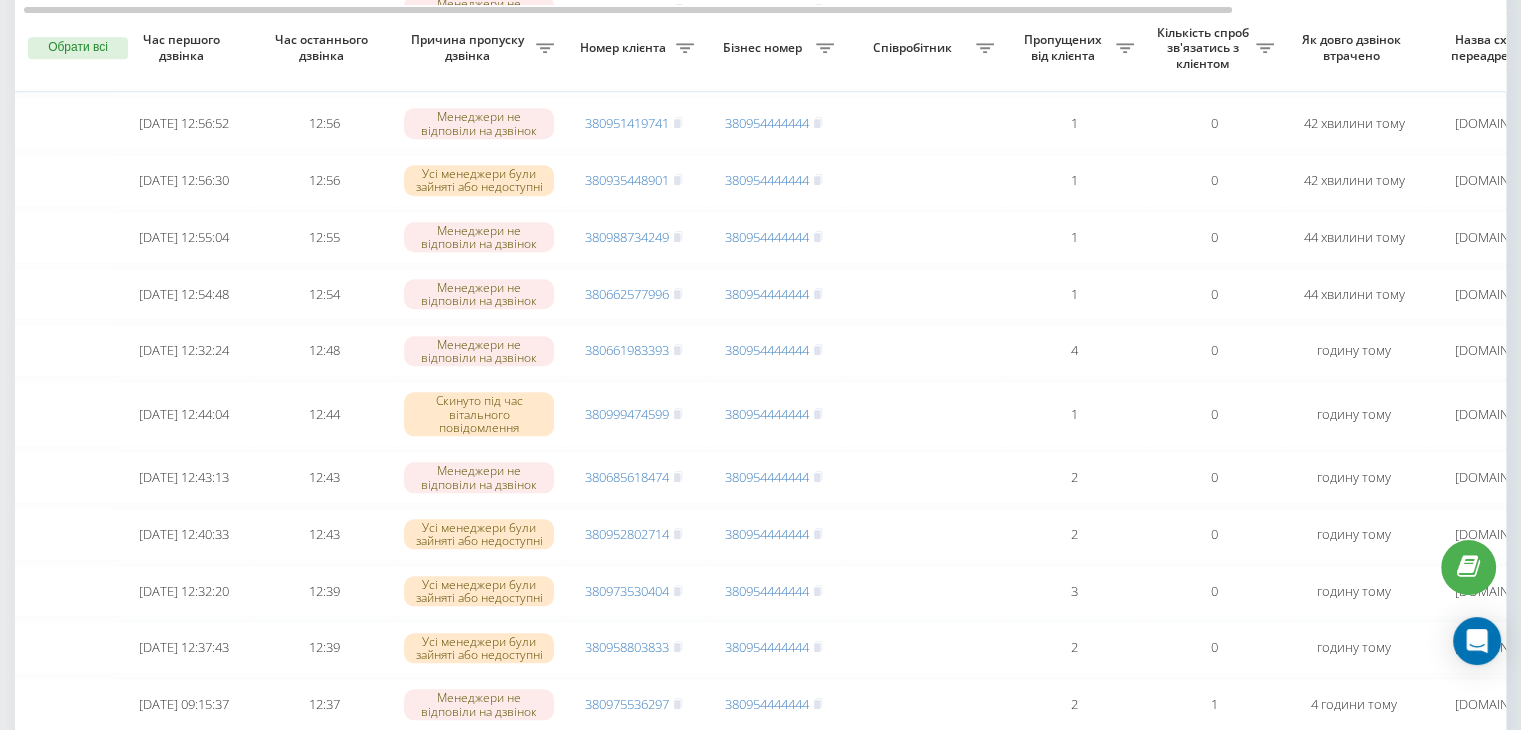 click on "Бізнес номер" at bounding box center [774, 49] 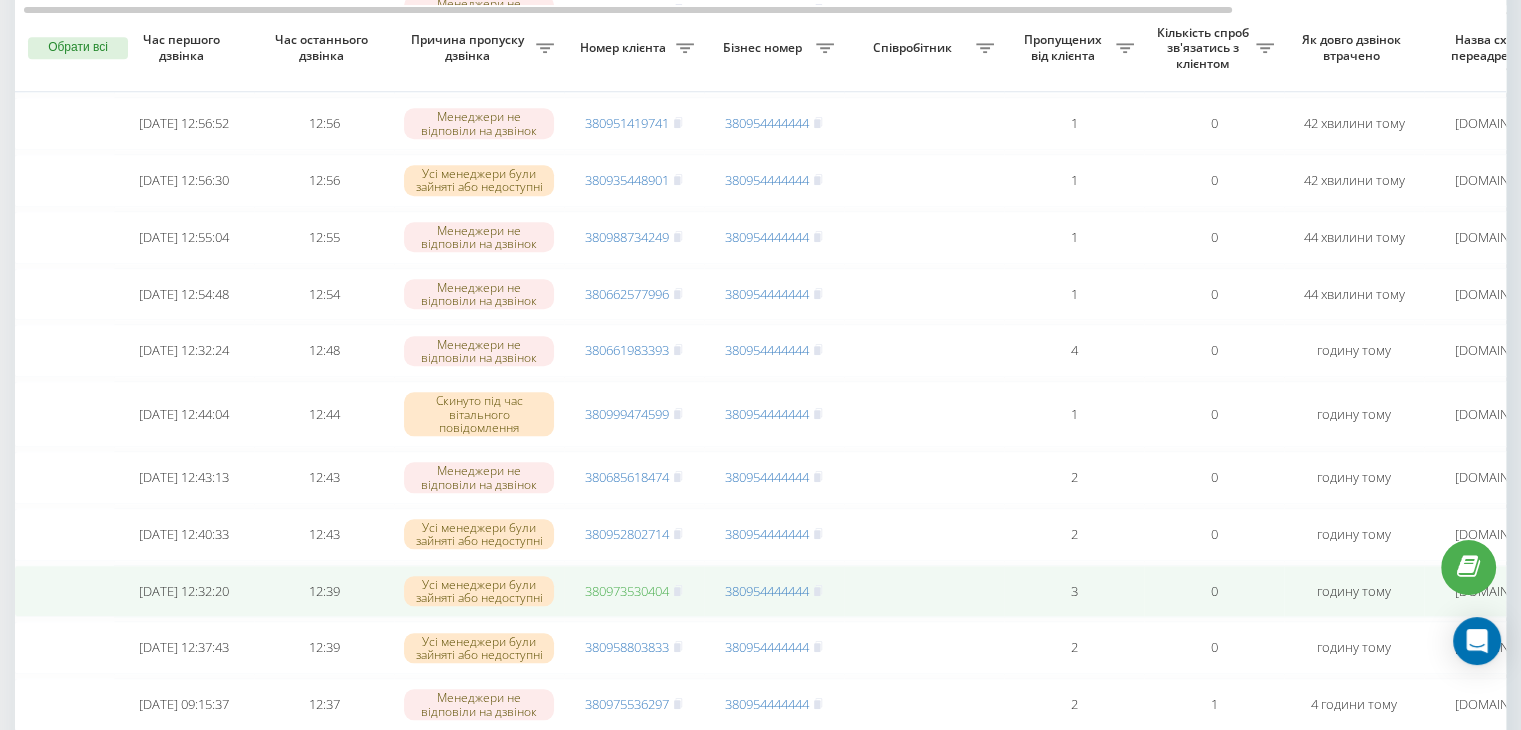 click on "380973530404" at bounding box center [627, 591] 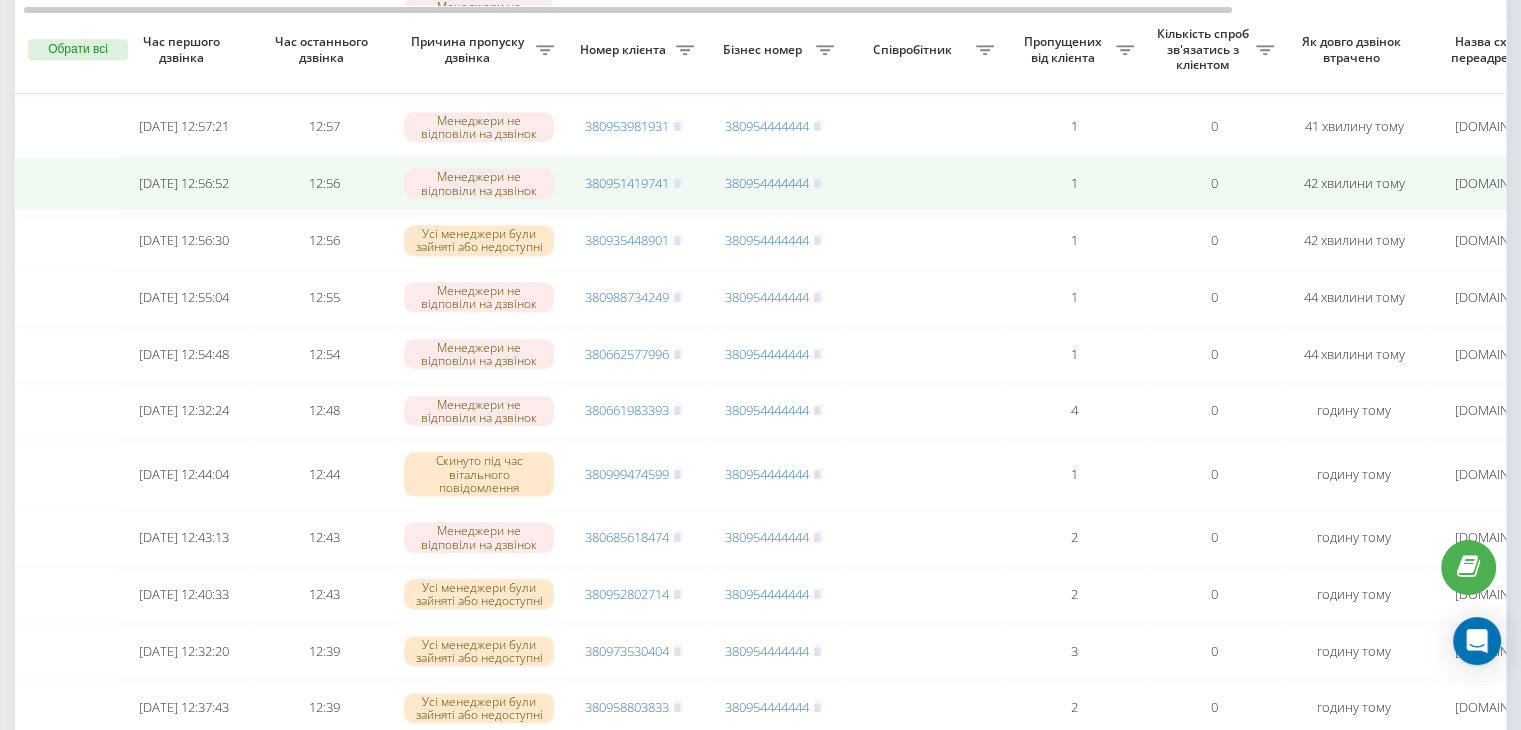scroll, scrollTop: 1838, scrollLeft: 0, axis: vertical 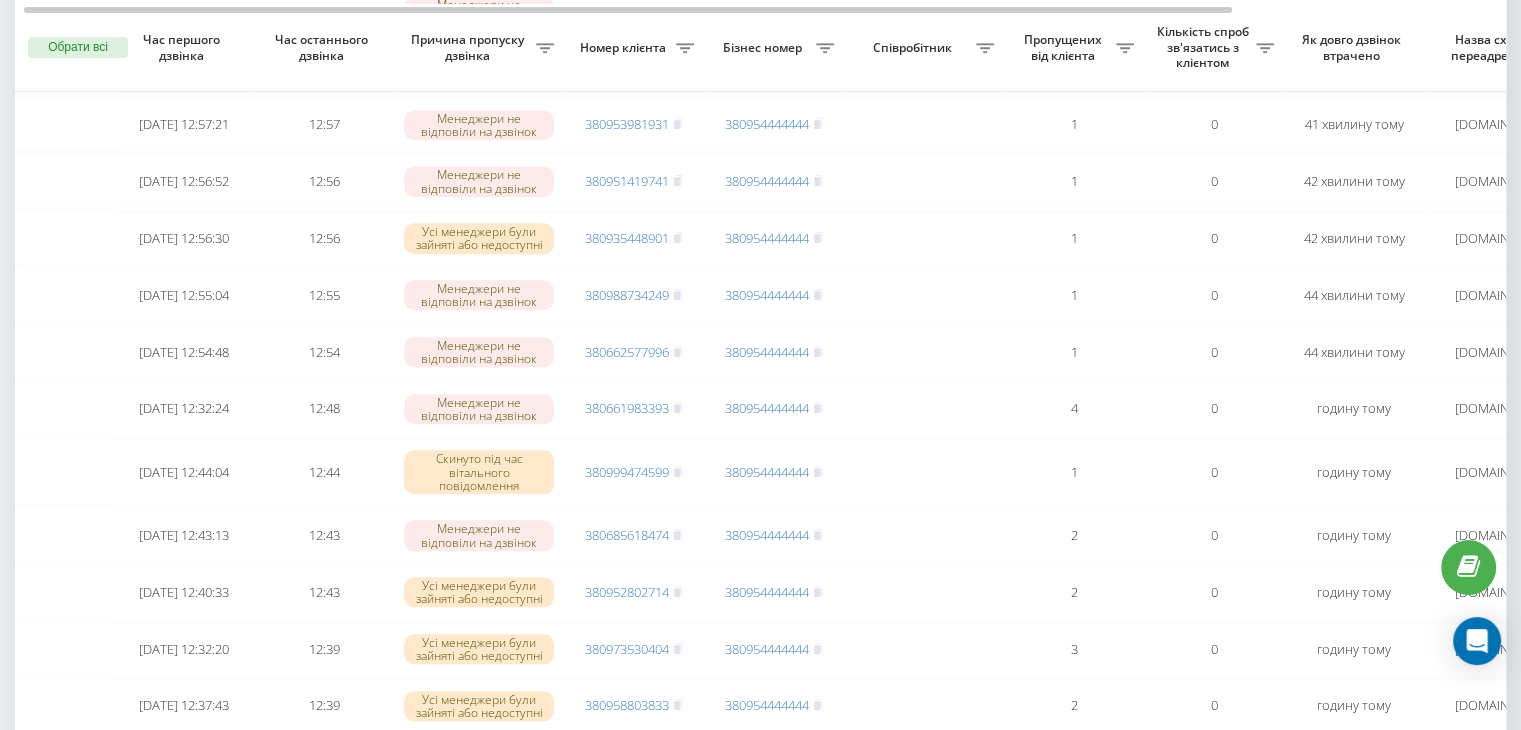 click on "Як довго дзвінок втрачено" at bounding box center (1354, 47) 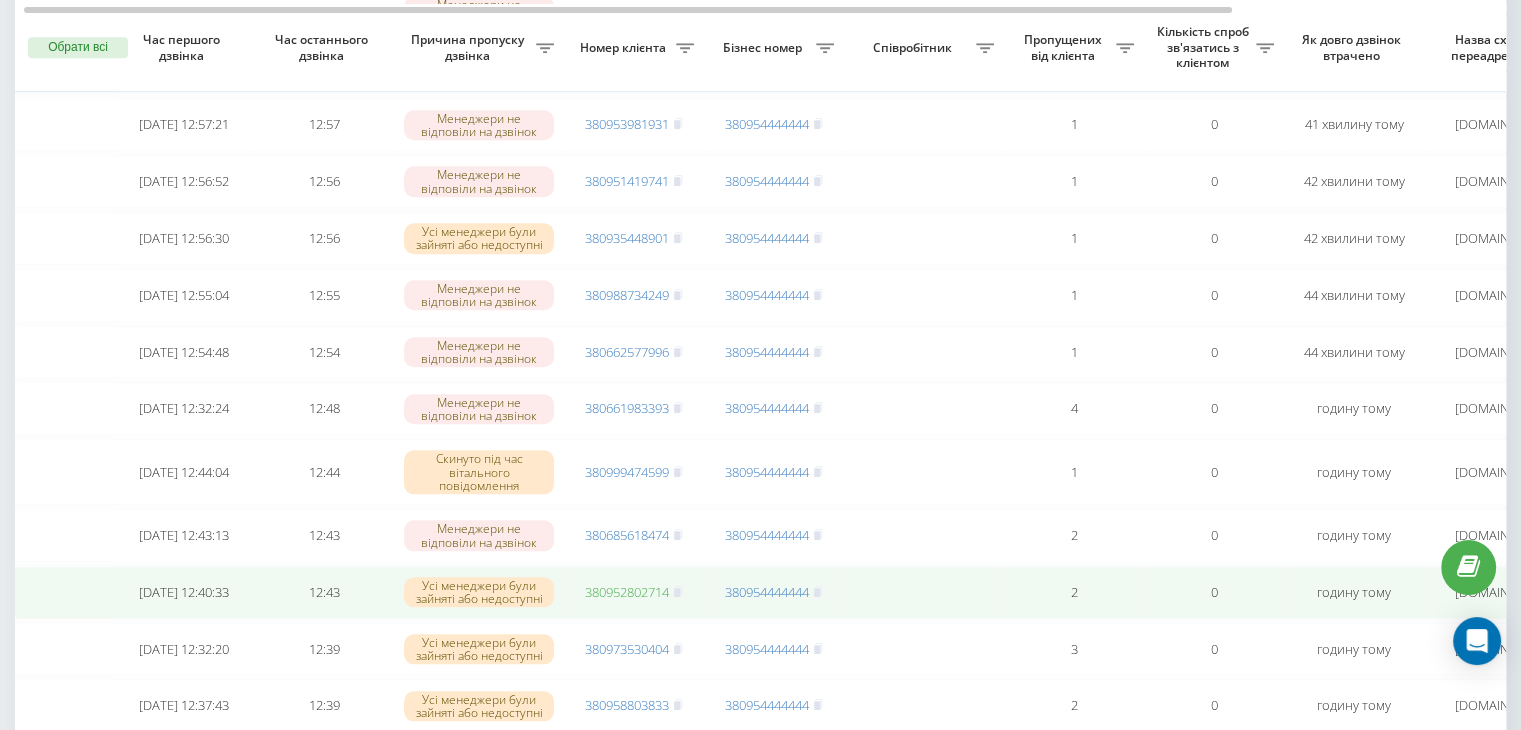 click on "380952802714" at bounding box center [627, 592] 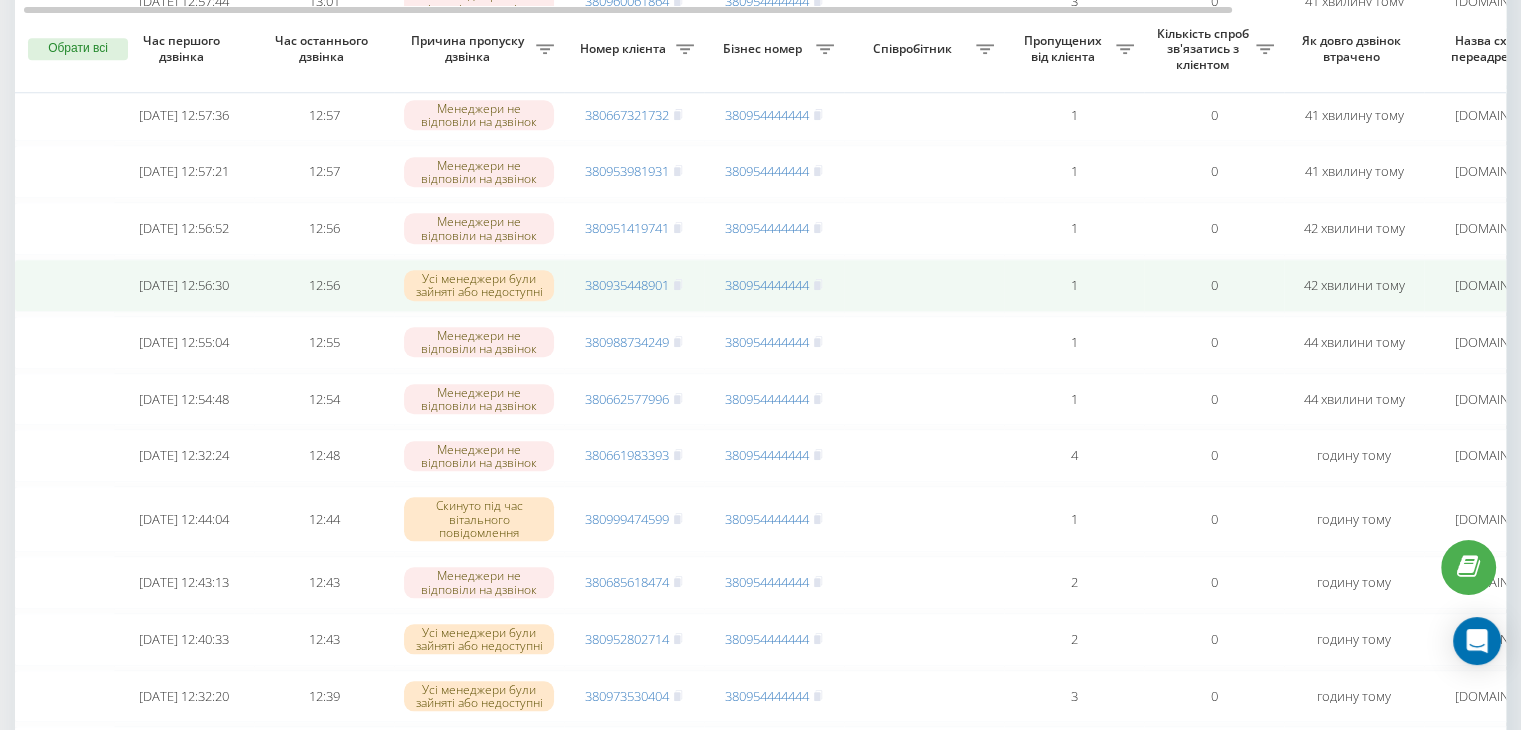 scroll, scrollTop: 1790, scrollLeft: 0, axis: vertical 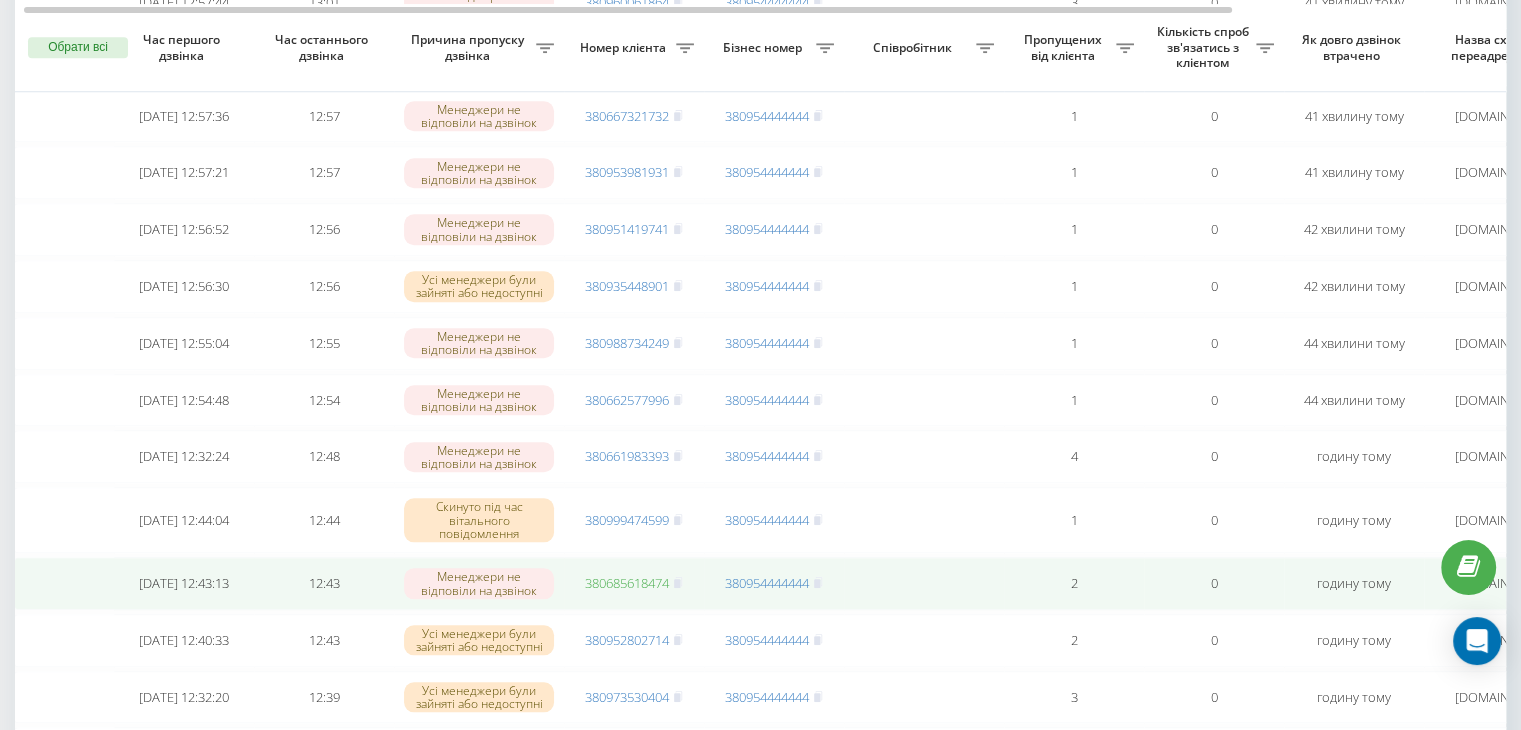 click on "380685618474" at bounding box center (627, 583) 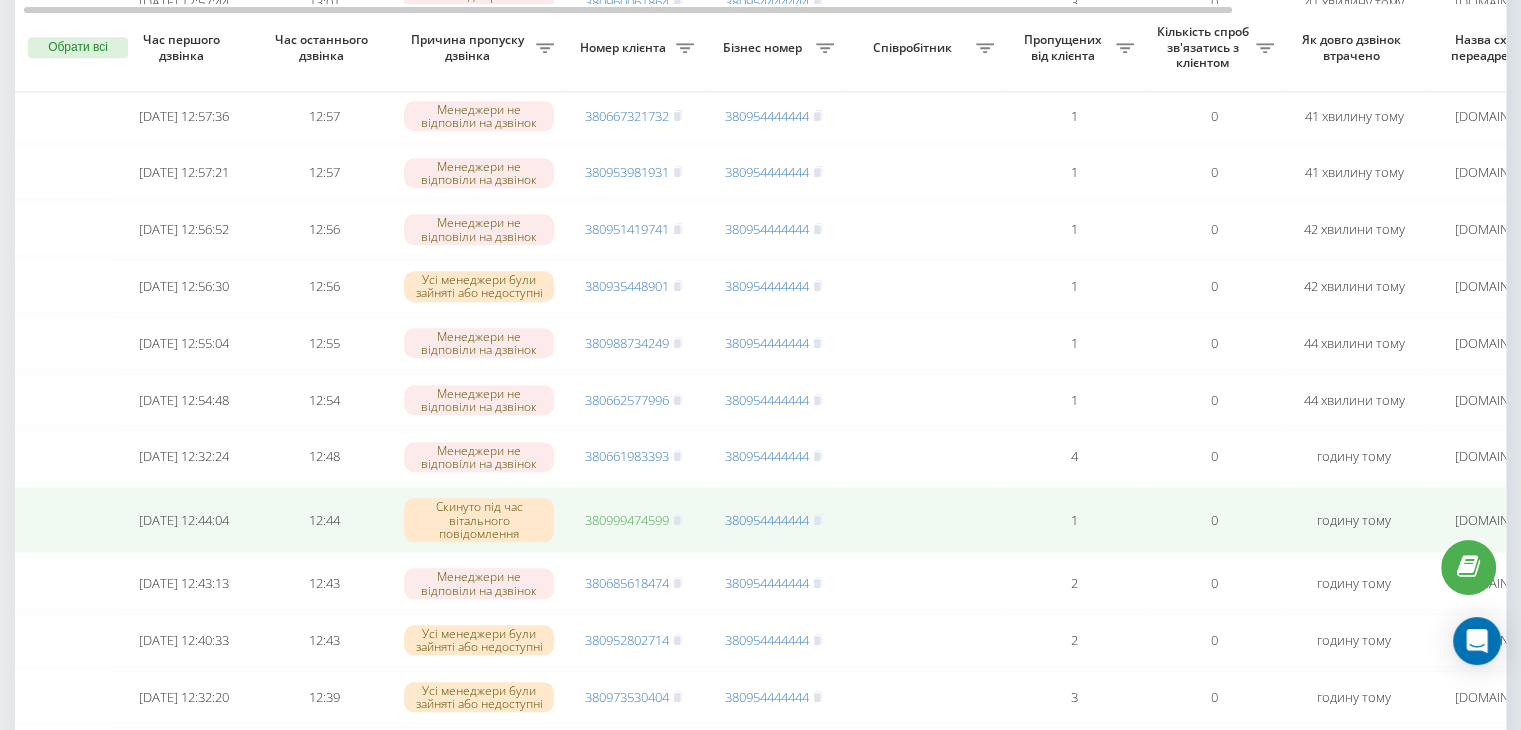 click on "380999474599" at bounding box center [627, 520] 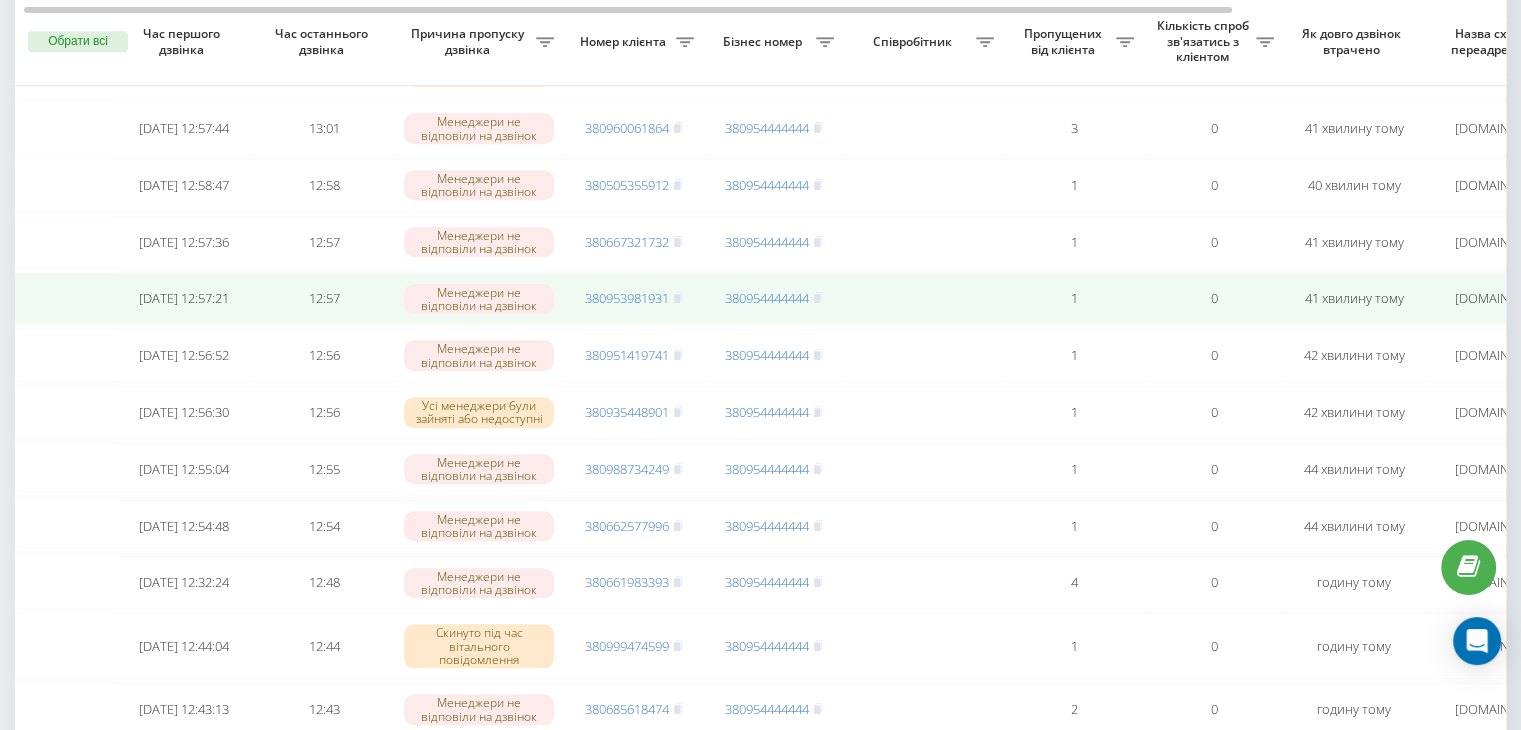 scroll, scrollTop: 1656, scrollLeft: 0, axis: vertical 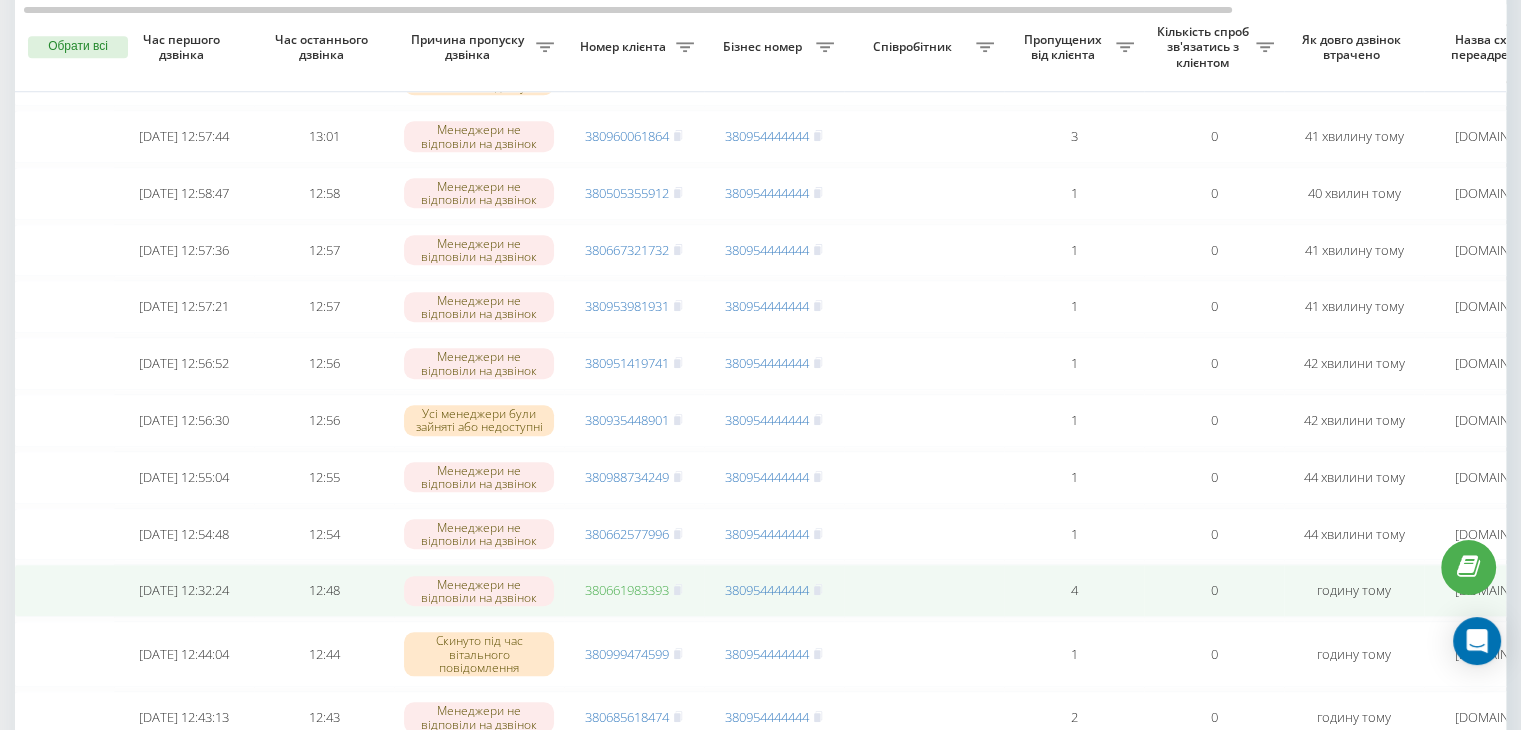 click on "380661983393" at bounding box center [627, 590] 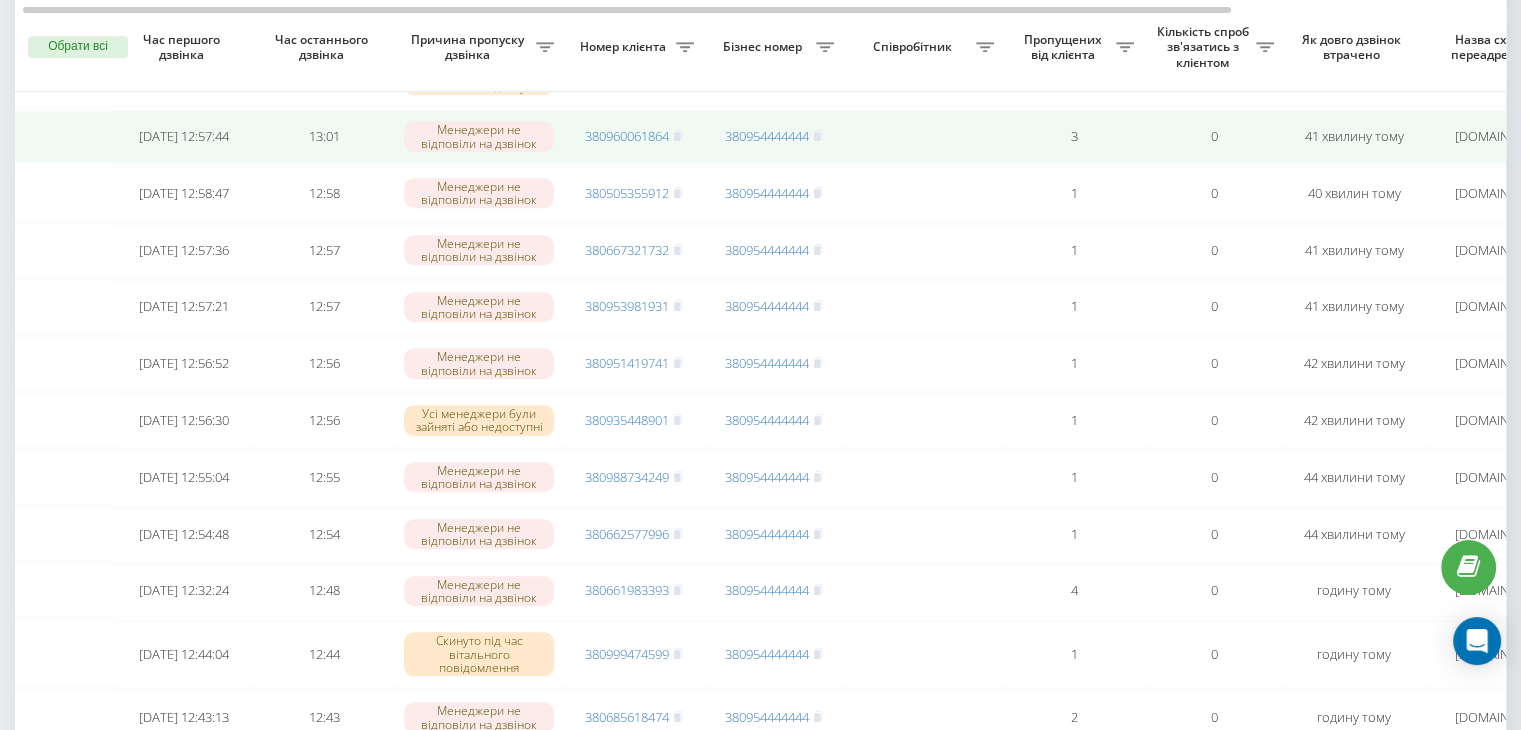 scroll, scrollTop: 1619, scrollLeft: 0, axis: vertical 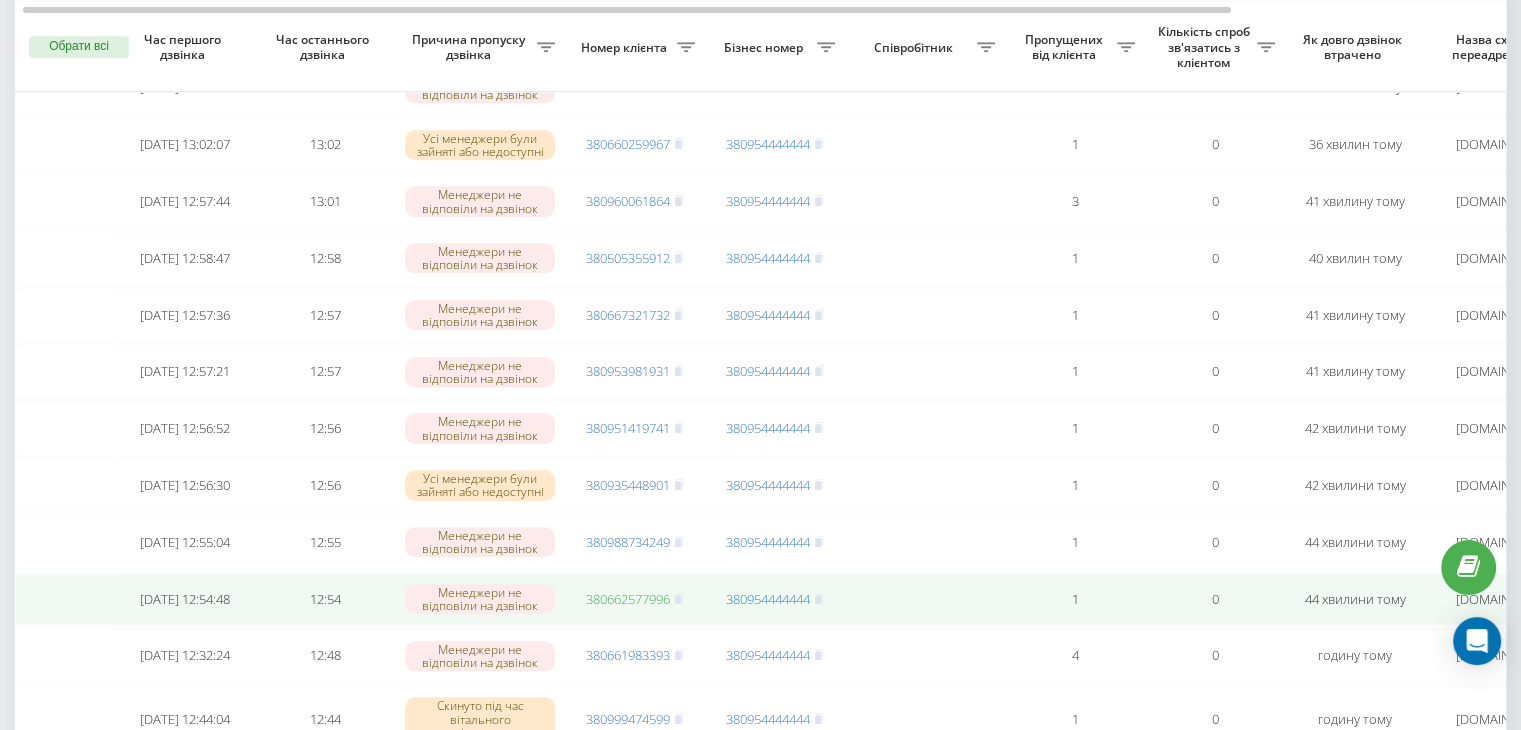 click on "380662577996" at bounding box center (628, 599) 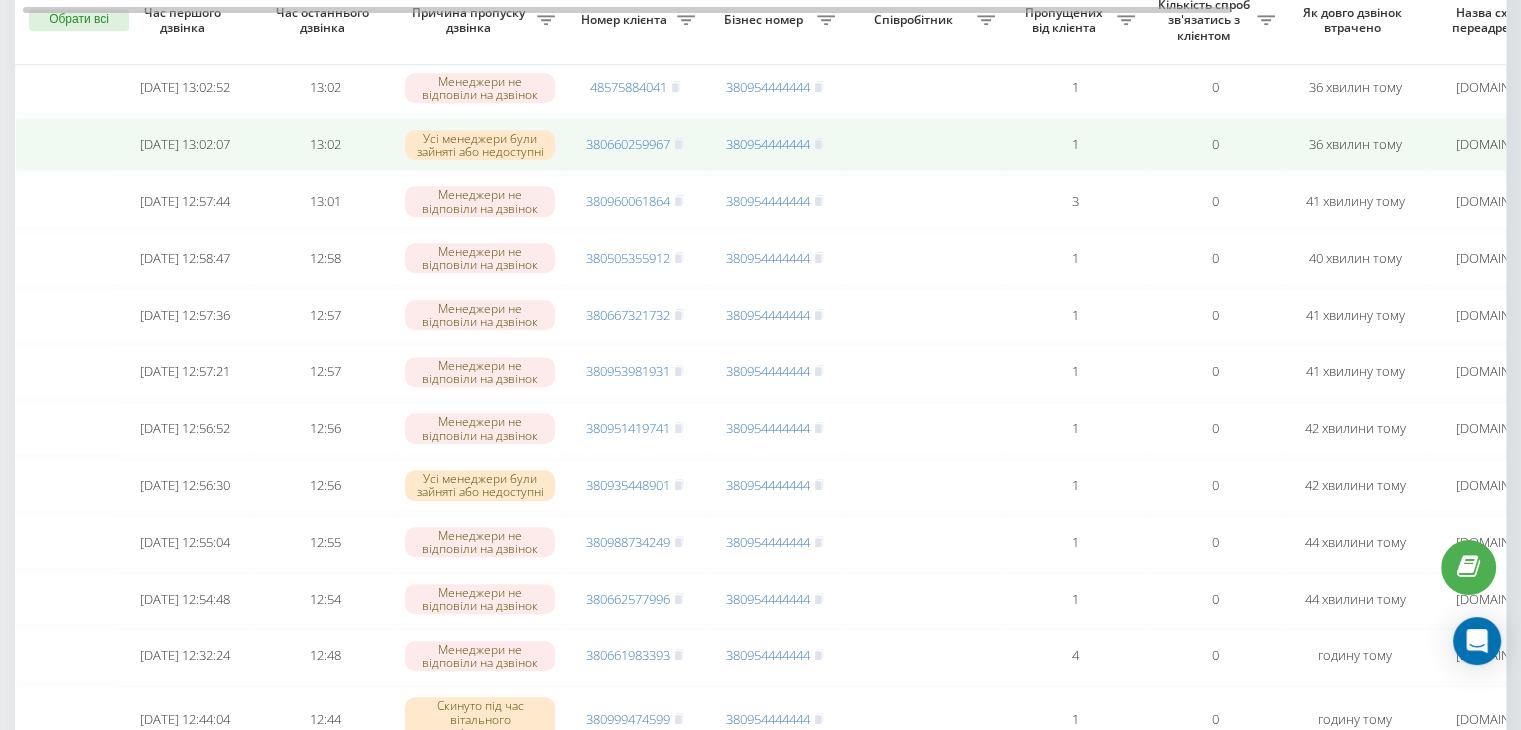scroll, scrollTop: 1551, scrollLeft: 0, axis: vertical 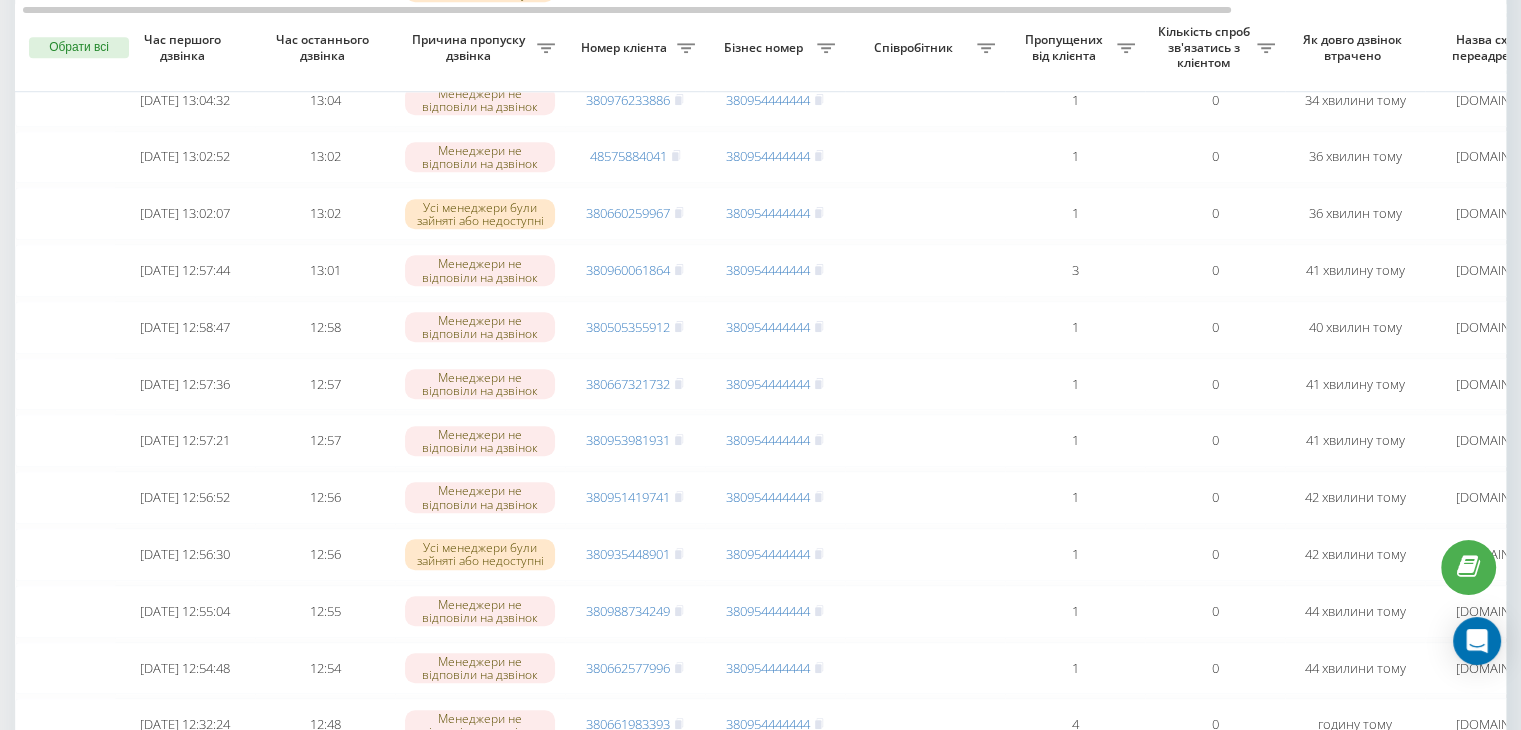 click on "Бізнес номер" at bounding box center (775, 48) 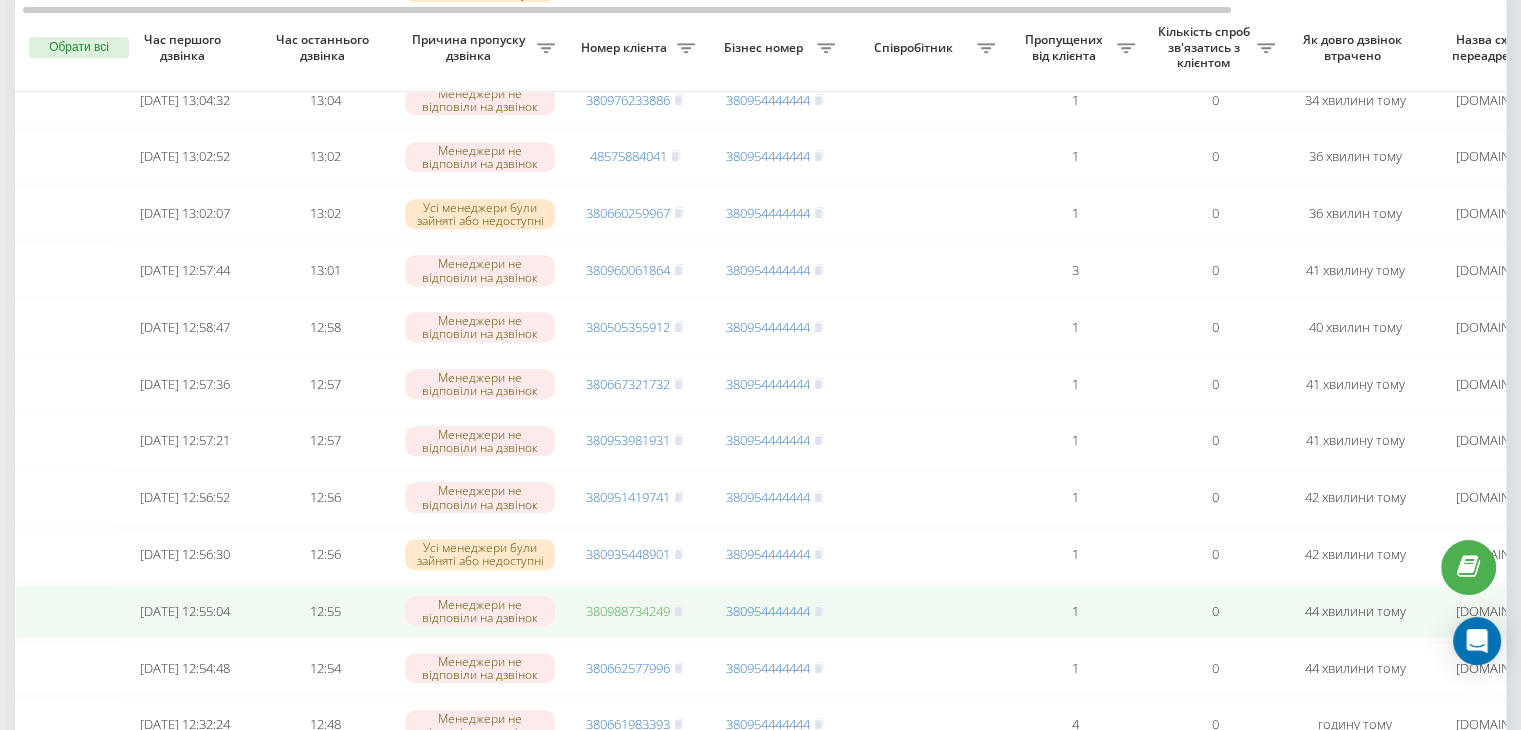 click on "380988734249" at bounding box center [628, 611] 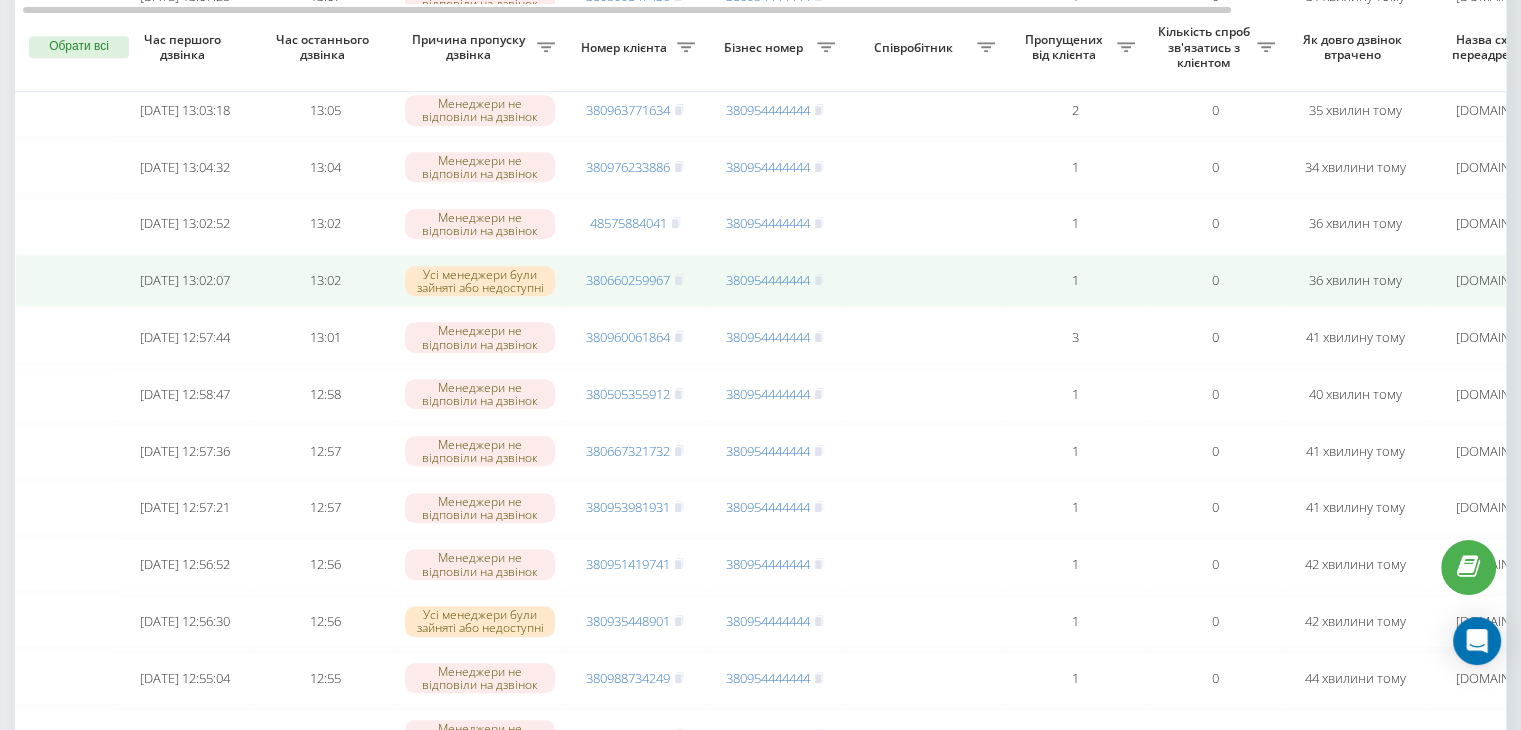 scroll, scrollTop: 1456, scrollLeft: 0, axis: vertical 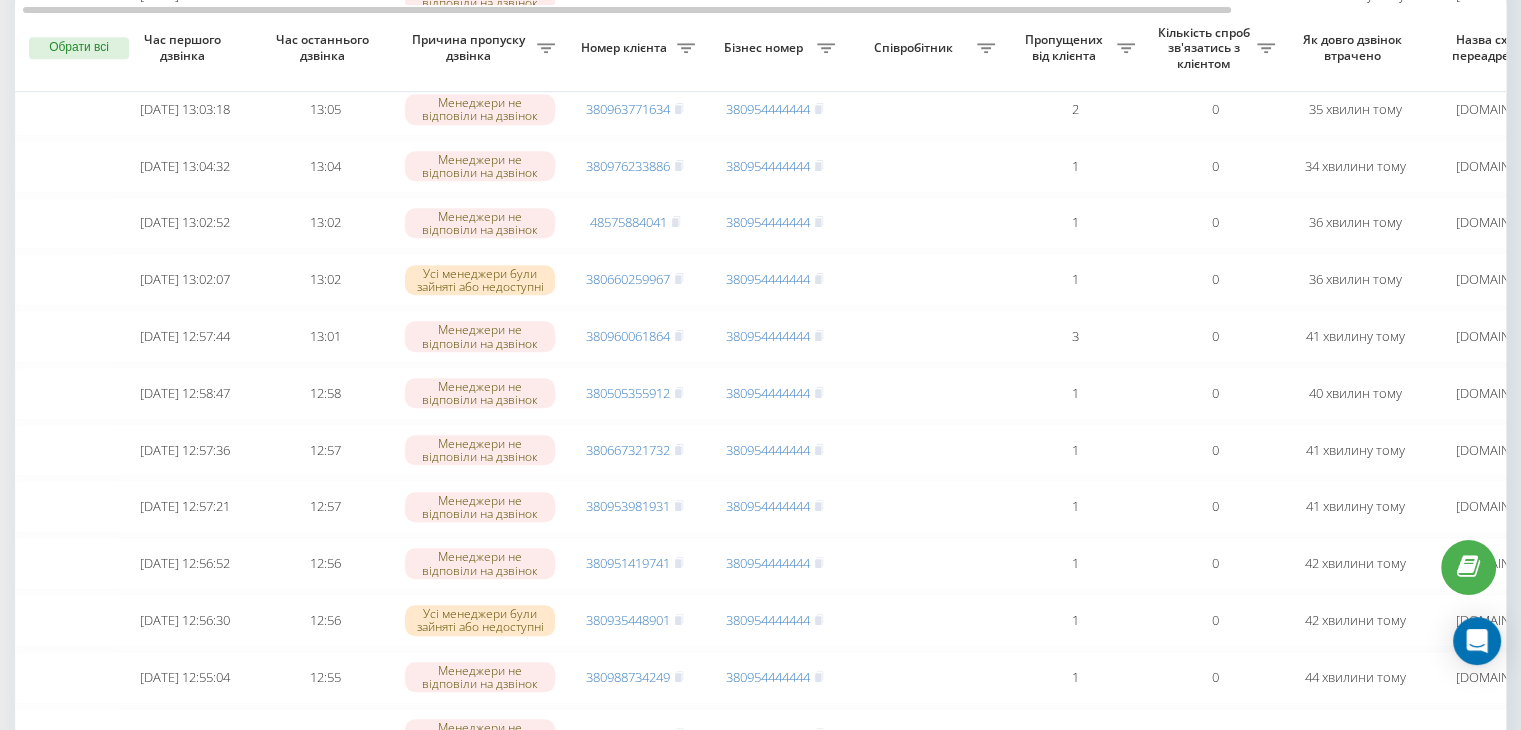 click on "Бізнес номер" at bounding box center [775, 49] 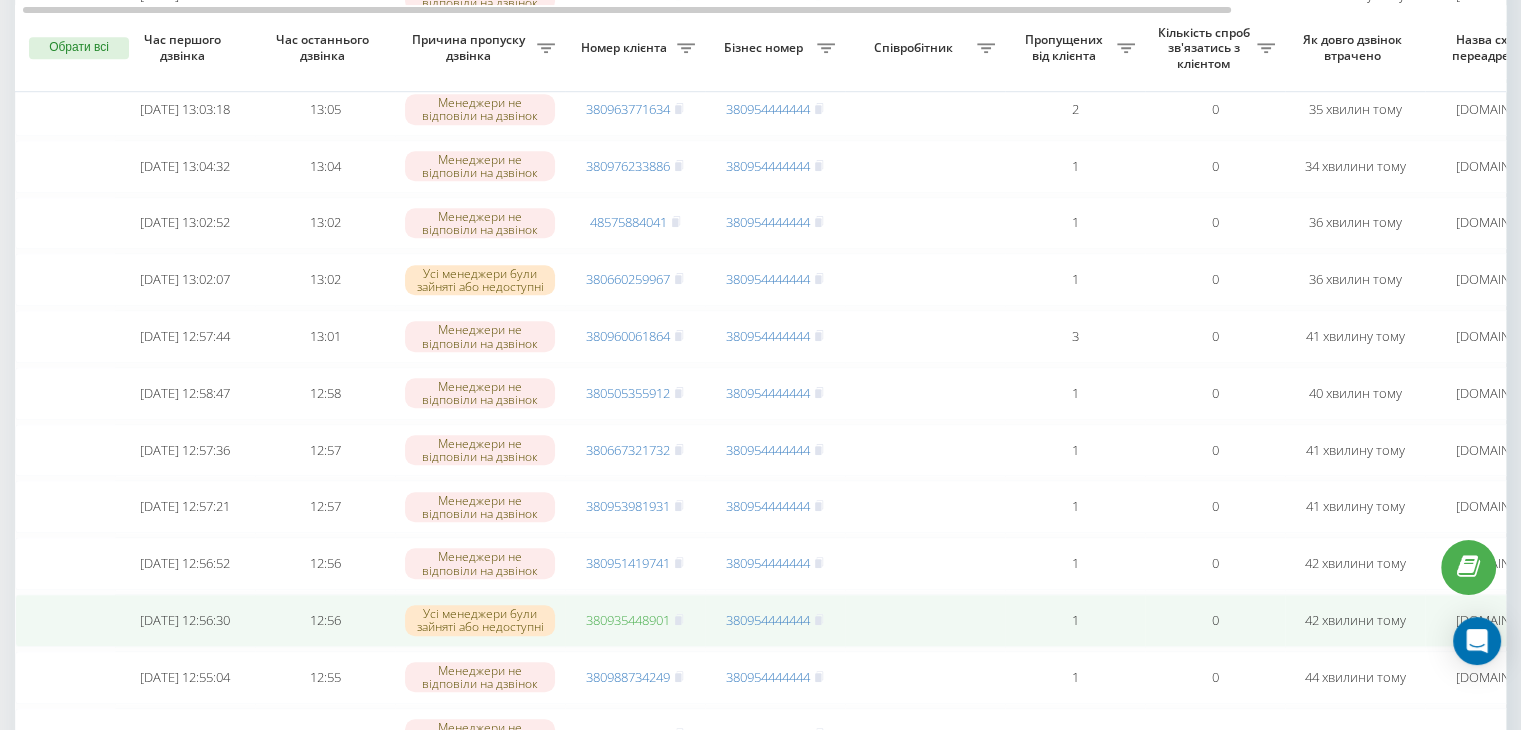 click on "380935448901" at bounding box center [628, 620] 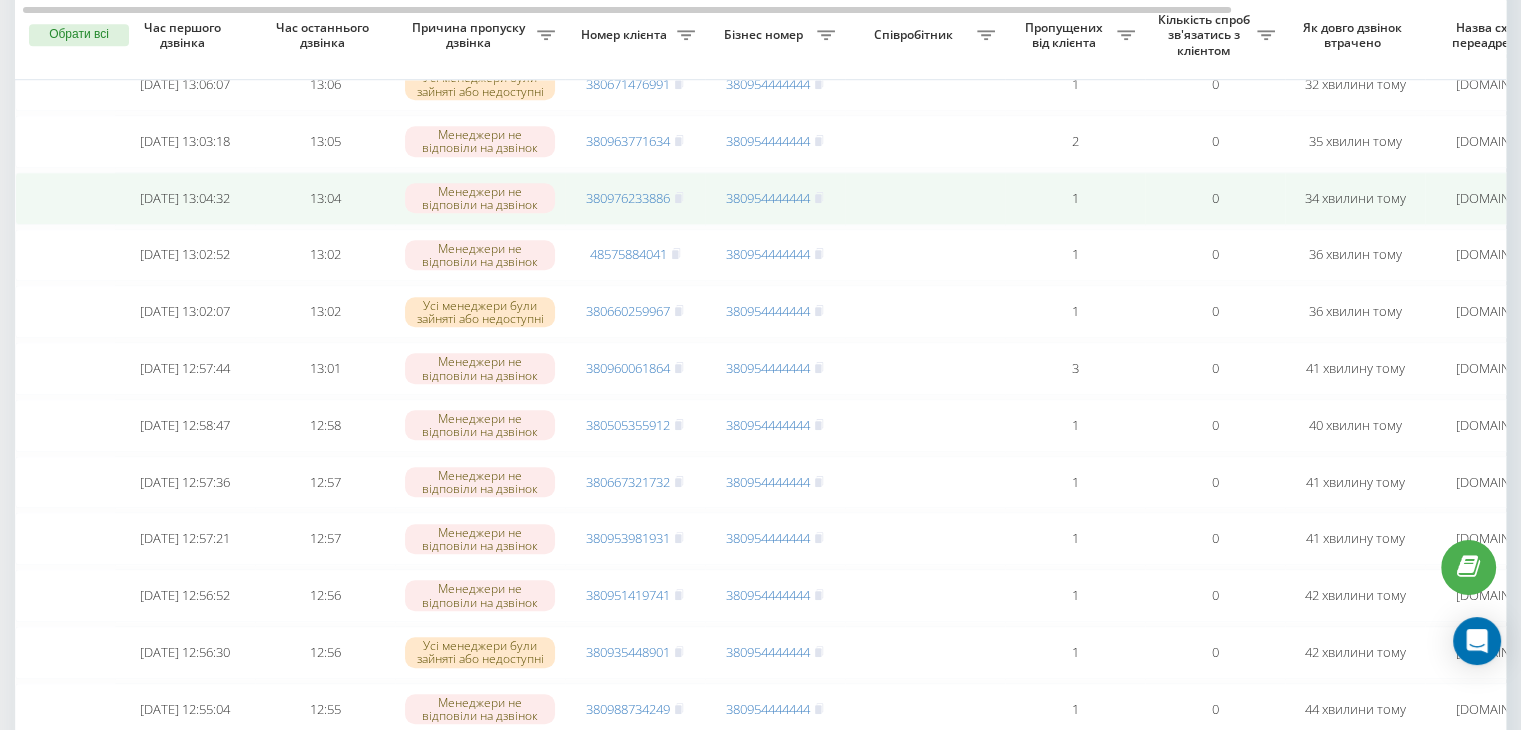 scroll, scrollTop: 1407, scrollLeft: 0, axis: vertical 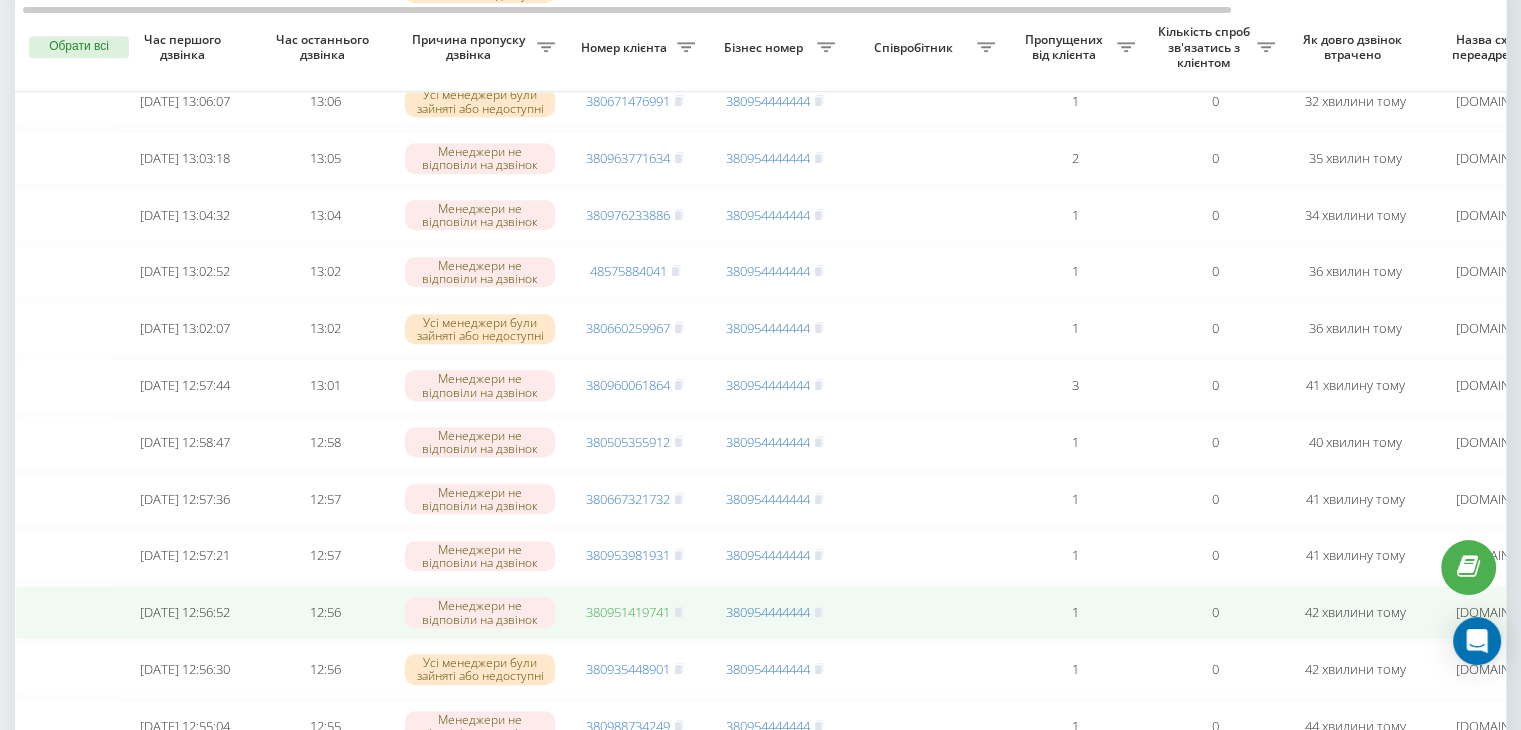 click on "380951419741" at bounding box center (628, 612) 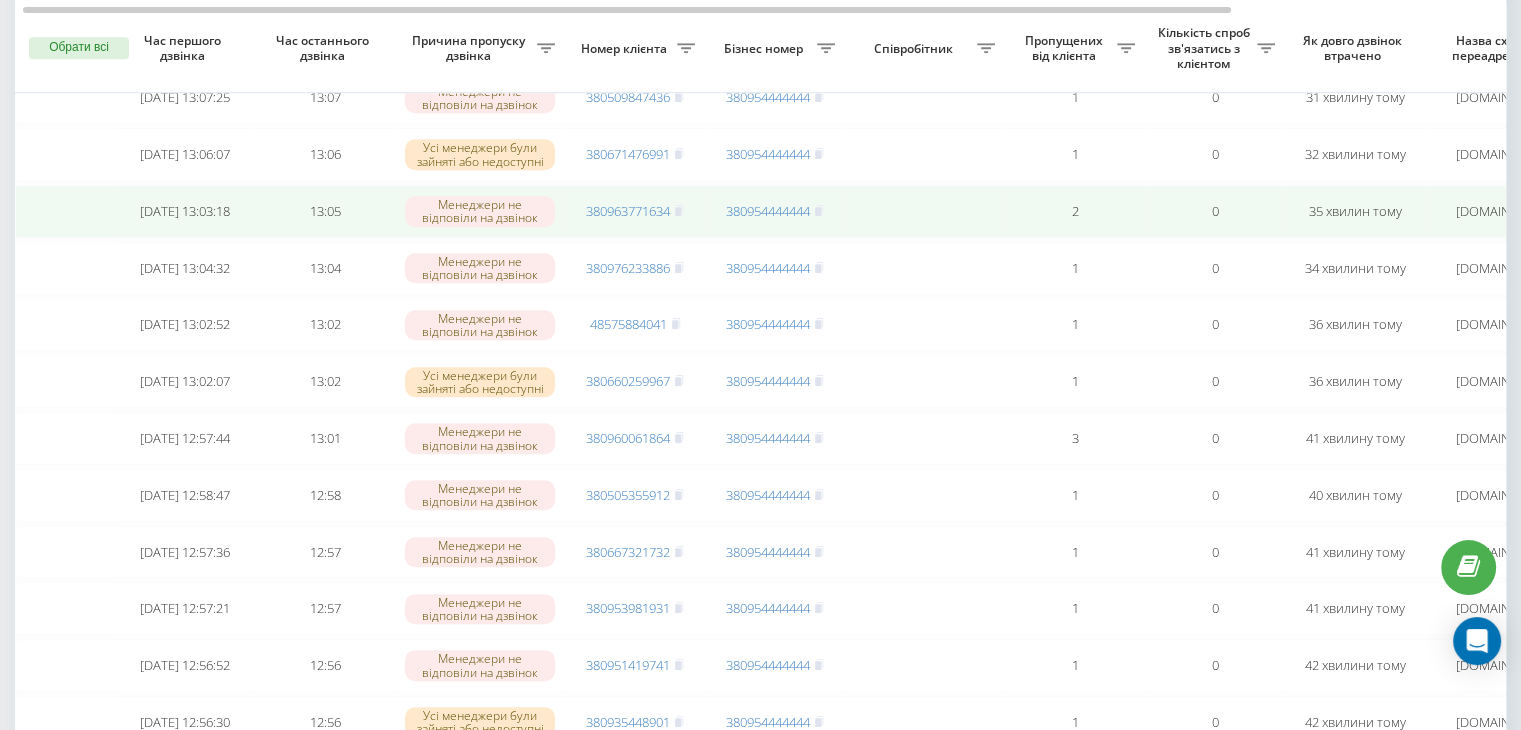 scroll, scrollTop: 1355, scrollLeft: 0, axis: vertical 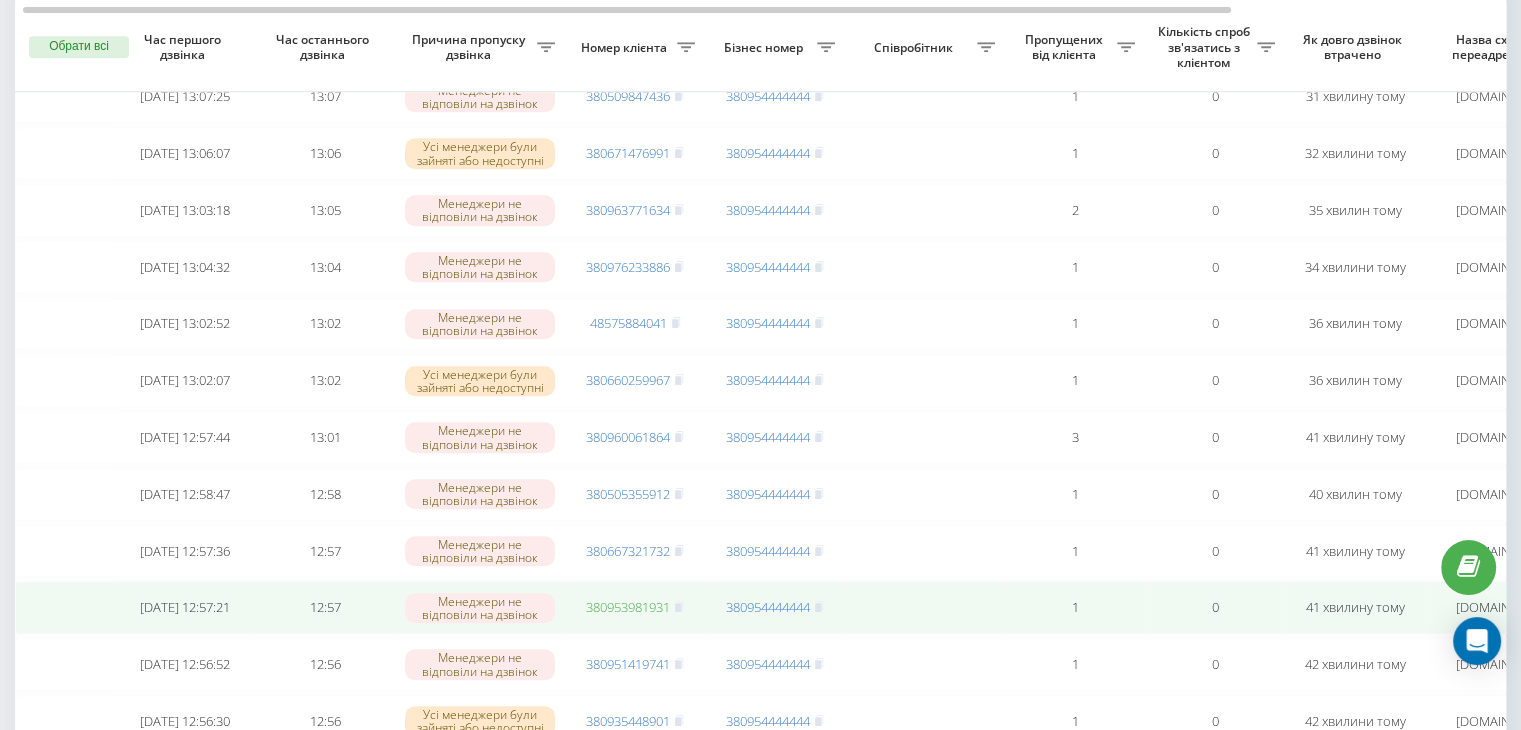 click on "380953981931" at bounding box center (628, 607) 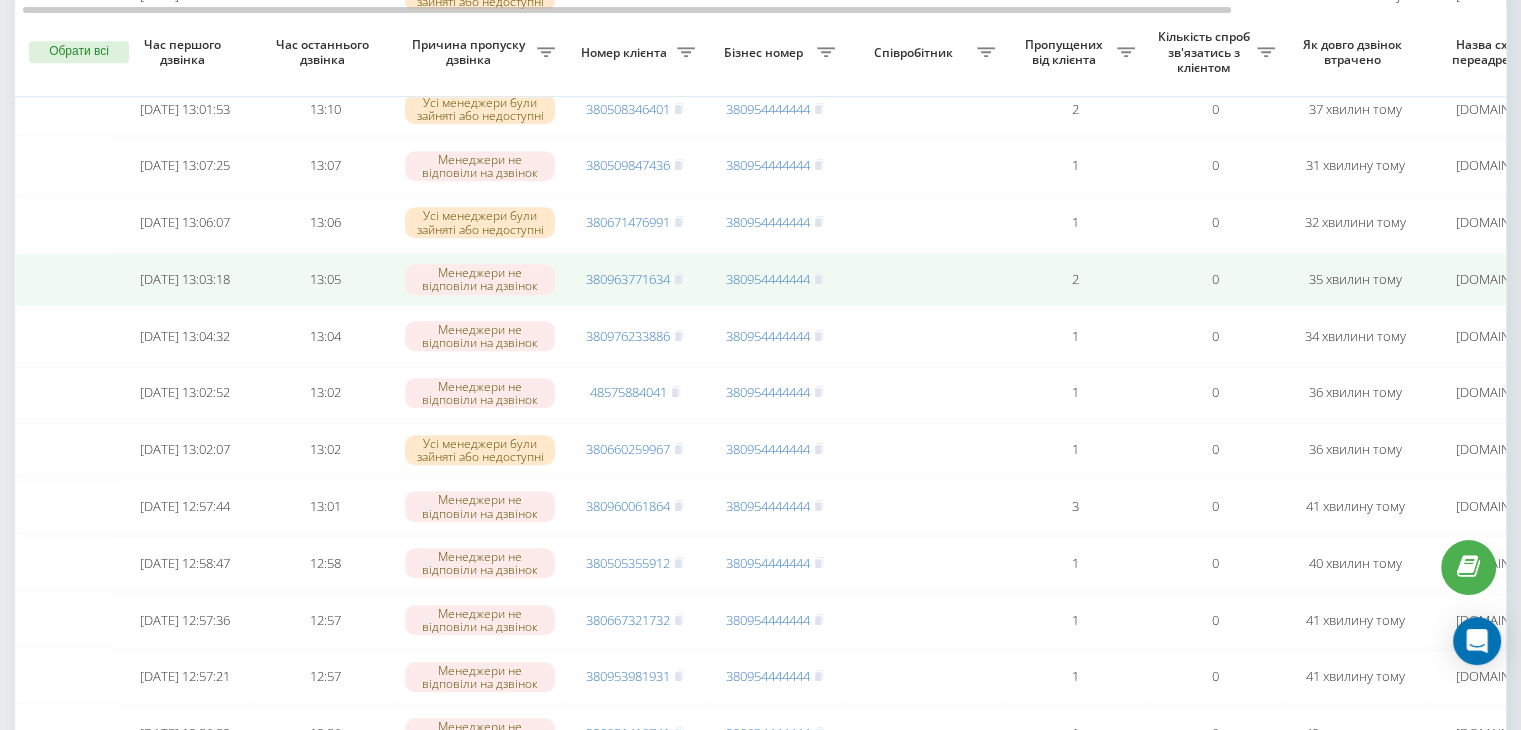 scroll, scrollTop: 1287, scrollLeft: 0, axis: vertical 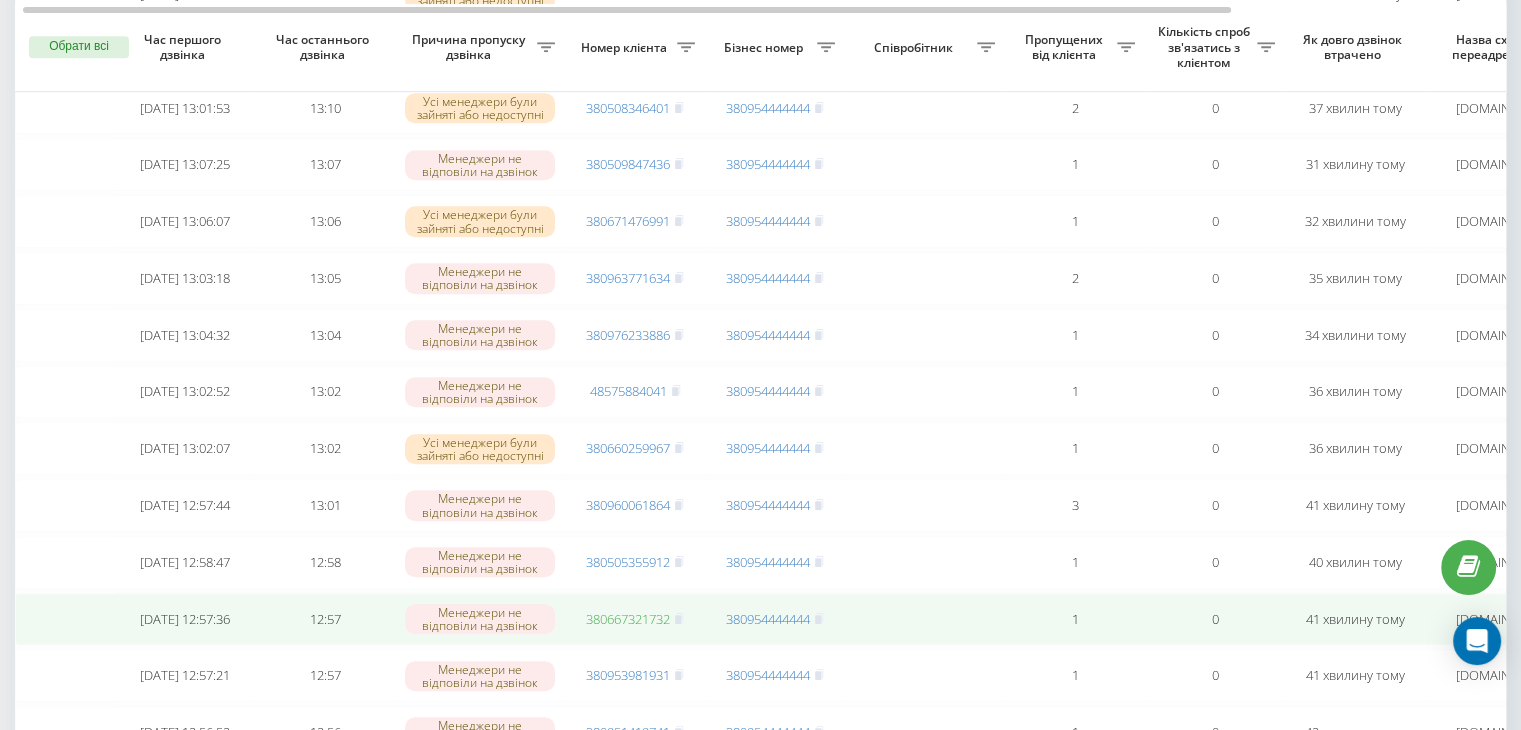 click on "380667321732" at bounding box center [628, 619] 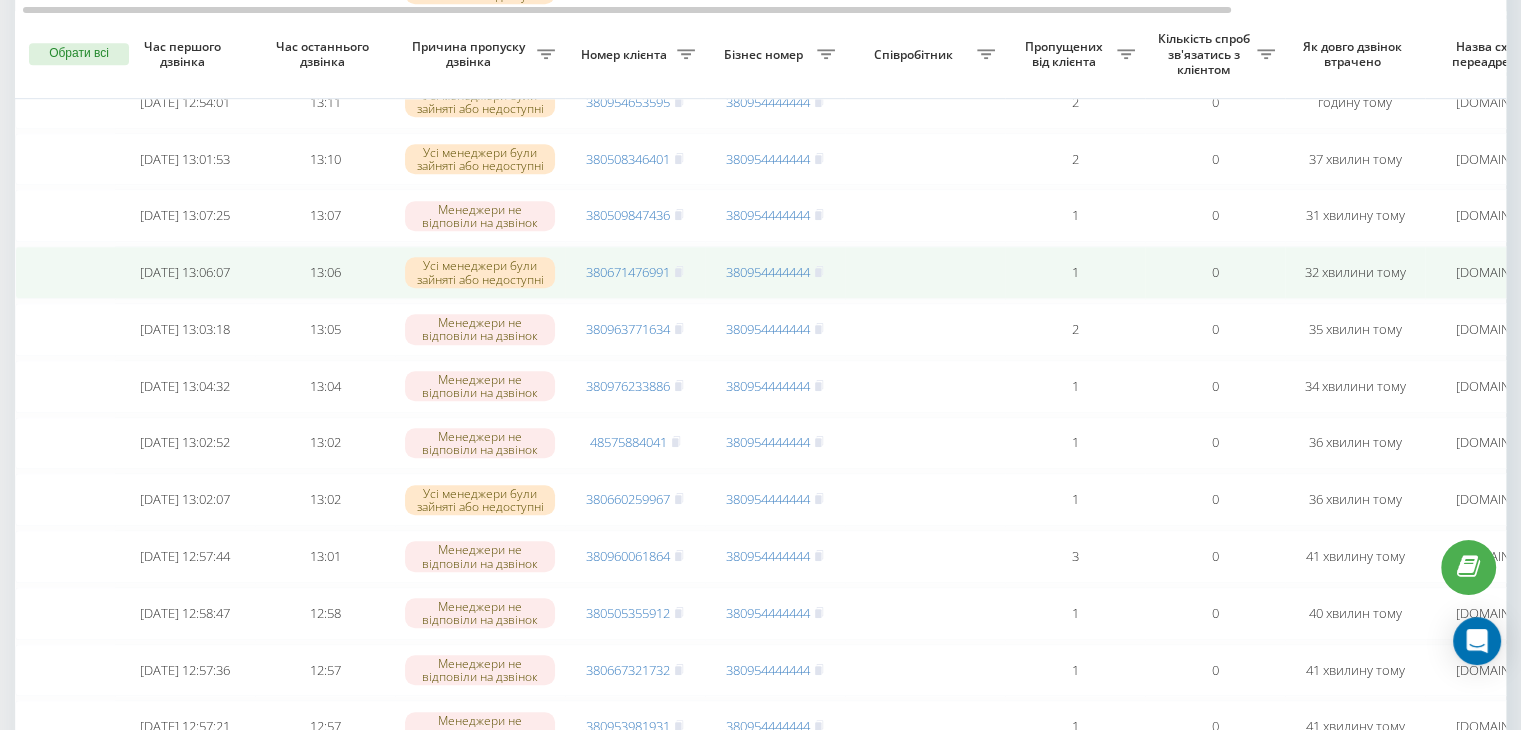 scroll, scrollTop: 1228, scrollLeft: 0, axis: vertical 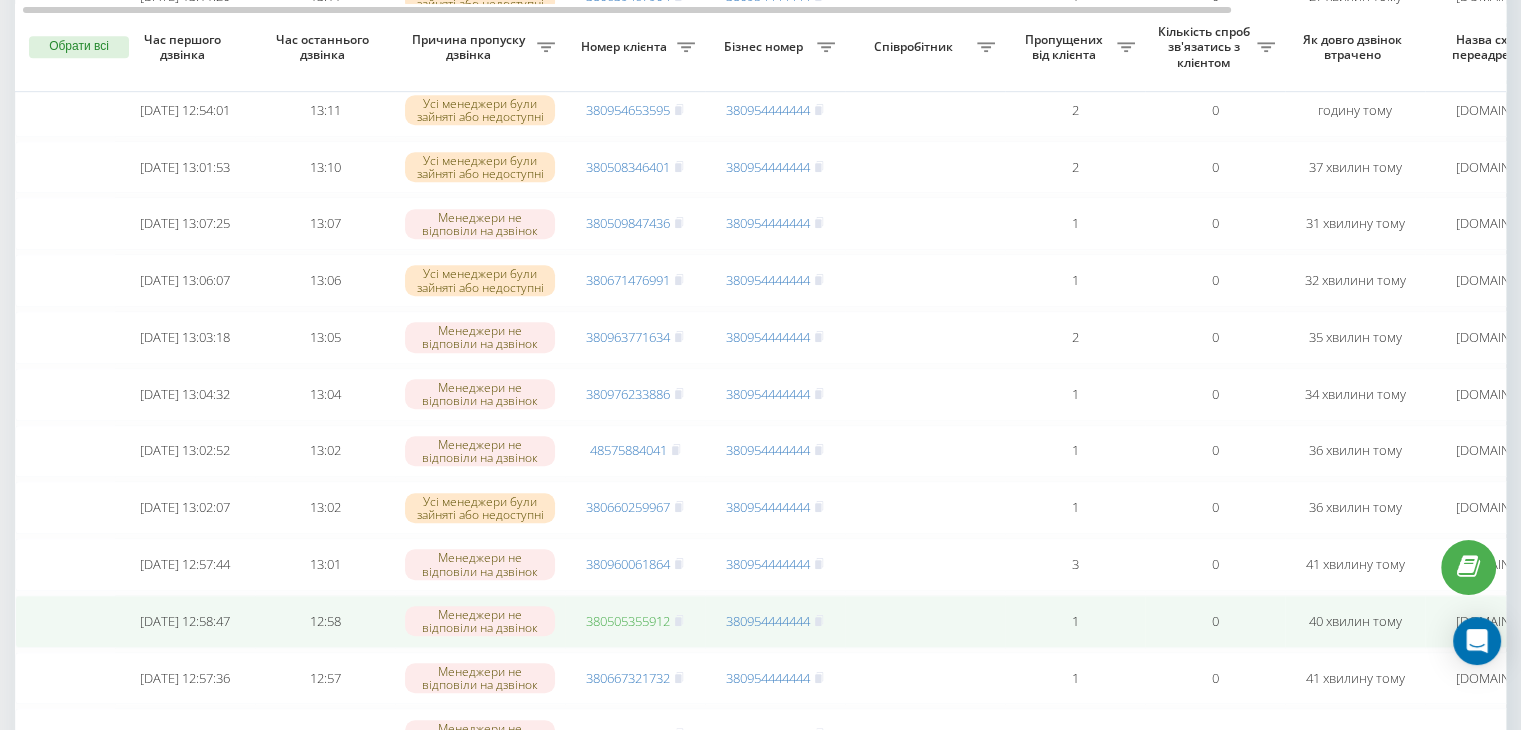 click on "380505355912" at bounding box center [628, 621] 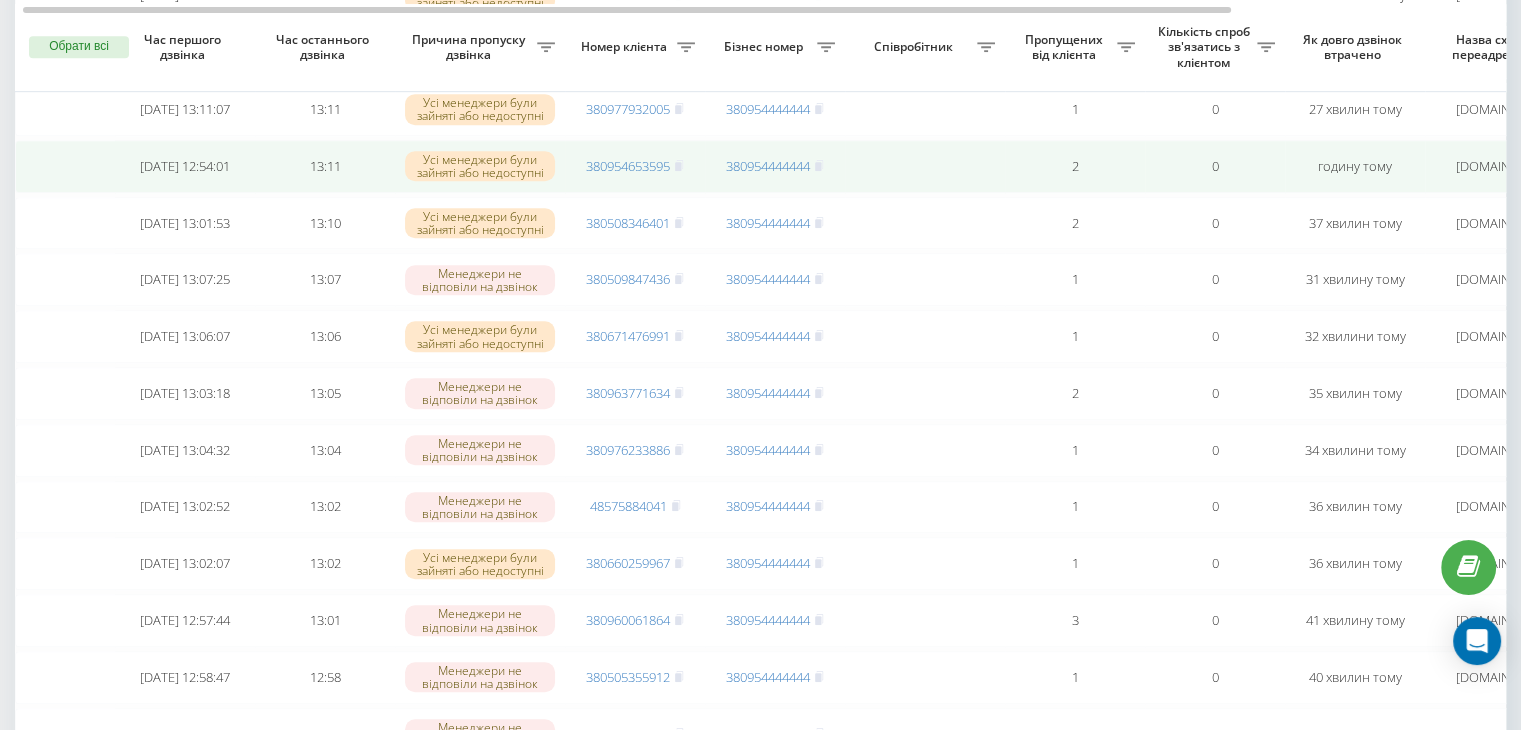 scroll, scrollTop: 1172, scrollLeft: 0, axis: vertical 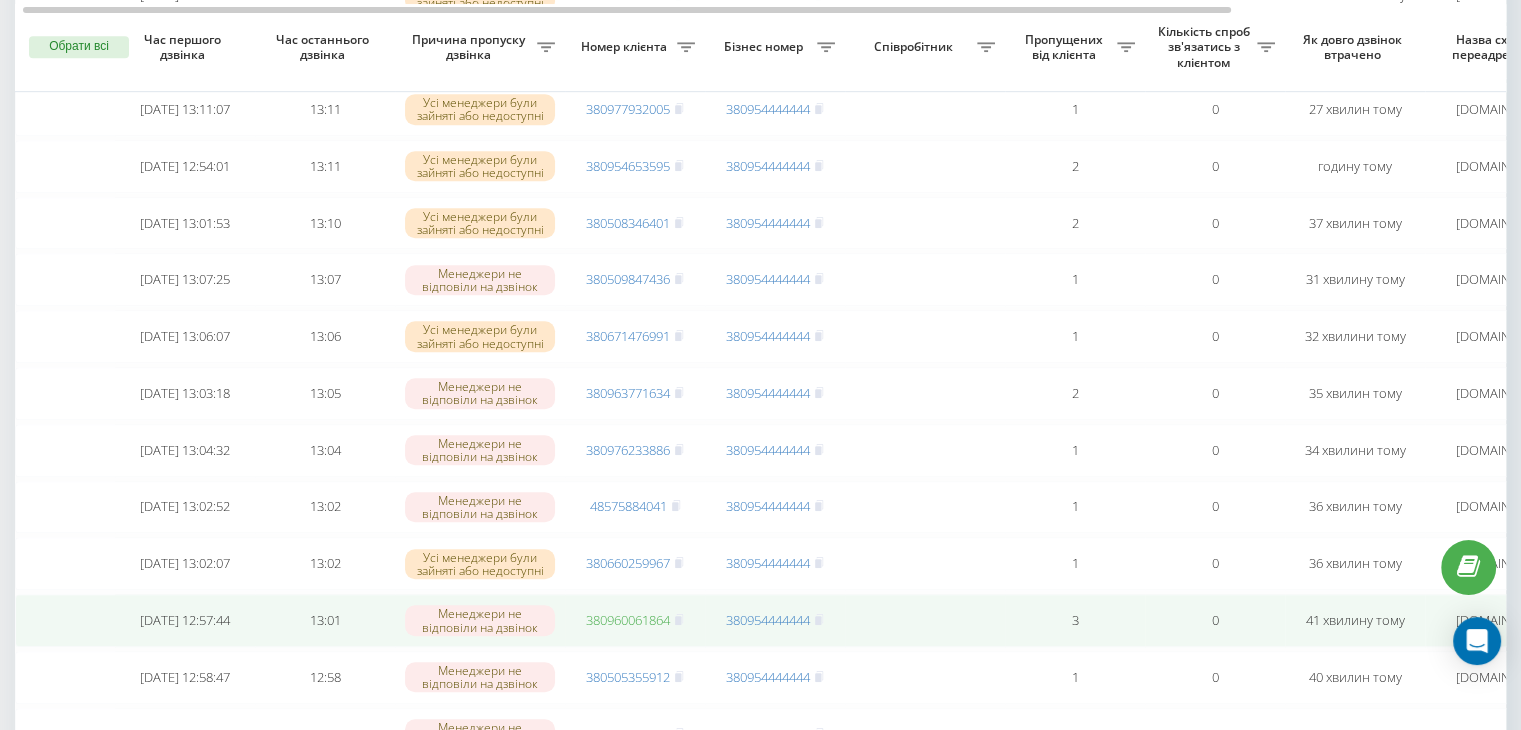 click on "380960061864" at bounding box center [628, 620] 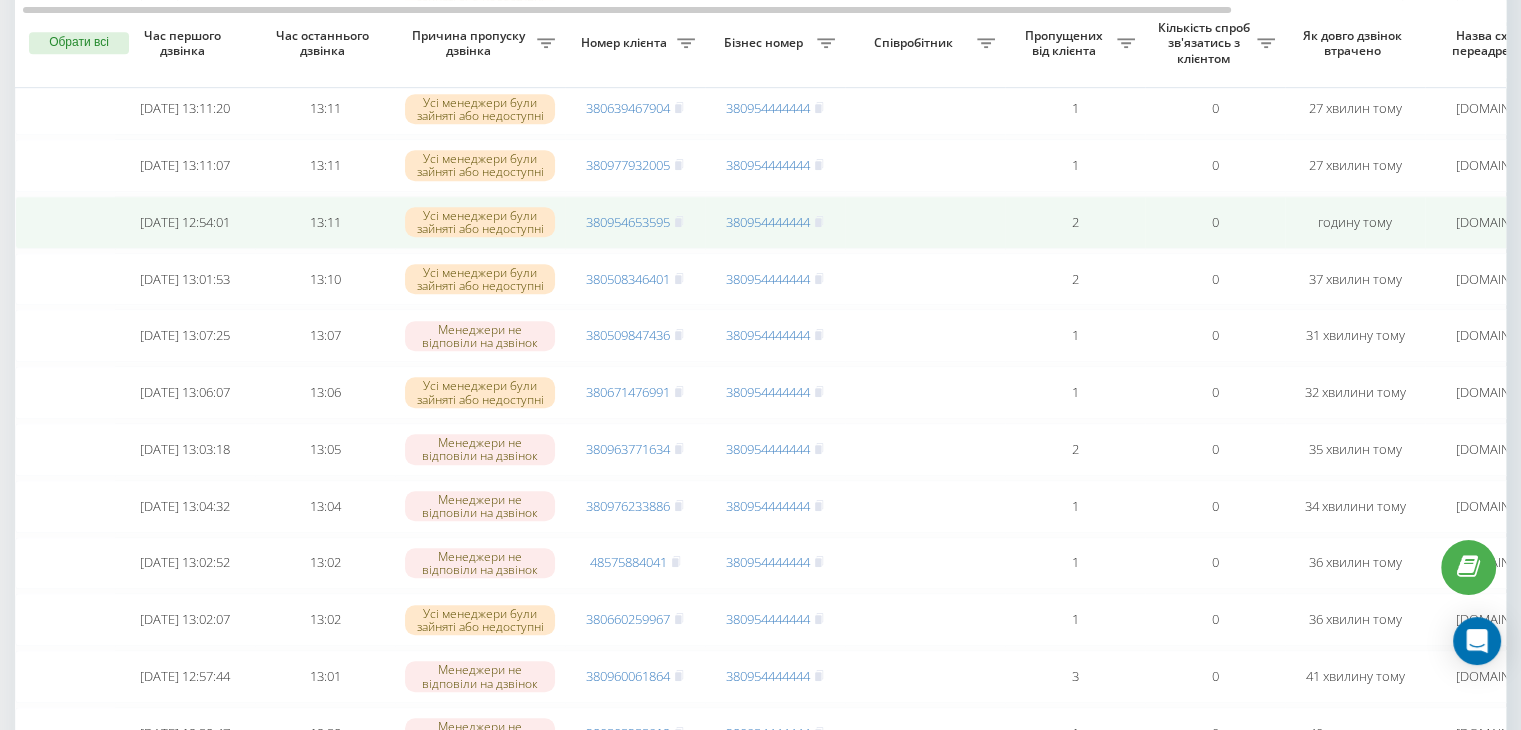 scroll, scrollTop: 1112, scrollLeft: 0, axis: vertical 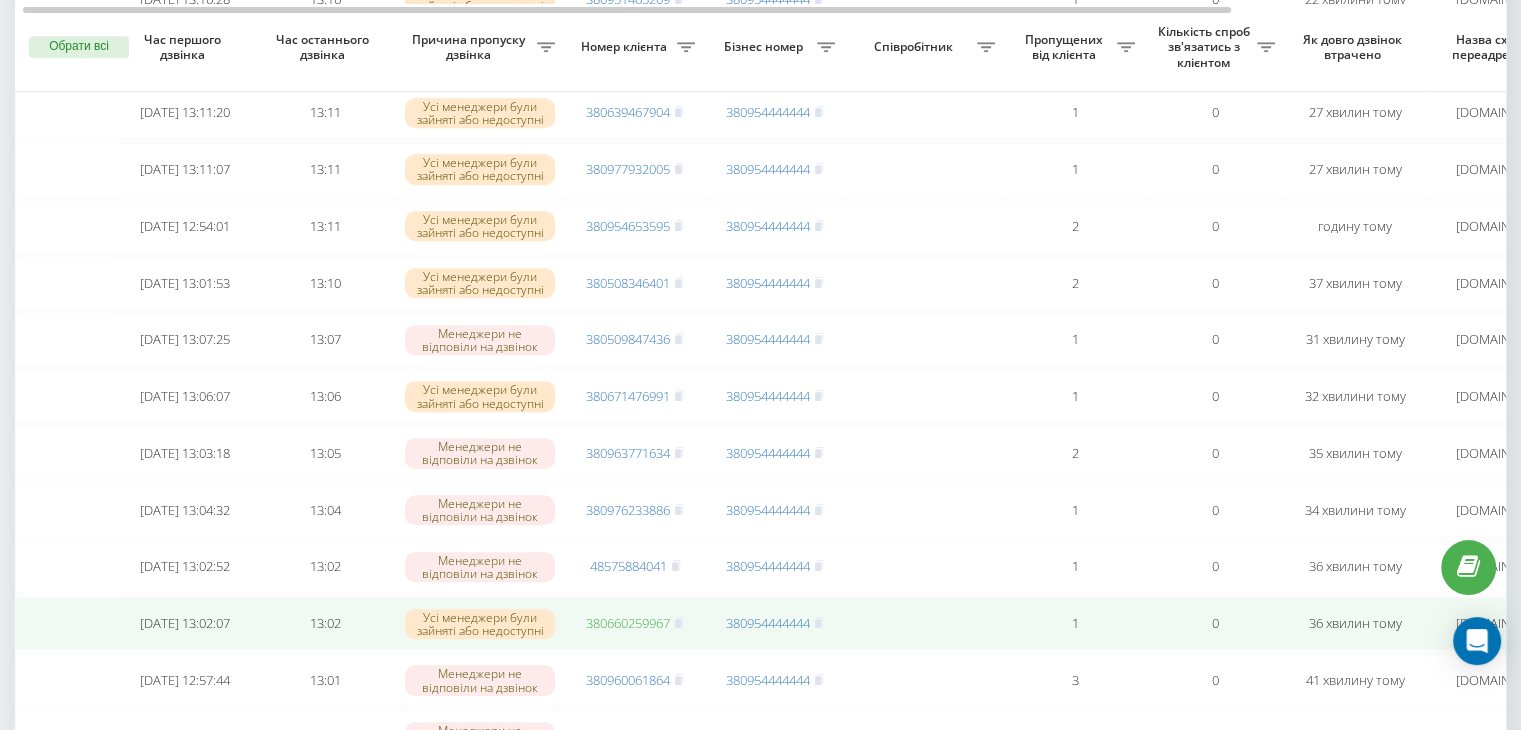 click on "380660259967" at bounding box center (628, 623) 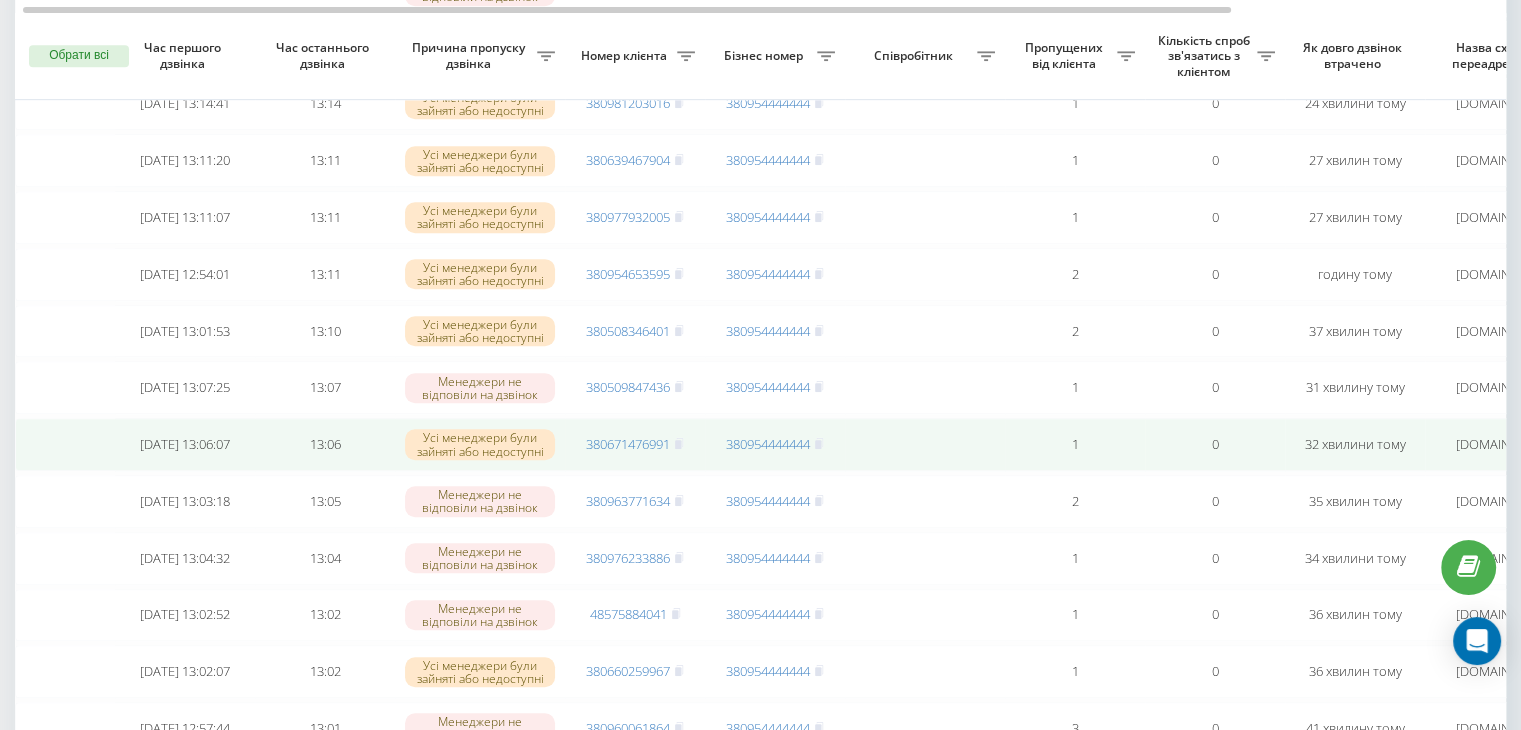 scroll, scrollTop: 1051, scrollLeft: 0, axis: vertical 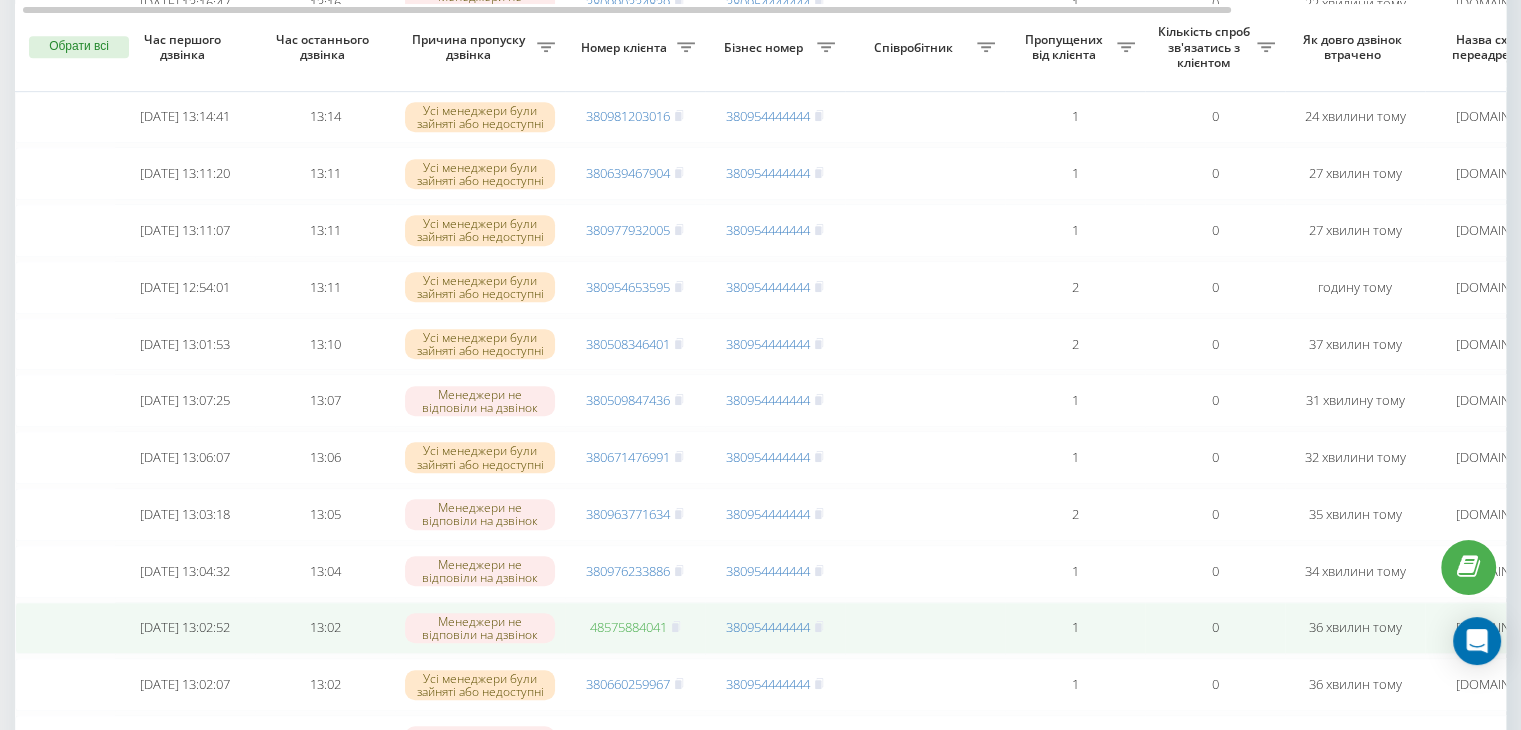 click on "48575884041" at bounding box center (628, 627) 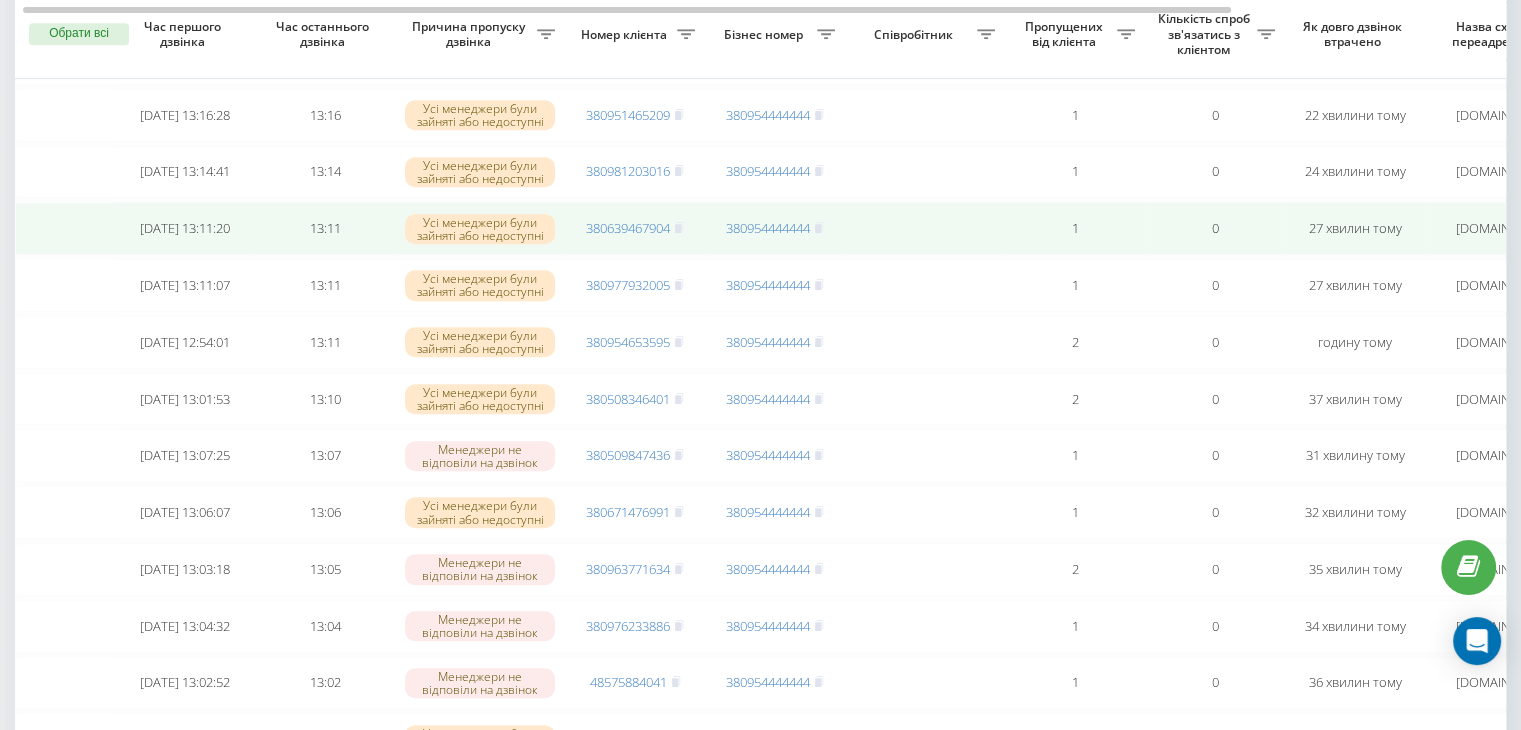 scroll, scrollTop: 982, scrollLeft: 0, axis: vertical 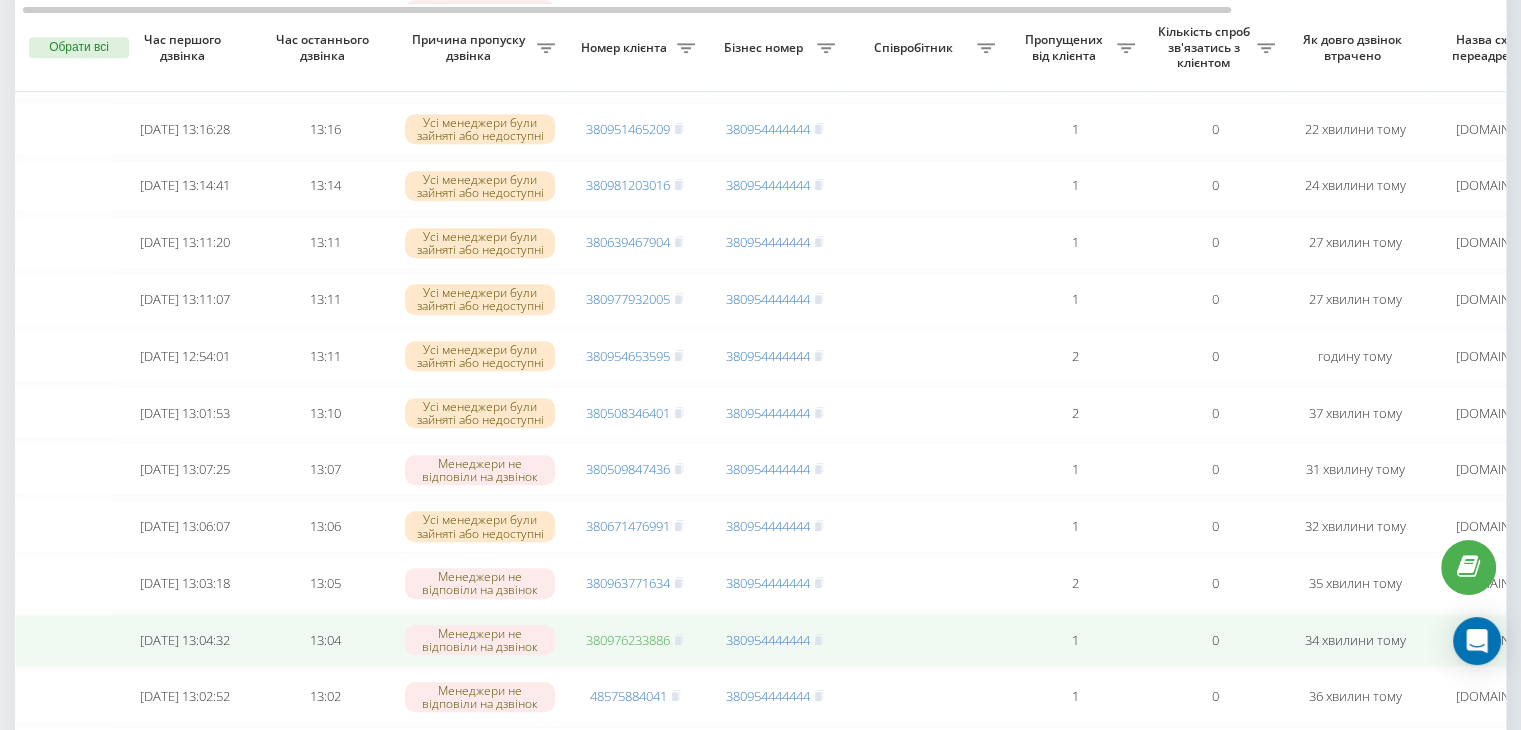 click on "380976233886" at bounding box center (628, 640) 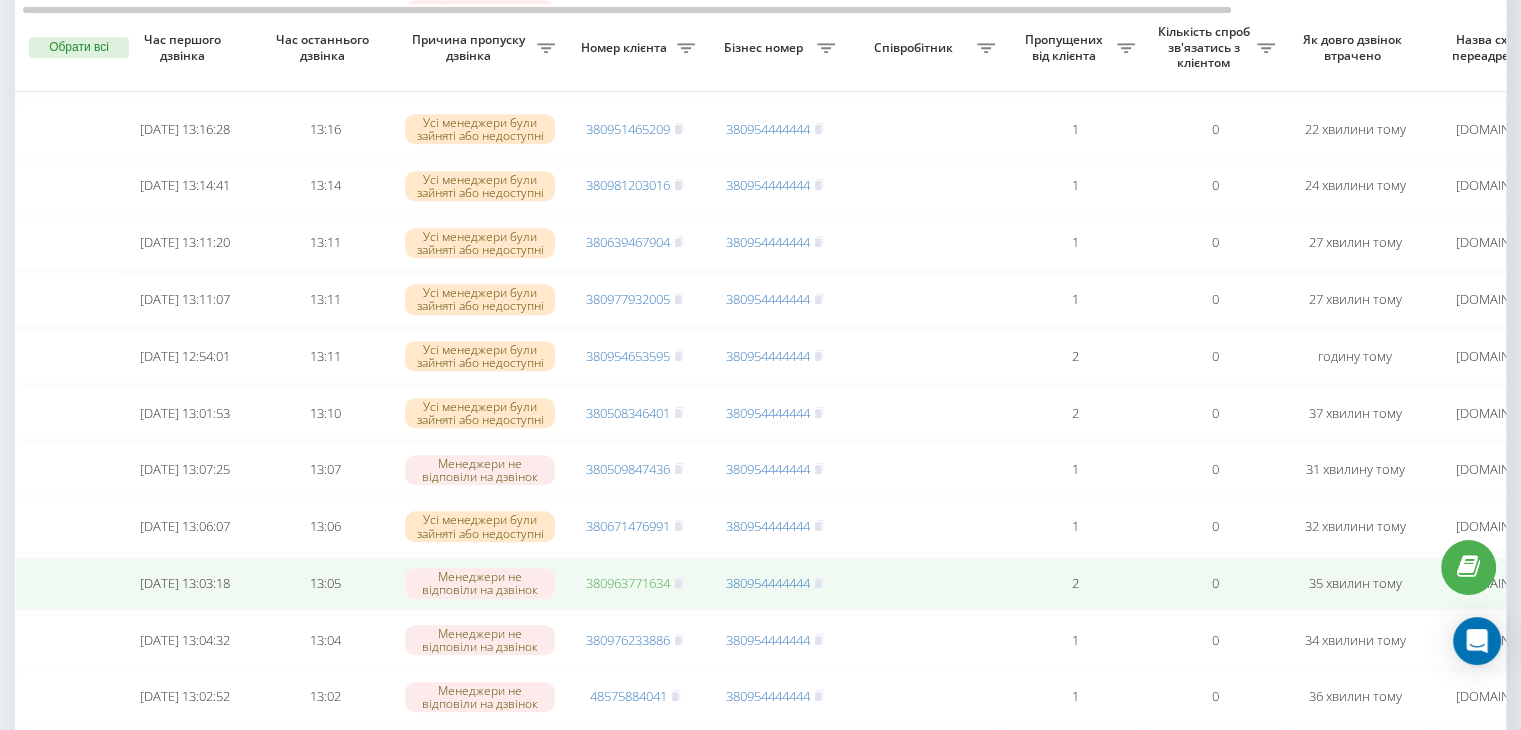 click on "380963771634" at bounding box center [628, 583] 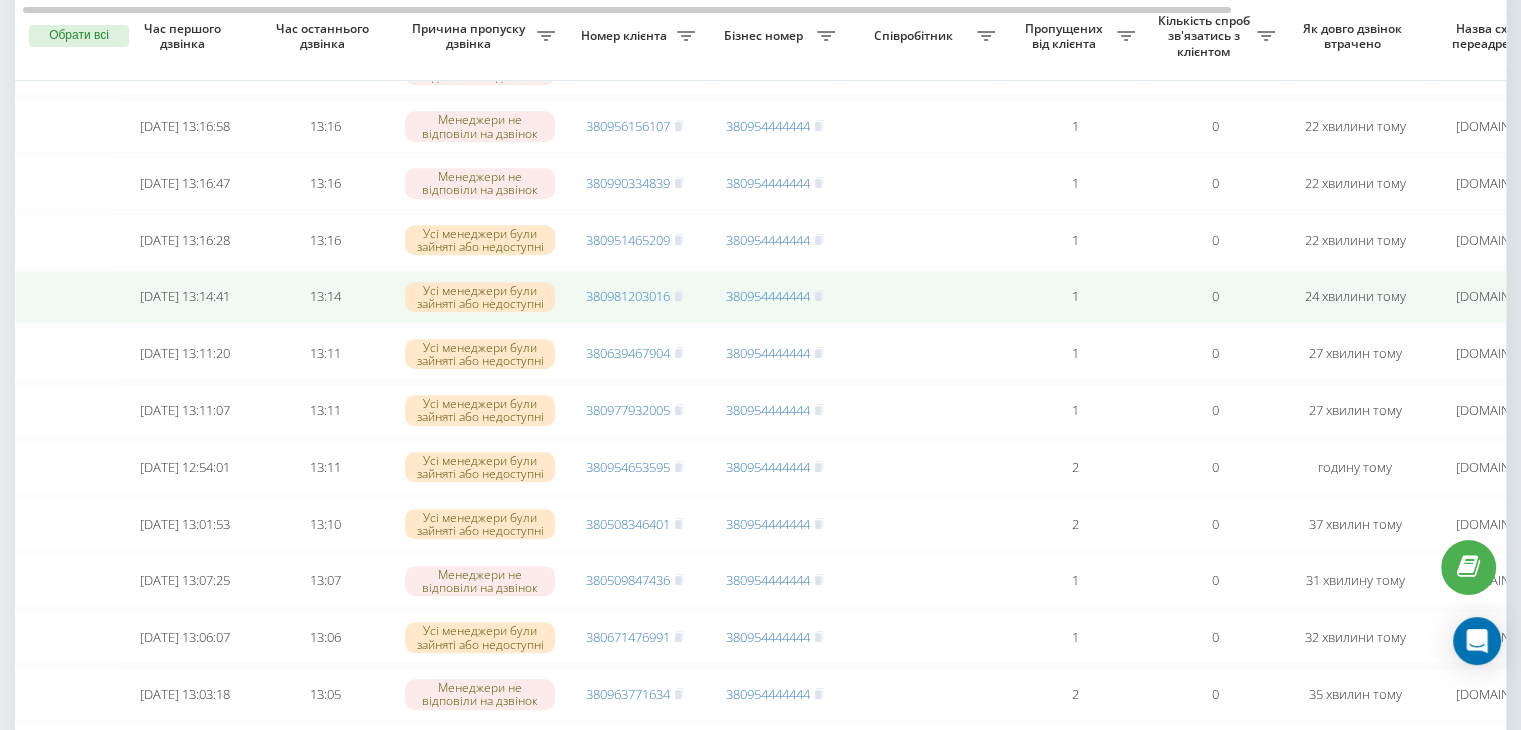scroll, scrollTop: 860, scrollLeft: 0, axis: vertical 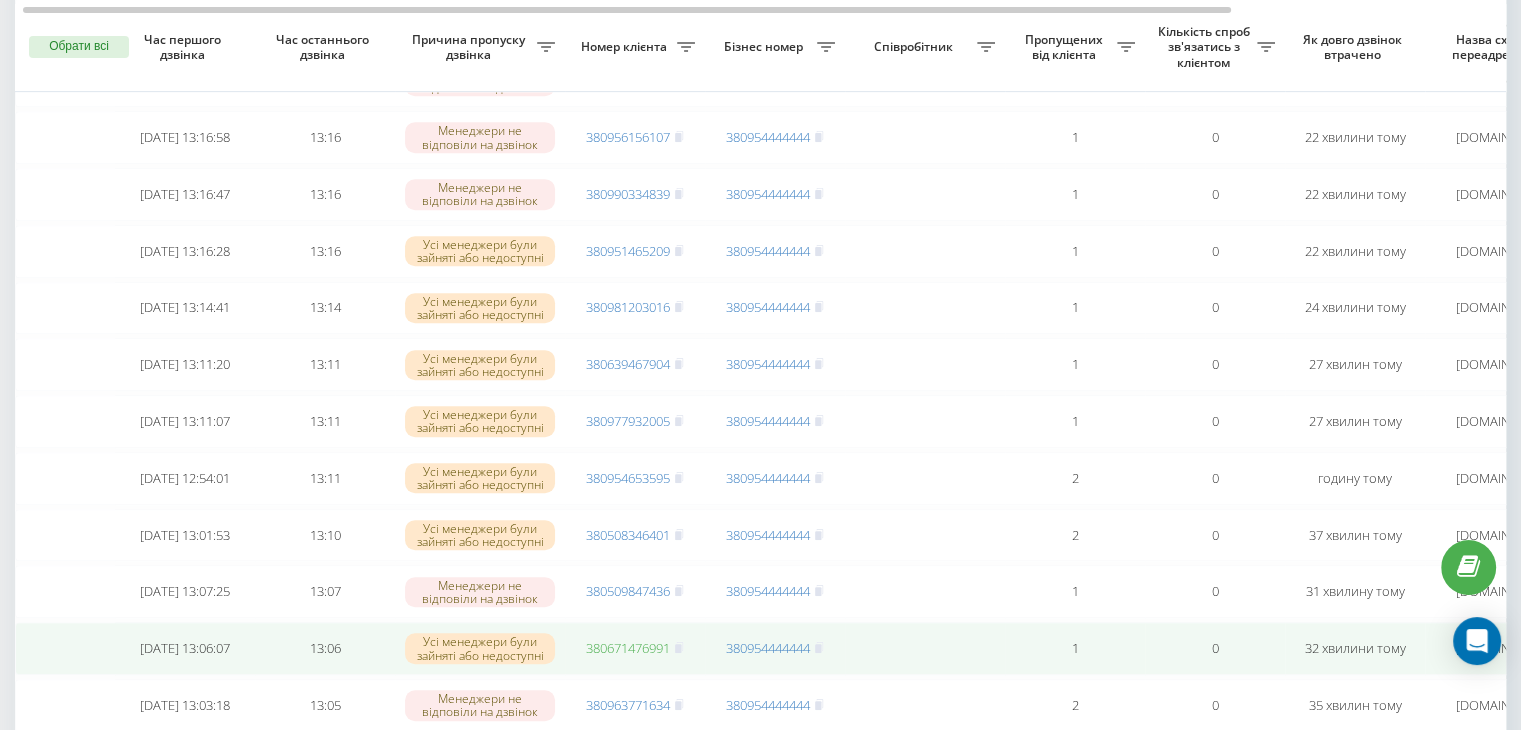 click on "380671476991" at bounding box center [628, 648] 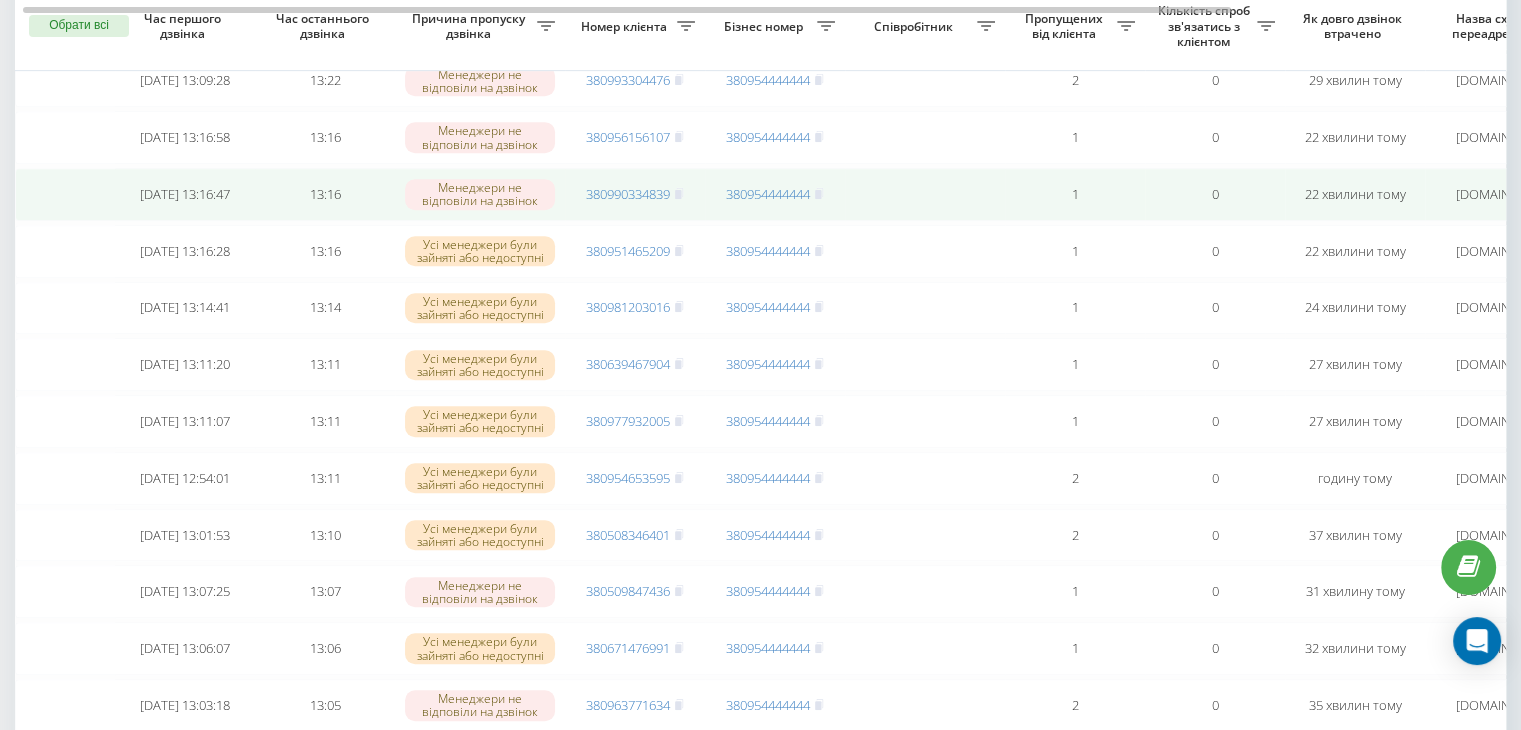 scroll, scrollTop: 808, scrollLeft: 0, axis: vertical 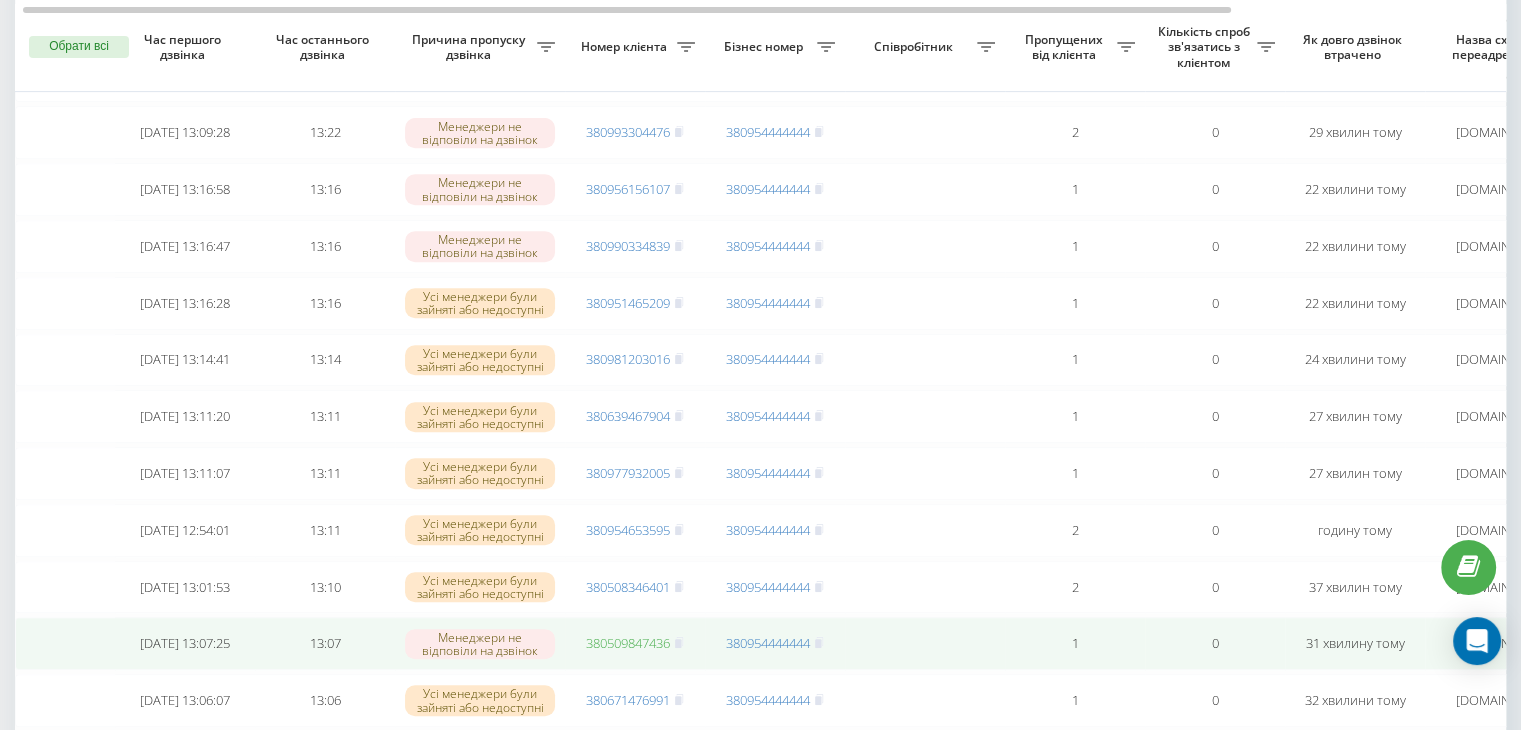 click on "380509847436" at bounding box center (628, 643) 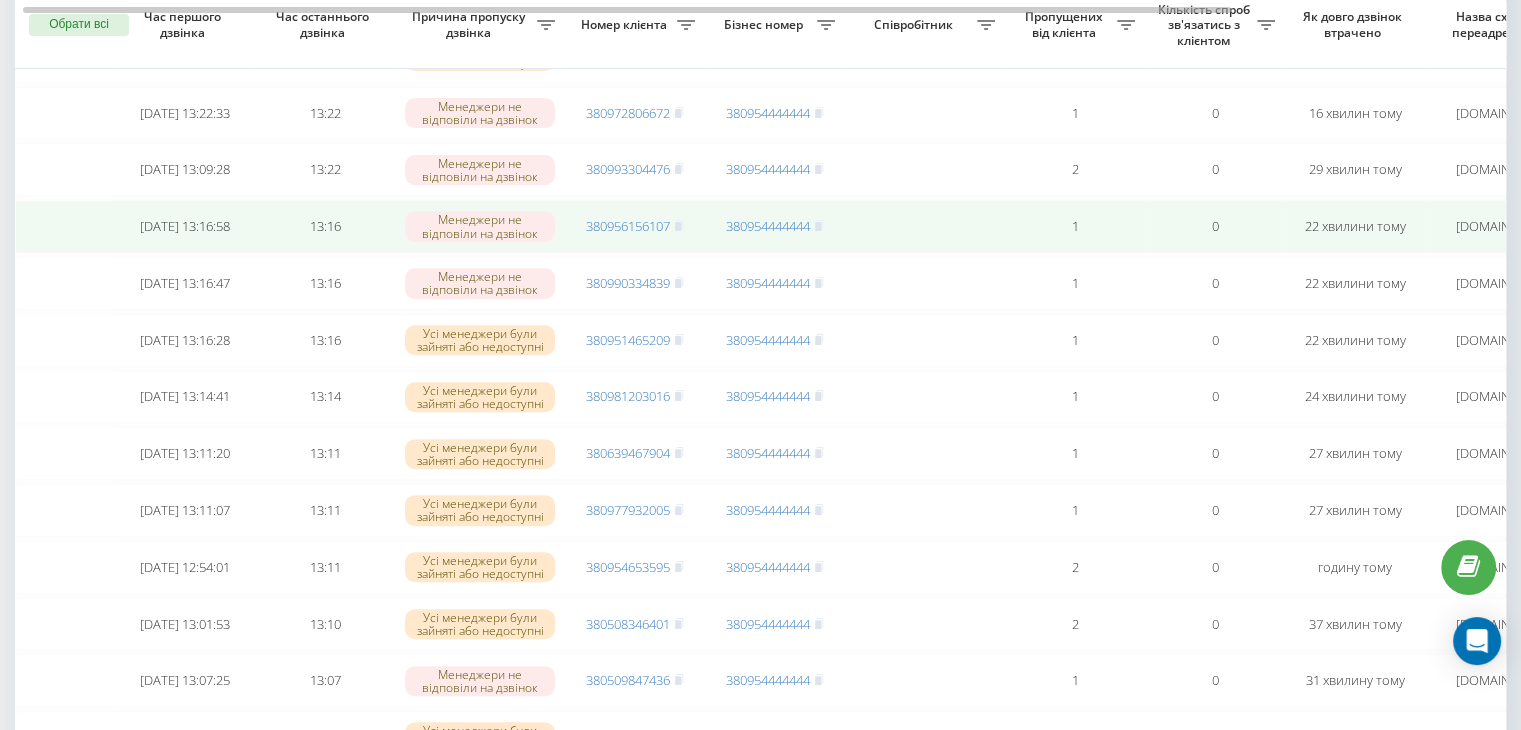 scroll, scrollTop: 744, scrollLeft: 0, axis: vertical 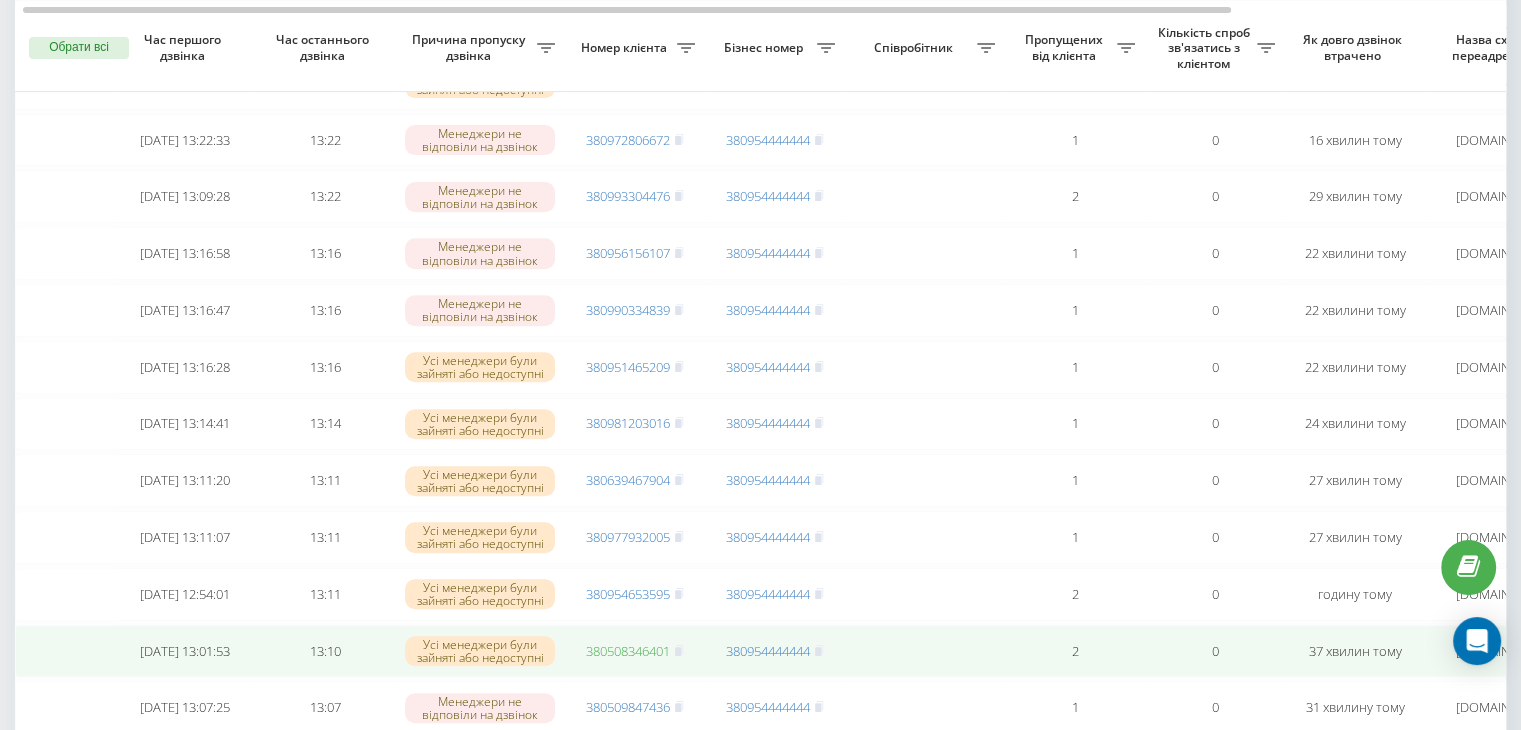 click on "380508346401" at bounding box center (628, 651) 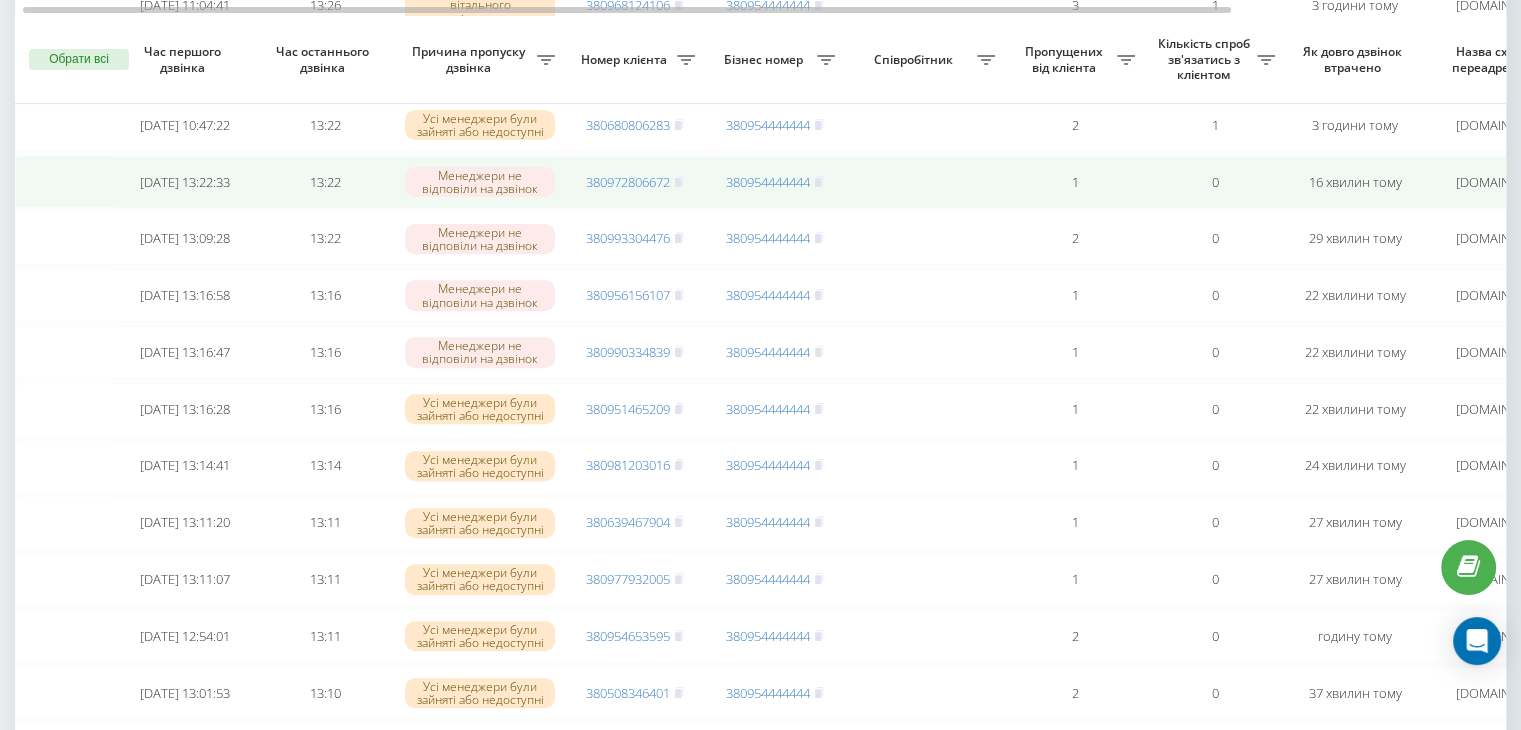 scroll, scrollTop: 688, scrollLeft: 0, axis: vertical 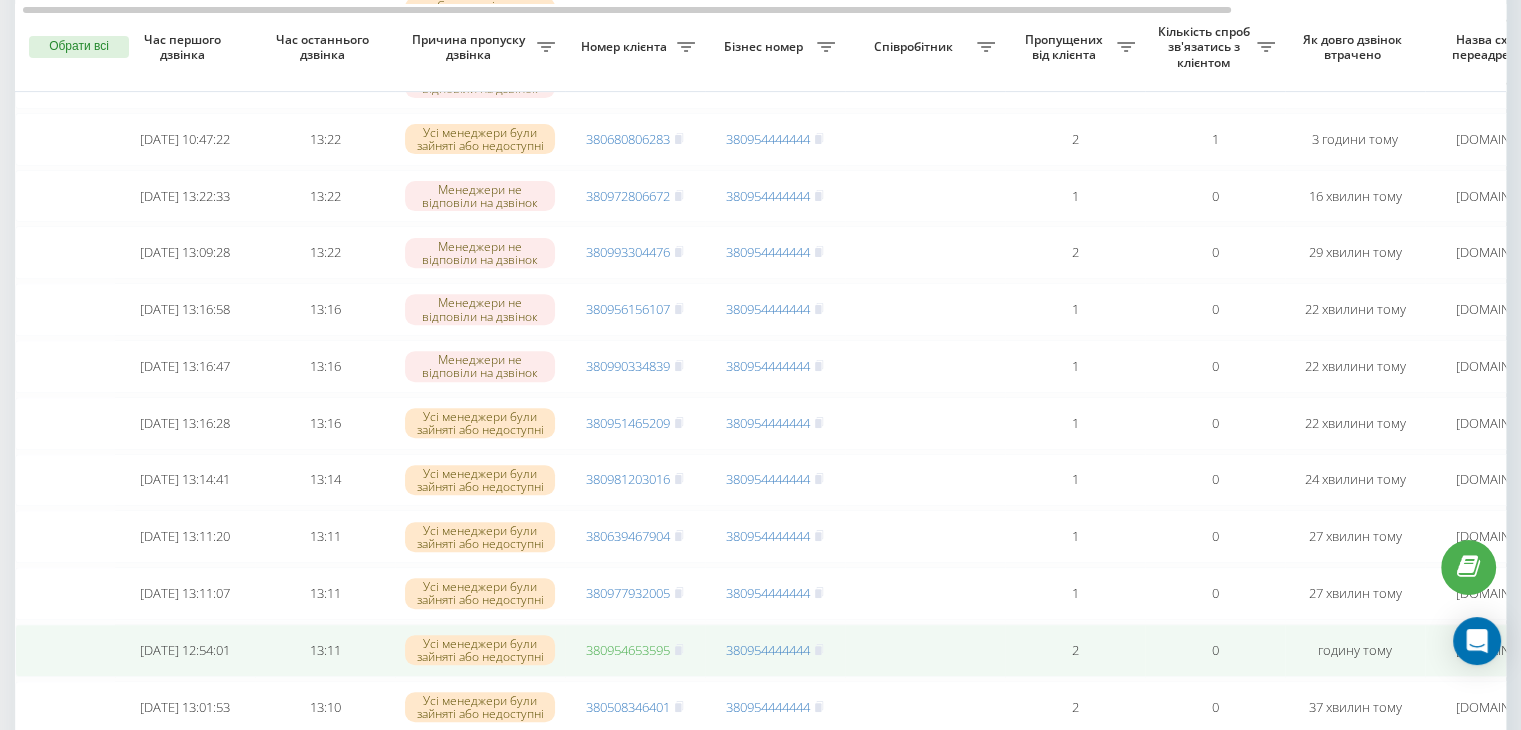 click on "380954653595" at bounding box center (628, 650) 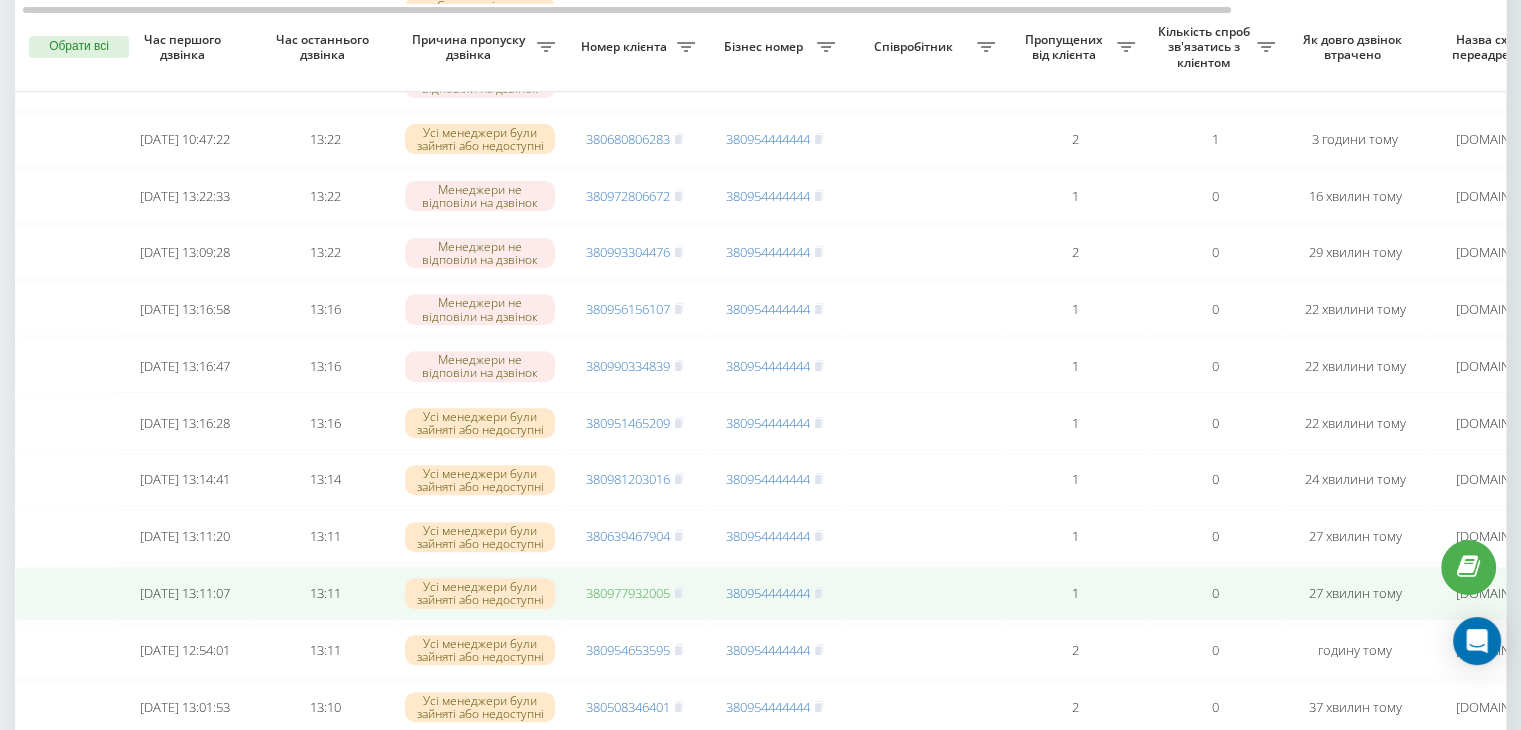 click on "380977932005" at bounding box center (628, 593) 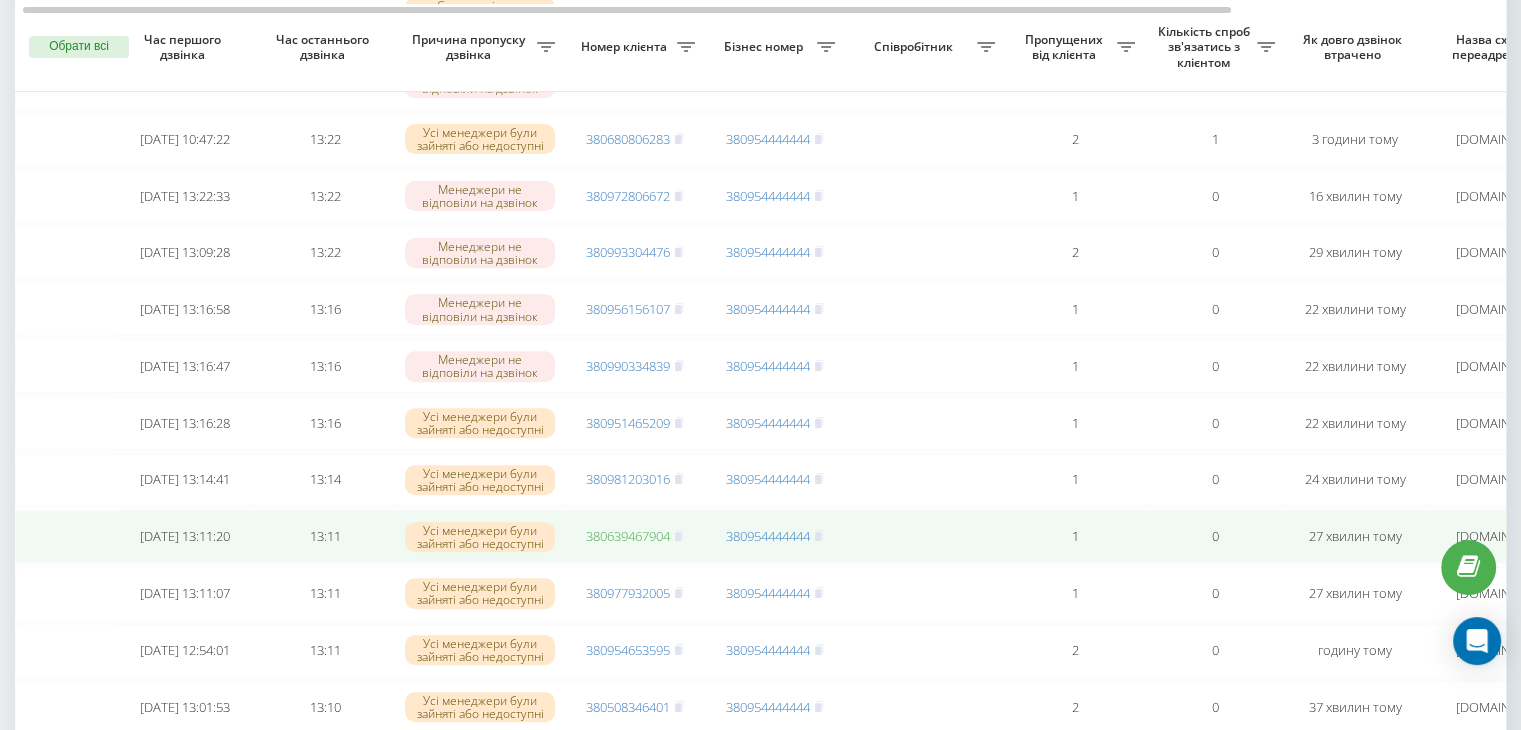 click on "380639467904" at bounding box center (628, 536) 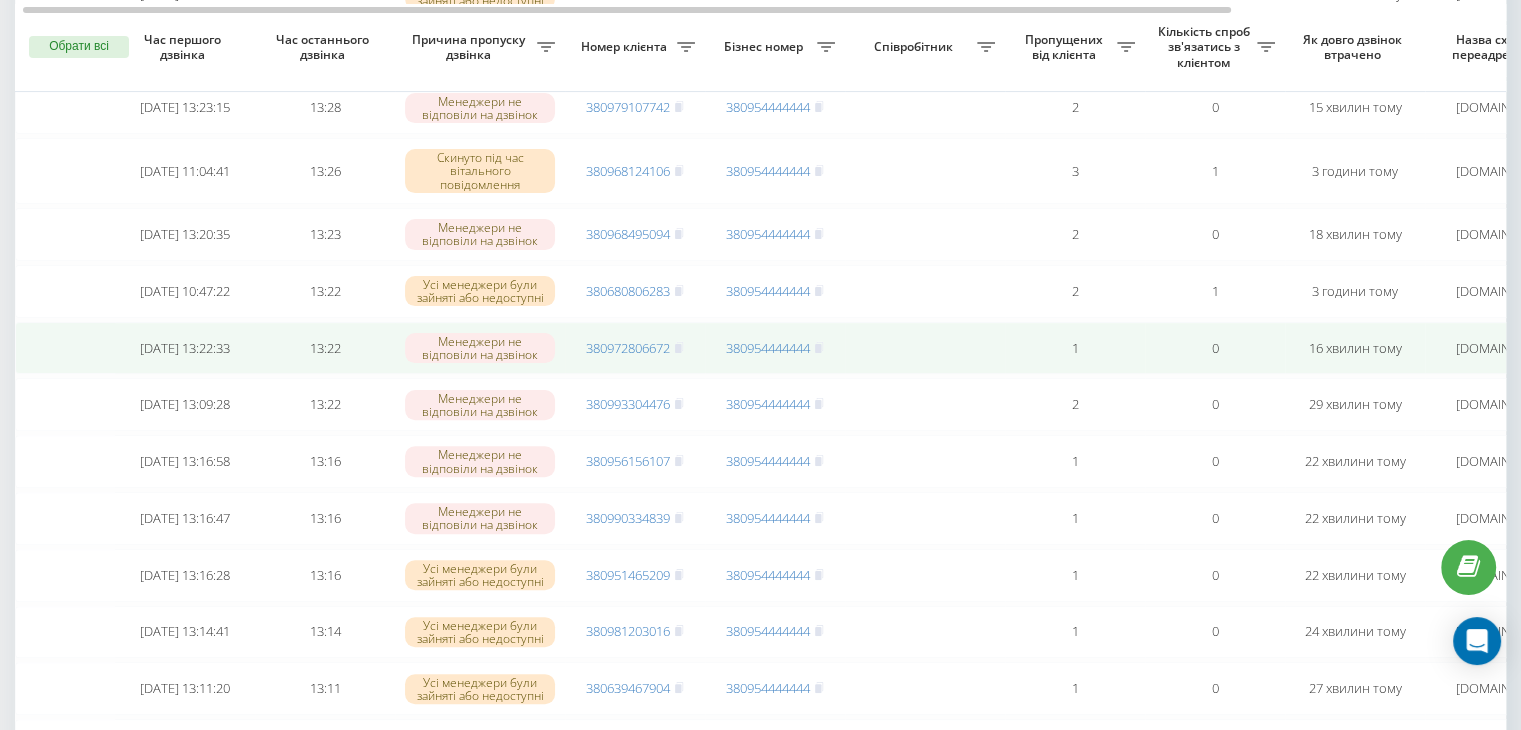 scroll, scrollTop: 527, scrollLeft: 0, axis: vertical 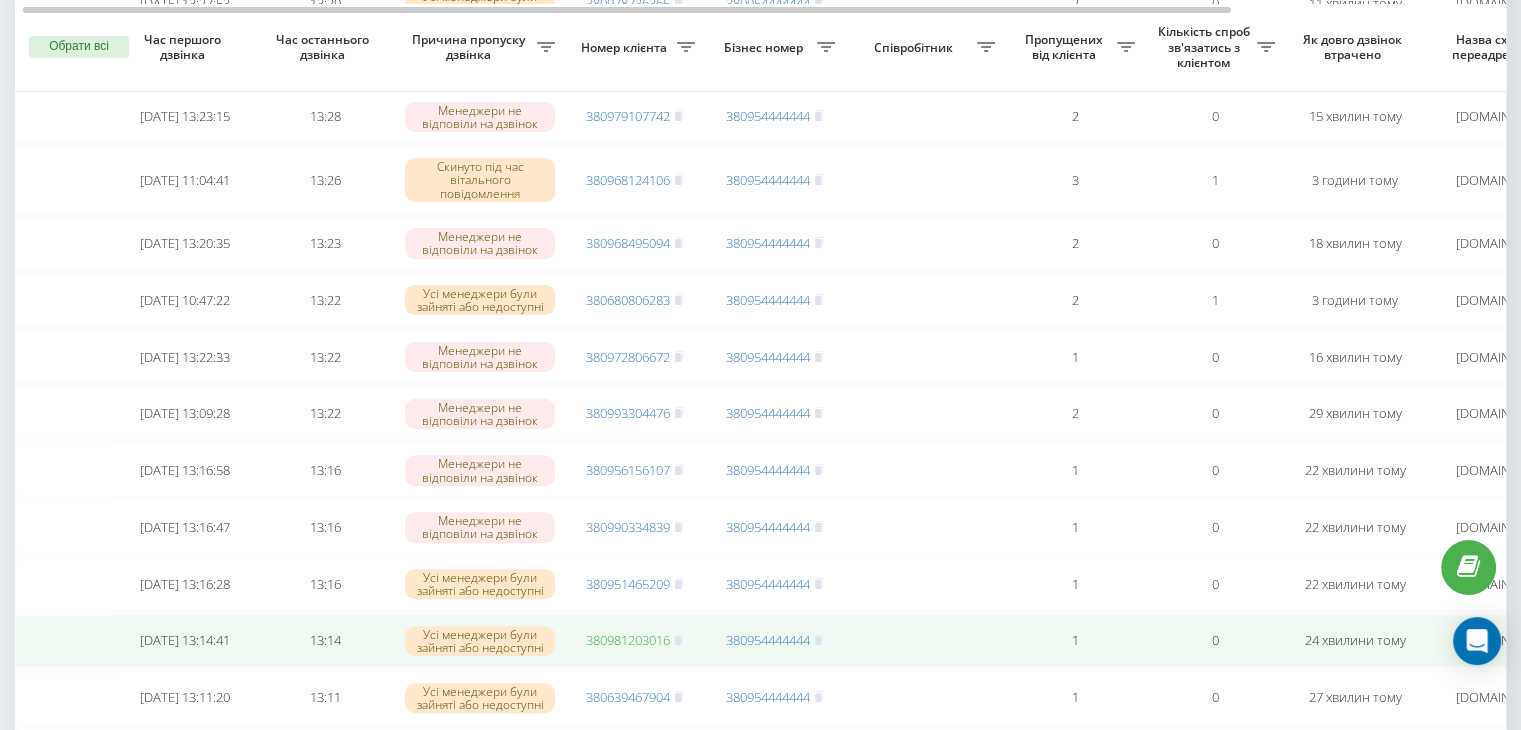 click on "380981203016" at bounding box center [628, 640] 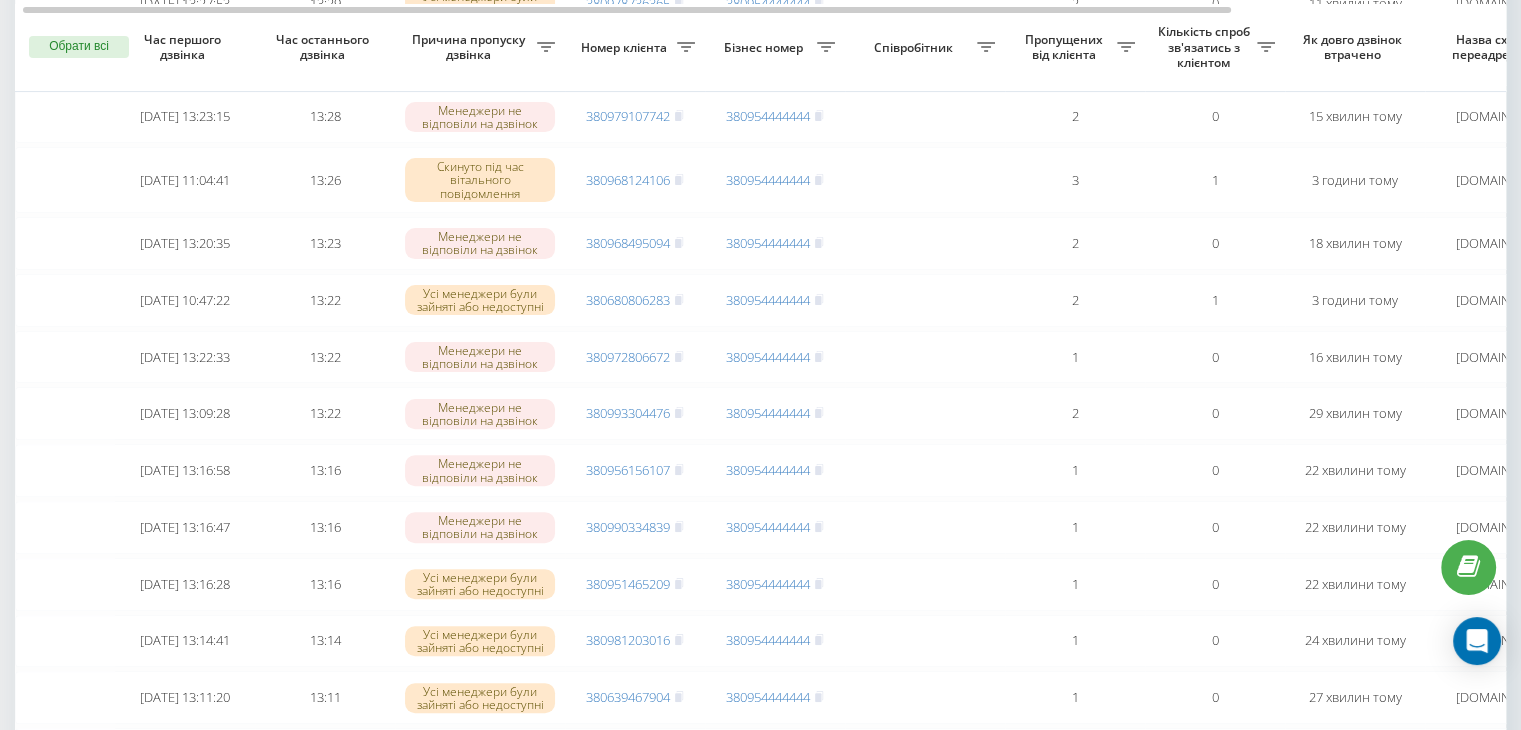 scroll, scrollTop: 472, scrollLeft: 0, axis: vertical 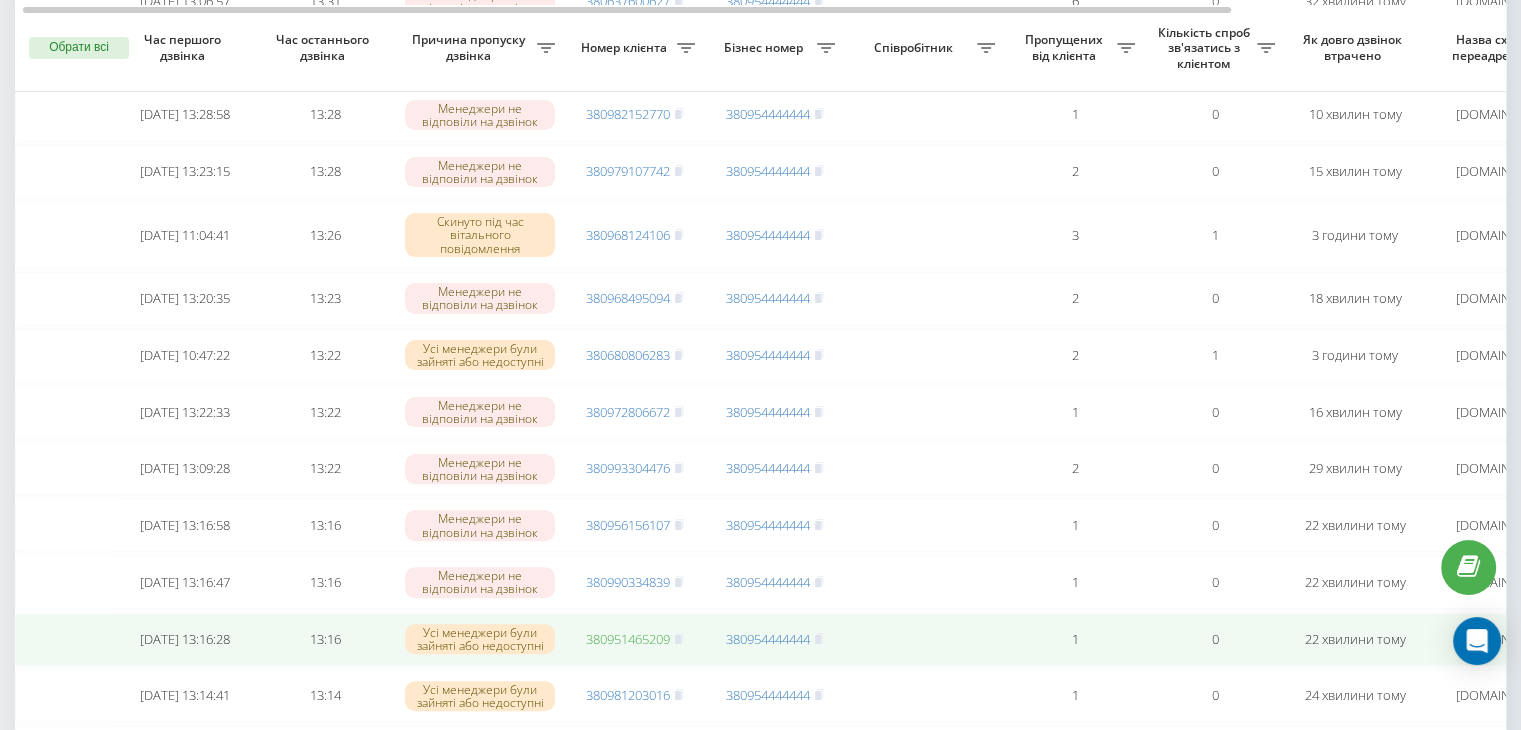 click on "380951465209" at bounding box center (628, 639) 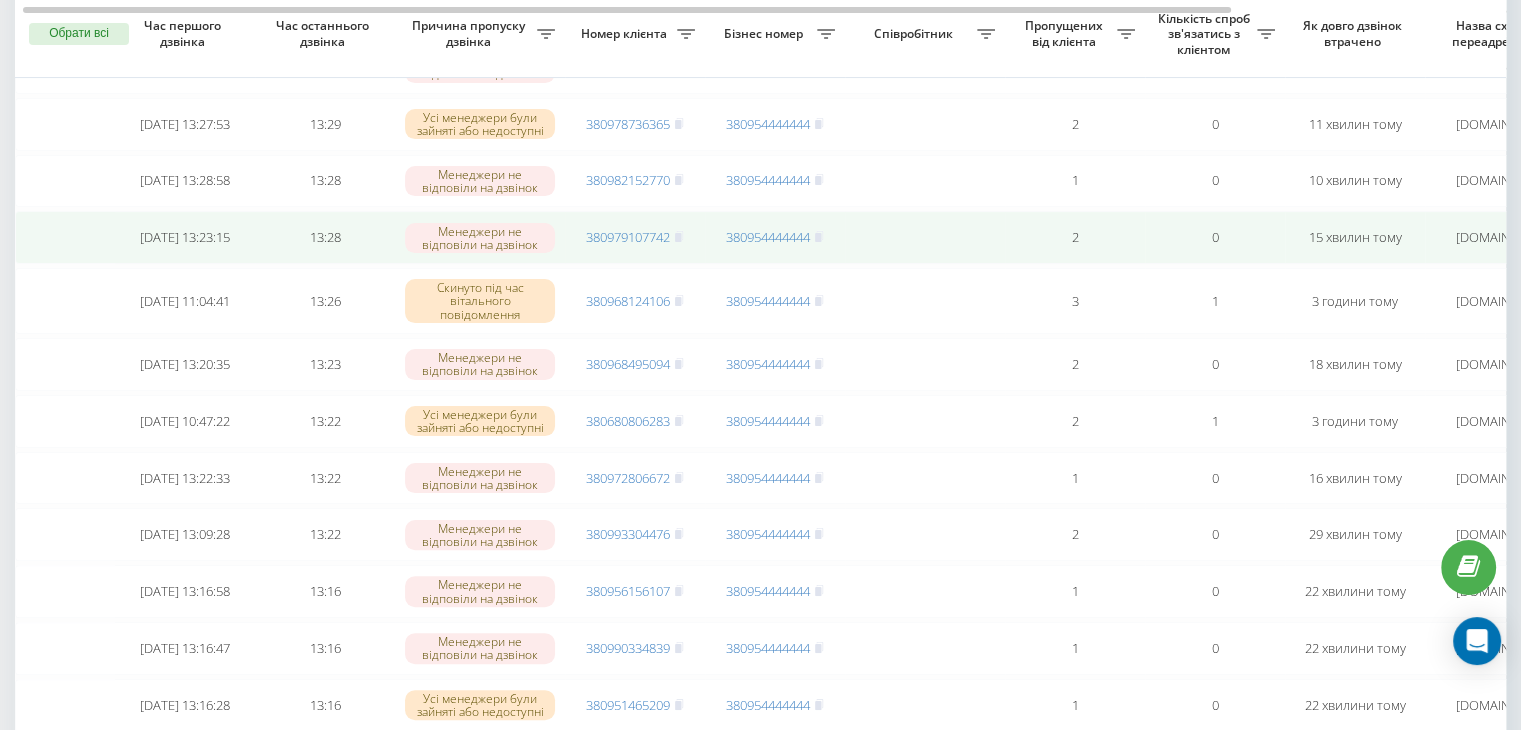 scroll, scrollTop: 390, scrollLeft: 0, axis: vertical 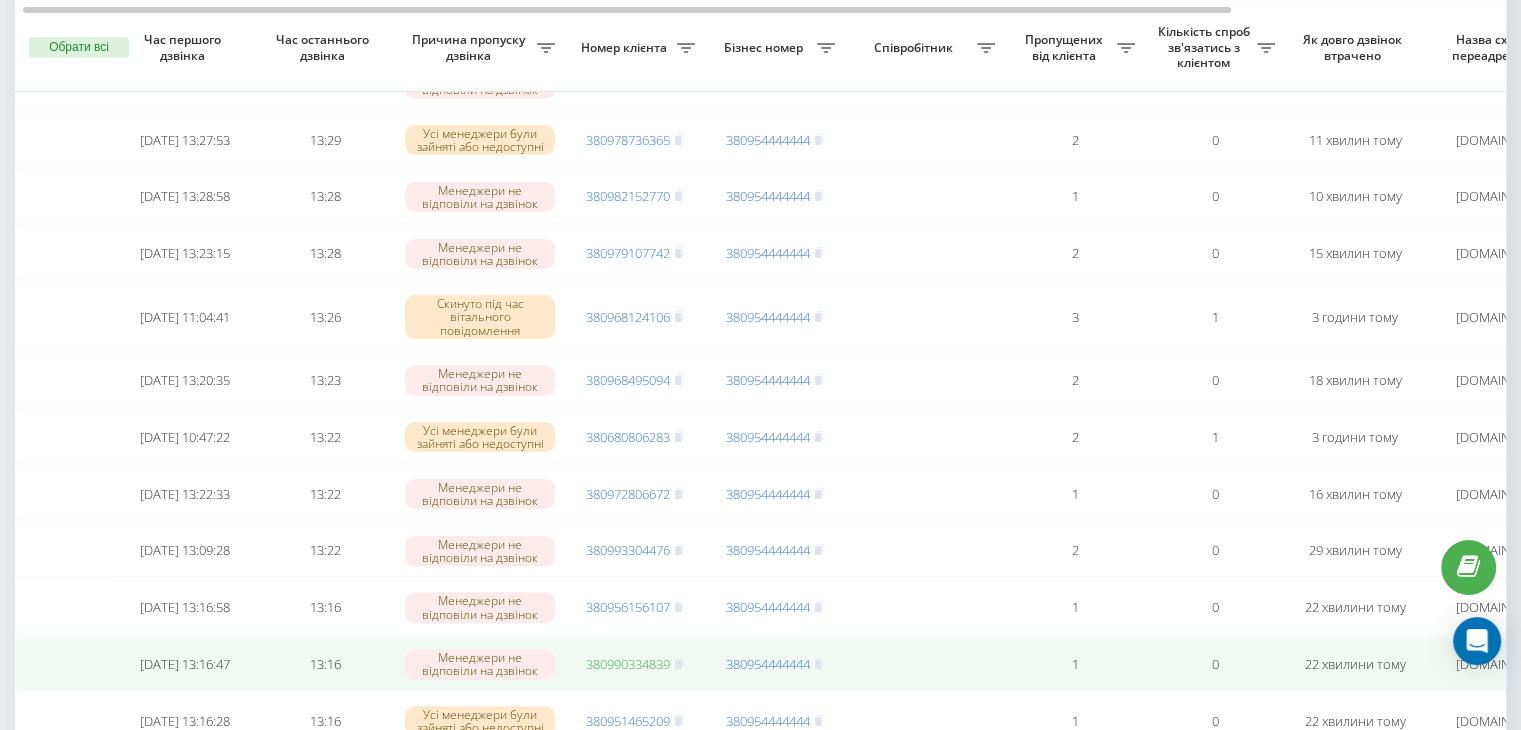 click on "380990334839" at bounding box center [628, 664] 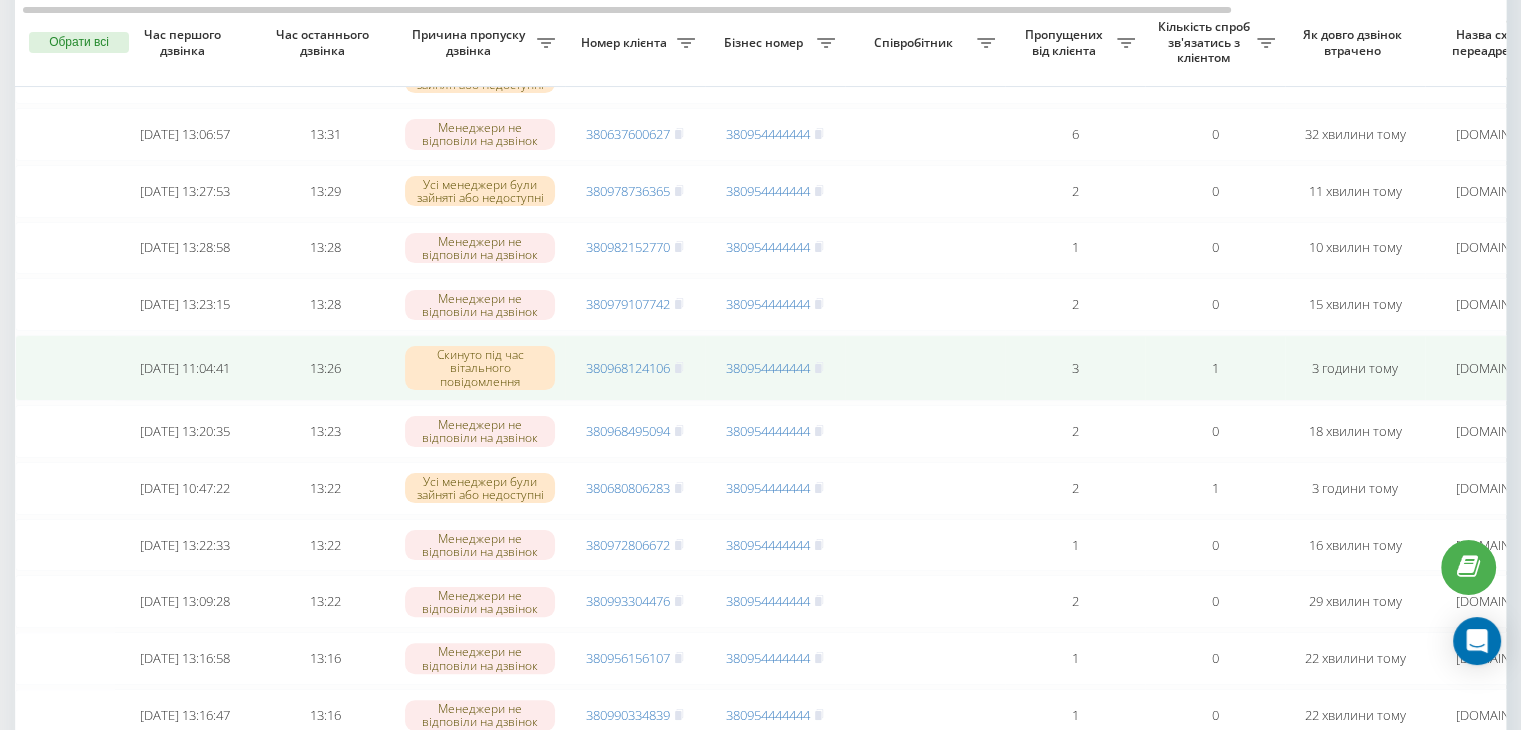 scroll, scrollTop: 332, scrollLeft: 0, axis: vertical 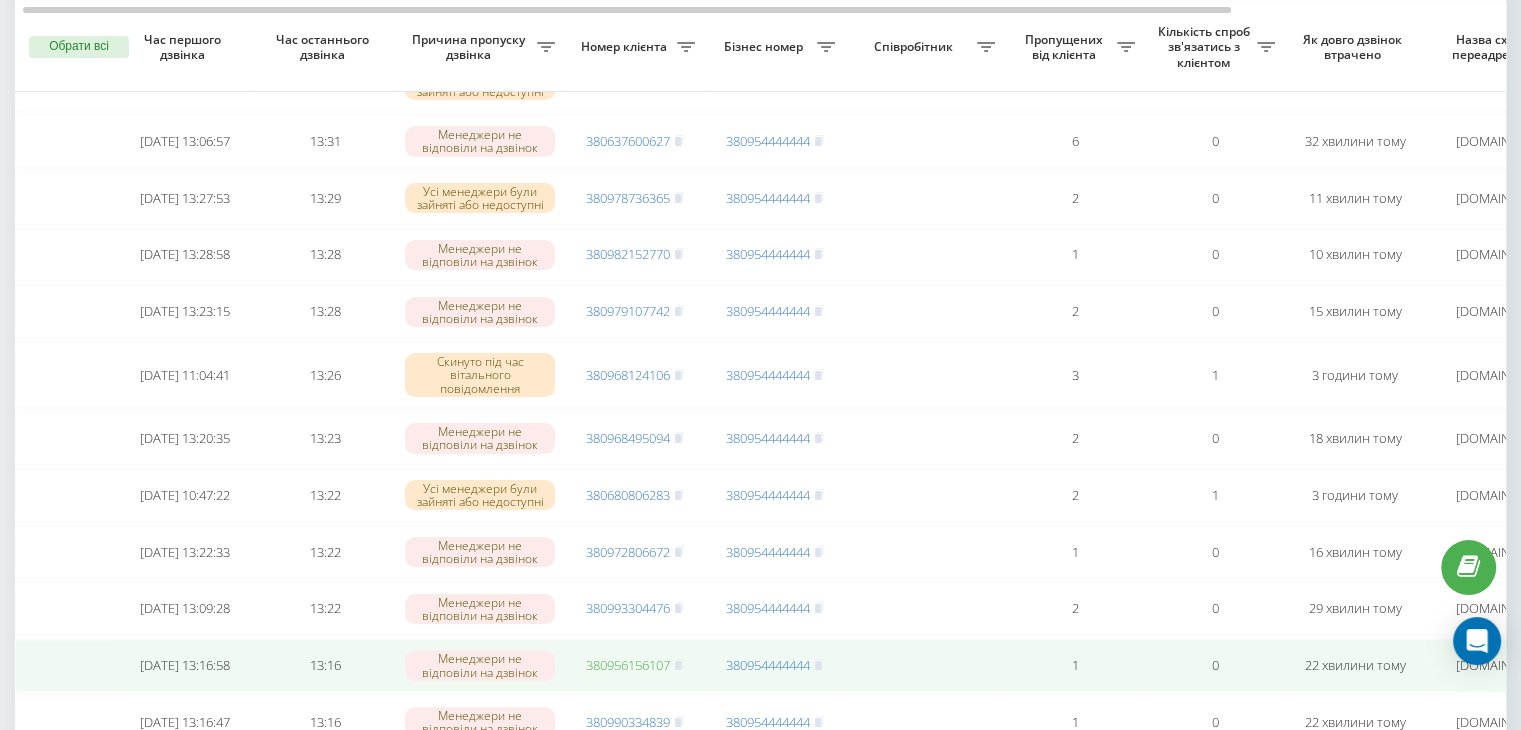 click on "380956156107" at bounding box center [628, 665] 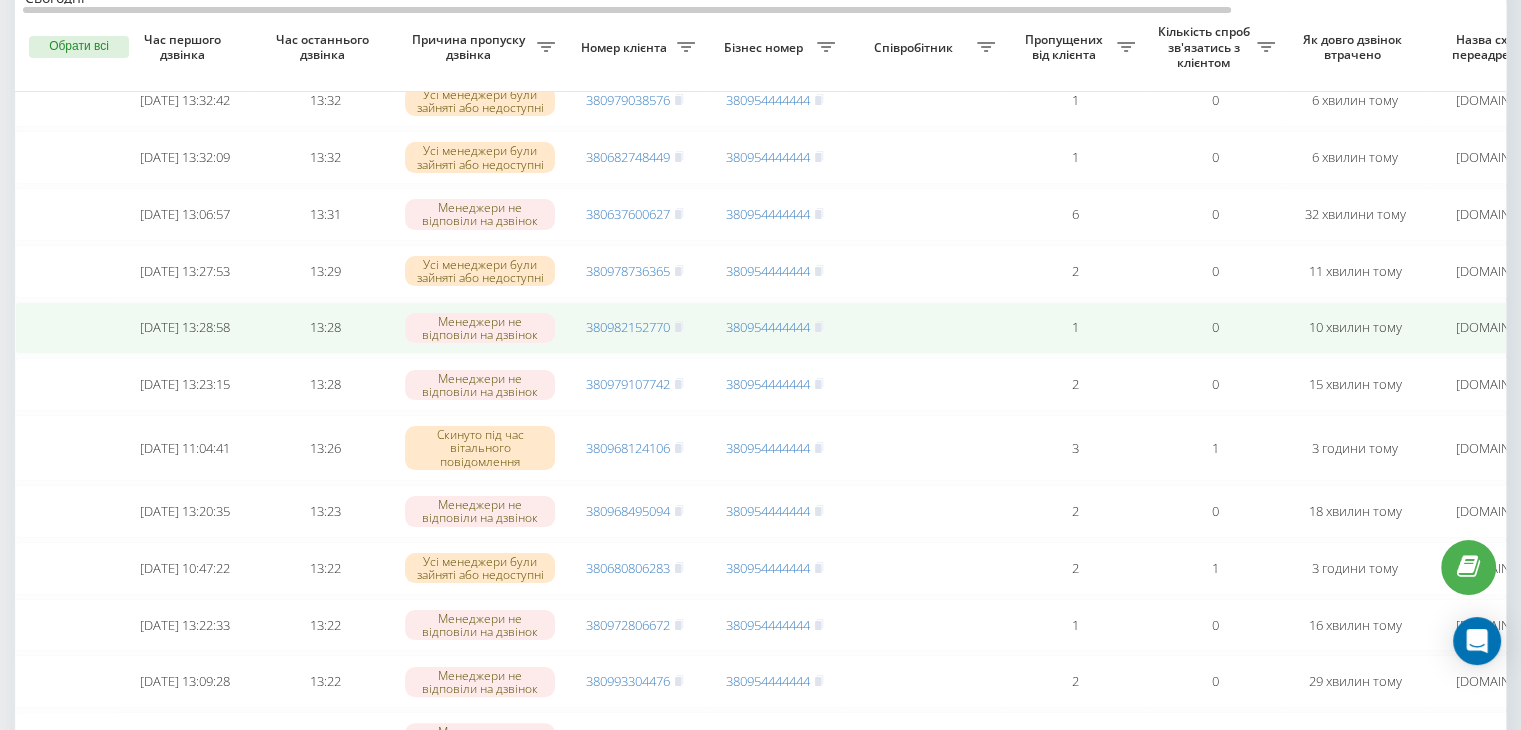 scroll, scrollTop: 260, scrollLeft: 0, axis: vertical 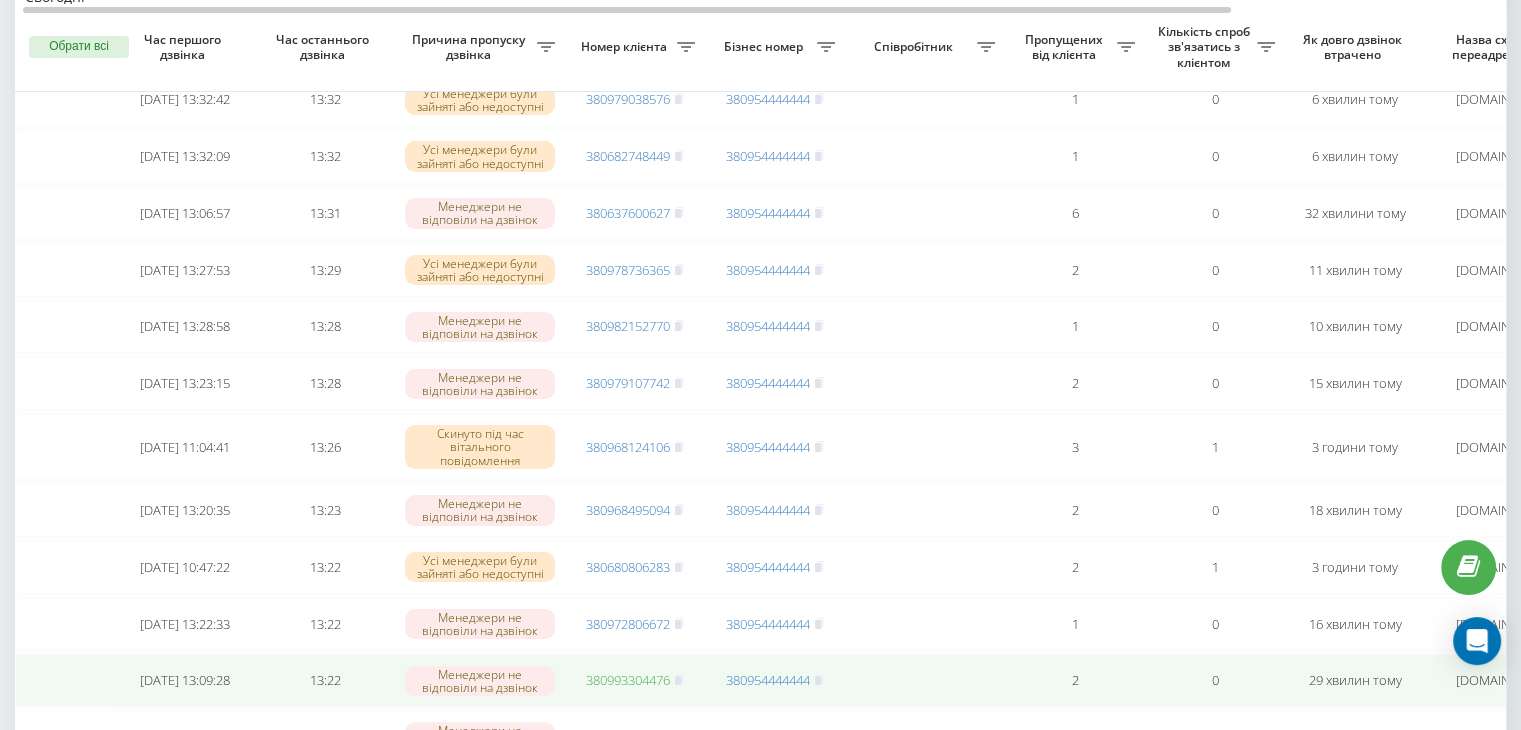 click on "380993304476" at bounding box center [628, 680] 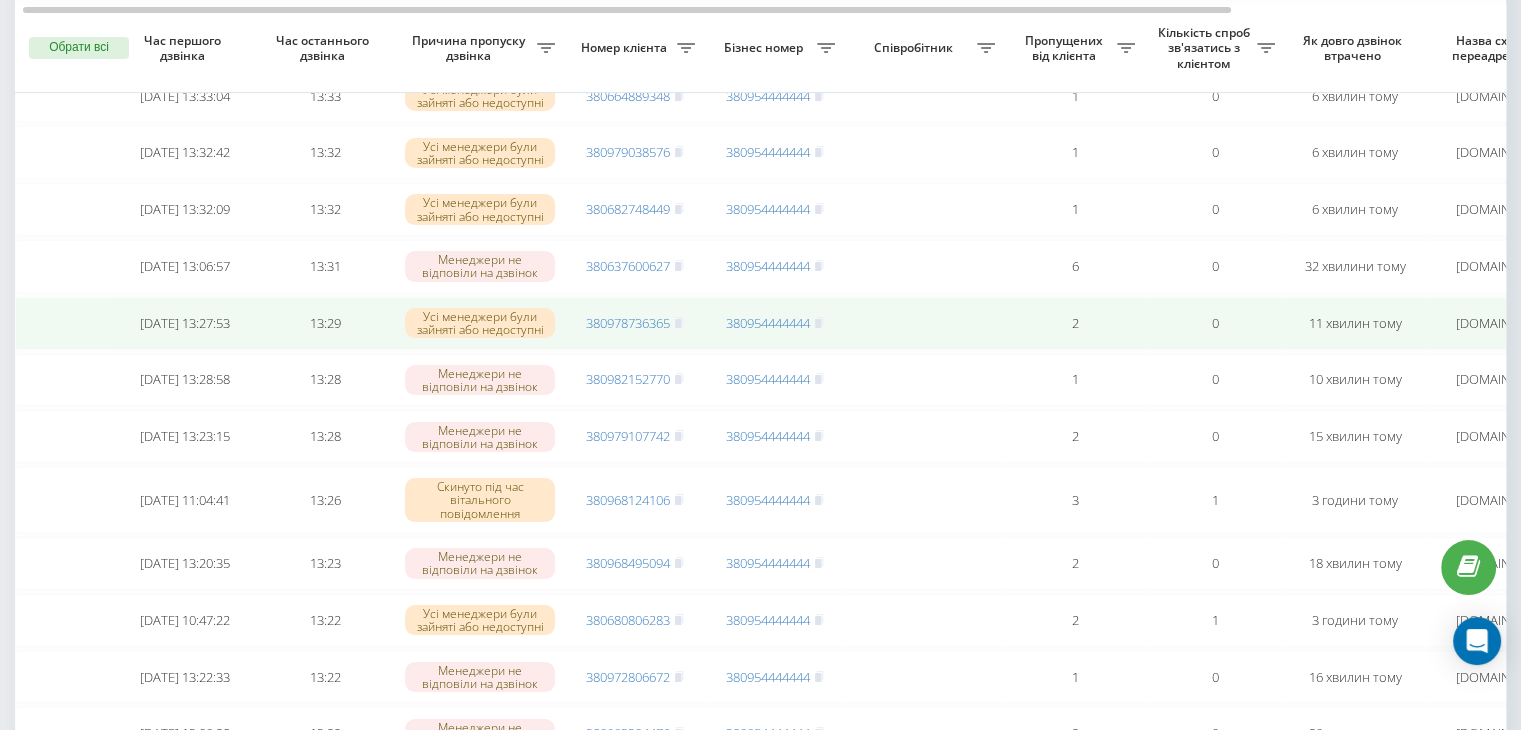 scroll, scrollTop: 208, scrollLeft: 0, axis: vertical 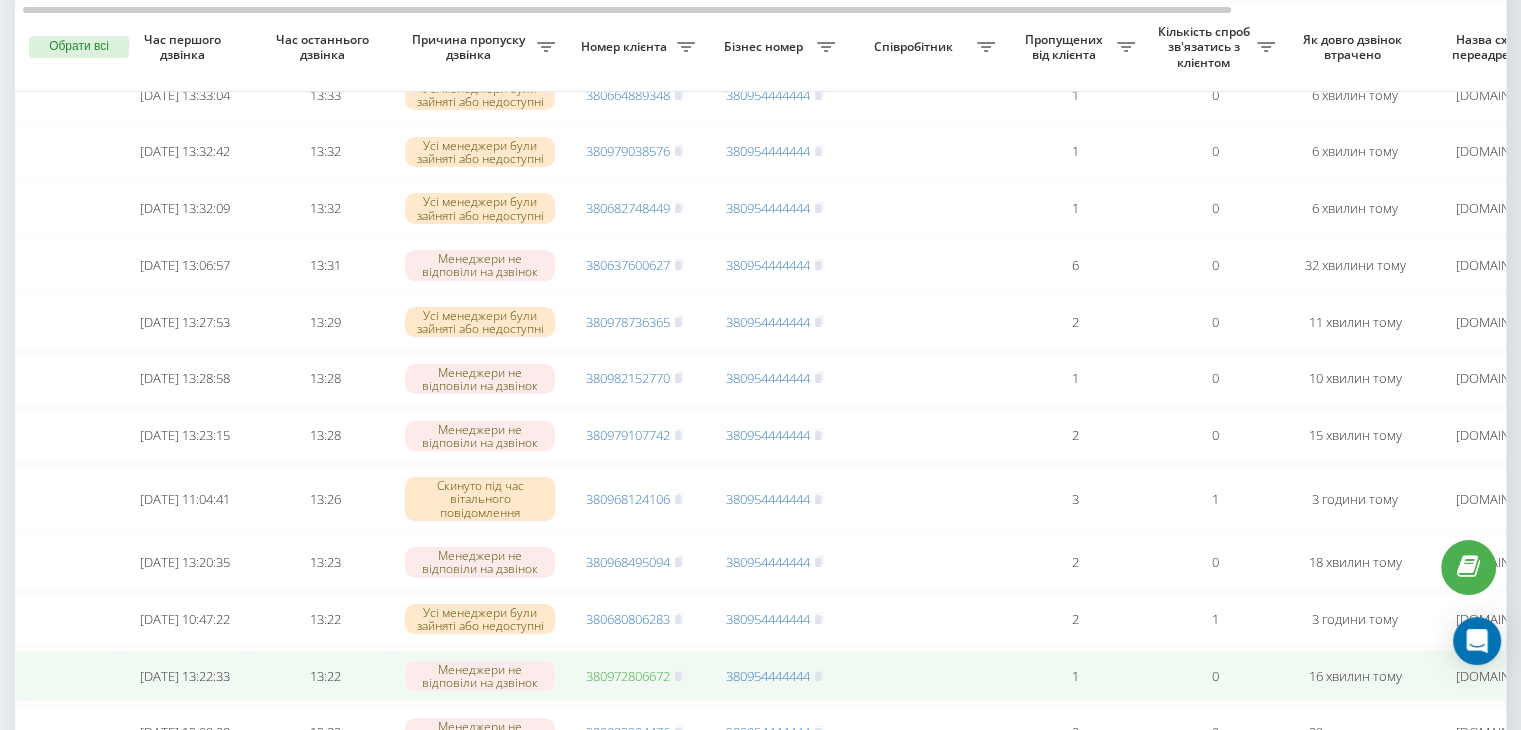 click on "380972806672" at bounding box center (628, 676) 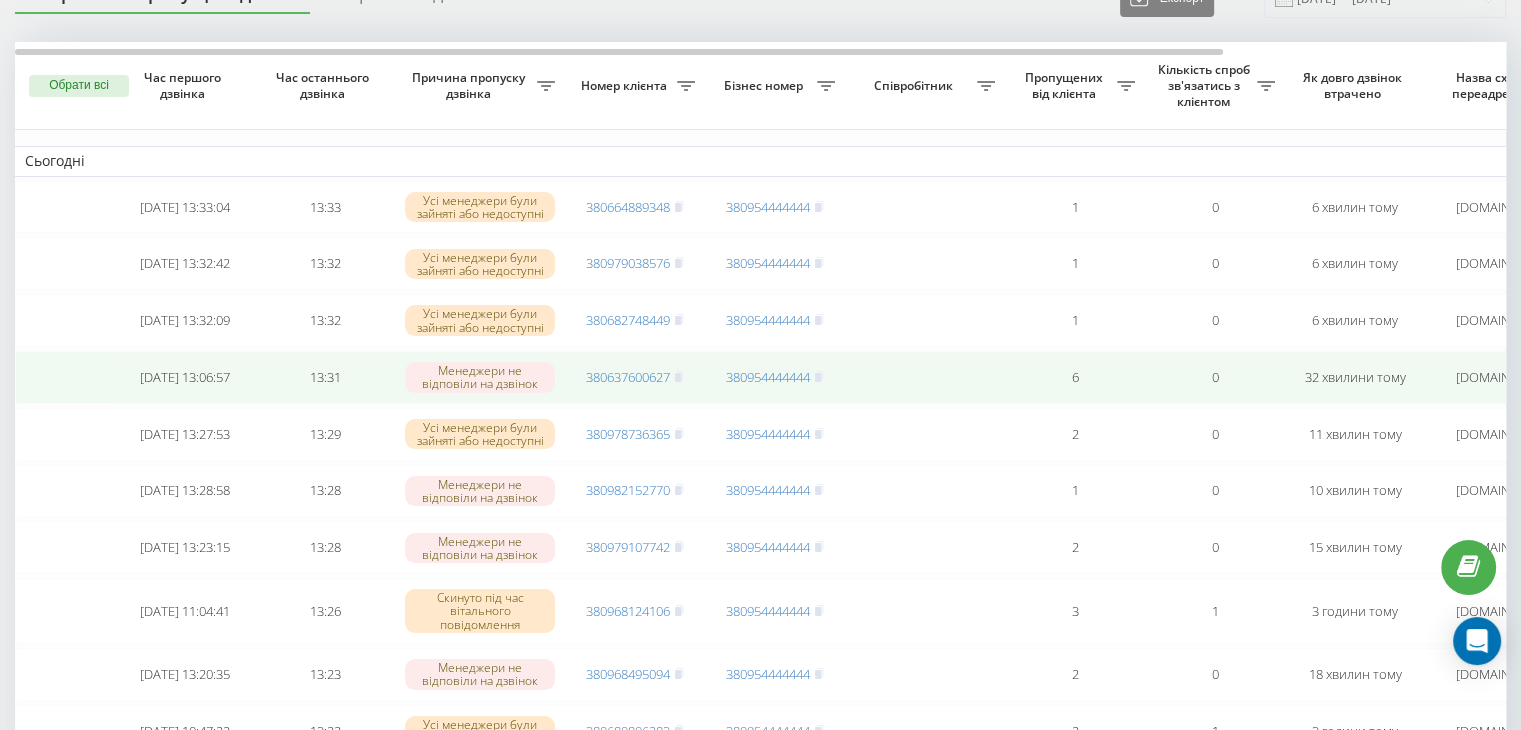 scroll, scrollTop: 96, scrollLeft: 0, axis: vertical 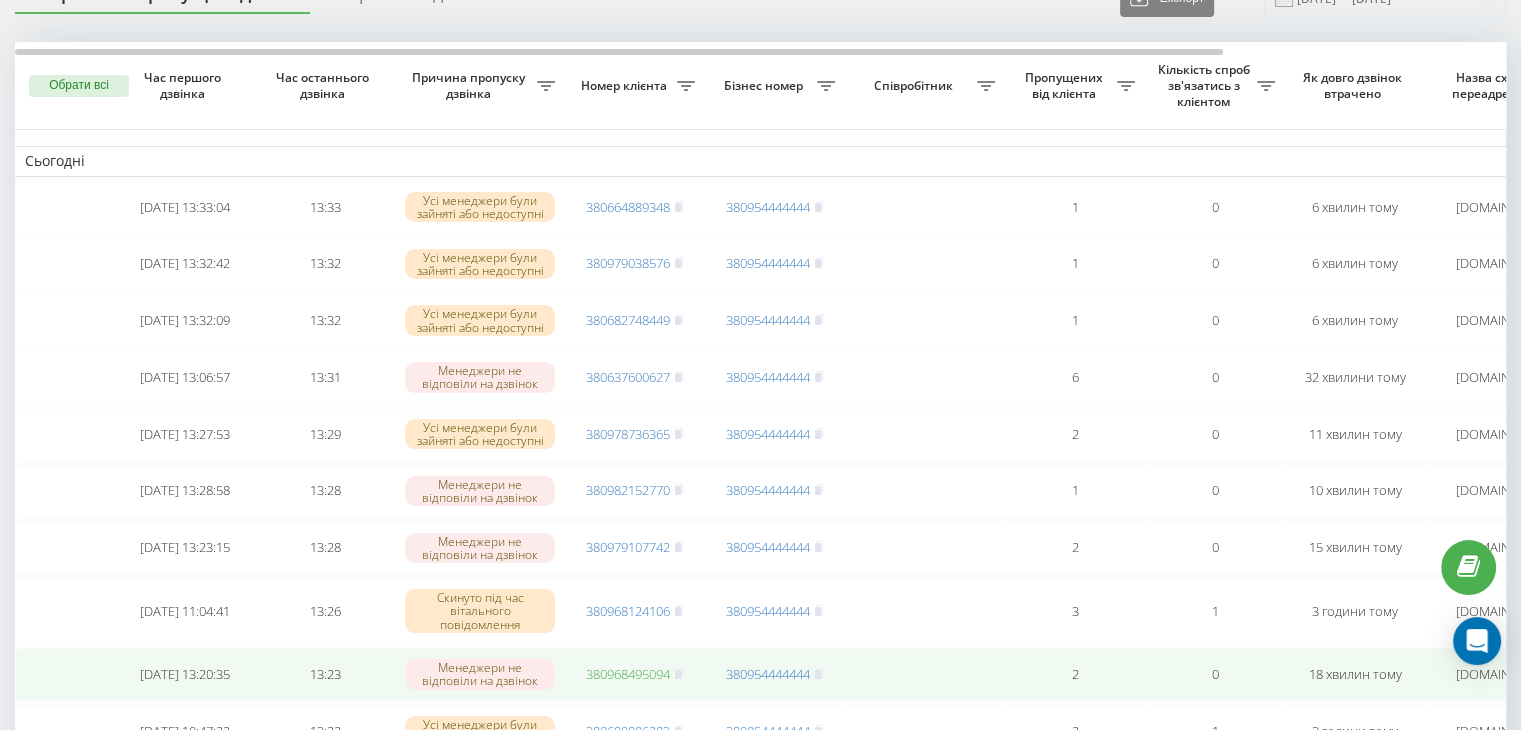 click on "380968495094" at bounding box center (628, 674) 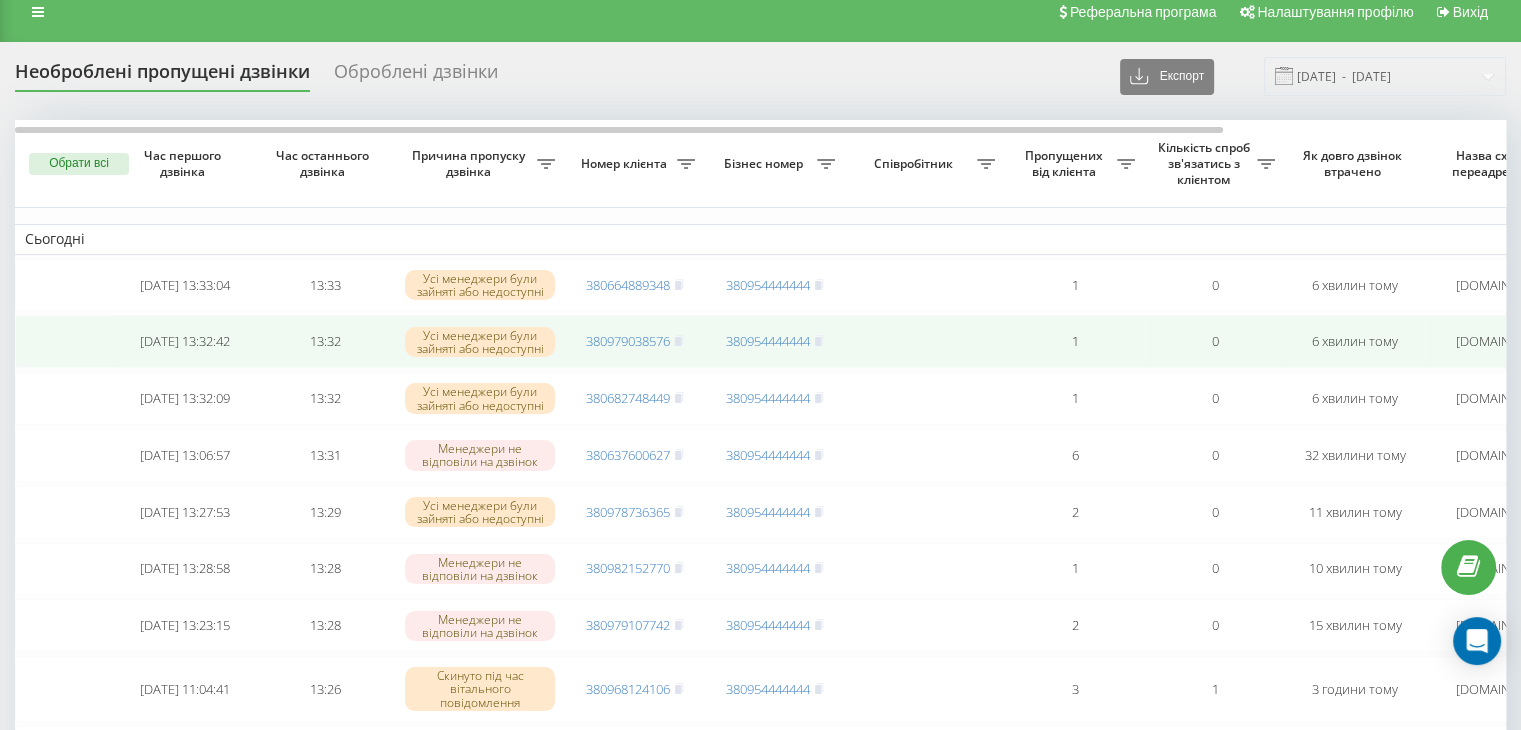 scroll, scrollTop: 0, scrollLeft: 0, axis: both 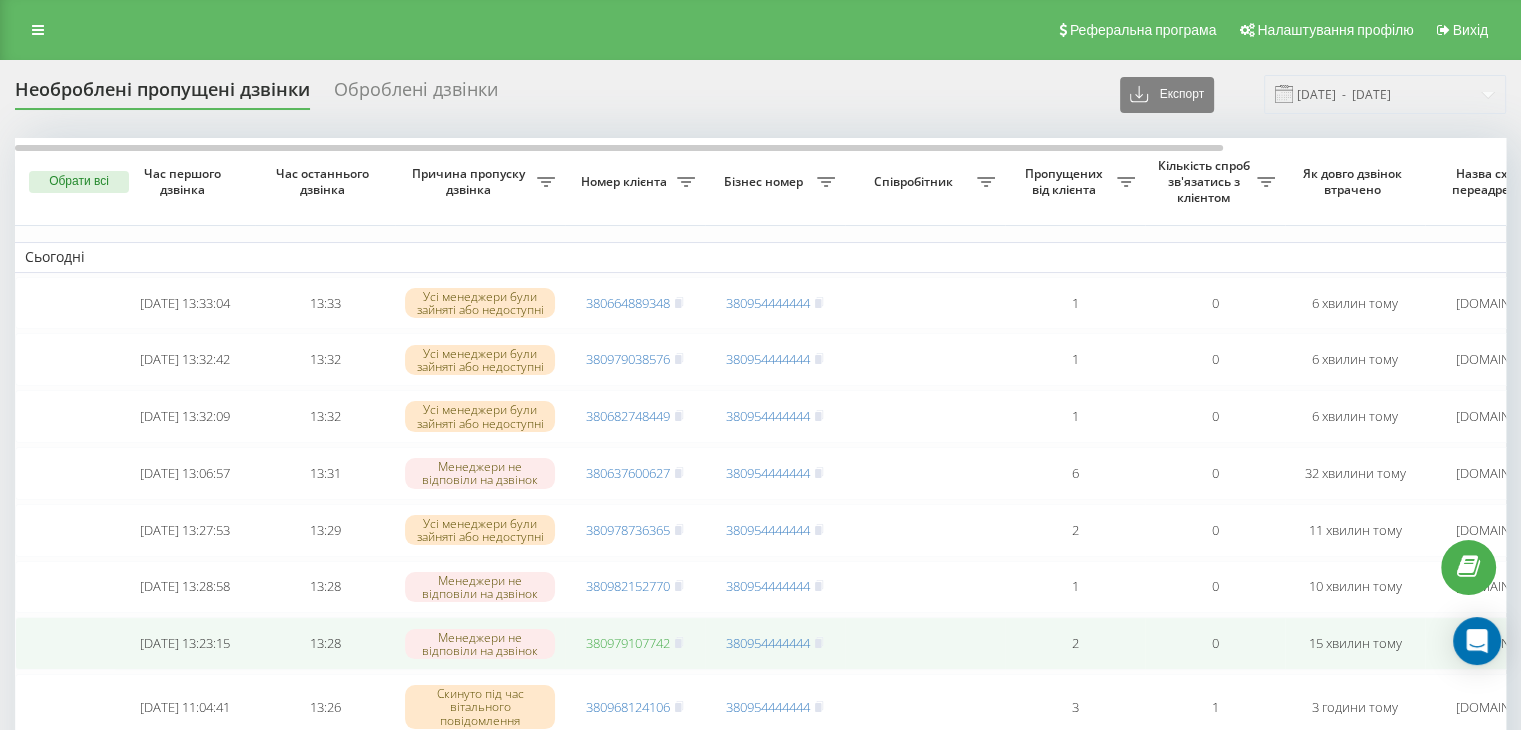 click on "380979107742" at bounding box center [628, 643] 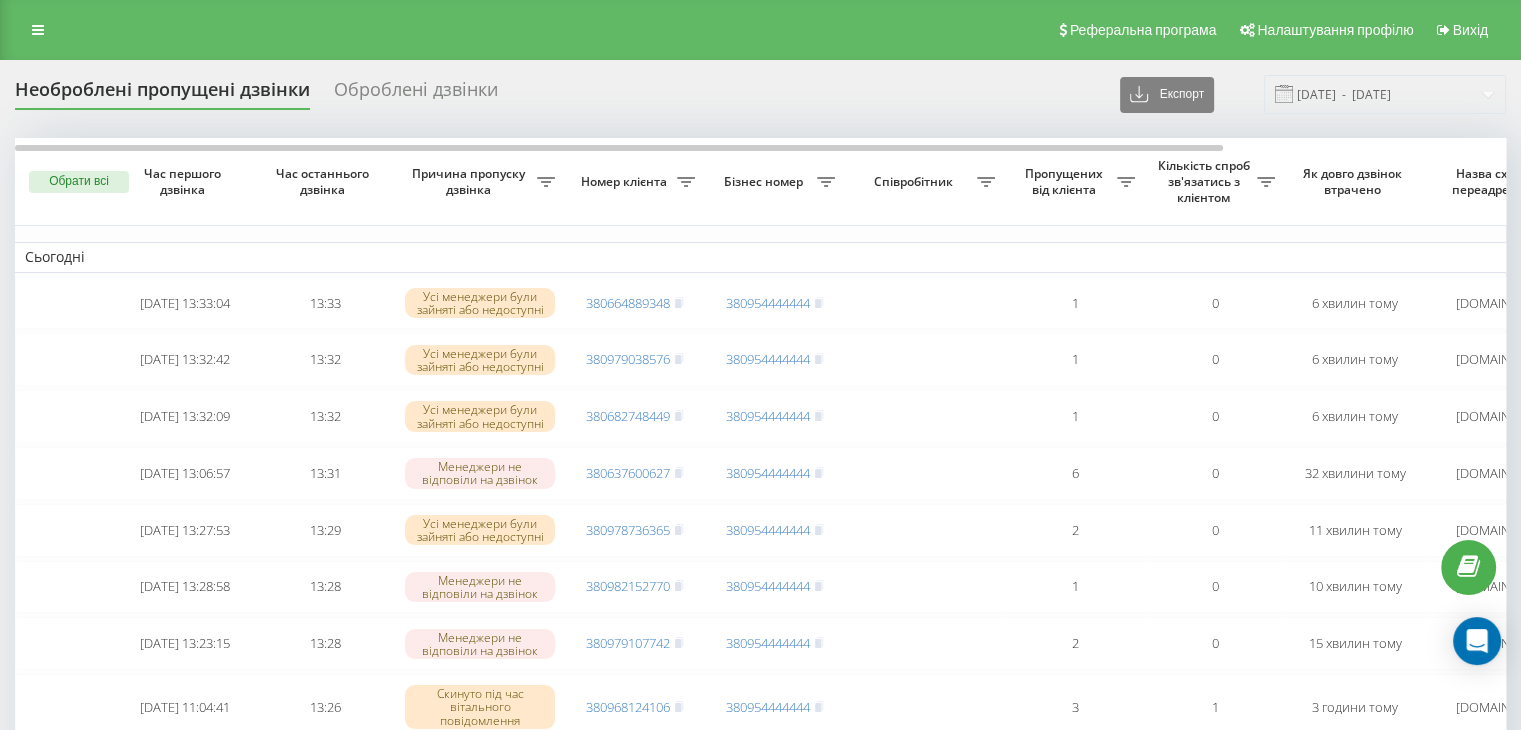 click on "Необроблені пропущені дзвінки Оброблені дзвінки Експорт .csv .xlsx [DATE]  -  [DATE]" at bounding box center (760, 94) 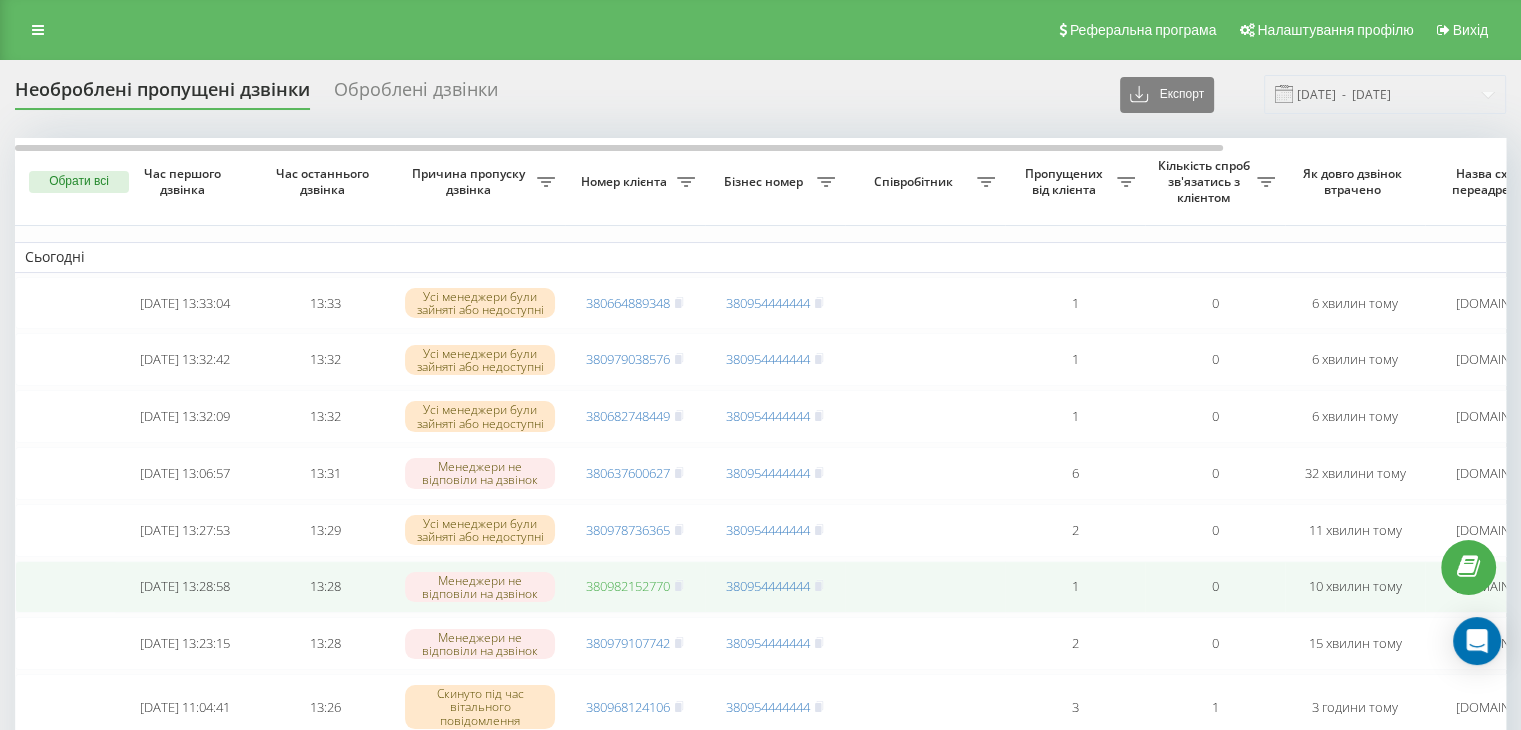 click on "380982152770" at bounding box center [628, 586] 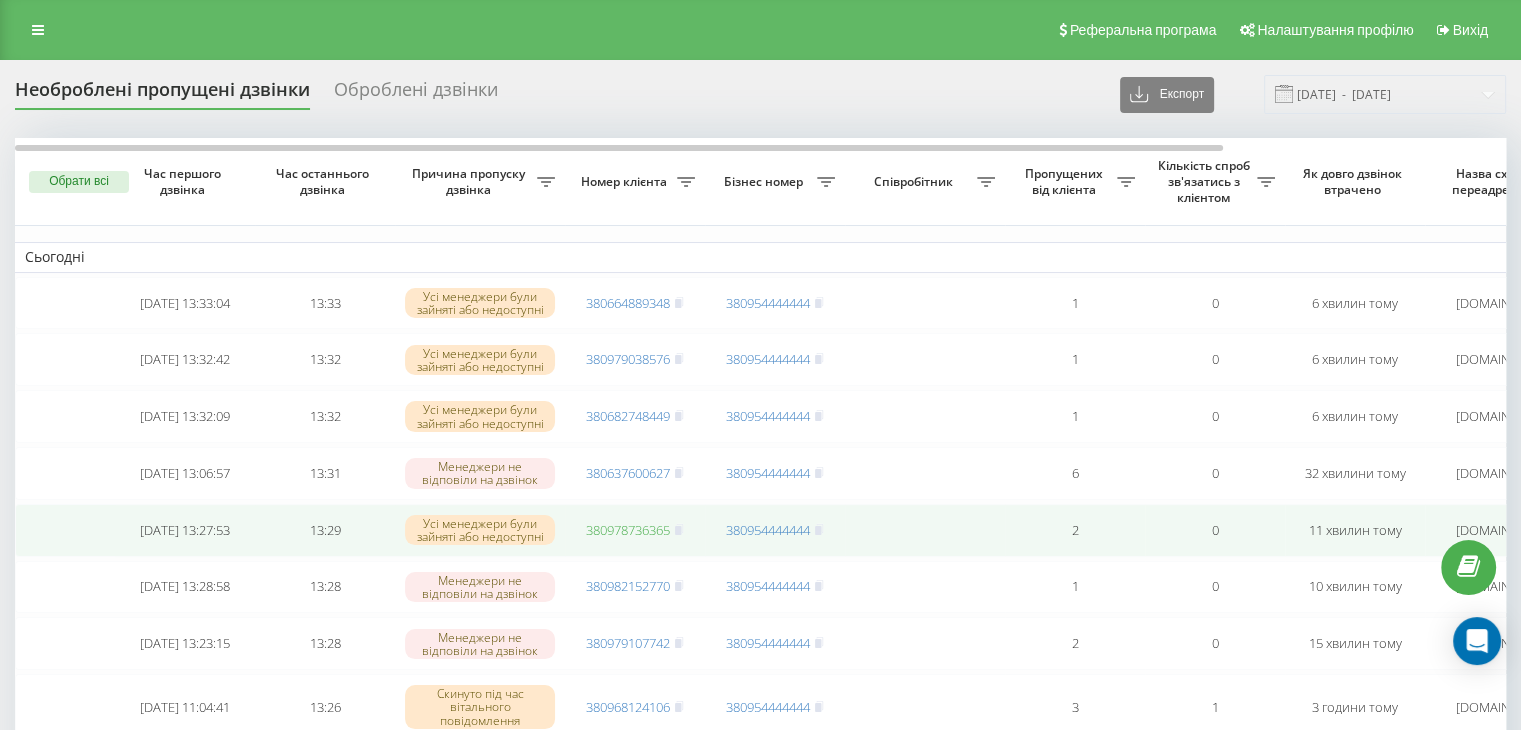 click on "380978736365" at bounding box center (628, 530) 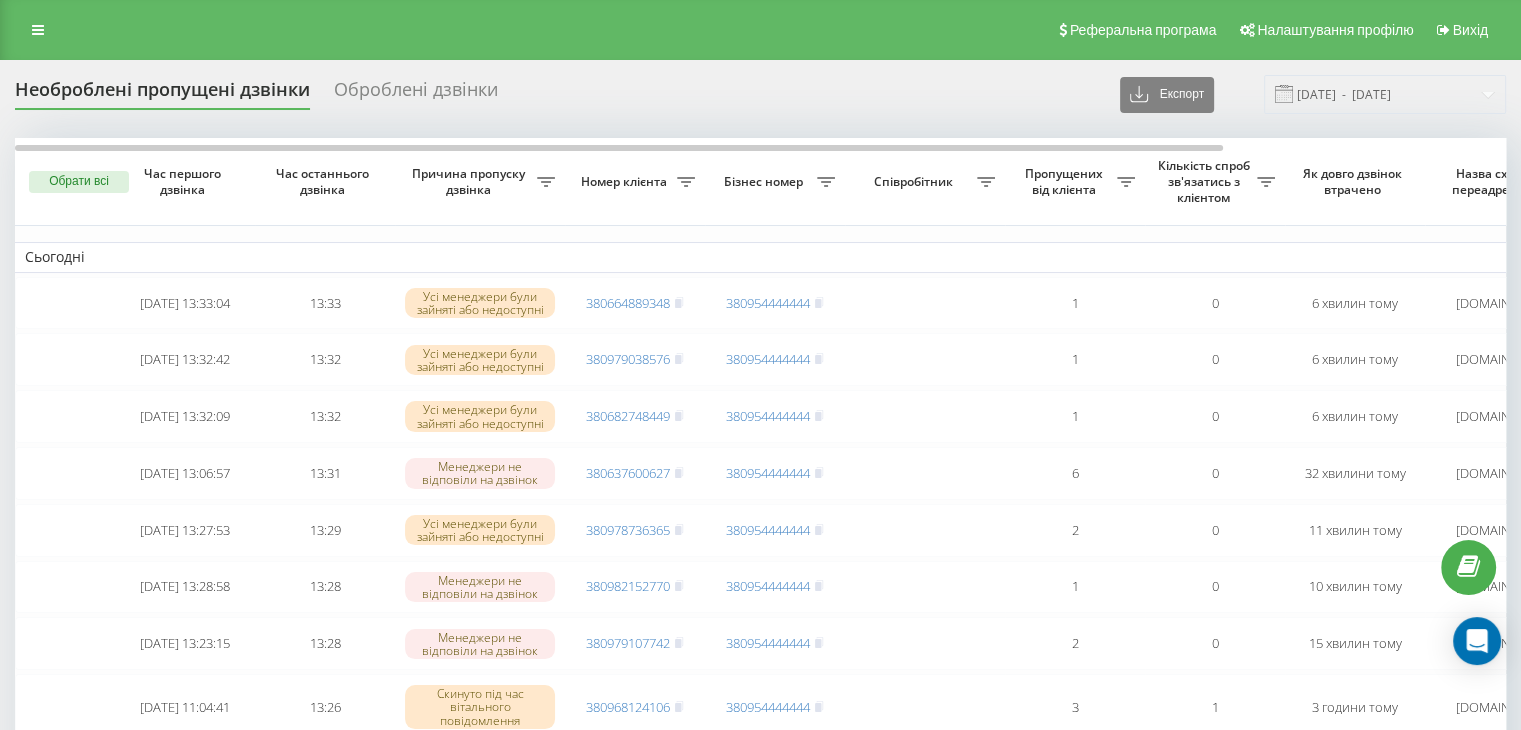click on "Необроблені пропущені дзвінки Оброблені дзвінки Експорт .csv .xlsx [DATE]  -  [DATE]" at bounding box center [760, 94] 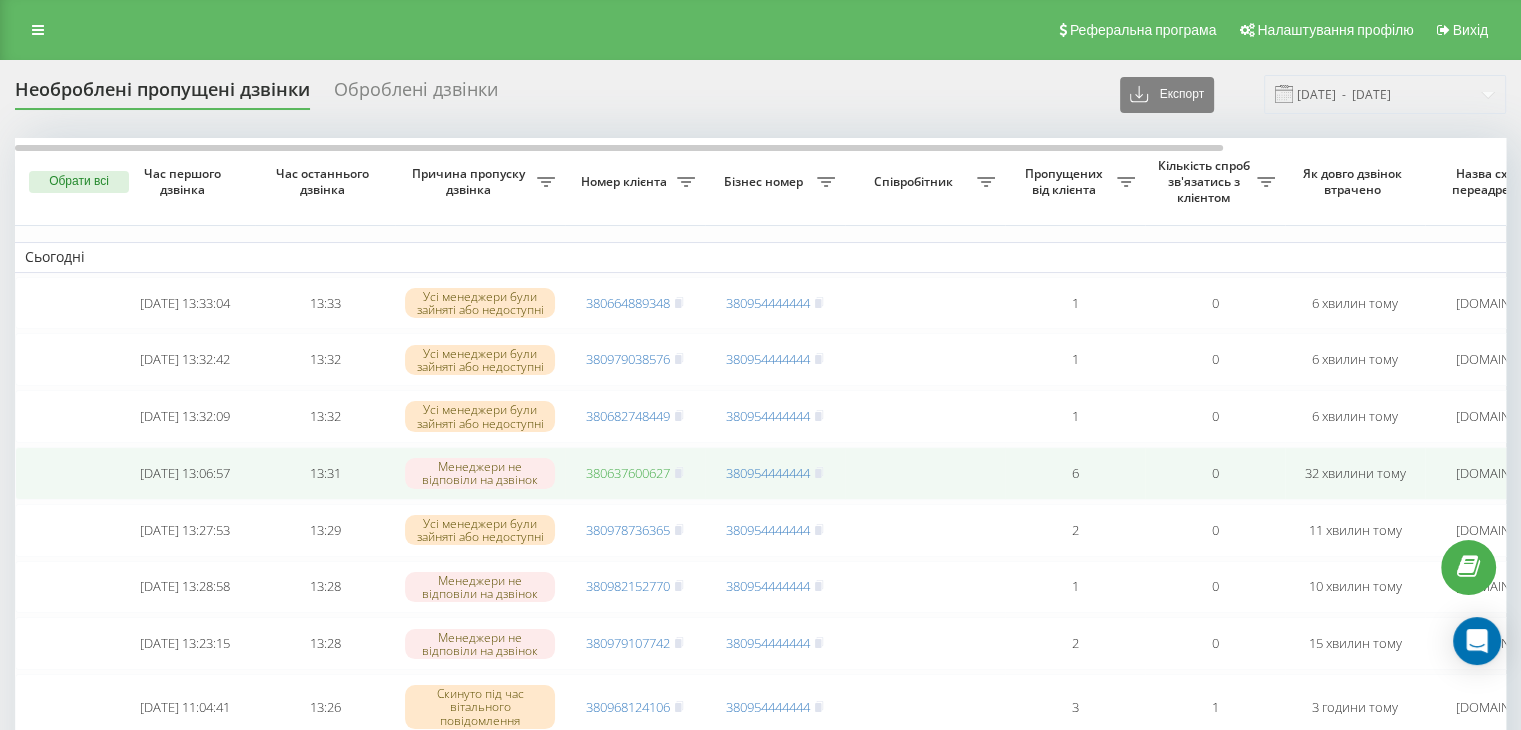 click on "380637600627" at bounding box center [628, 473] 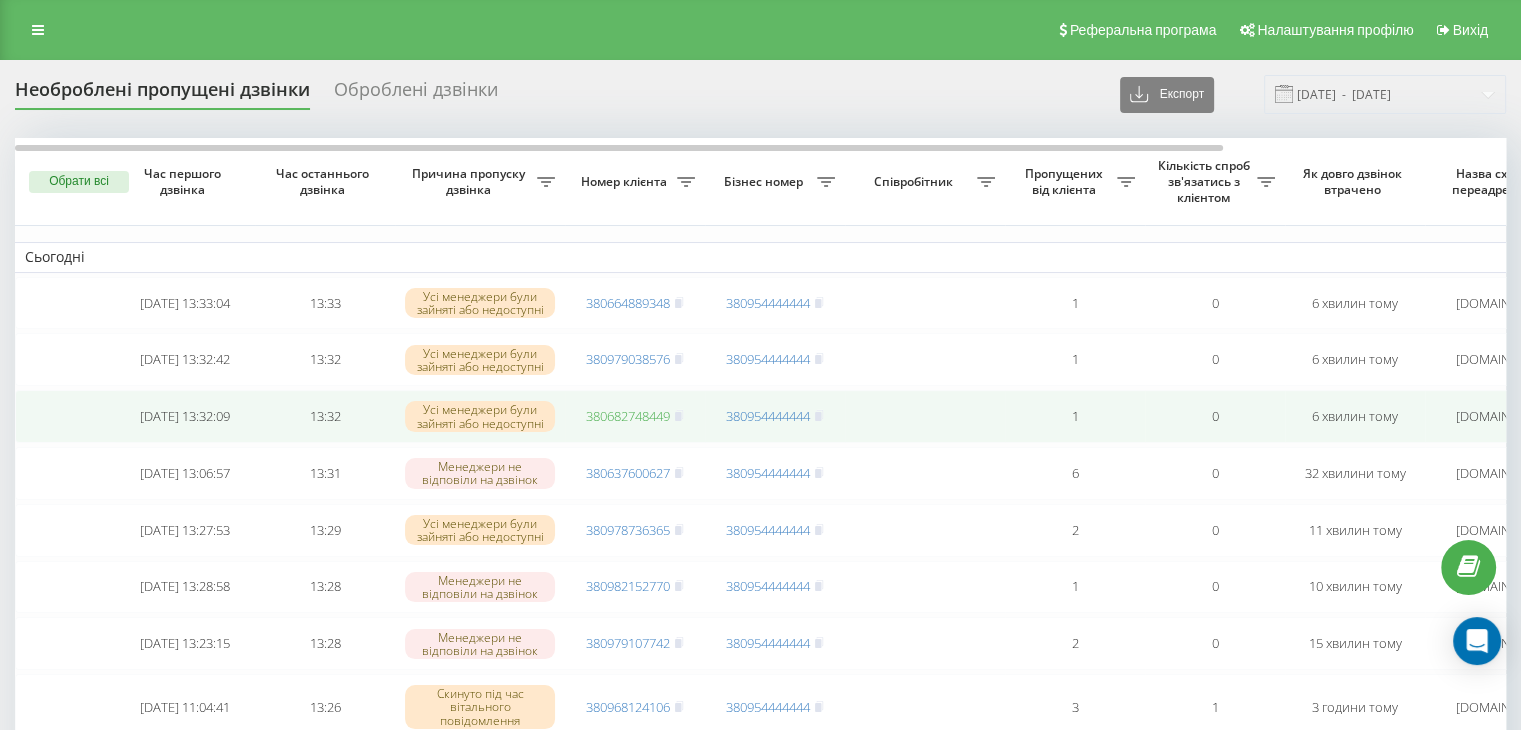 click on "380682748449" at bounding box center [628, 416] 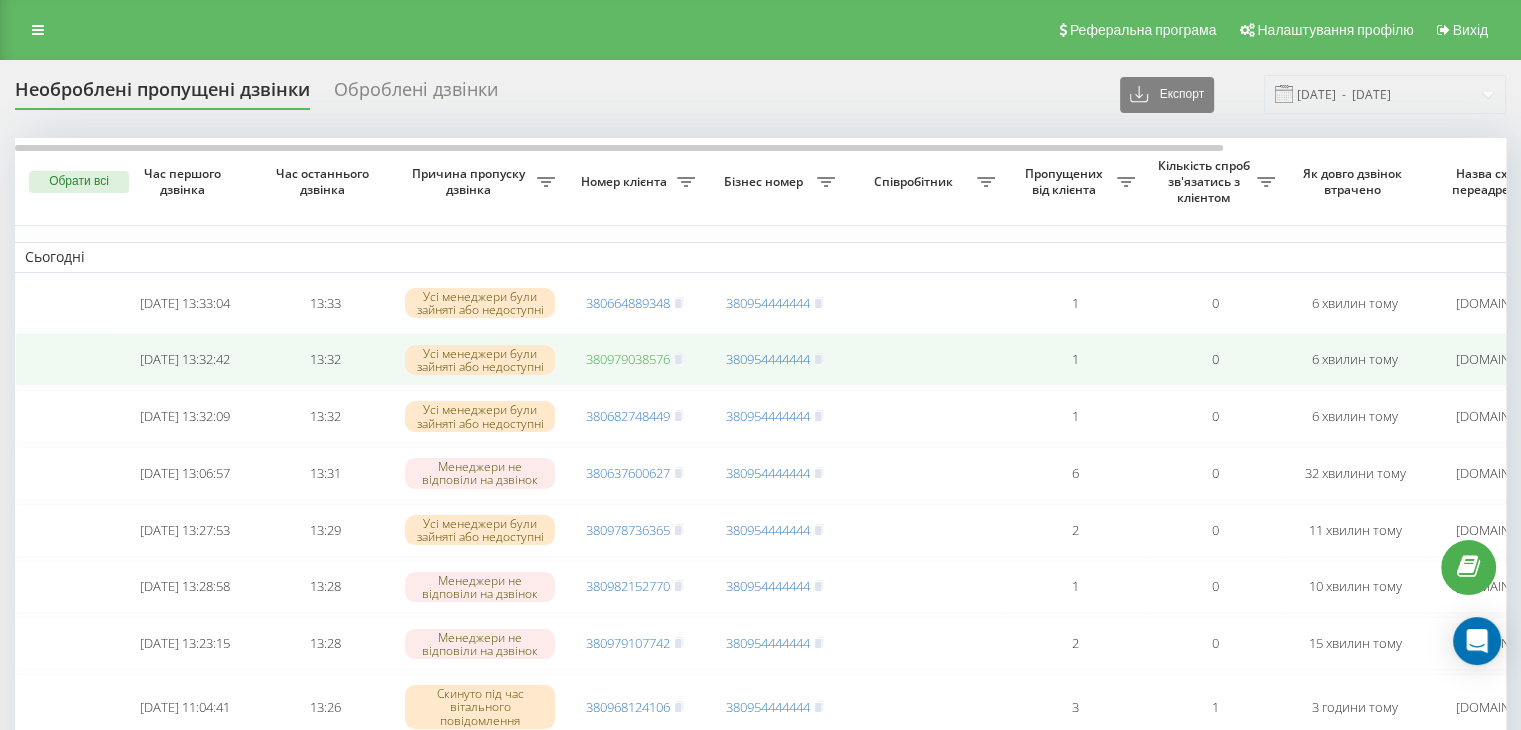 click on "380979038576" at bounding box center [628, 359] 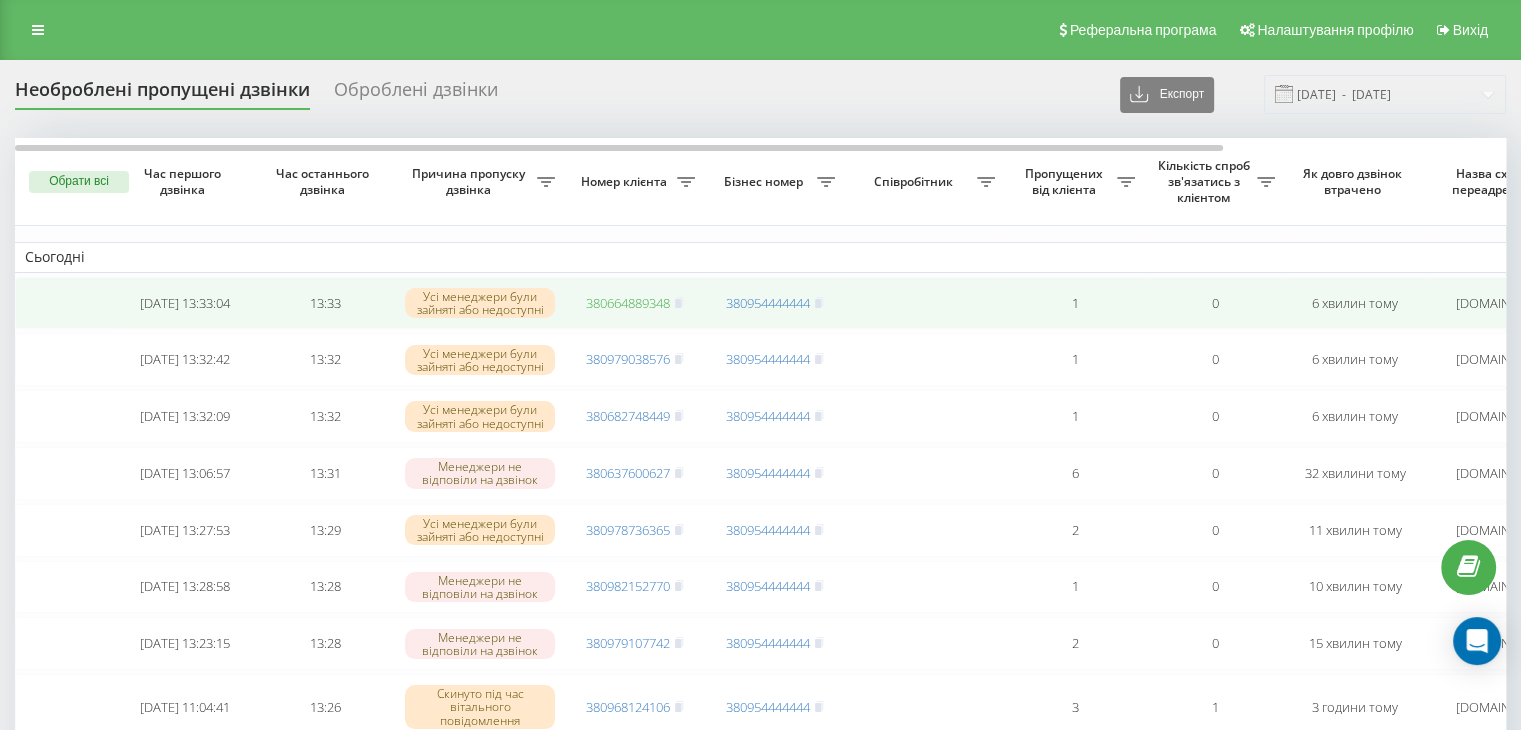 click on "380664889348" at bounding box center [628, 303] 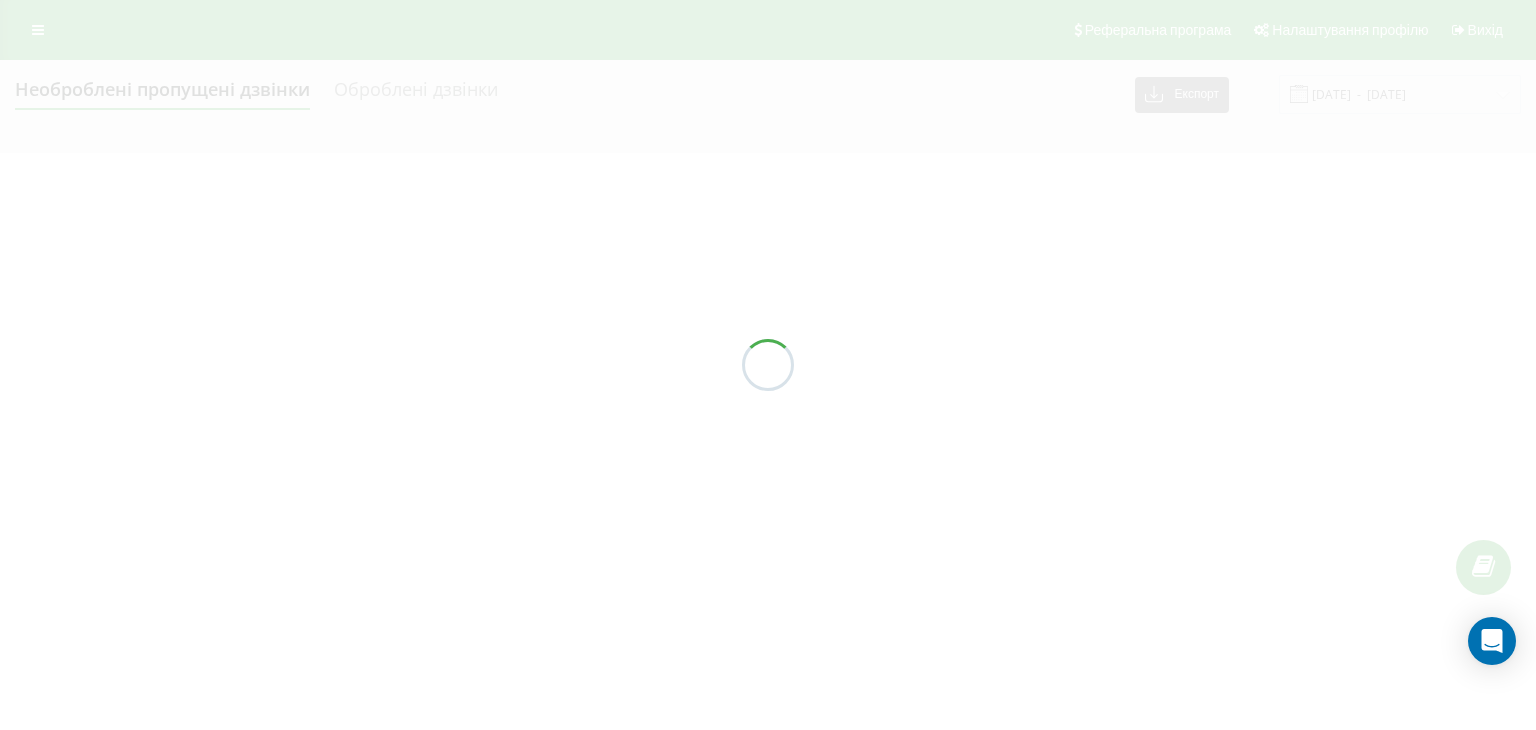 scroll, scrollTop: 0, scrollLeft: 0, axis: both 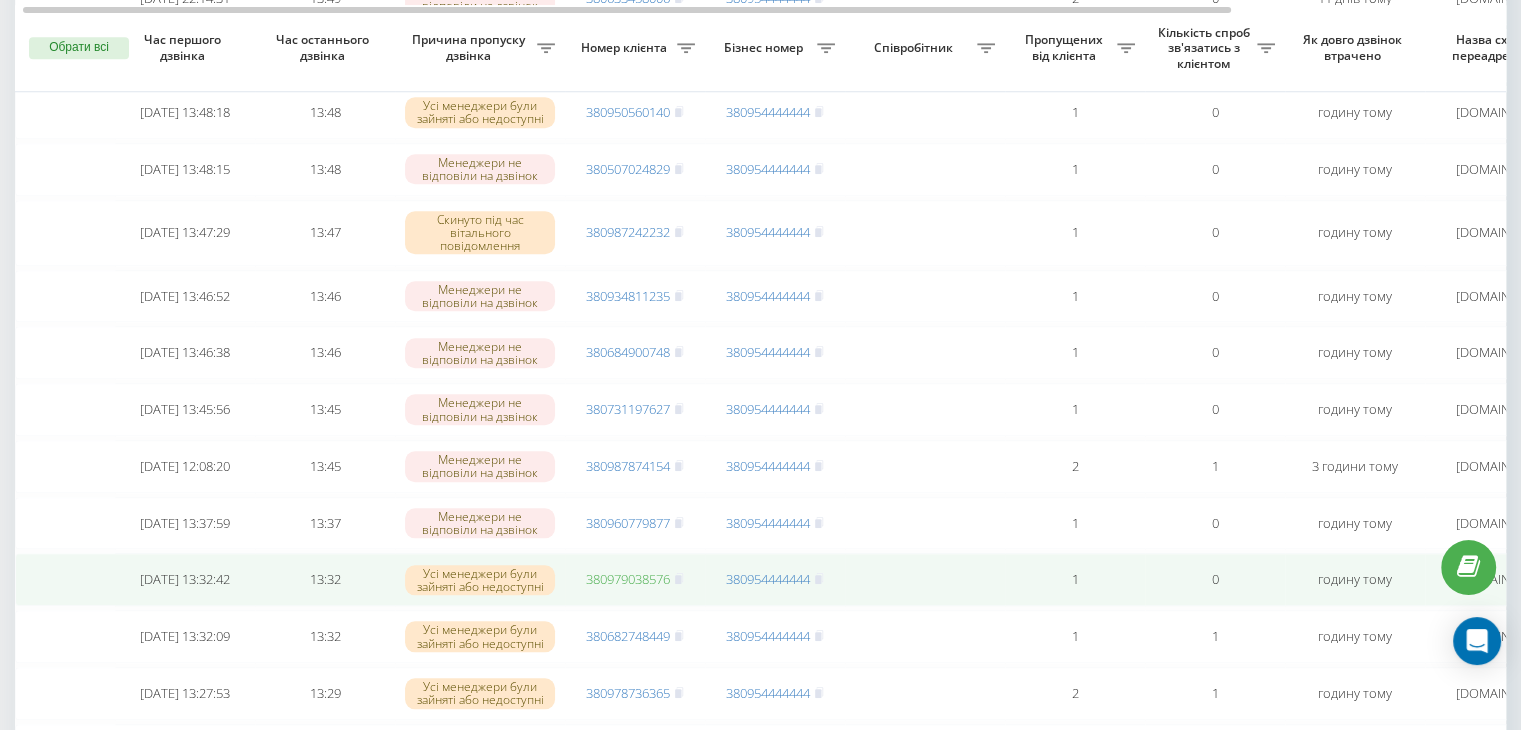 click on "380979038576" at bounding box center [628, 579] 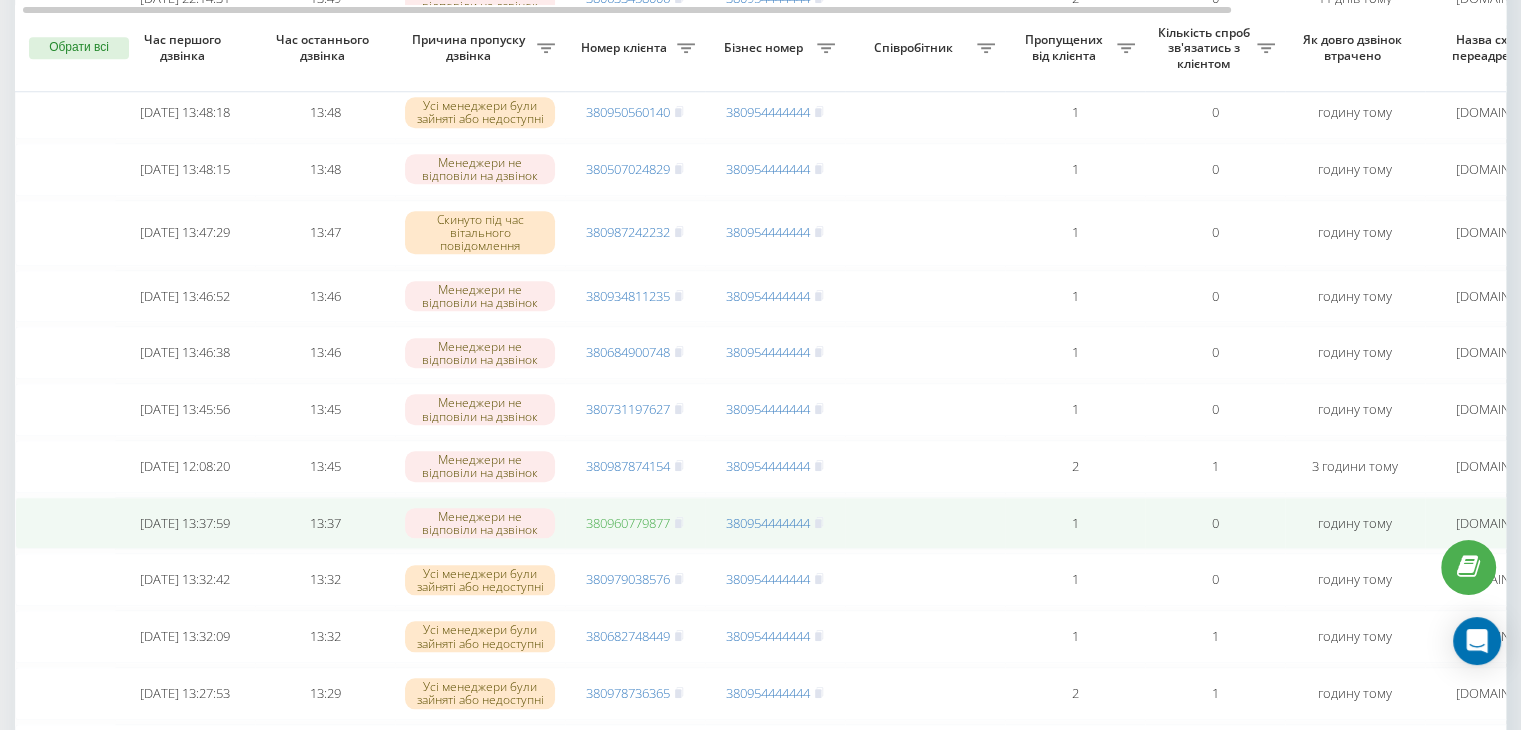 click on "380960779877" at bounding box center [628, 523] 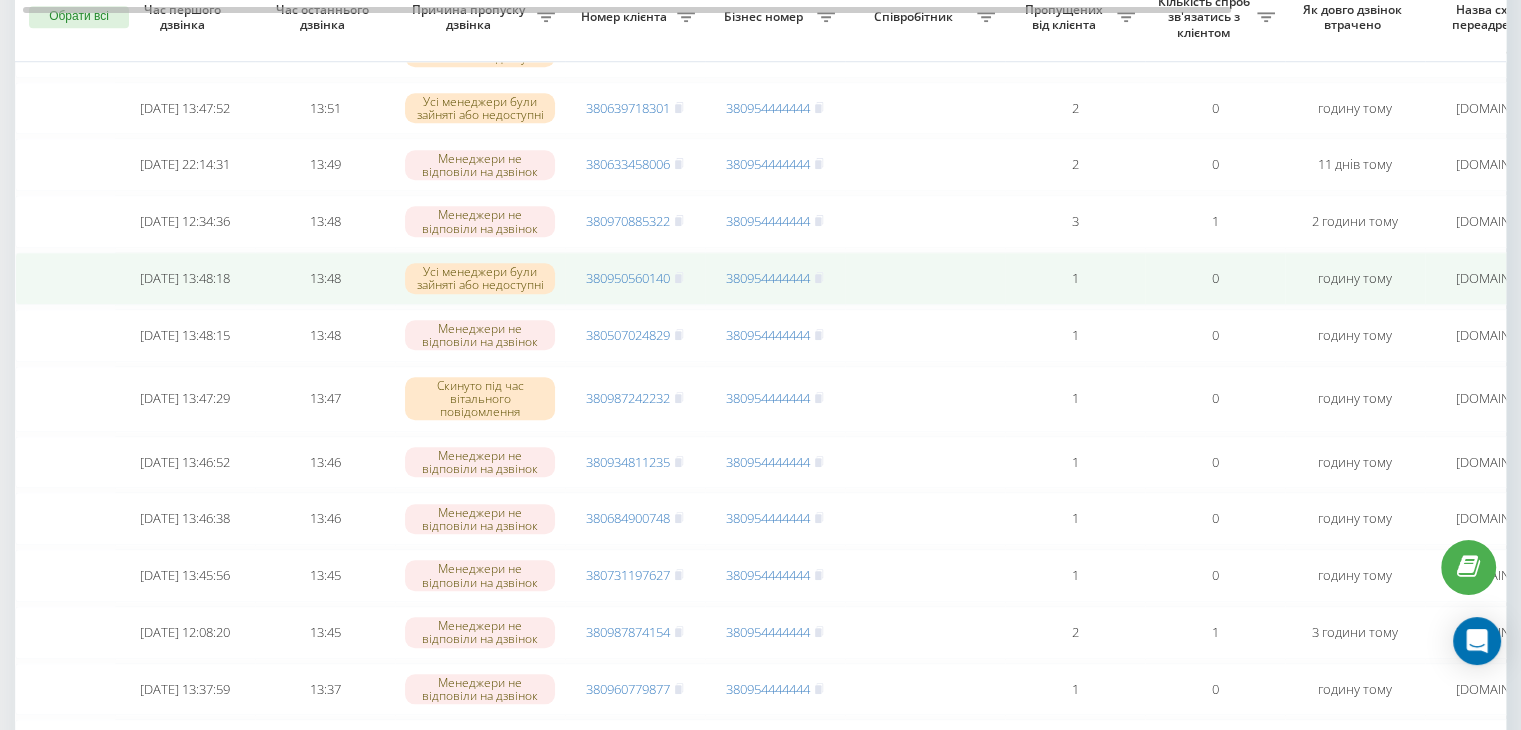 scroll, scrollTop: 1623, scrollLeft: 0, axis: vertical 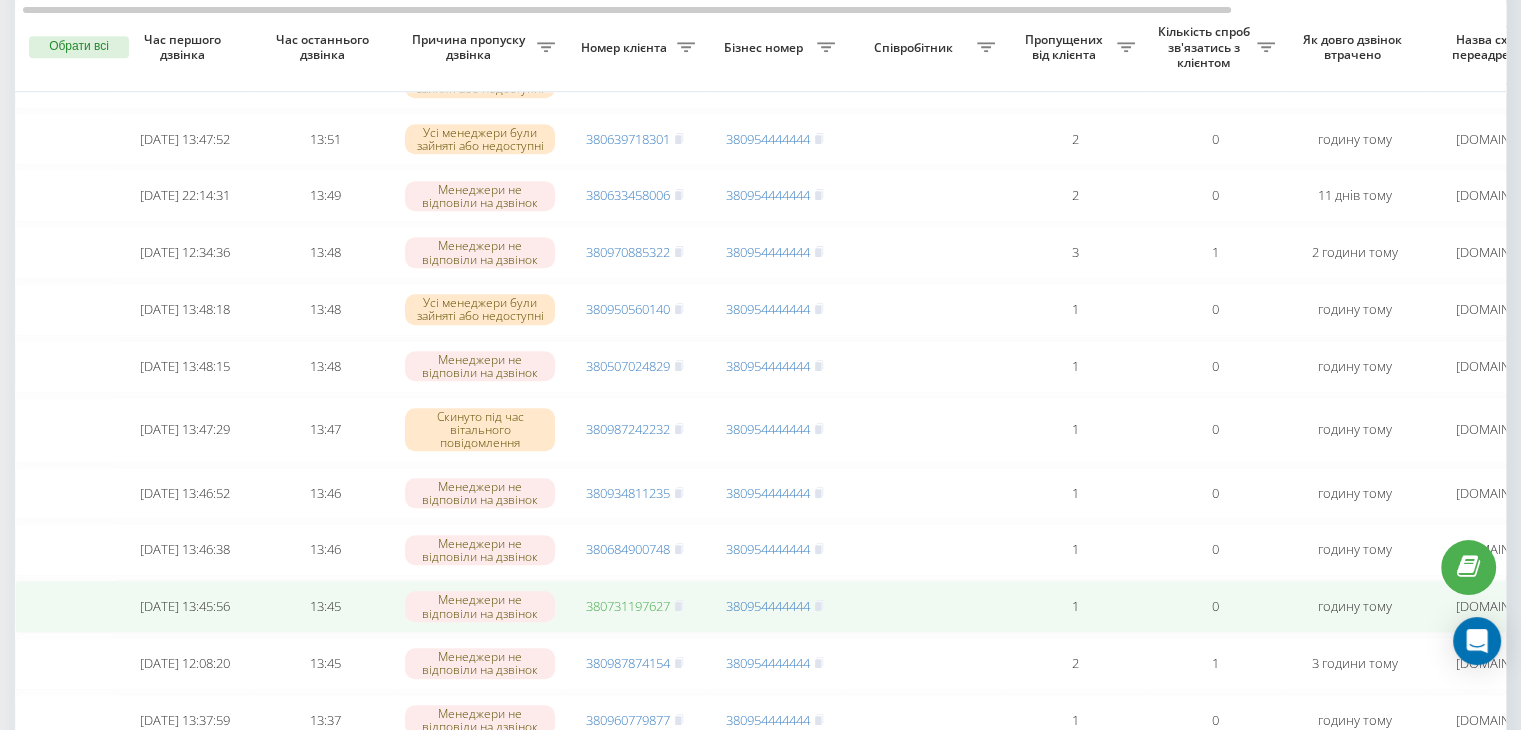 click on "380731197627" at bounding box center [628, 606] 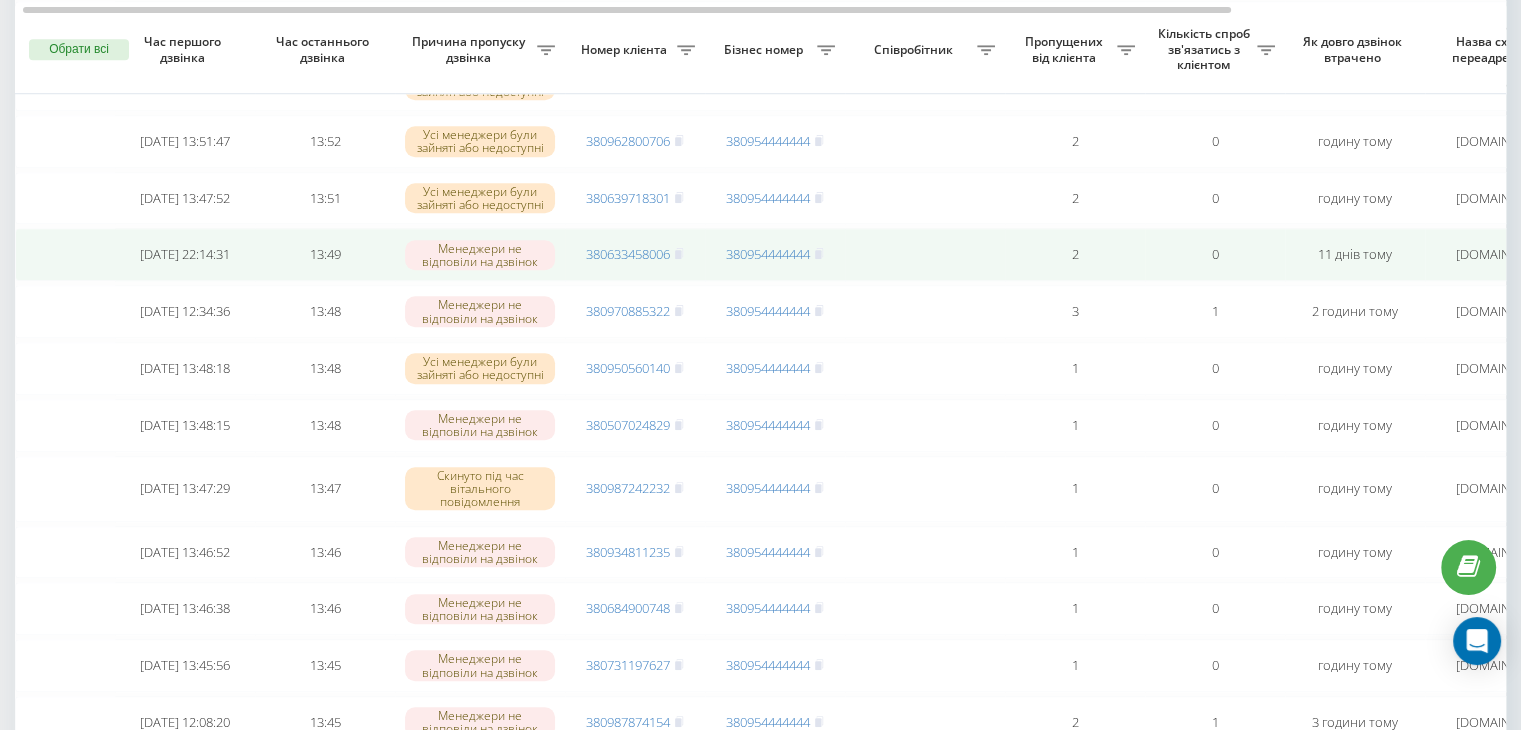 scroll, scrollTop: 1566, scrollLeft: 0, axis: vertical 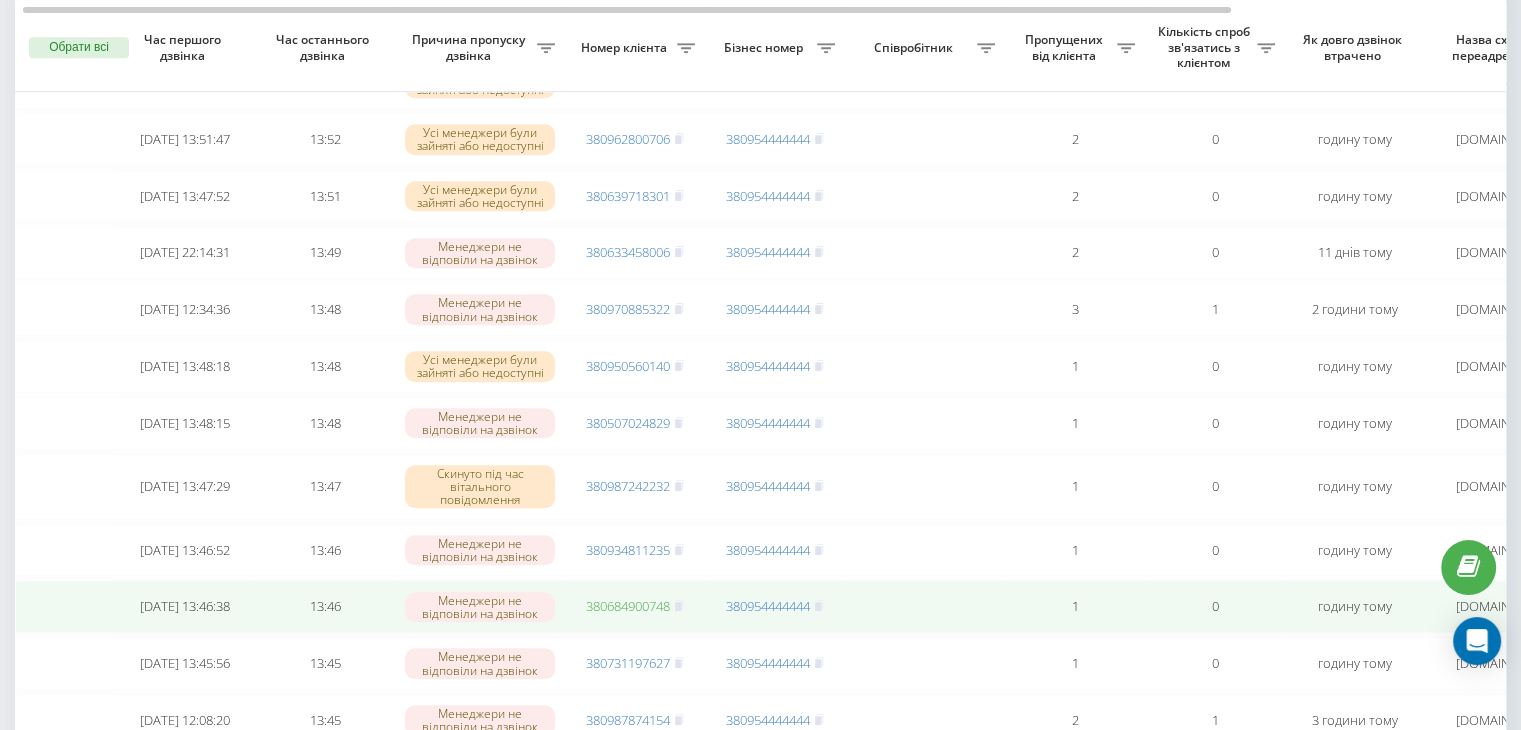 click on "380684900748" at bounding box center (628, 606) 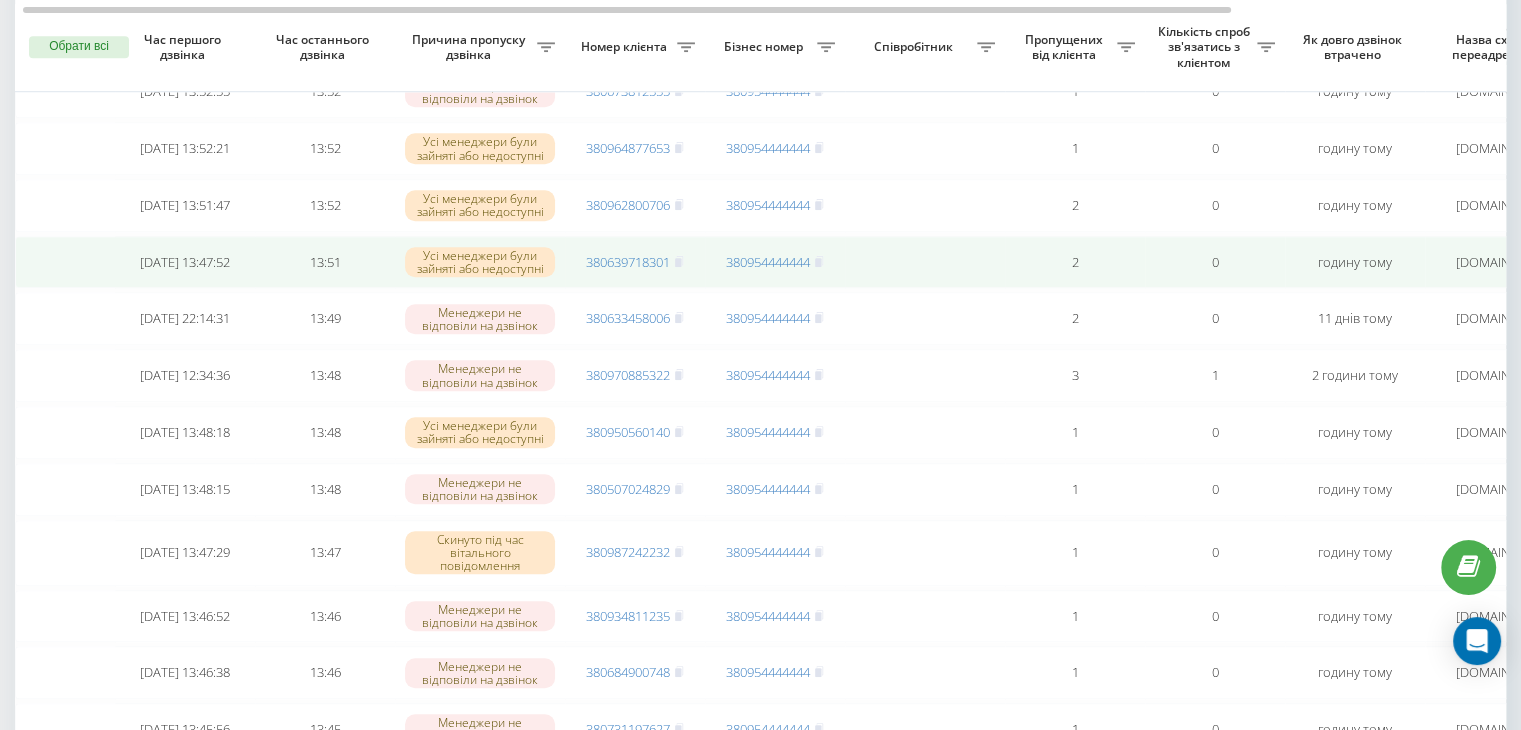scroll, scrollTop: 1500, scrollLeft: 0, axis: vertical 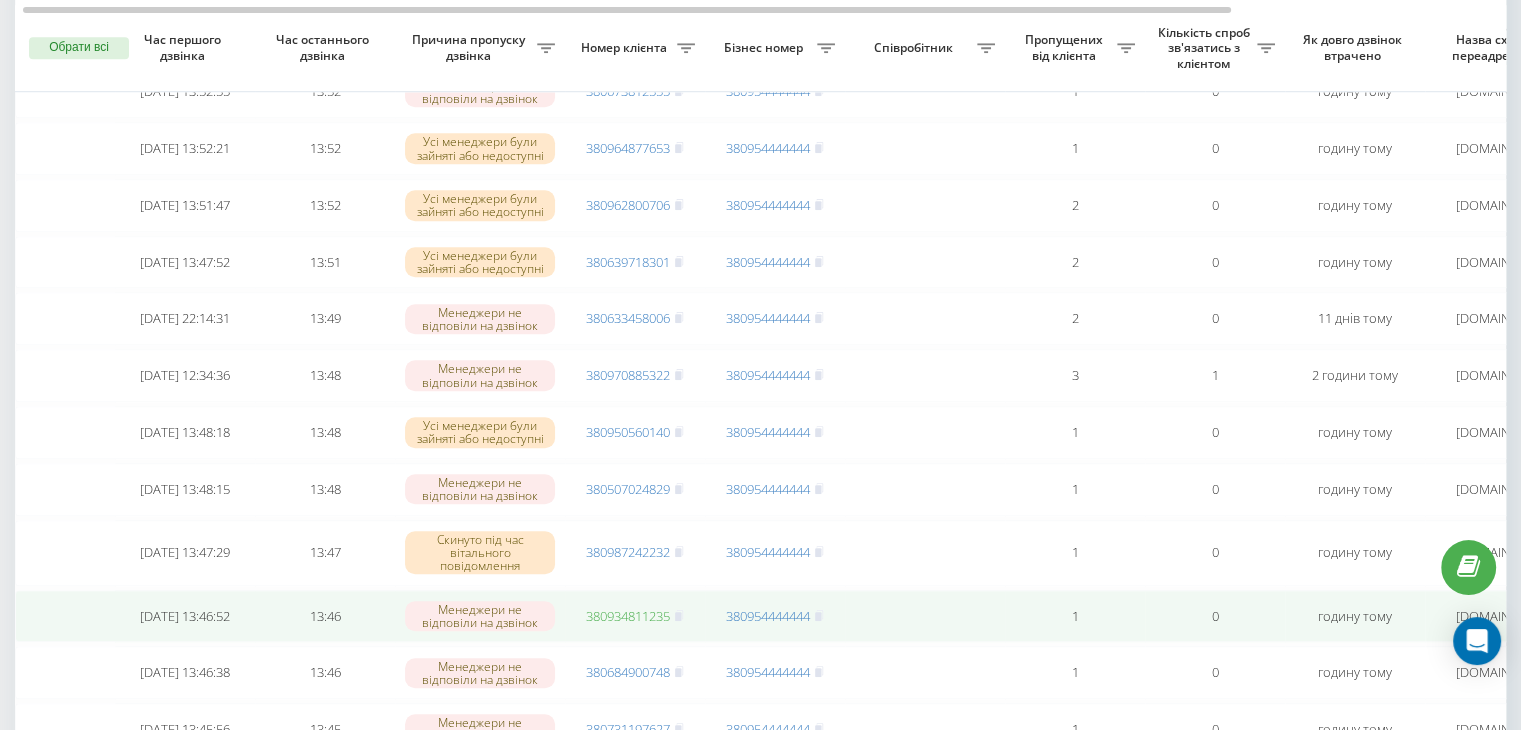 click on "380934811235" at bounding box center [628, 616] 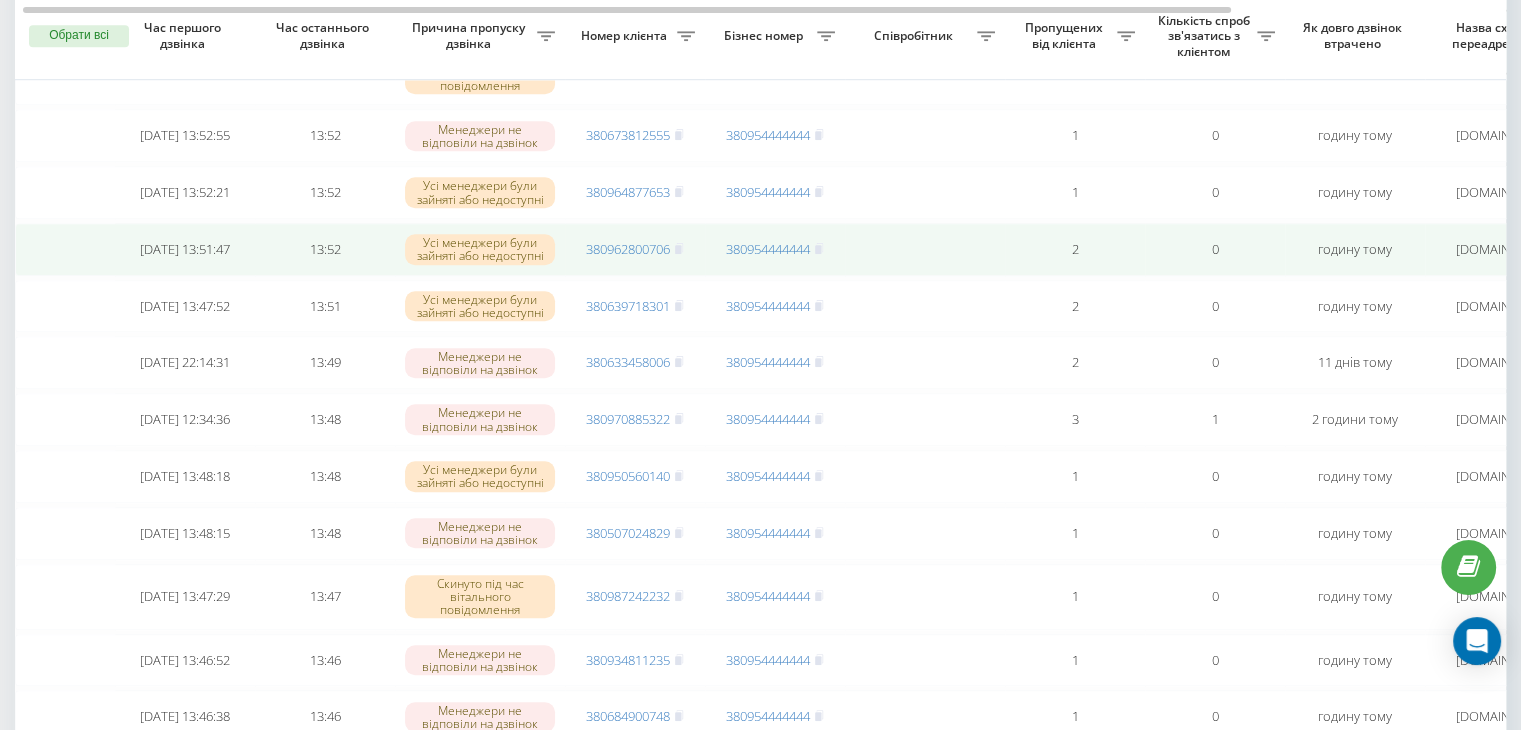 scroll, scrollTop: 1439, scrollLeft: 0, axis: vertical 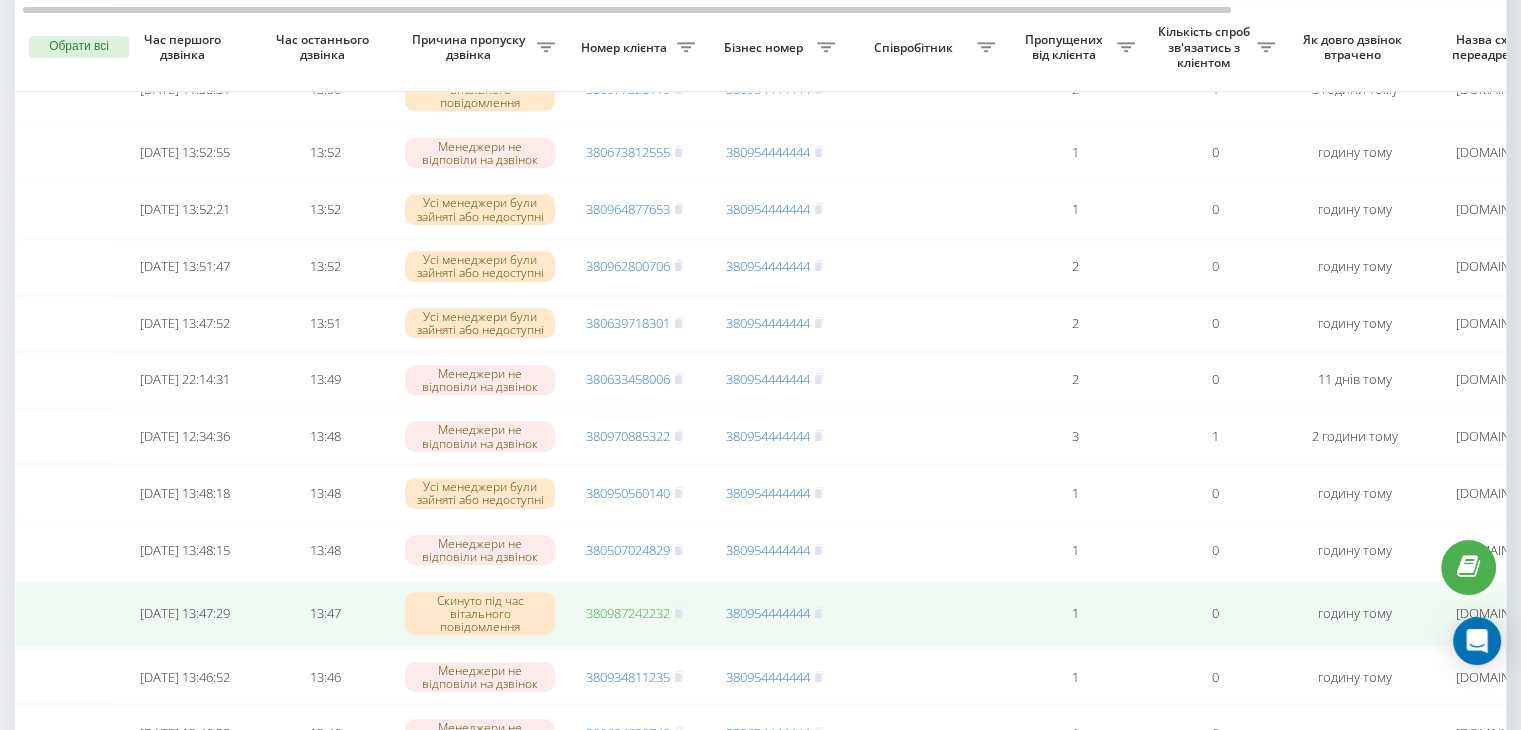 click on "380987242232" at bounding box center [628, 613] 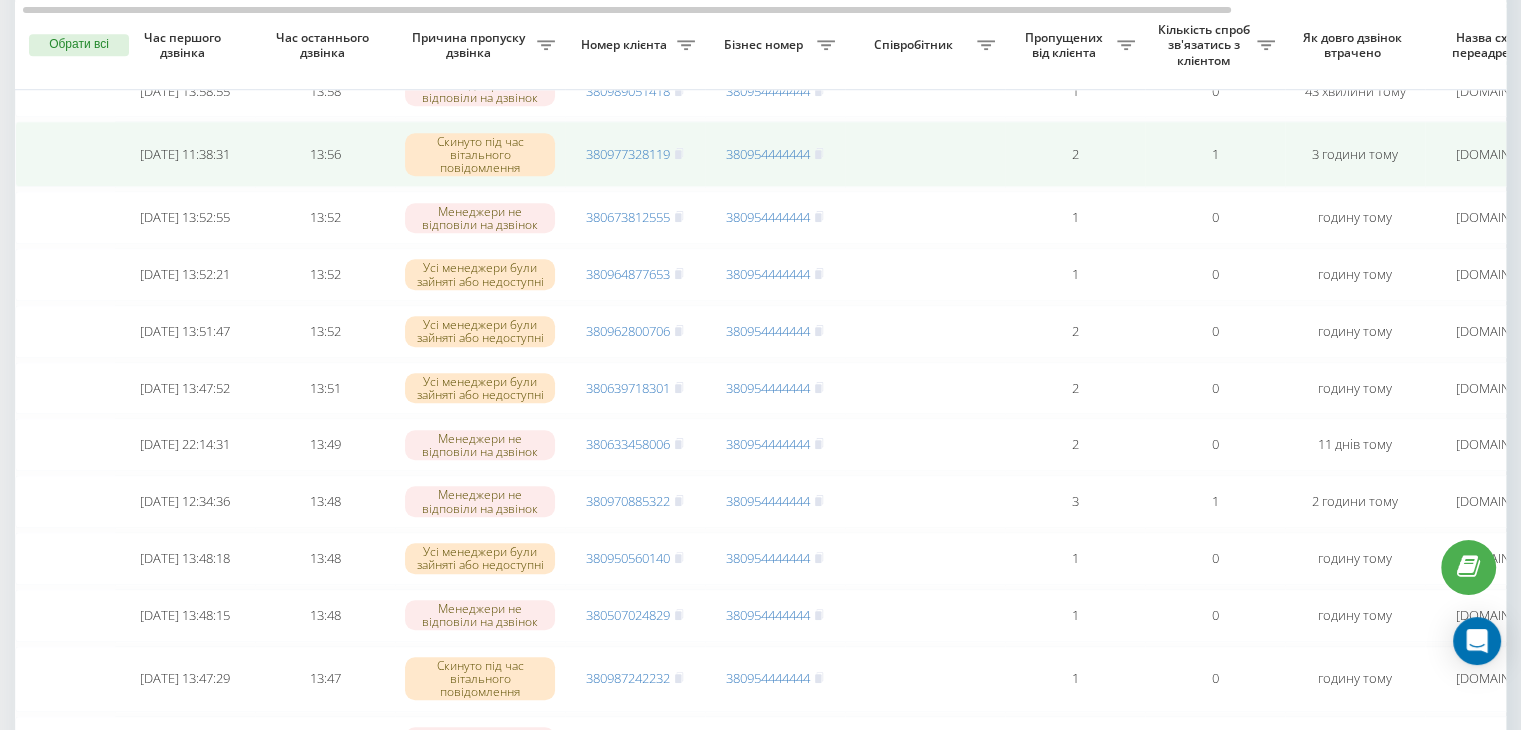 scroll, scrollTop: 1372, scrollLeft: 0, axis: vertical 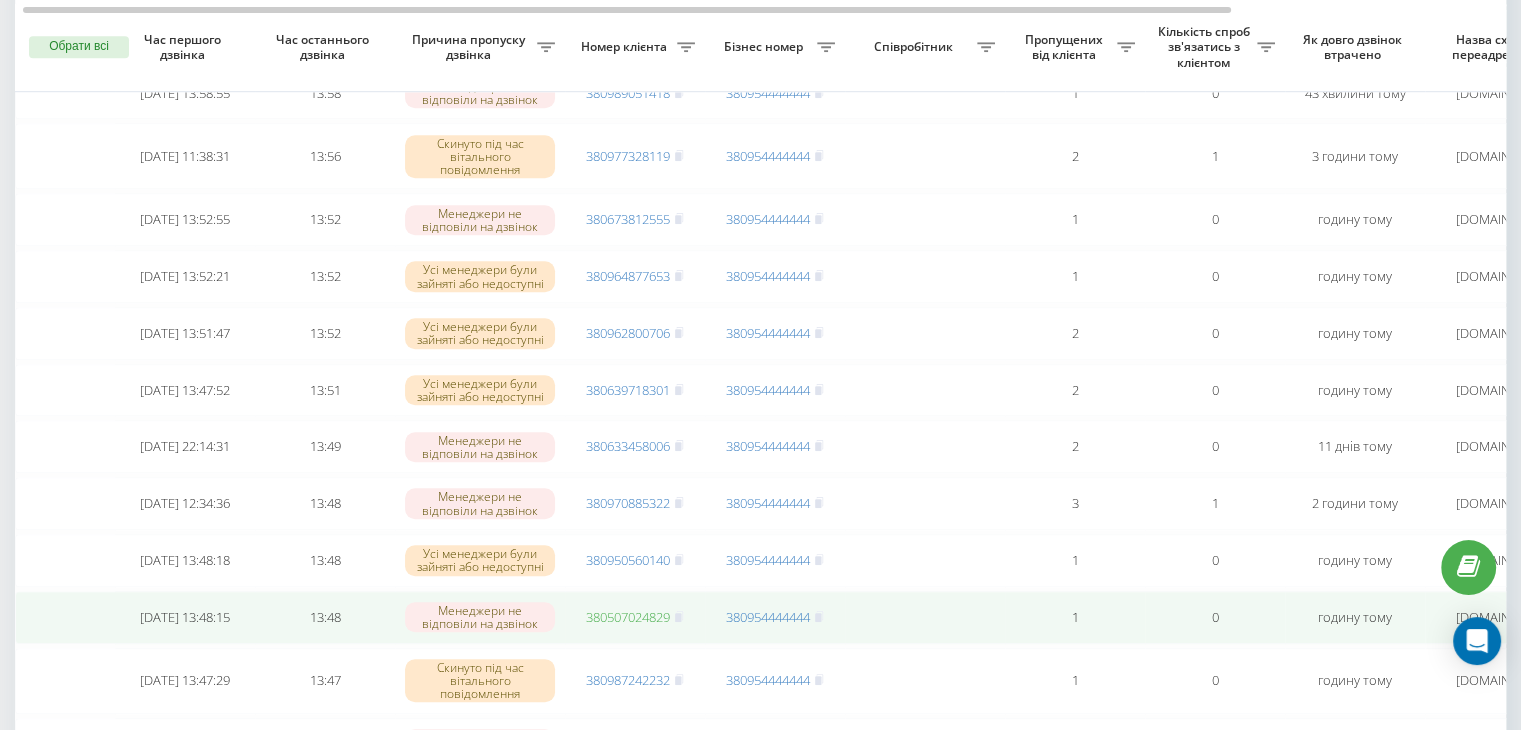 click on "380507024829" at bounding box center (628, 617) 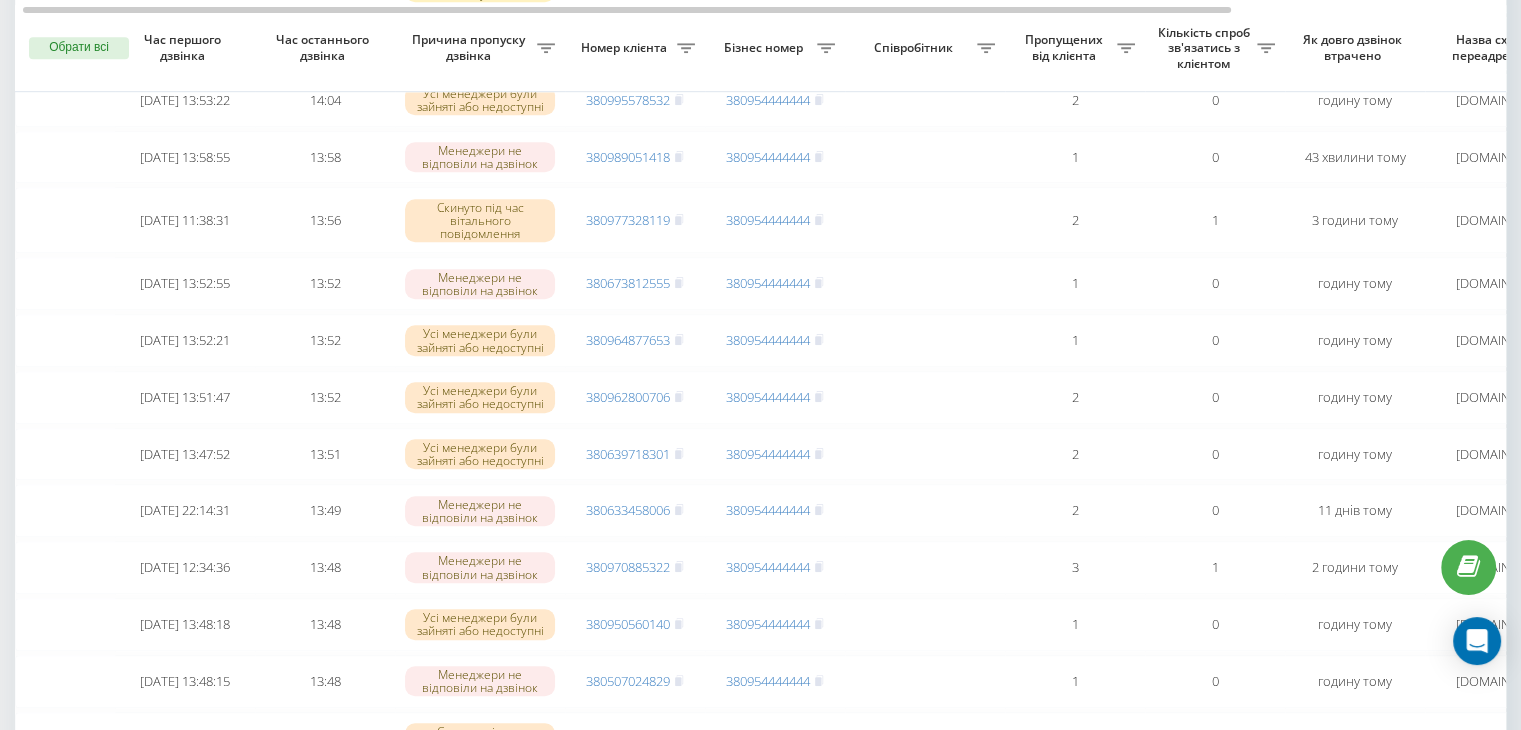 scroll, scrollTop: 1310, scrollLeft: 0, axis: vertical 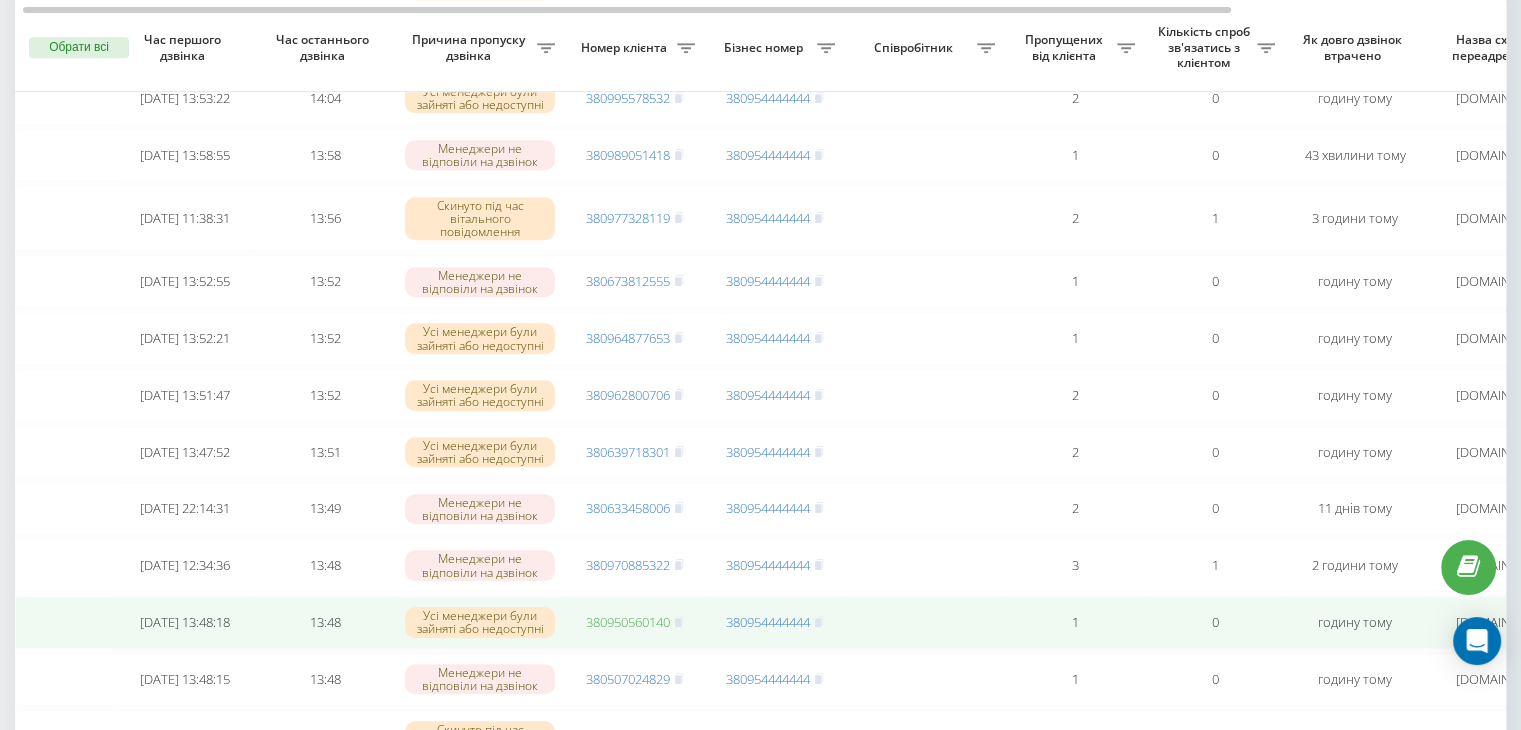 click on "380950560140" at bounding box center (628, 622) 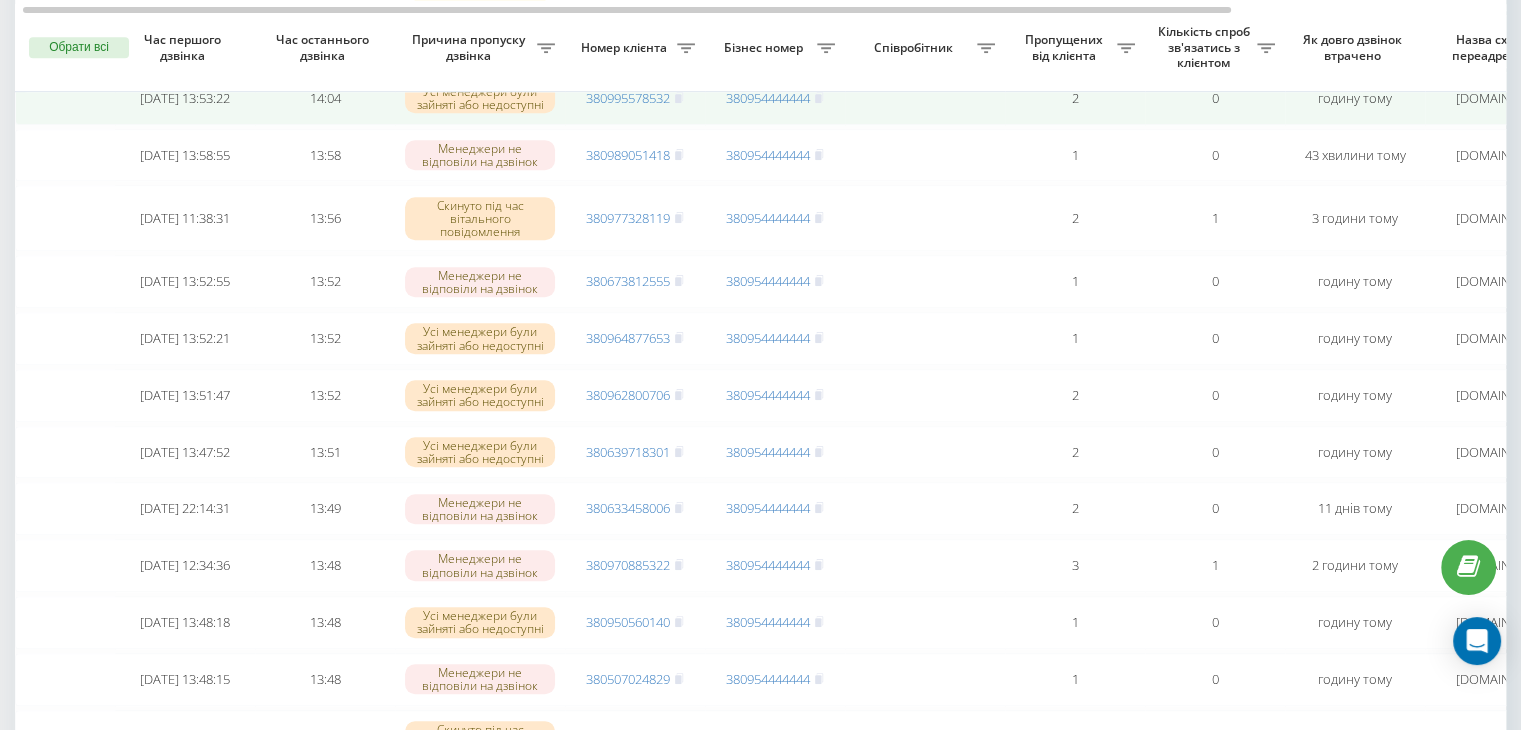 scroll, scrollTop: 1292, scrollLeft: 0, axis: vertical 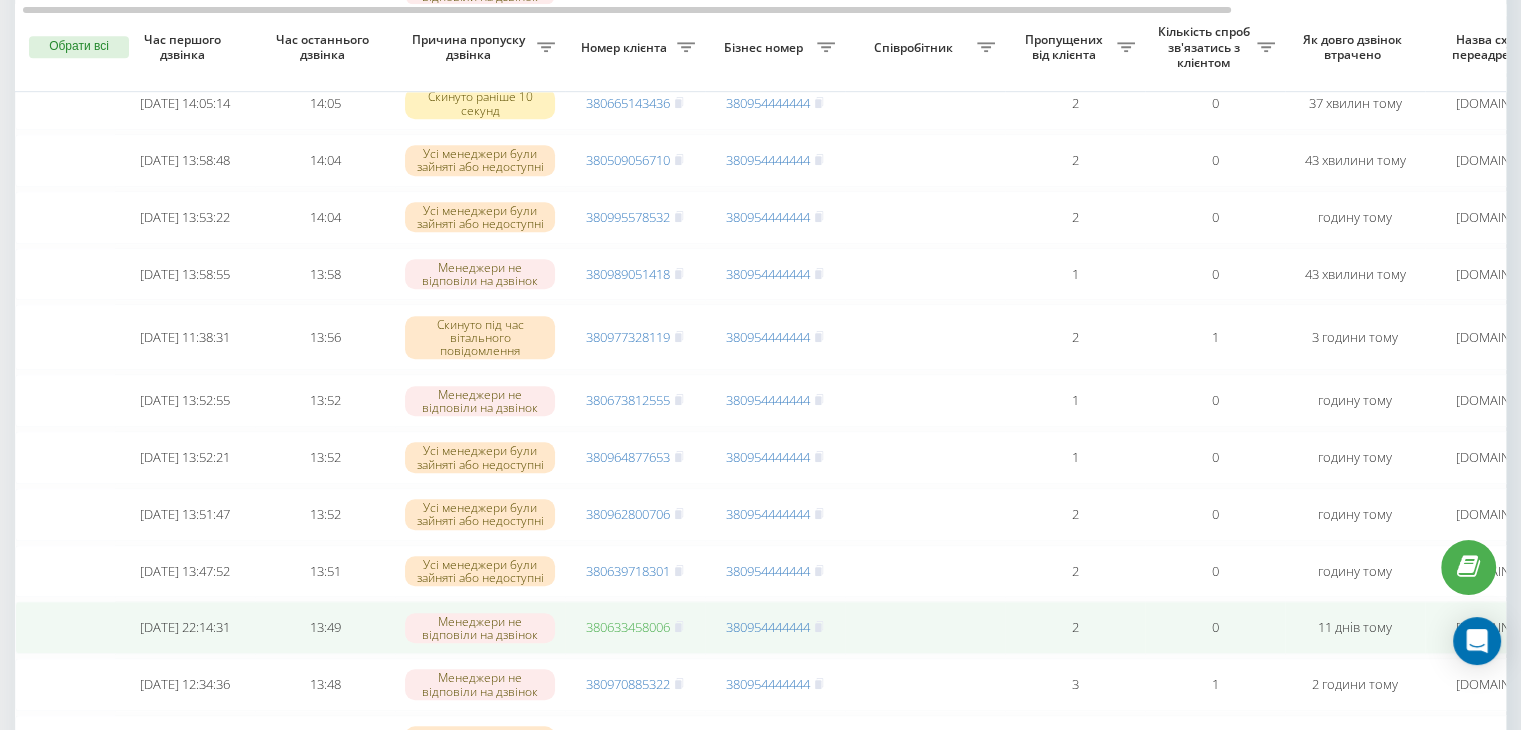 click on "380633458006" at bounding box center (628, 627) 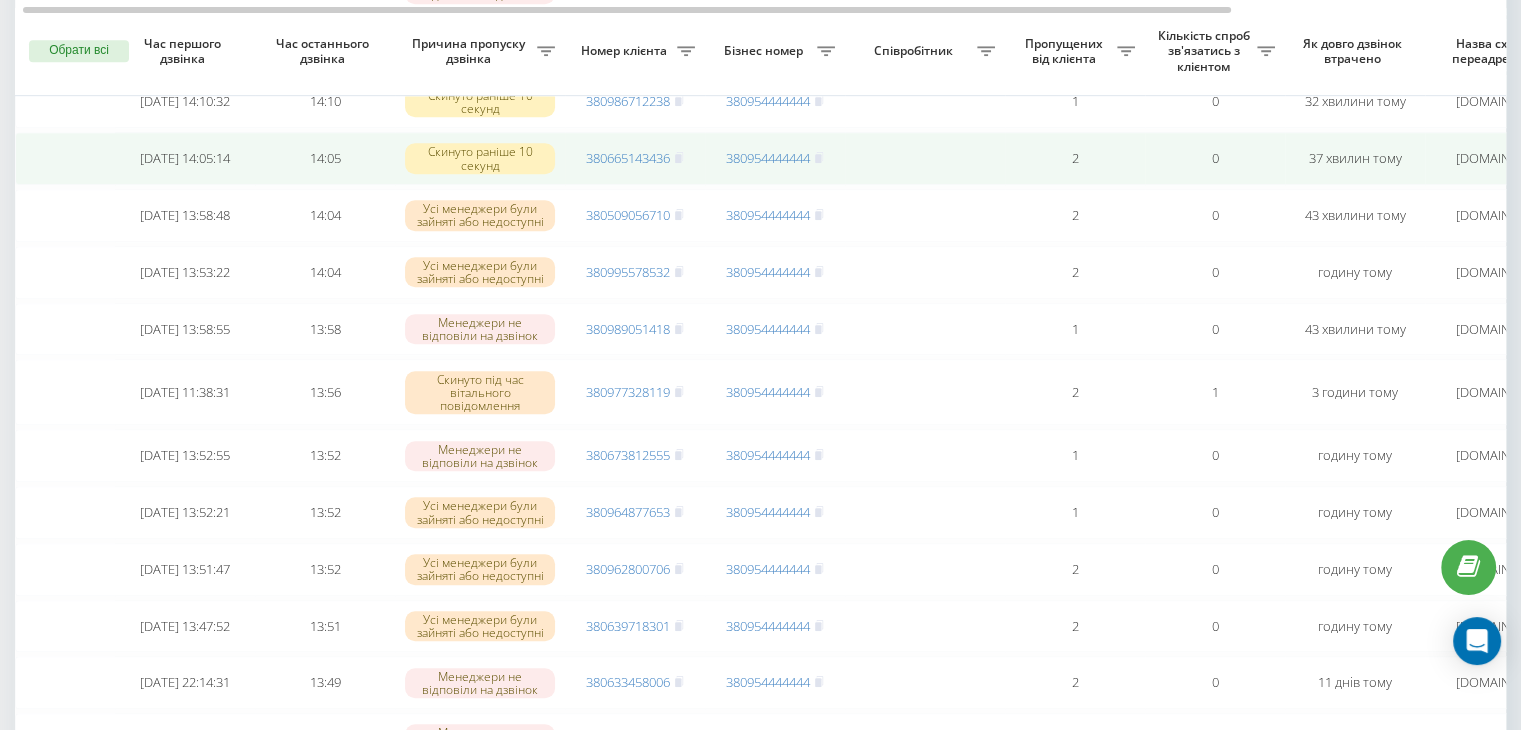 scroll, scrollTop: 1132, scrollLeft: 0, axis: vertical 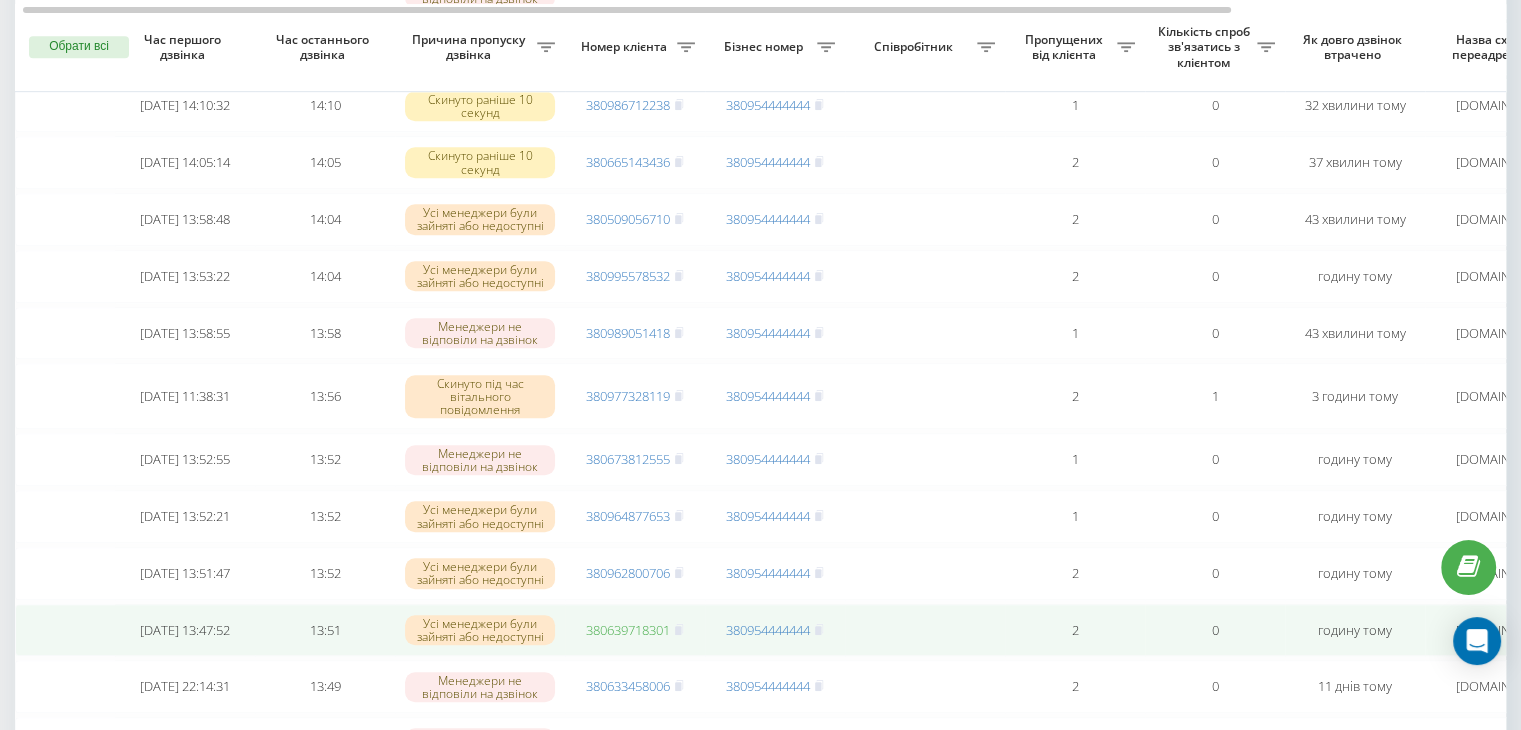click on "380639718301" at bounding box center [628, 630] 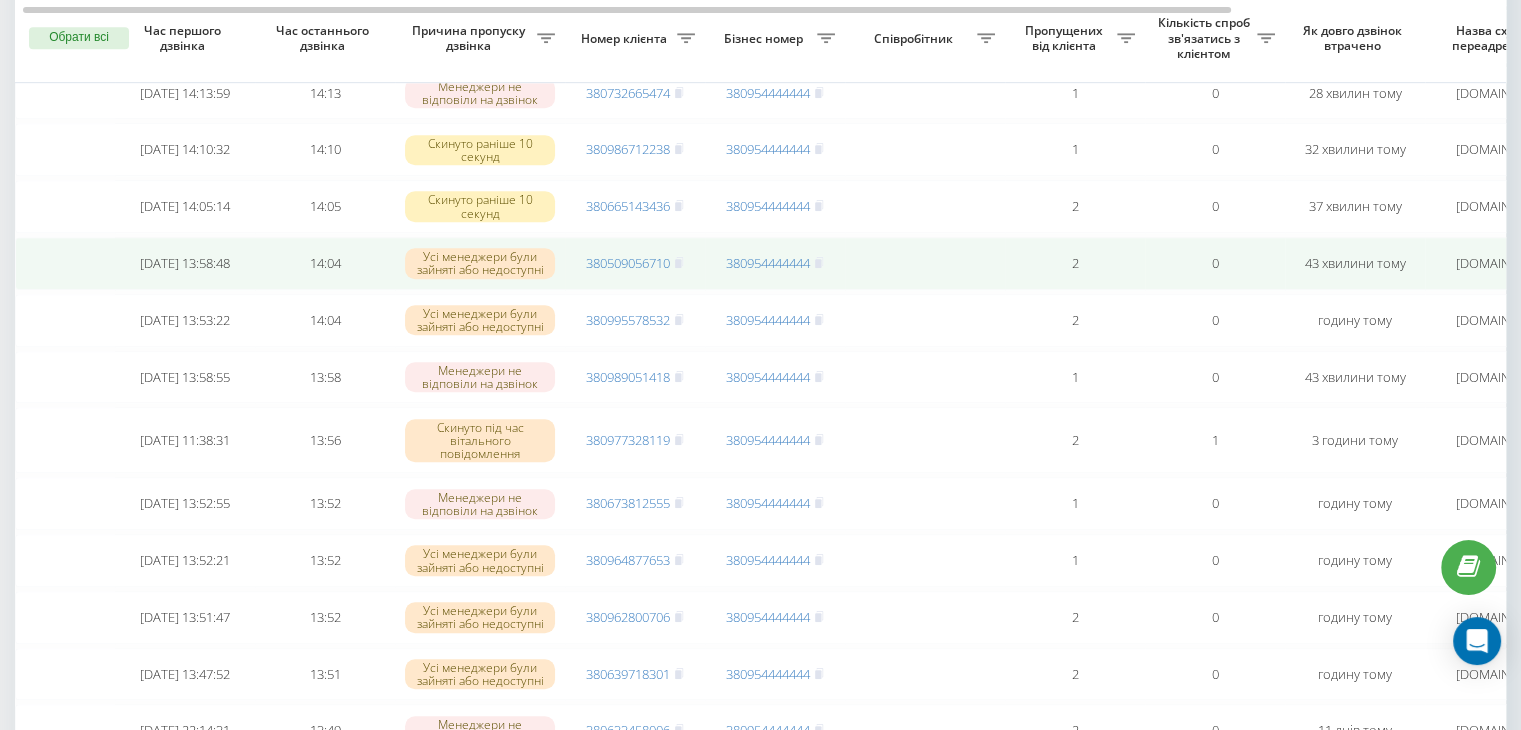 scroll, scrollTop: 1071, scrollLeft: 0, axis: vertical 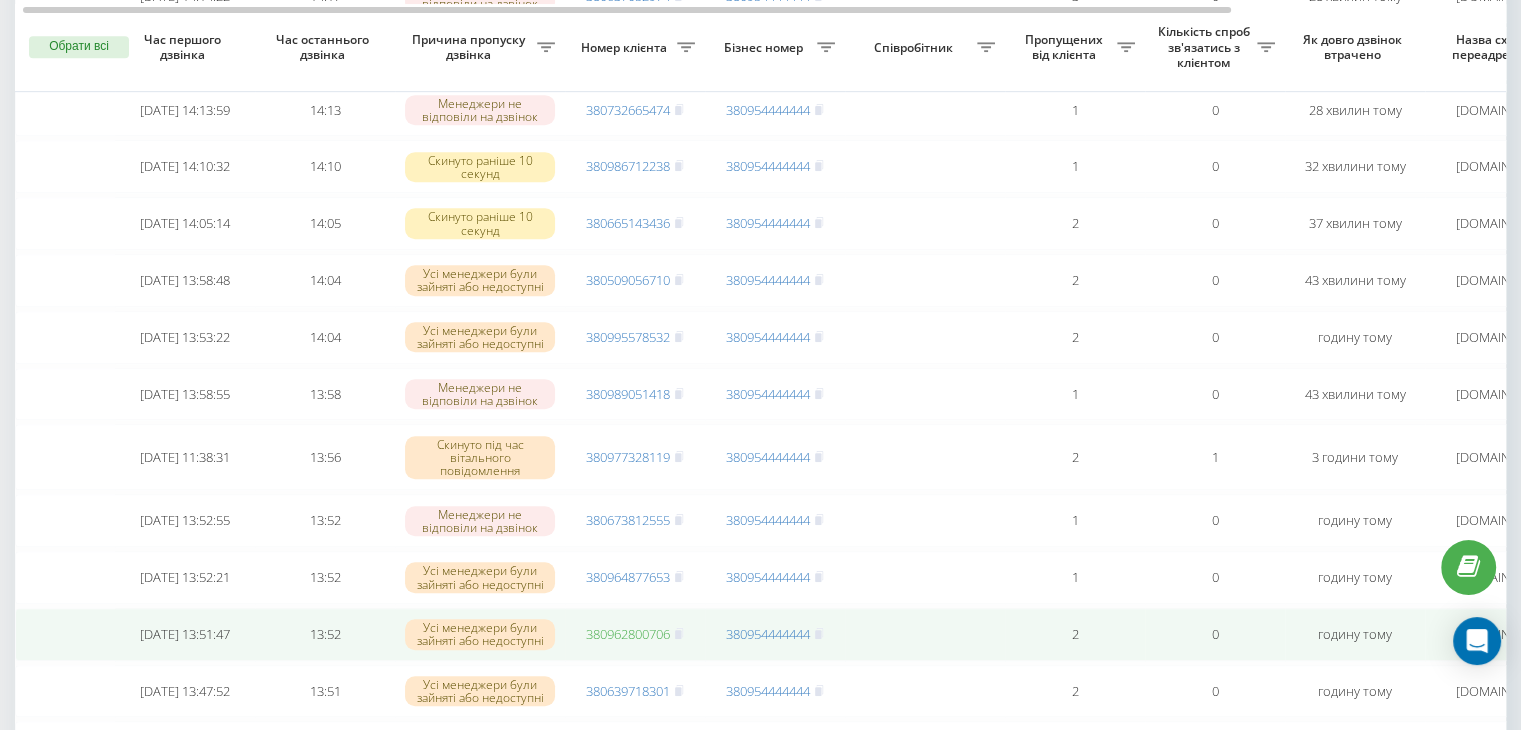 click on "380962800706" at bounding box center [628, 634] 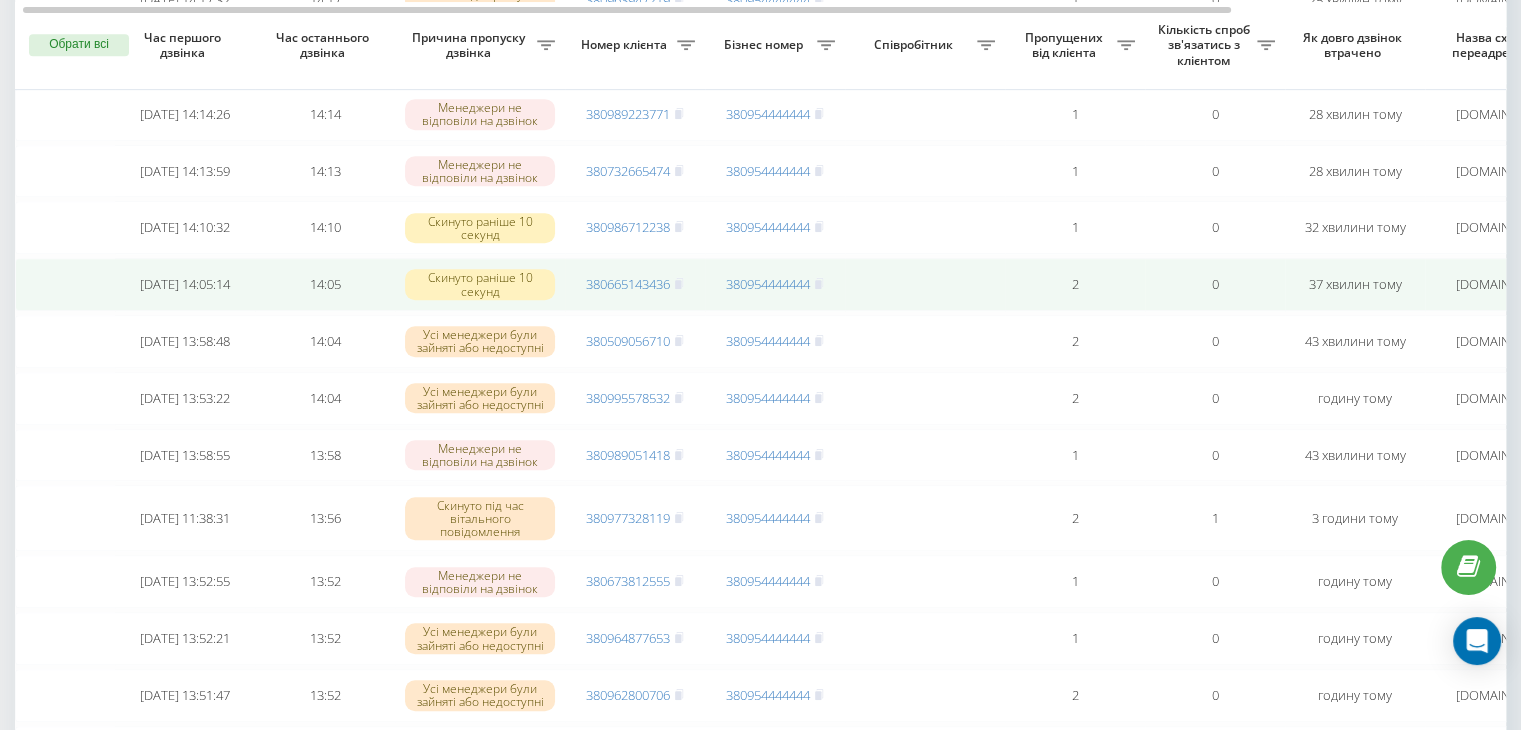 scroll, scrollTop: 1008, scrollLeft: 0, axis: vertical 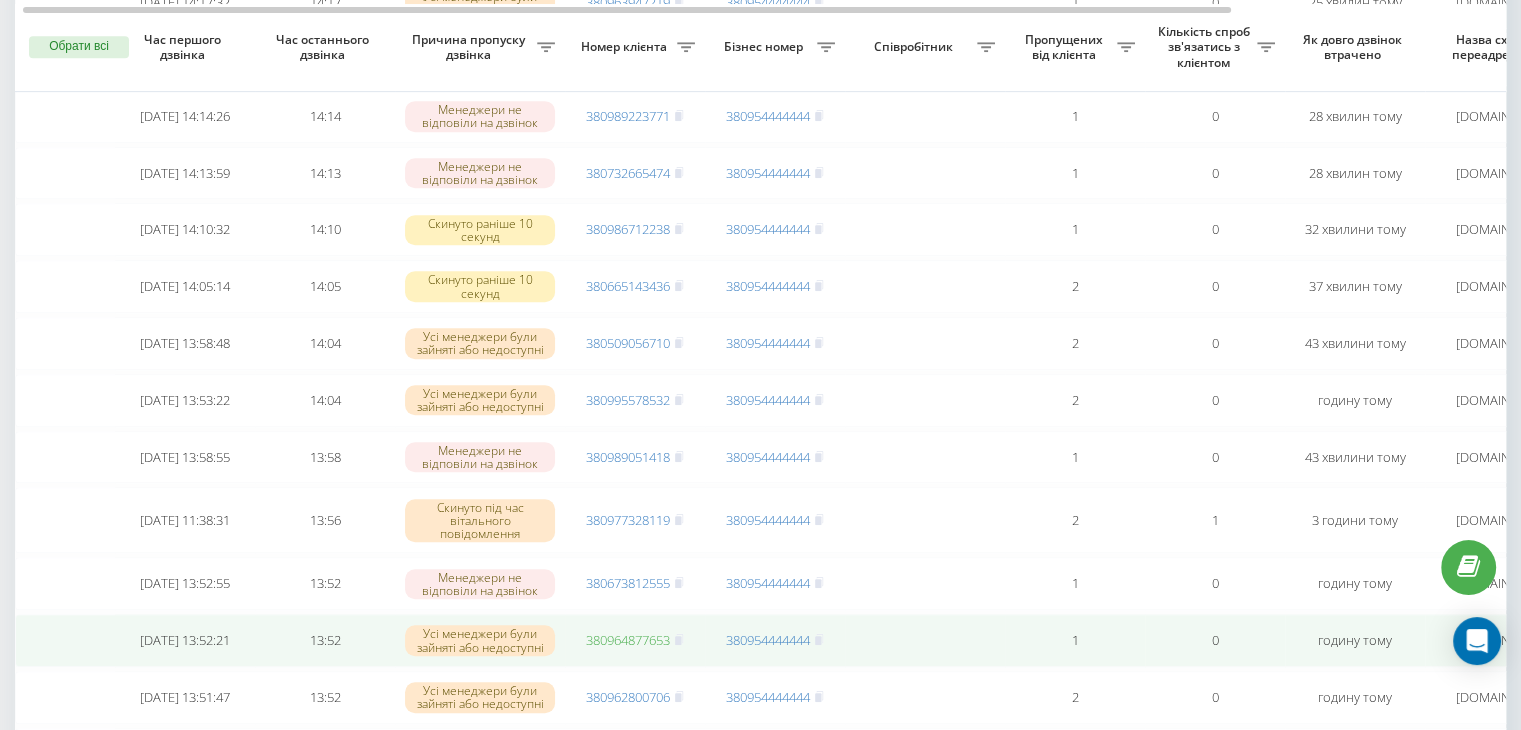 click on "380964877653" at bounding box center [628, 640] 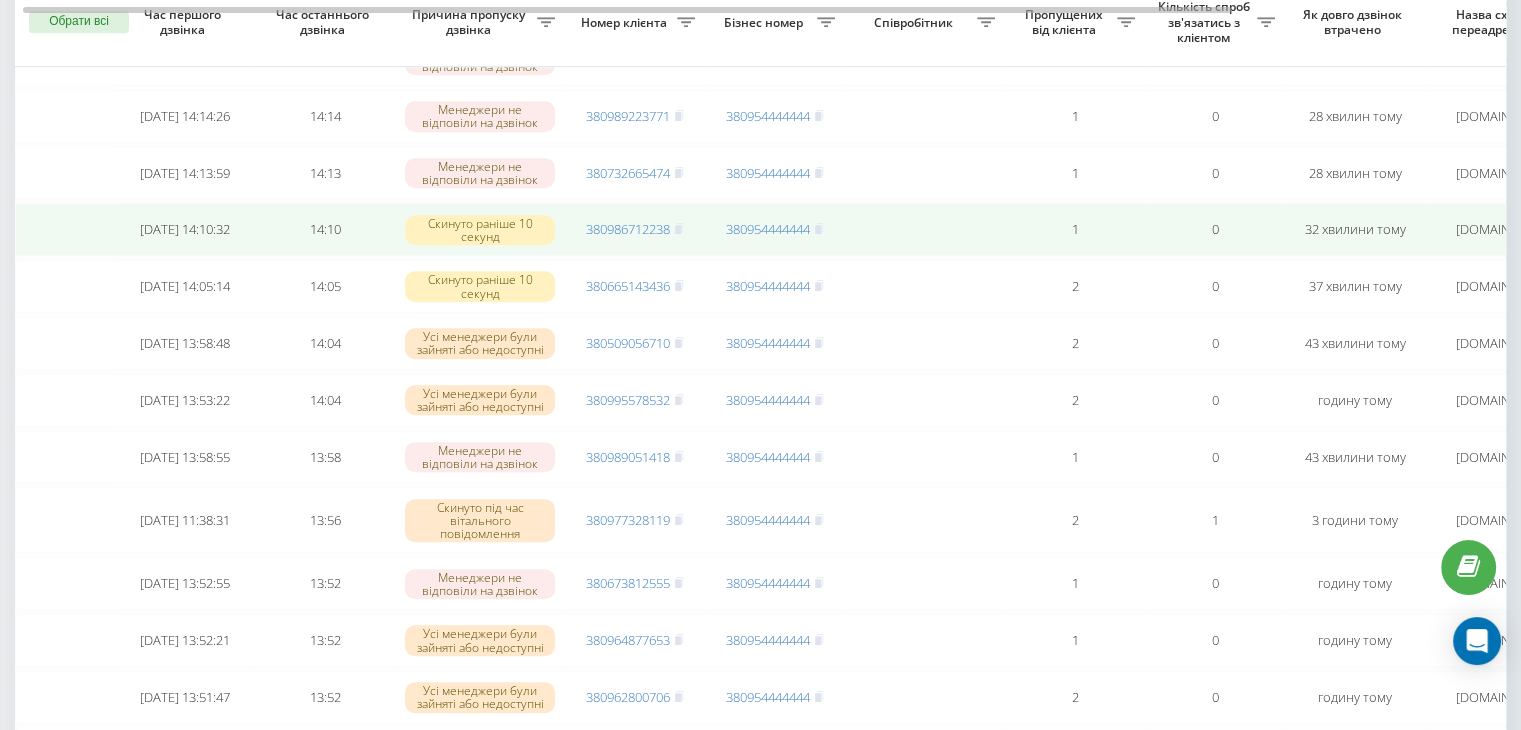 scroll, scrollTop: 970, scrollLeft: 0, axis: vertical 